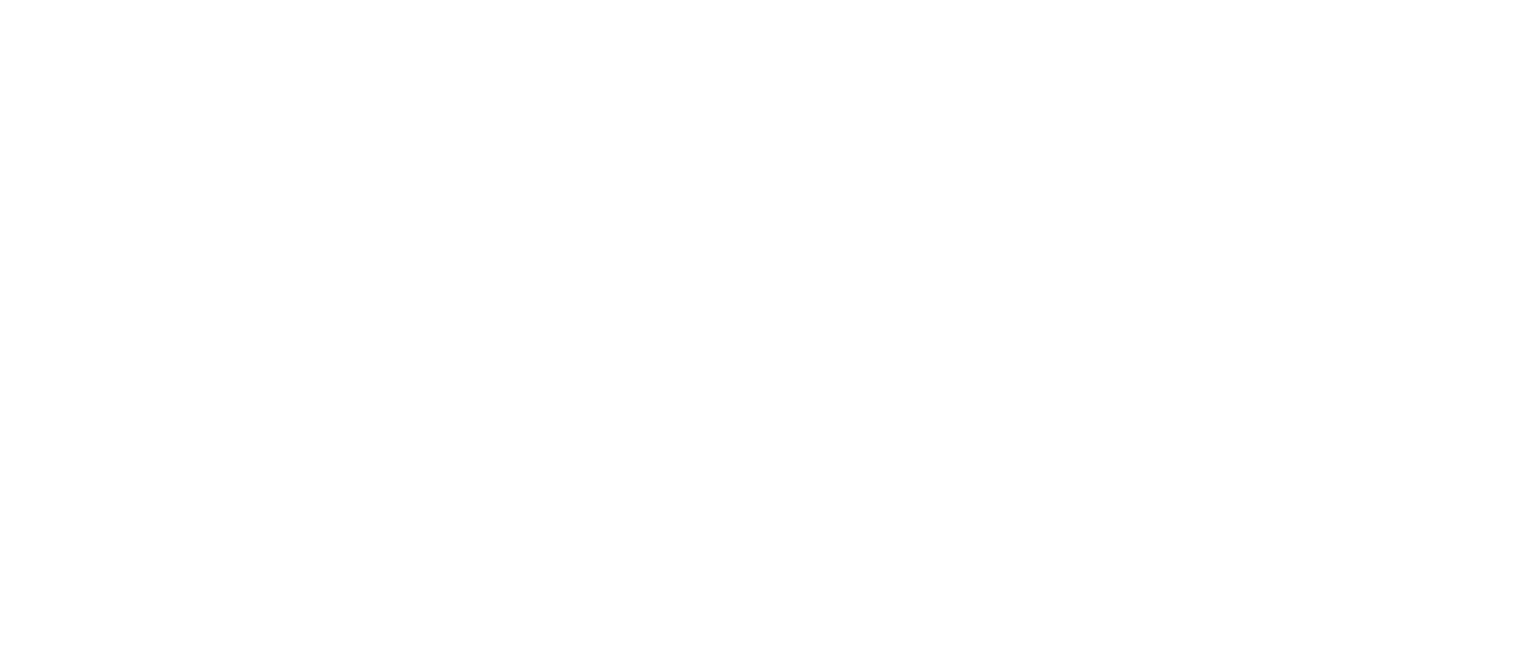 scroll, scrollTop: 0, scrollLeft: 0, axis: both 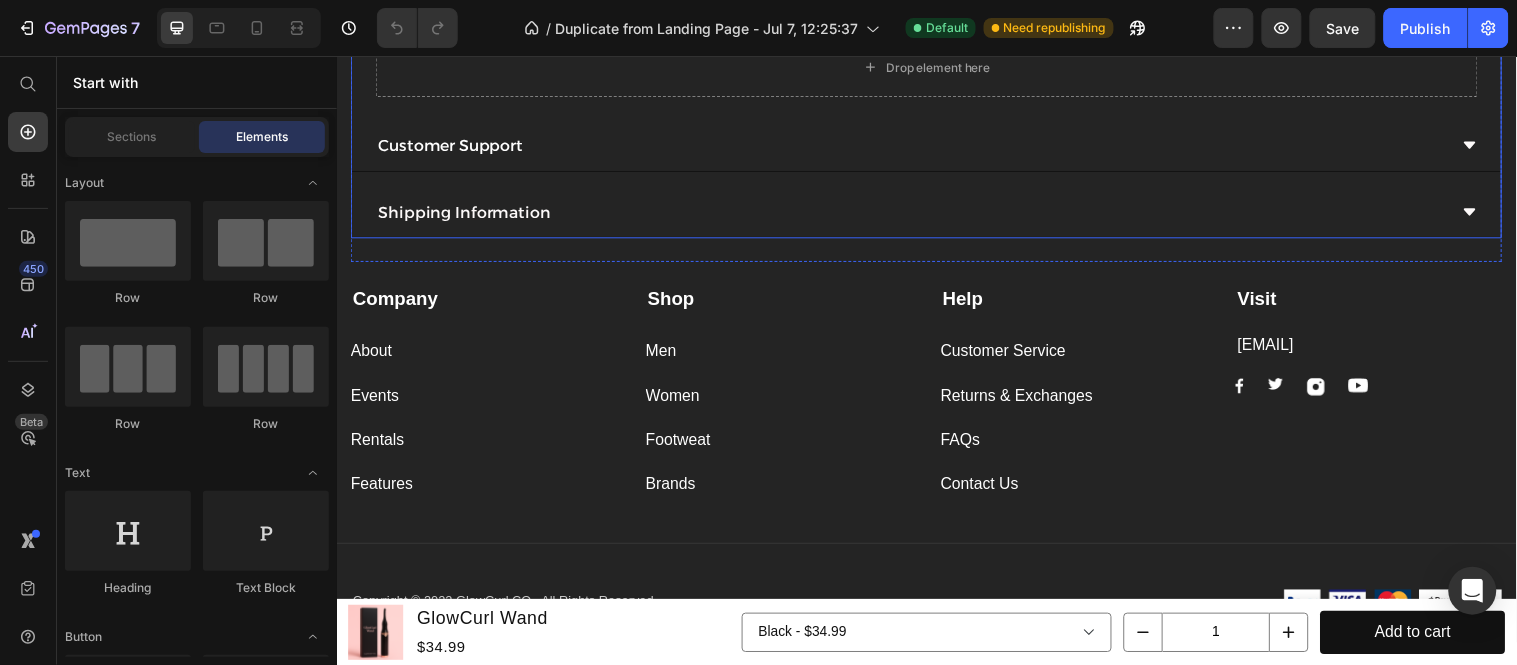 click on "About GlowCurl Co." at bounding box center [936, 3] 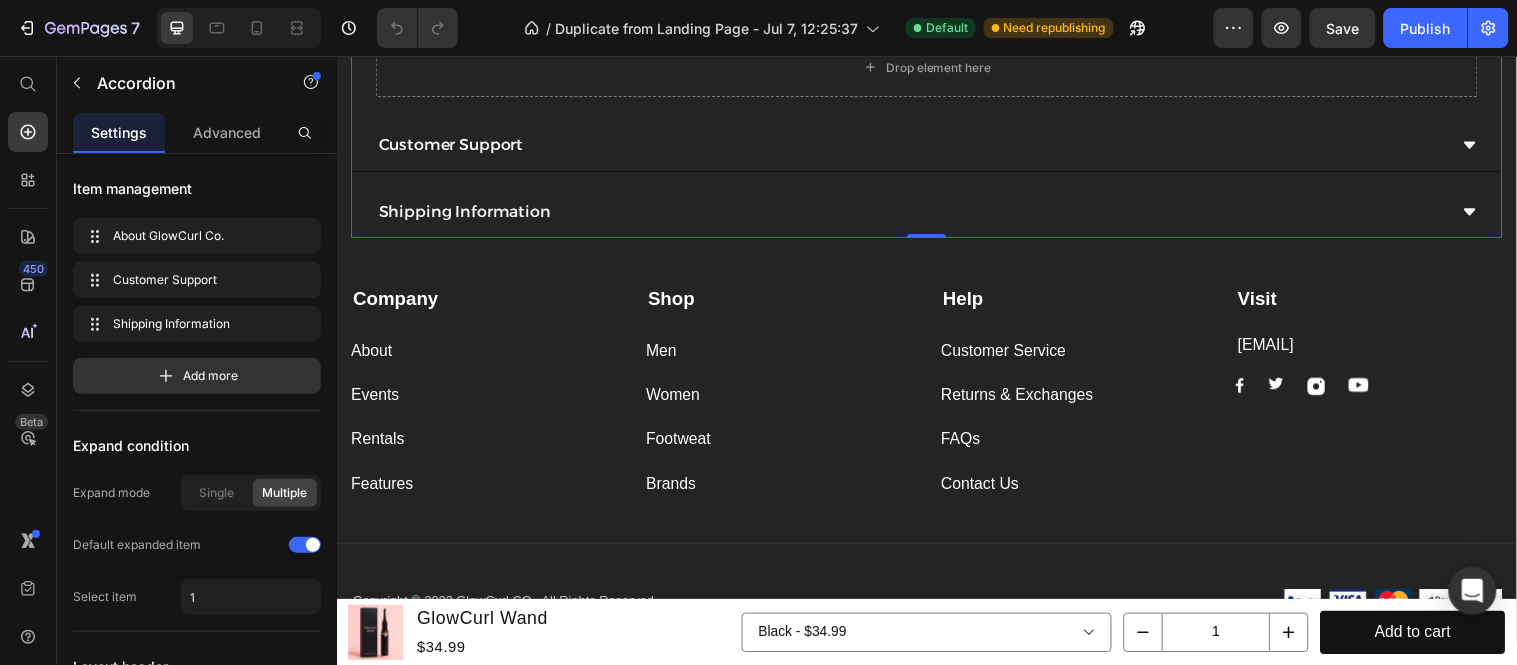 click on "About GlowCurl Co." at bounding box center [936, 3] 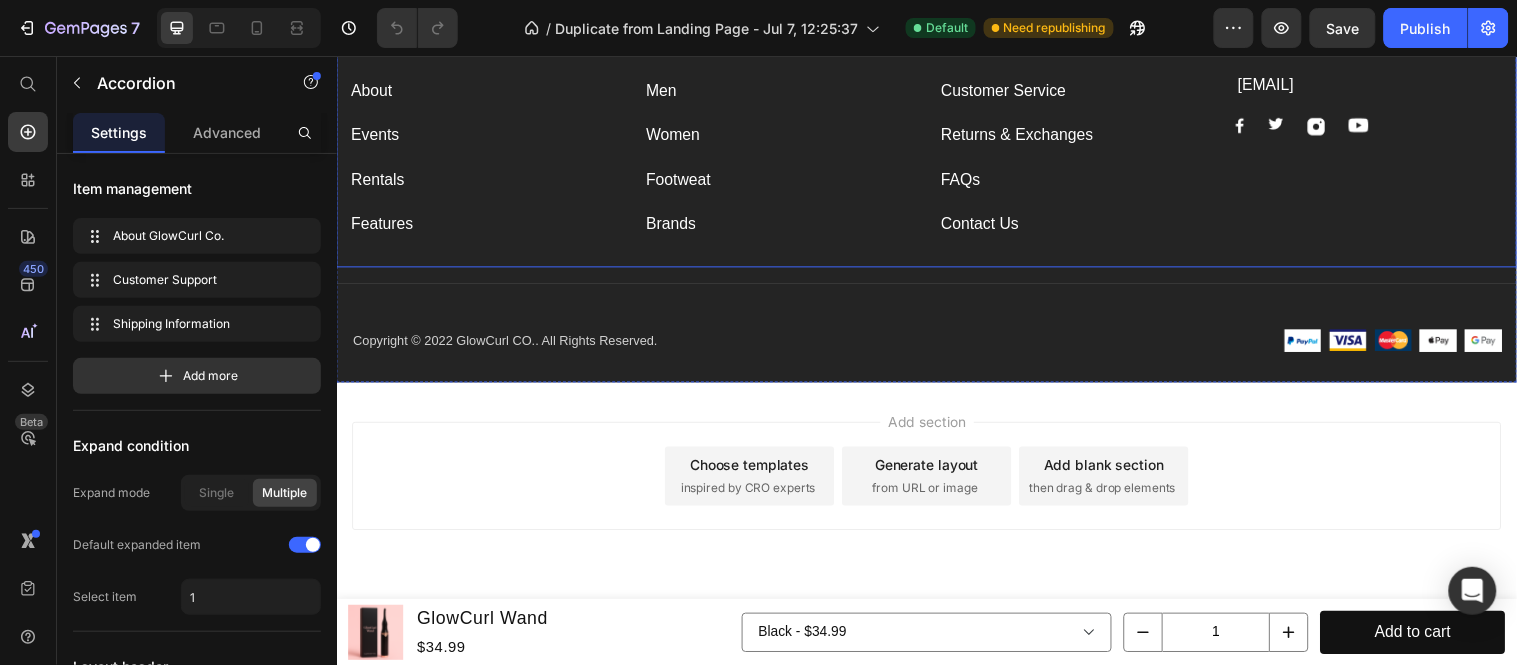 scroll, scrollTop: 5222, scrollLeft: 0, axis: vertical 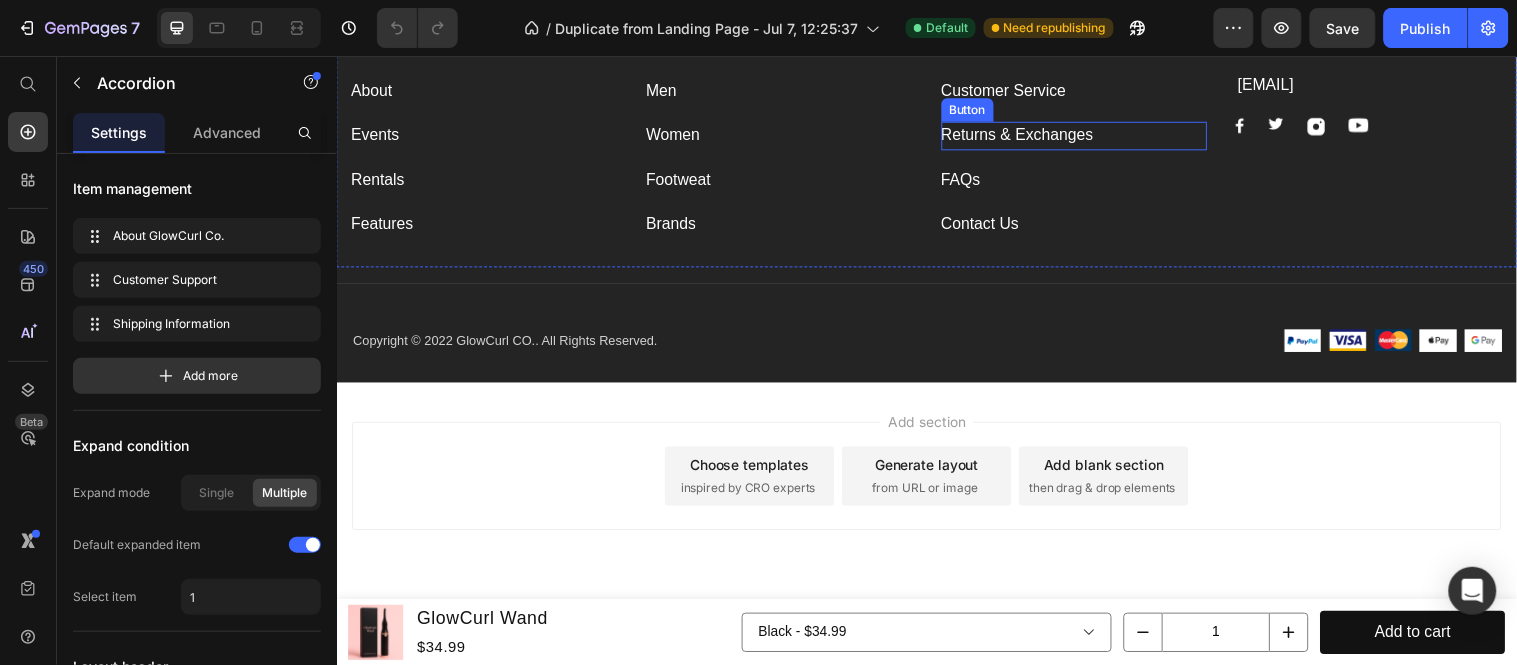 drag, startPoint x: 1065, startPoint y: 427, endPoint x: 1357, endPoint y: 527, distance: 308.64868 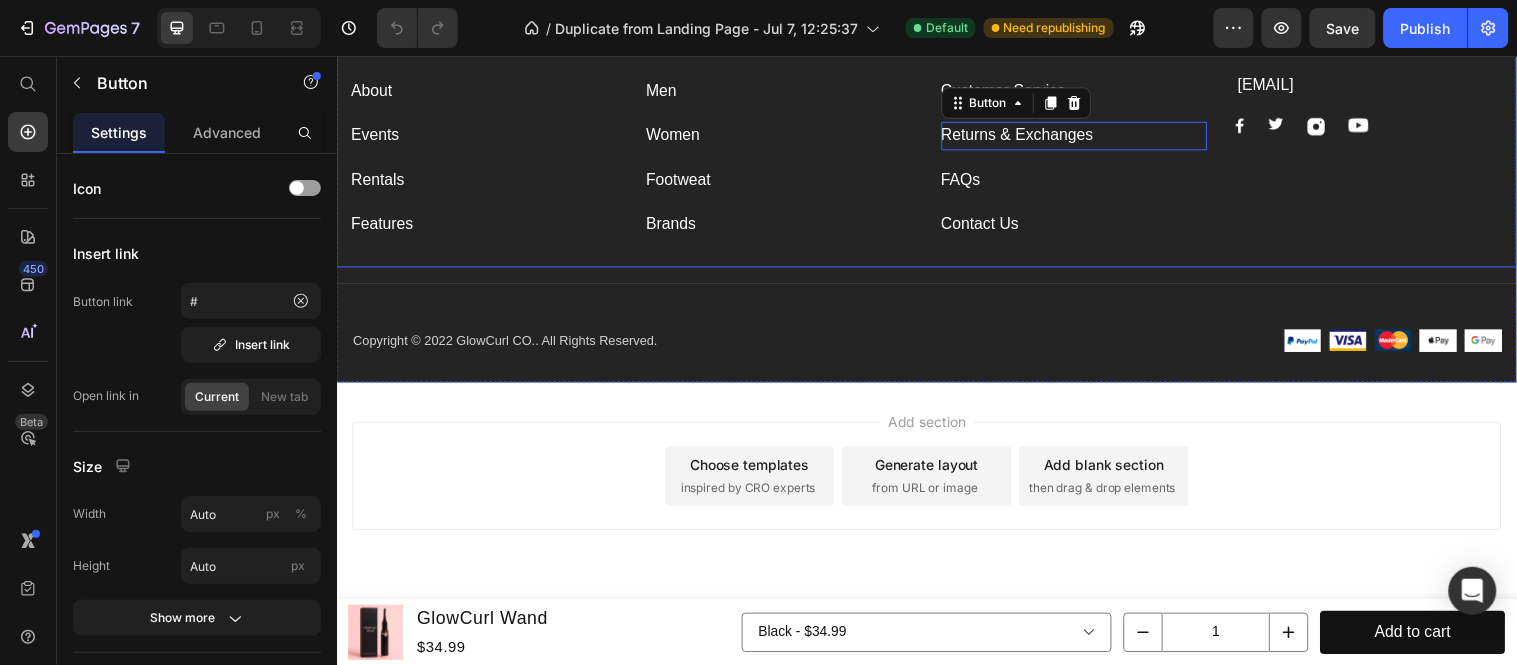 click on "Company Text block About Button Events Button Rentals Button Features Button Shop Text block Men Button Women Button Footweat Button Brands Button Help Text block Customer Service Button Returns & Exchanges Button   0 FAQs Button Contact Us Button Visit Text block [EMAIL] Text block Image Image Image Image Row Row" at bounding box center [936, 135] 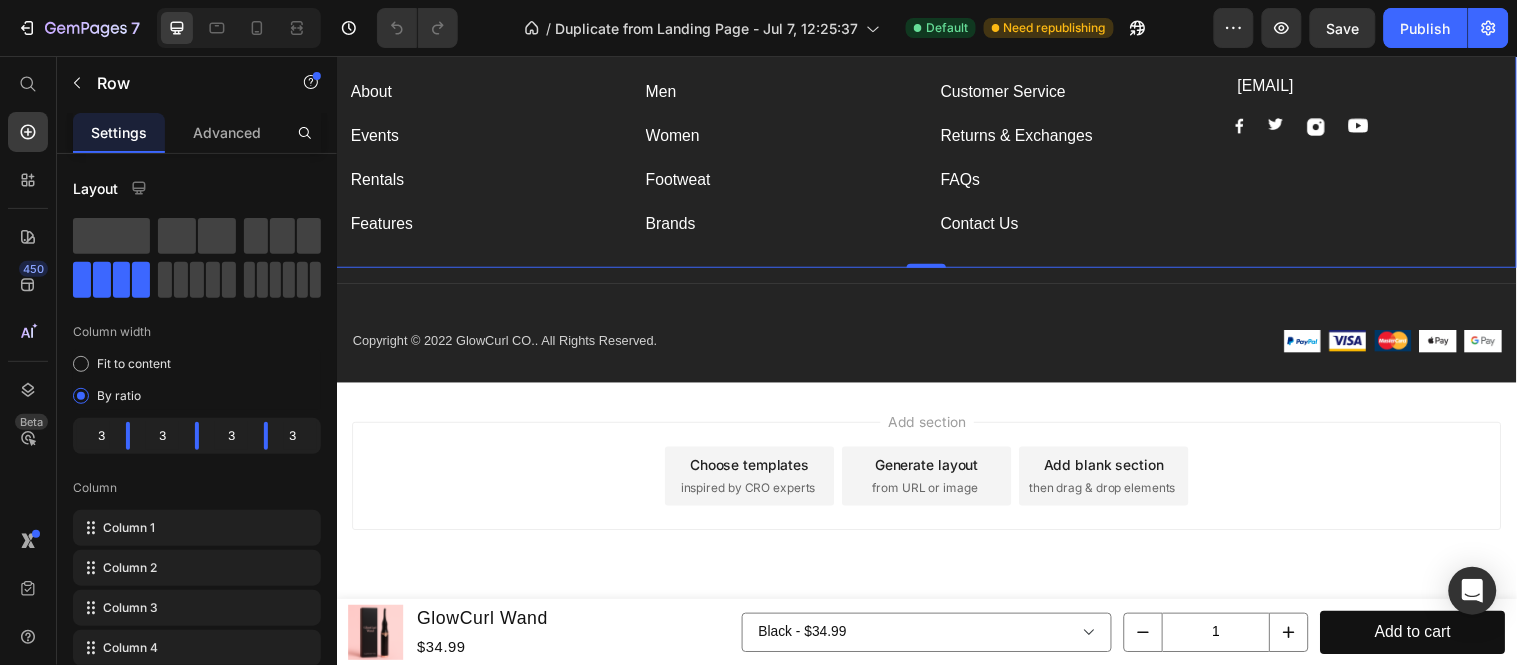 click on "Company Text block About Button Events Button Rentals Button Features Button Shop Text block Men Button Women Button Footweat Button Brands Button Help Text block Customer Service Button Returns & Exchanges Button FAQs Button Contact Us Button Visit Text block [EMAIL] Text block Image Image Image Image Row Row   0" at bounding box center [936, 135] 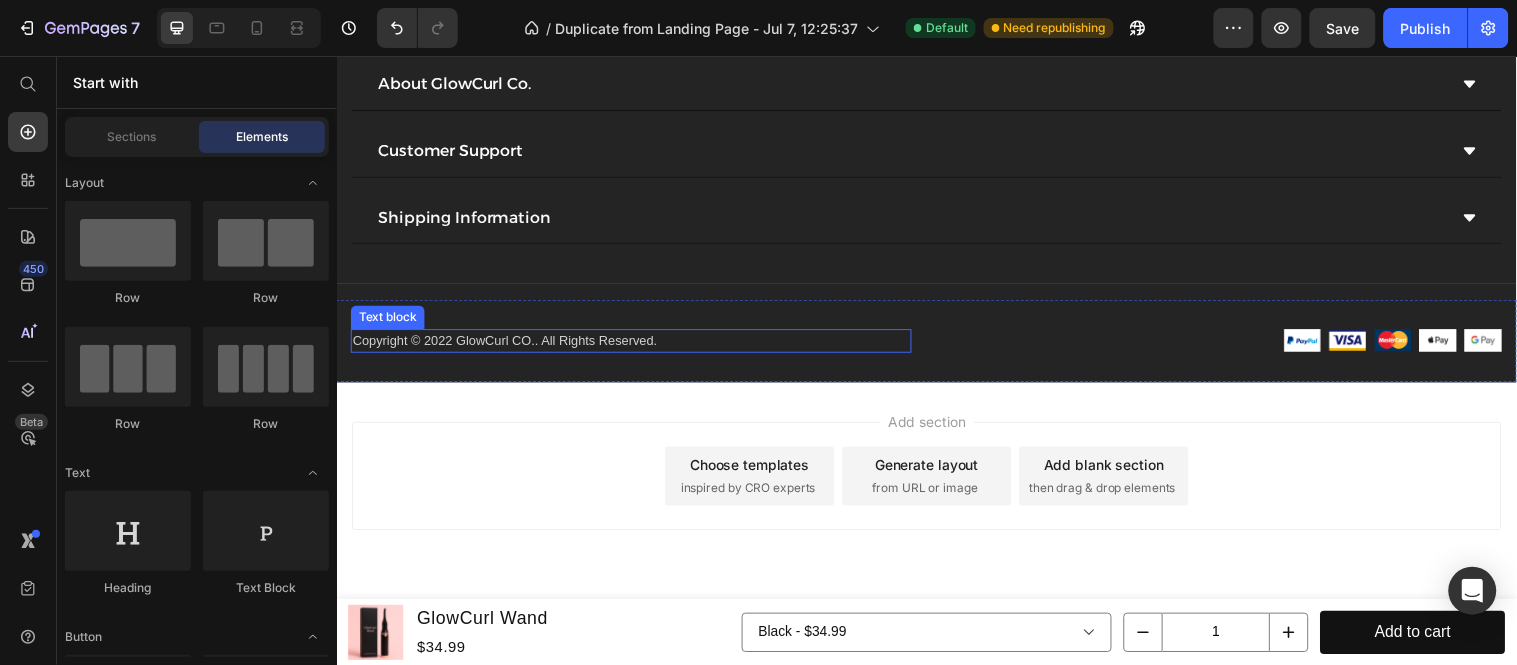 click on "Copyright © 2022 GlowCurl CO.. All Rights Reserved." at bounding box center (636, 345) 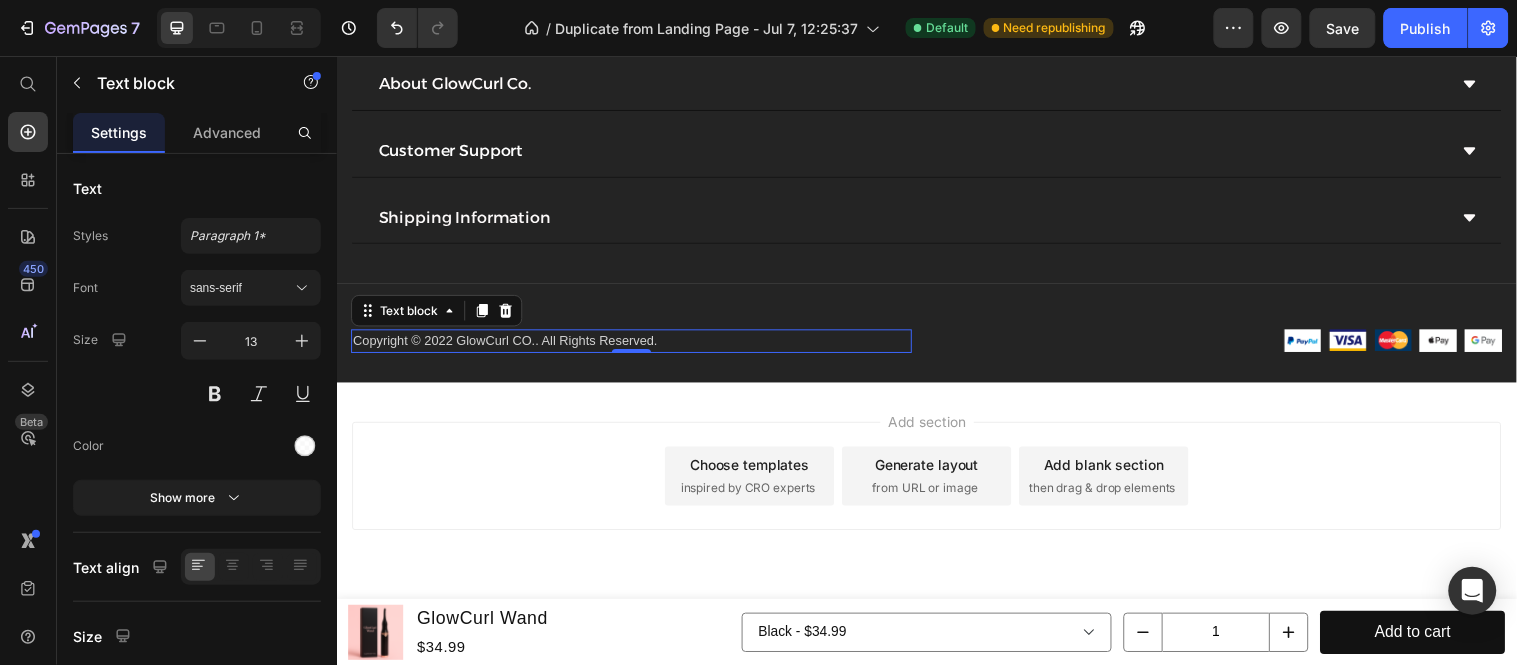 click on "Copyright © 2022 GlowCurl CO.. All Rights Reserved." at bounding box center [636, 345] 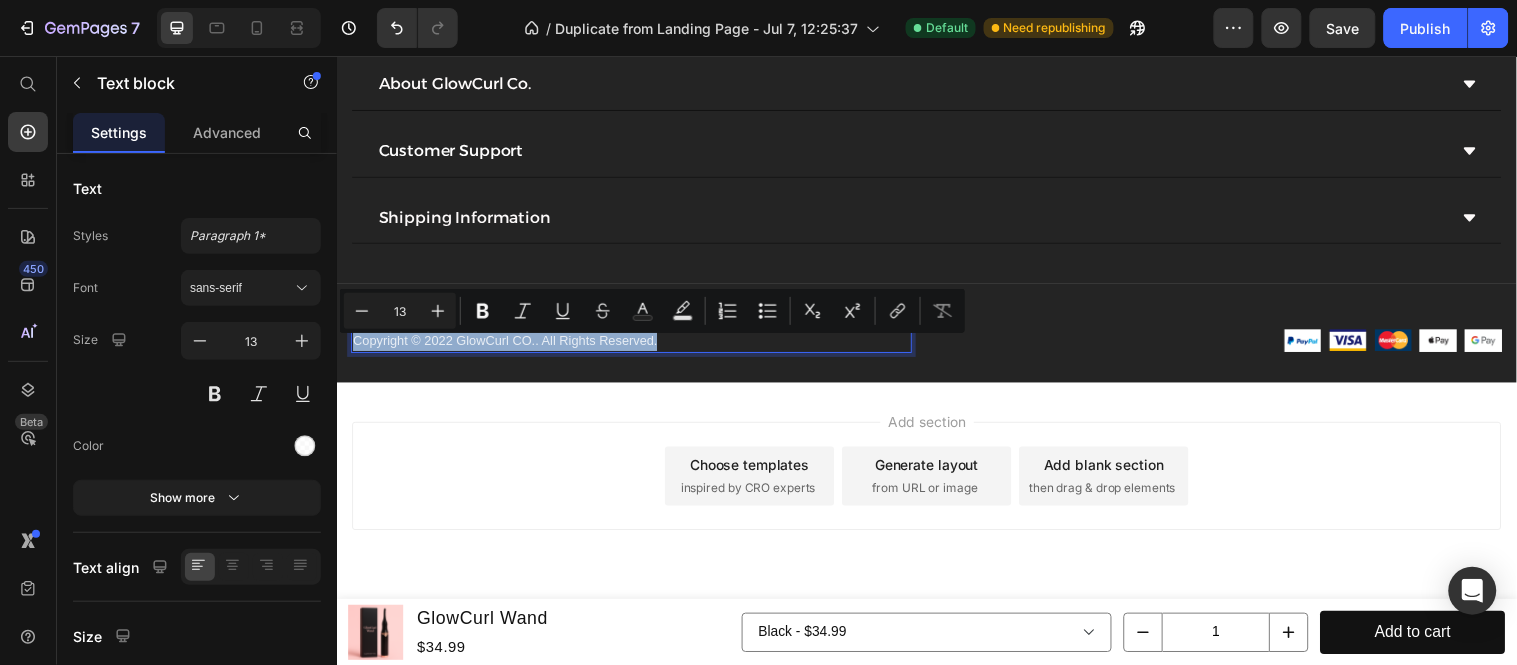 click on "Copyright © 2022 GlowCurl CO.. All Rights Reserved." at bounding box center (636, 345) 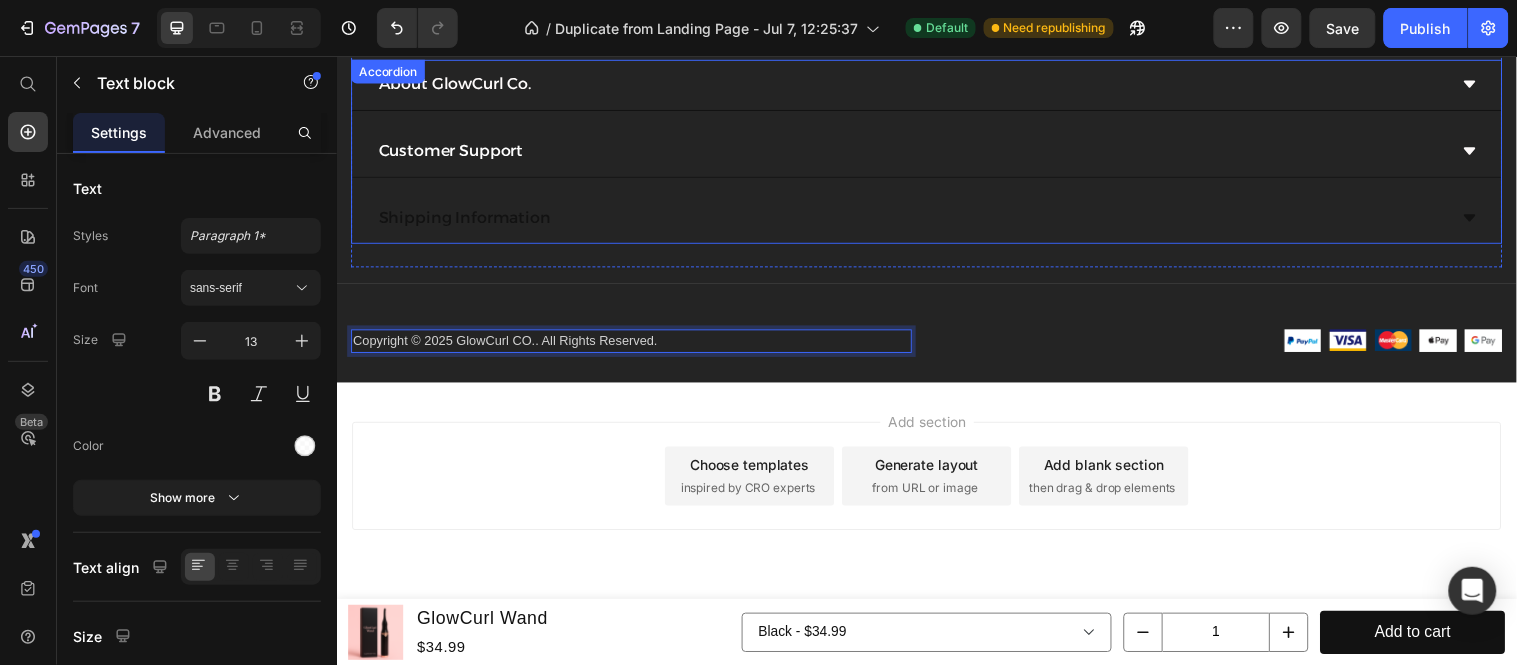 click on "Shipping Information" at bounding box center [920, 220] 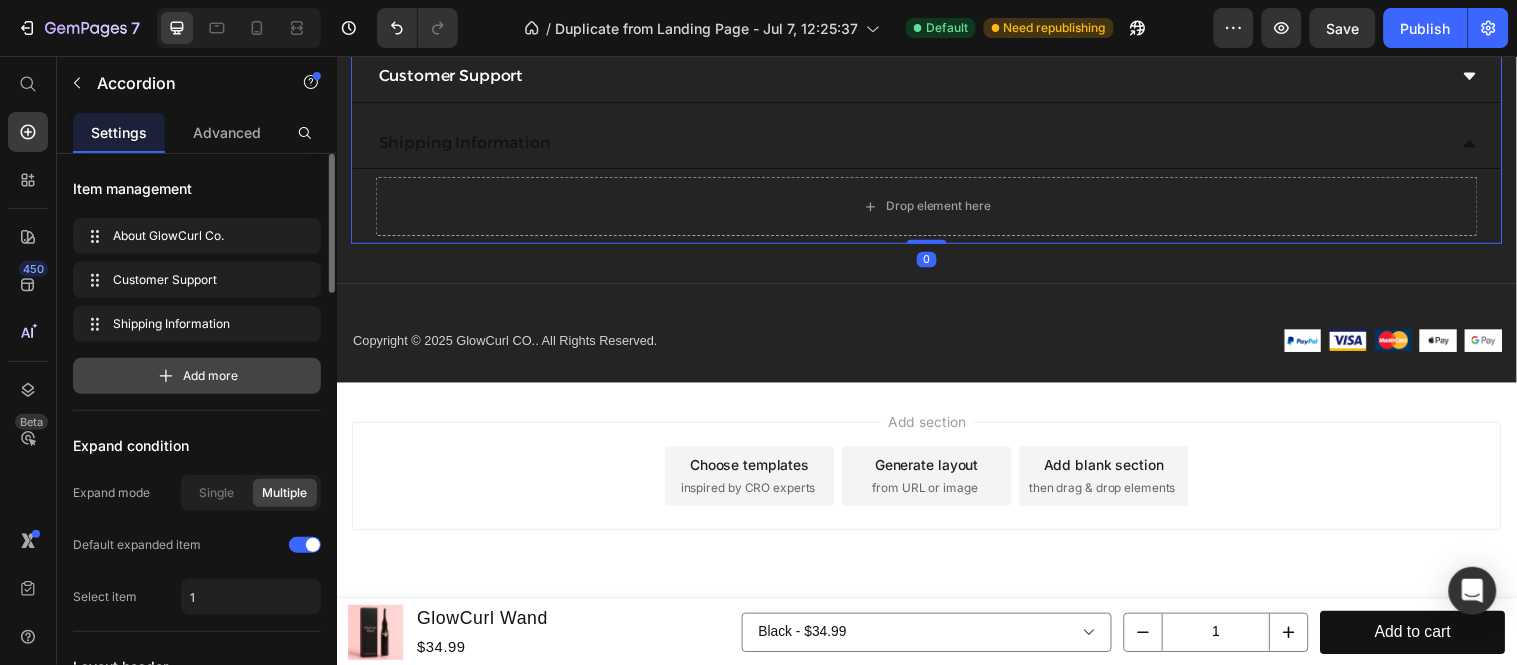 click on "Add more" at bounding box center (197, 376) 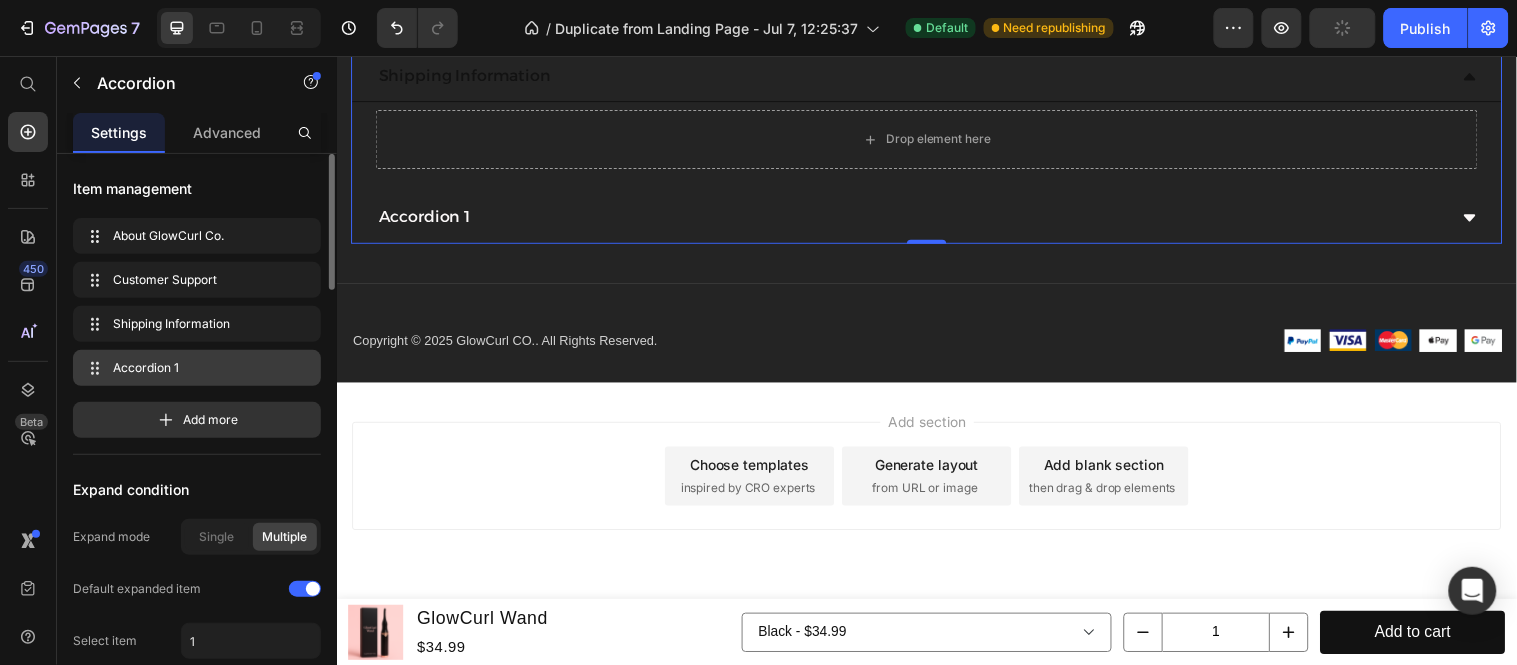 scroll, scrollTop: 5333, scrollLeft: 0, axis: vertical 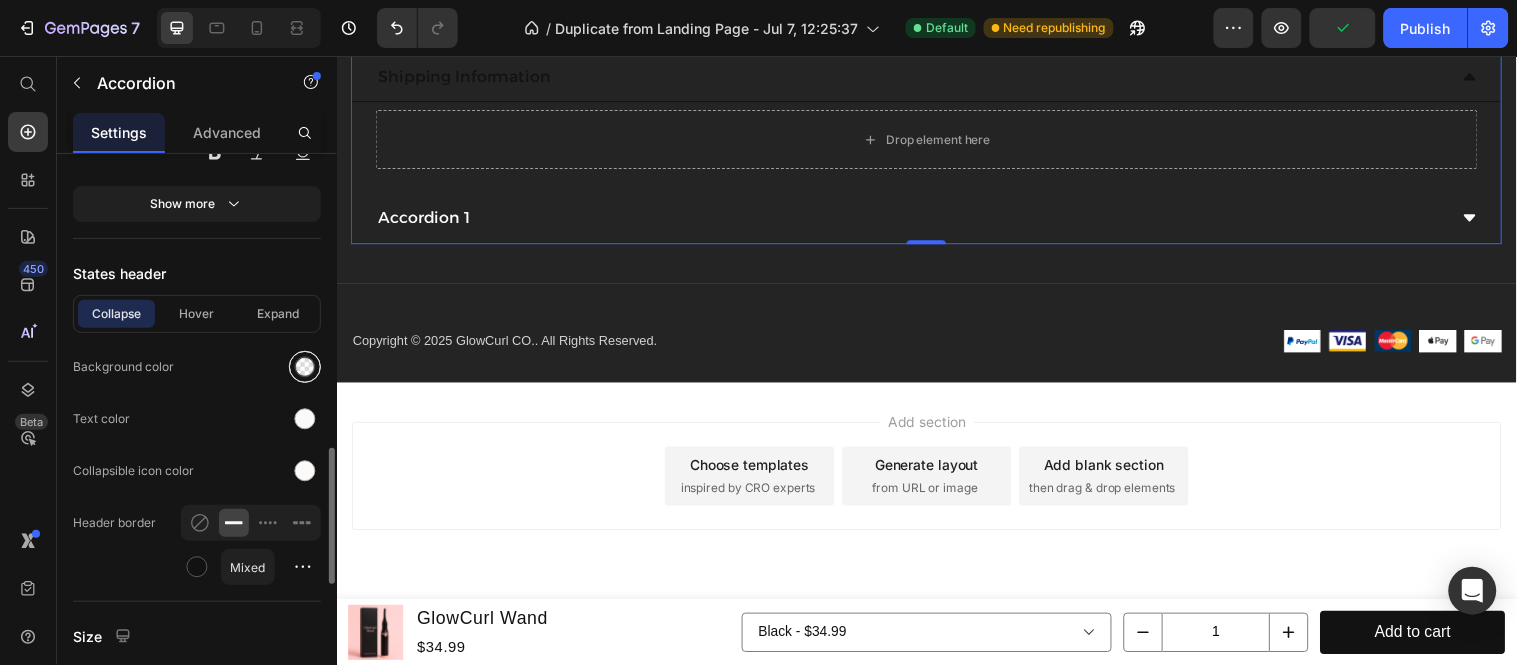 click at bounding box center (305, 367) 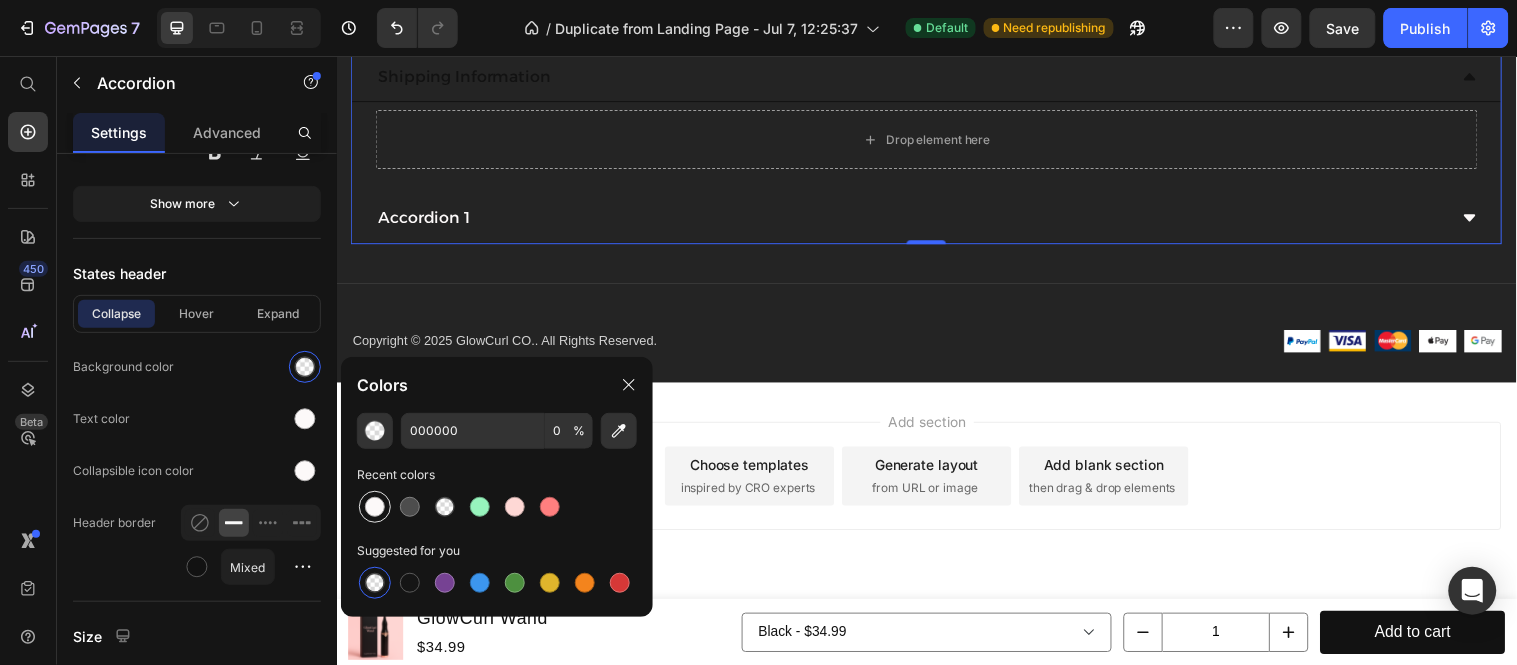 click at bounding box center [375, 507] 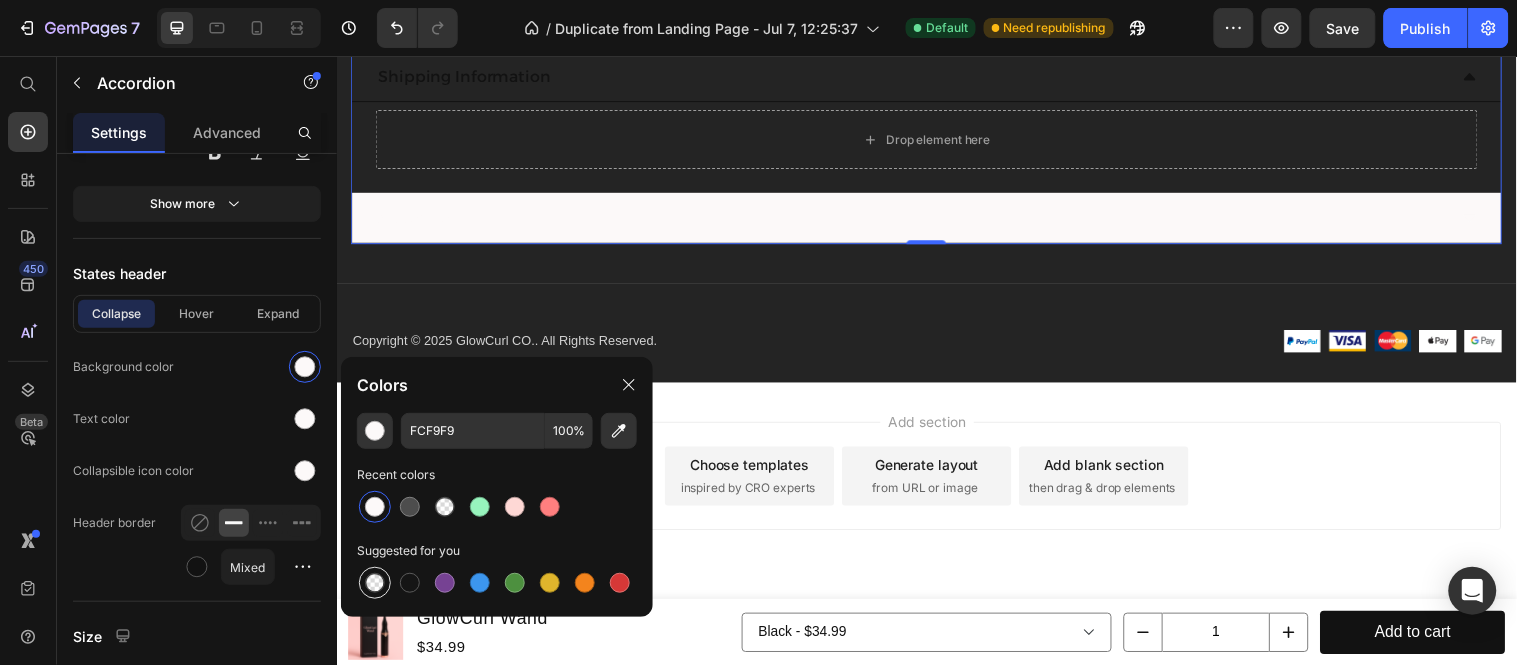 click at bounding box center [375, 583] 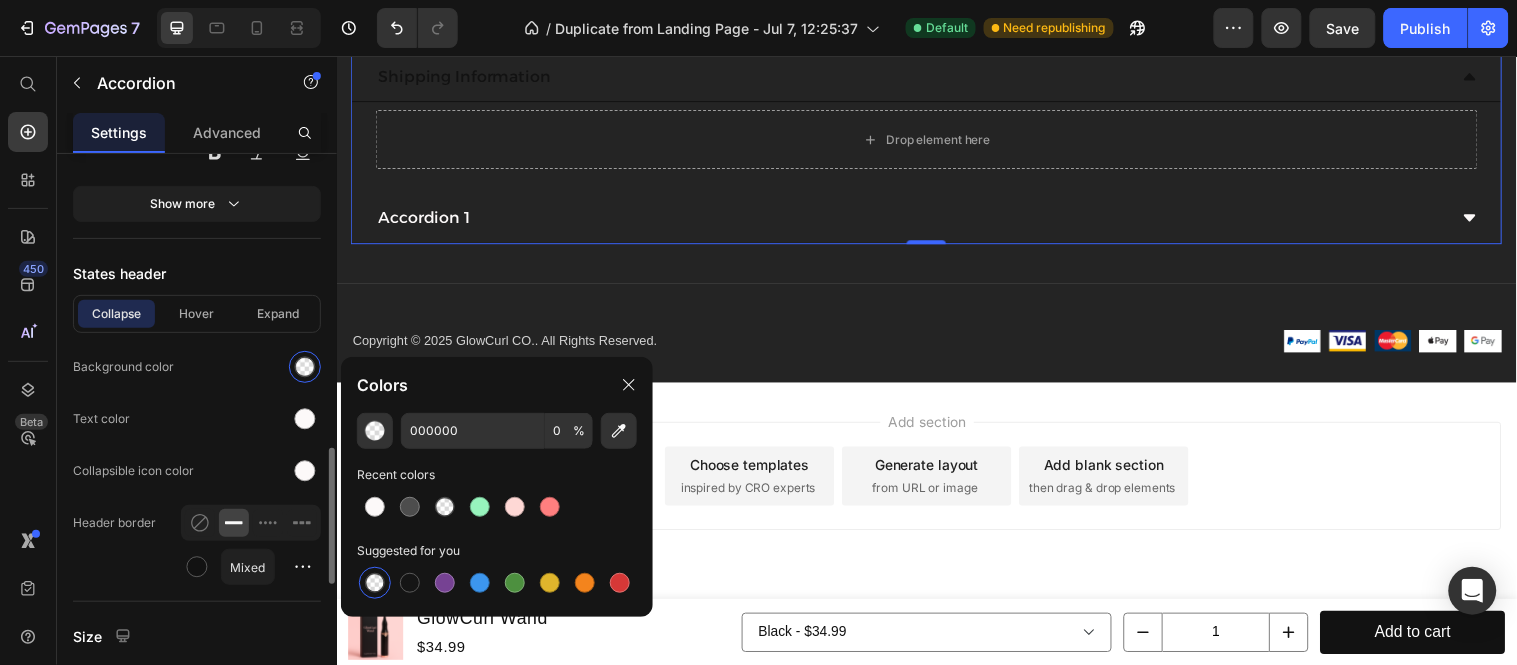 click on "Text color" 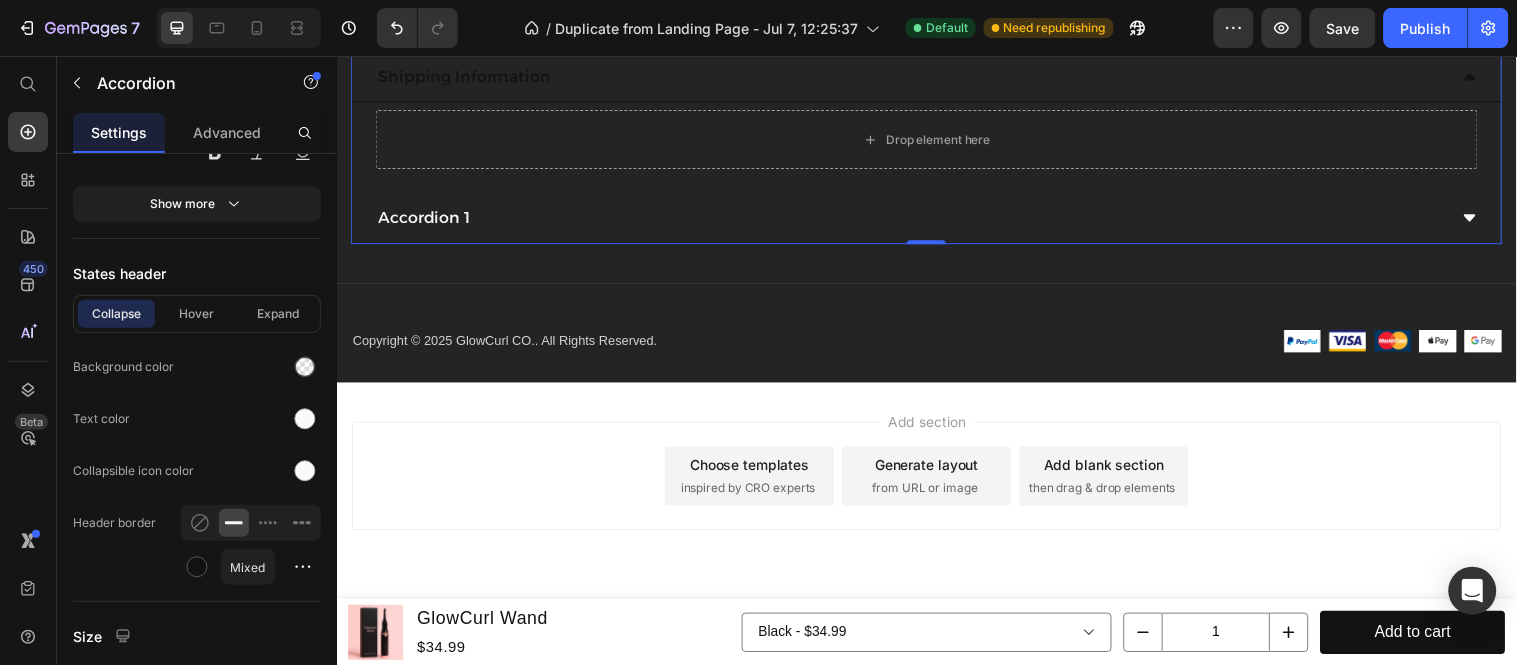 scroll, scrollTop: 1444, scrollLeft: 0, axis: vertical 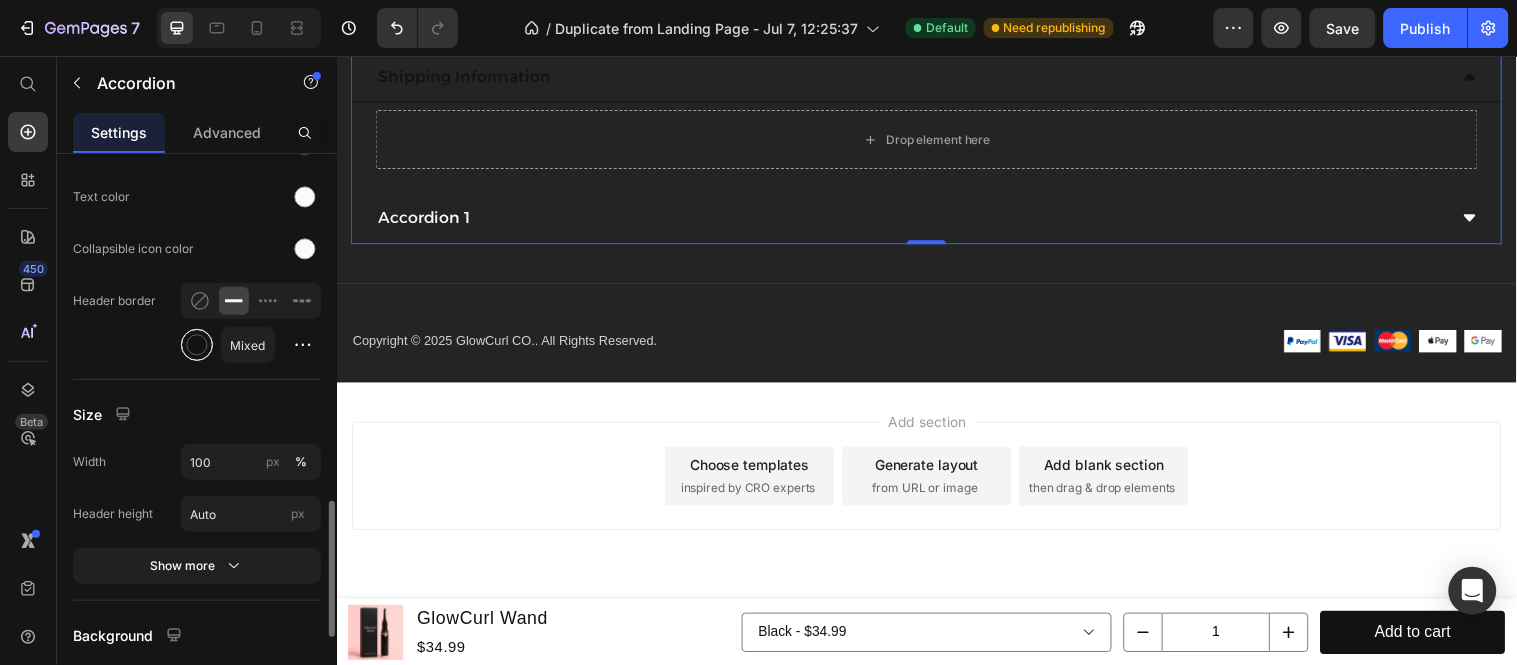 click at bounding box center [197, 345] 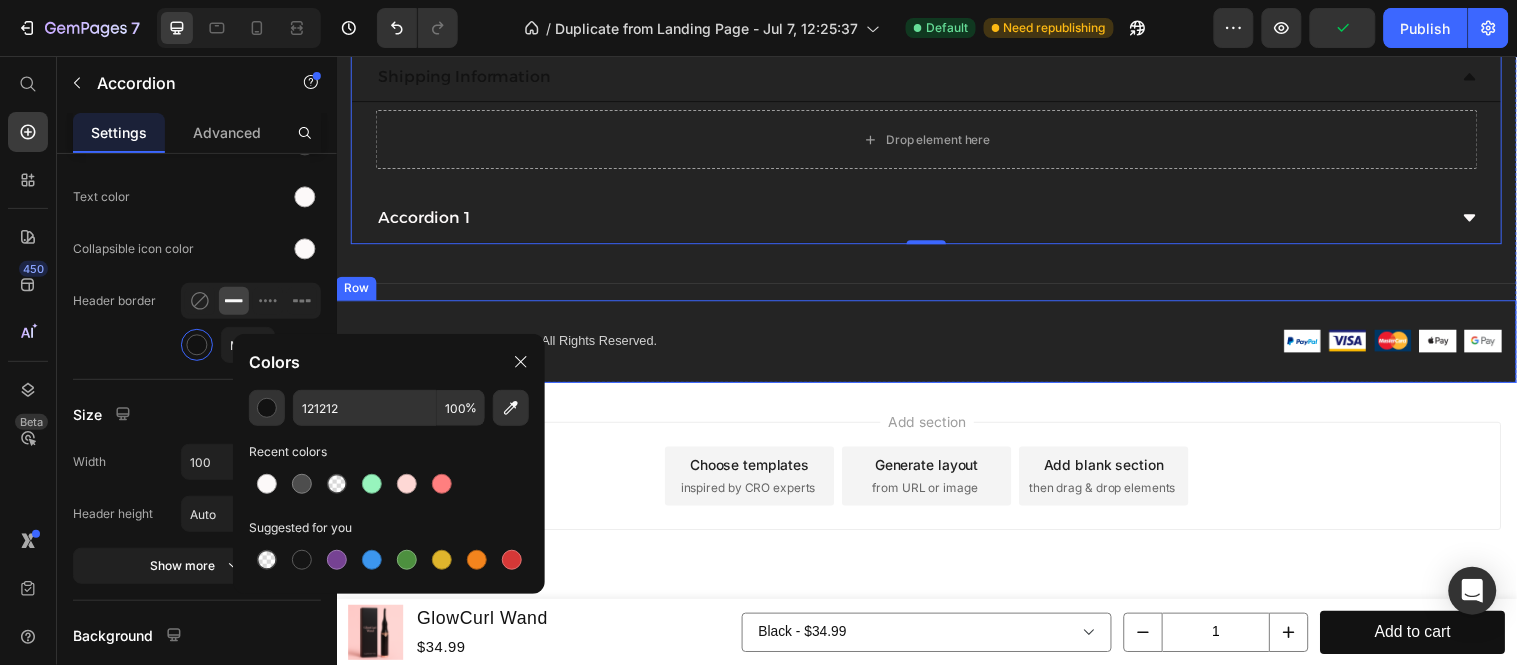 scroll, scrollTop: 5111, scrollLeft: 0, axis: vertical 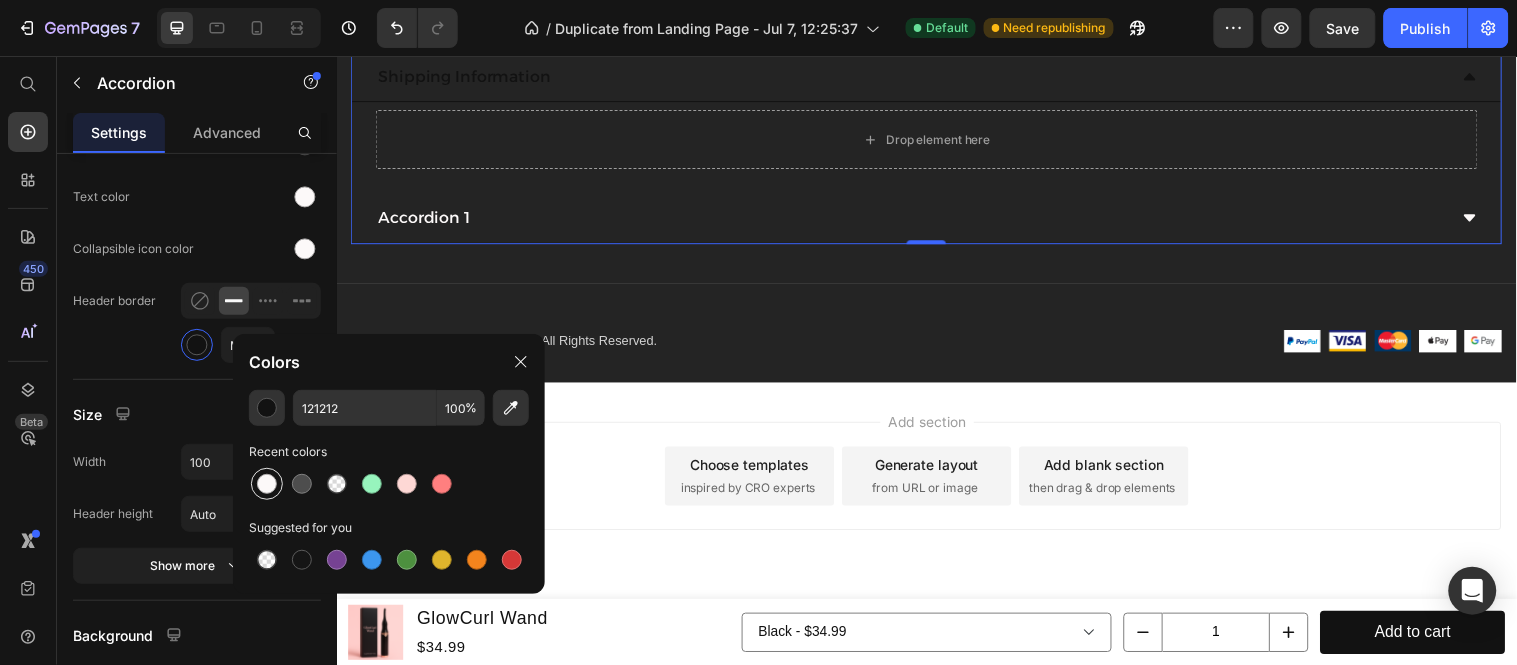 click at bounding box center (267, 484) 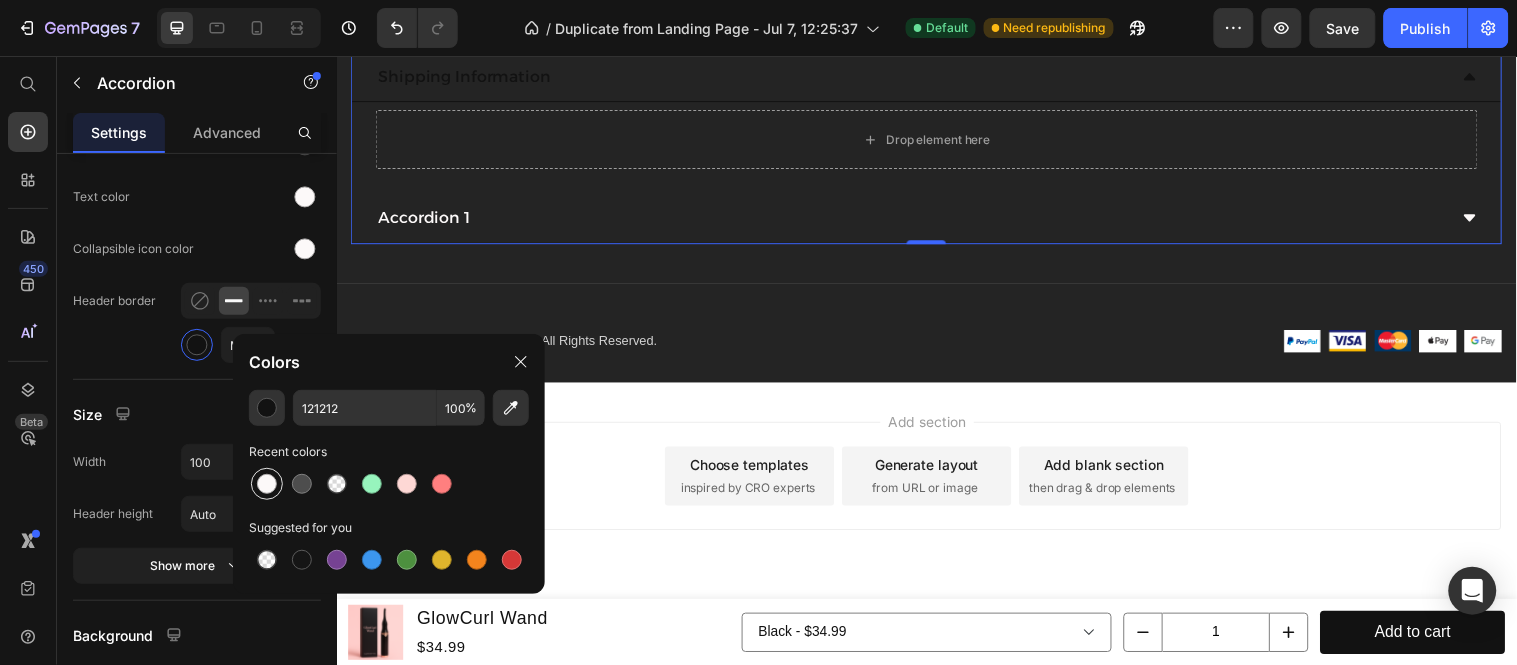 type on "FCF9F9" 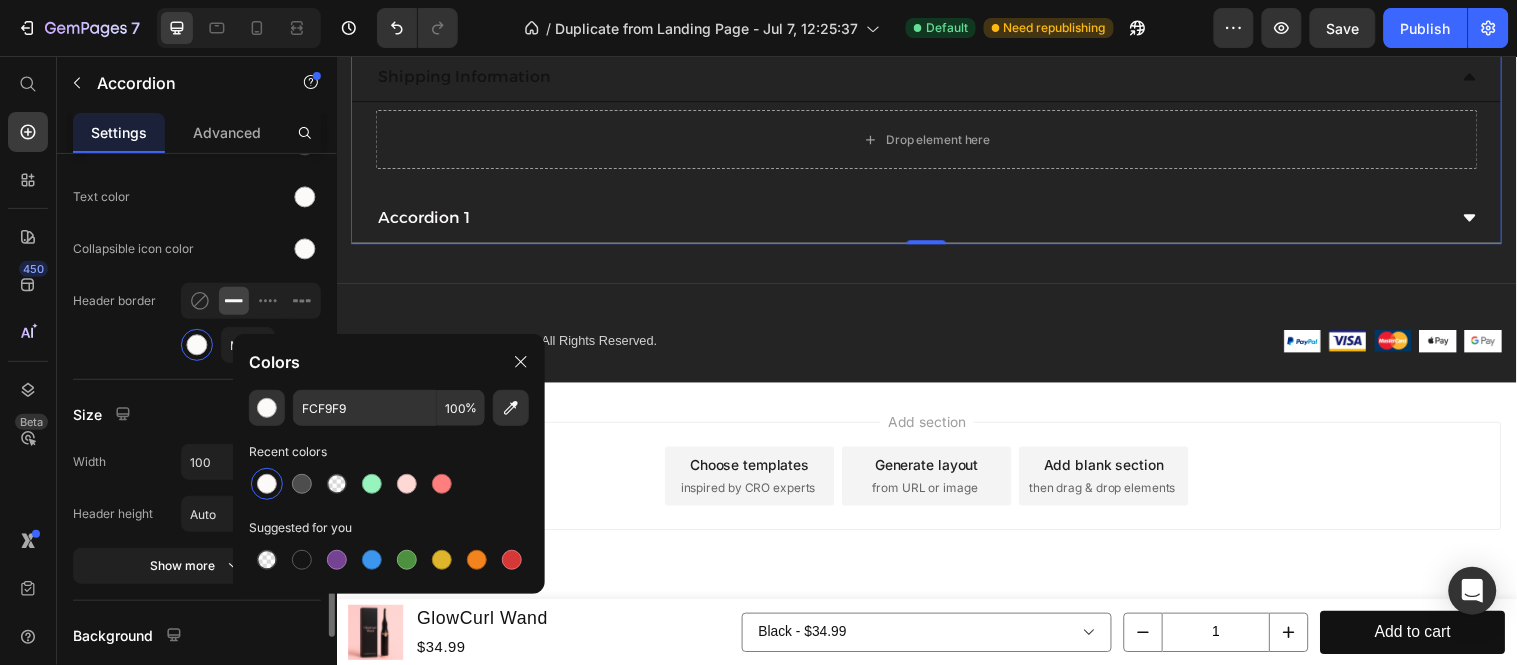click on "Header border Mixed" 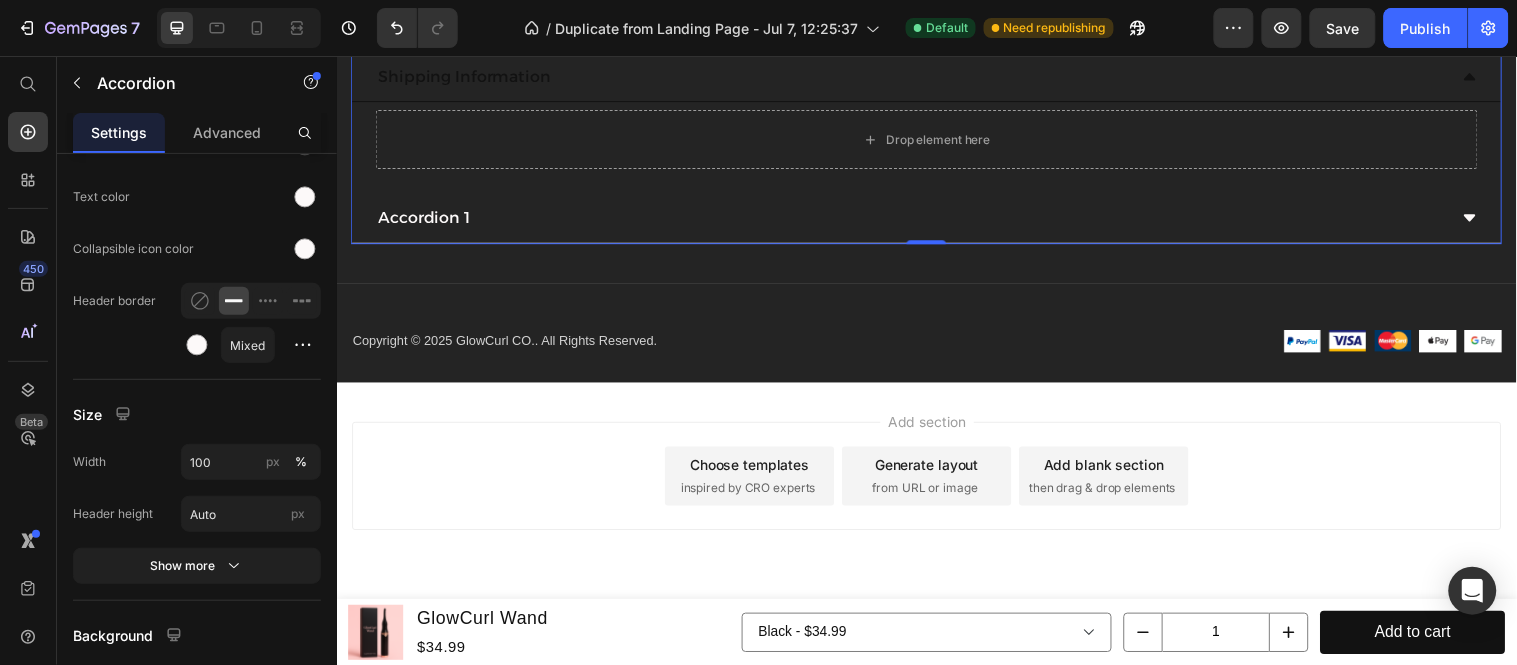click on "About GlowCurl Co." at bounding box center [920, -60] 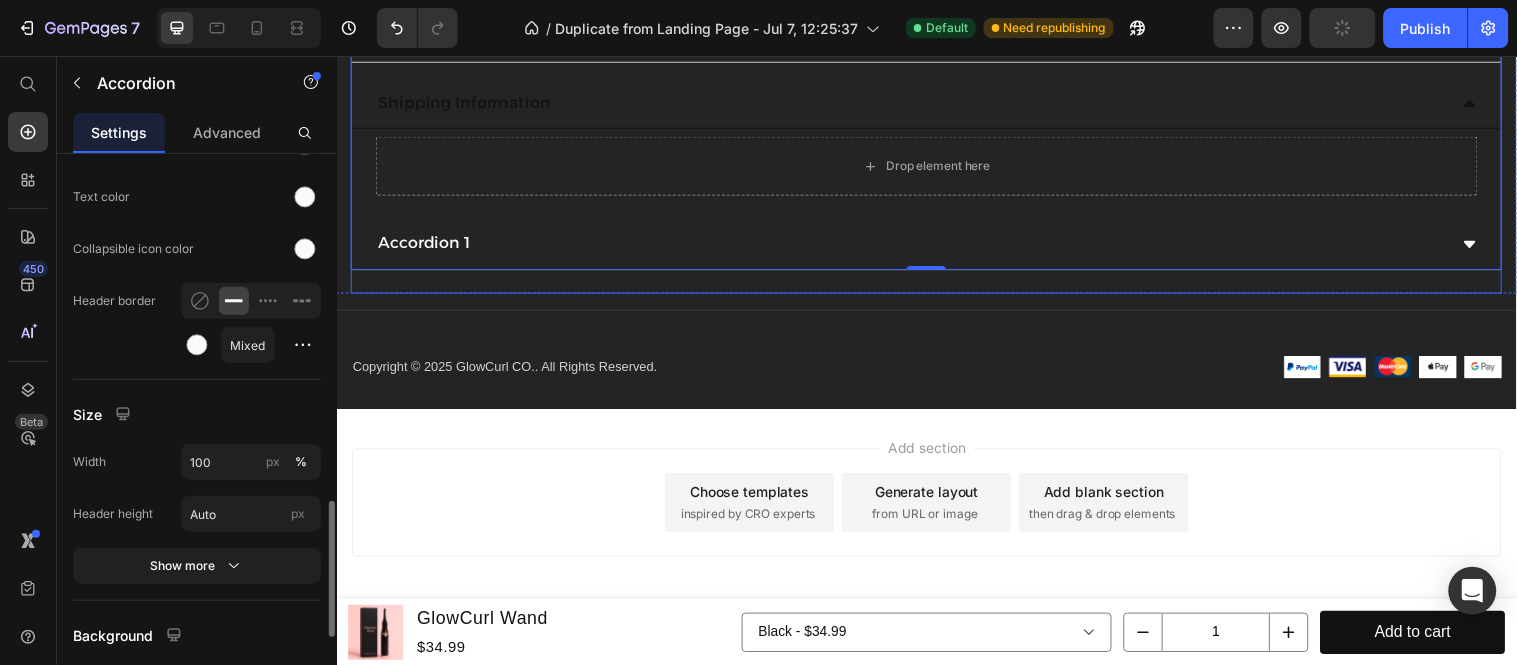 scroll, scrollTop: 5333, scrollLeft: 0, axis: vertical 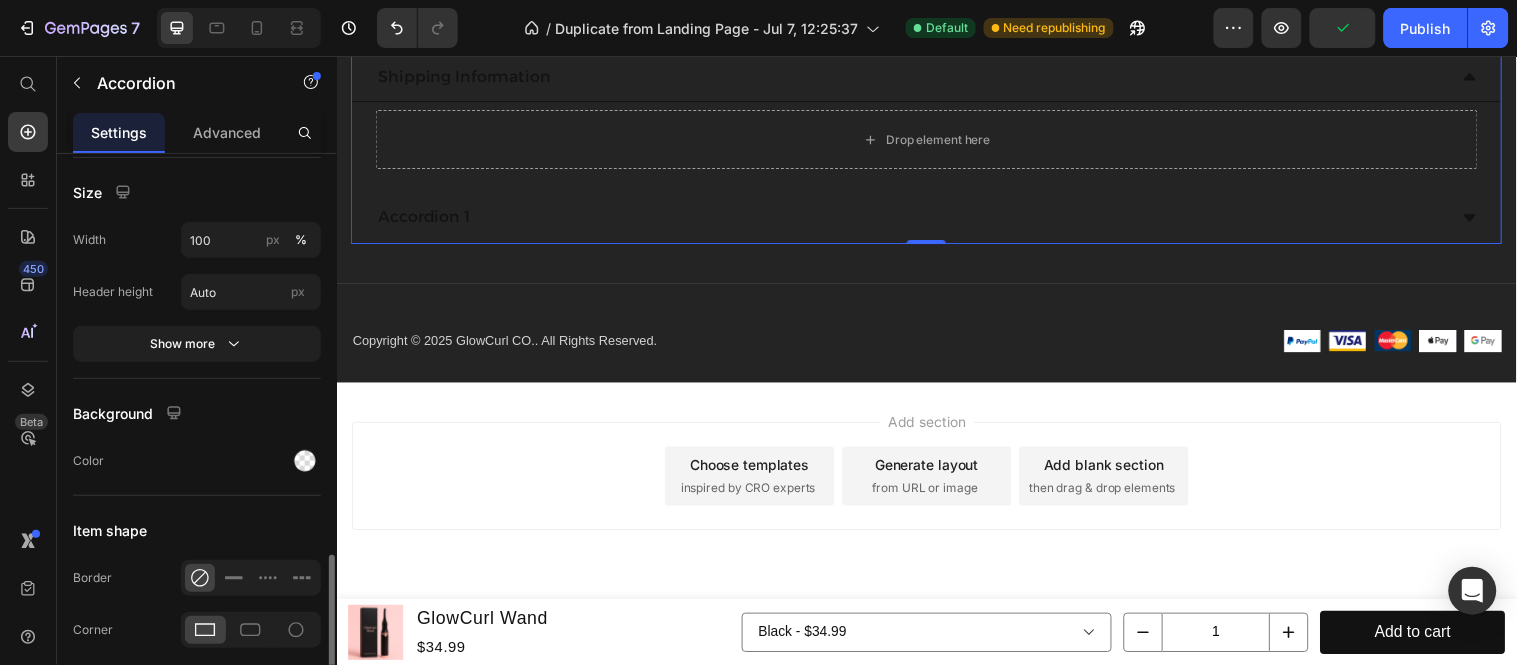 click on "Accordion 1" at bounding box center (425, 219) 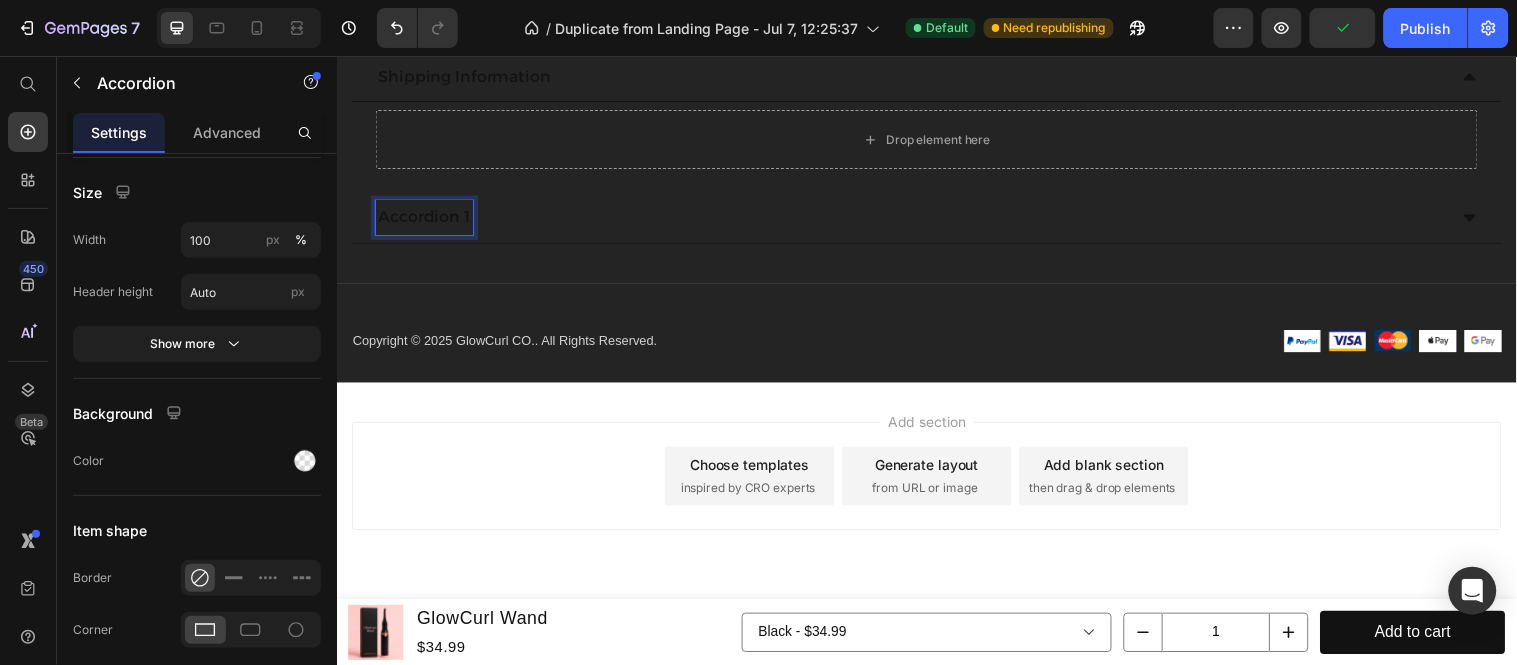 click on "Accordion 1" at bounding box center (425, 219) 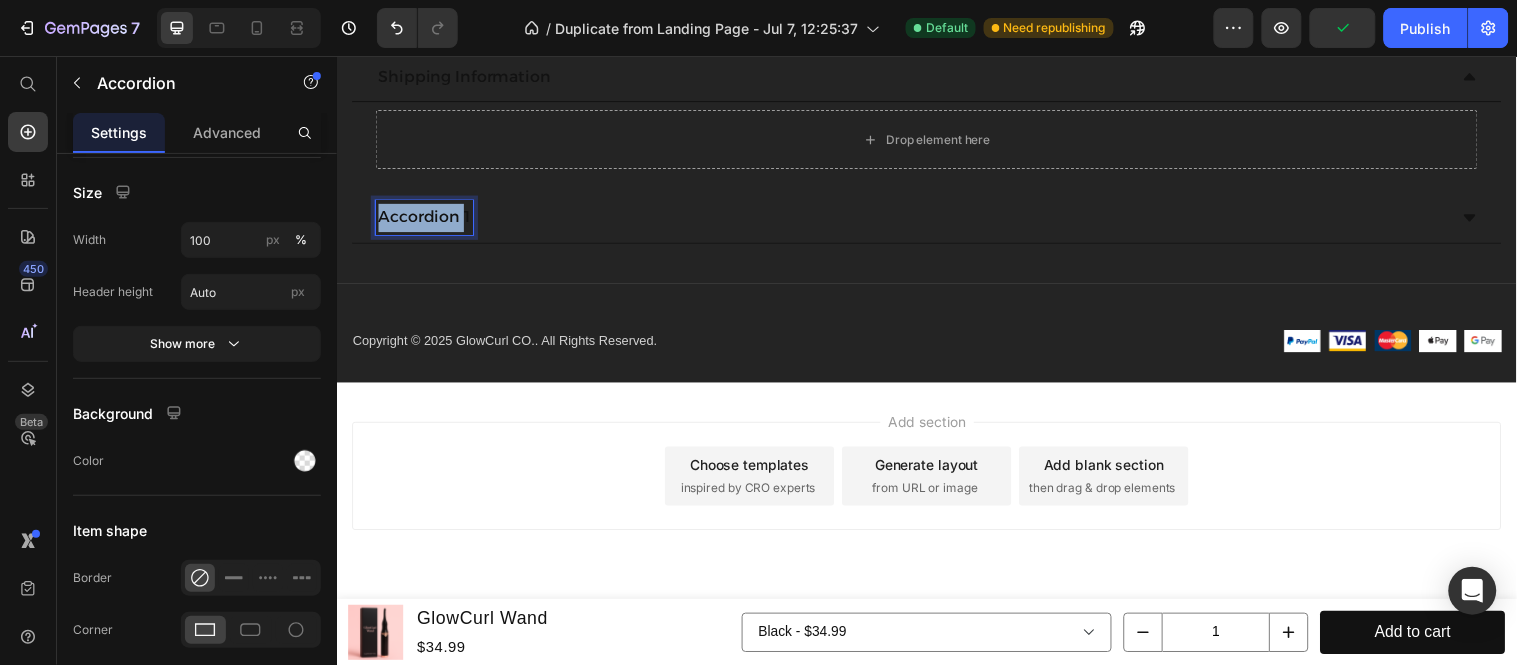 click on "Accordion 1" at bounding box center [425, 219] 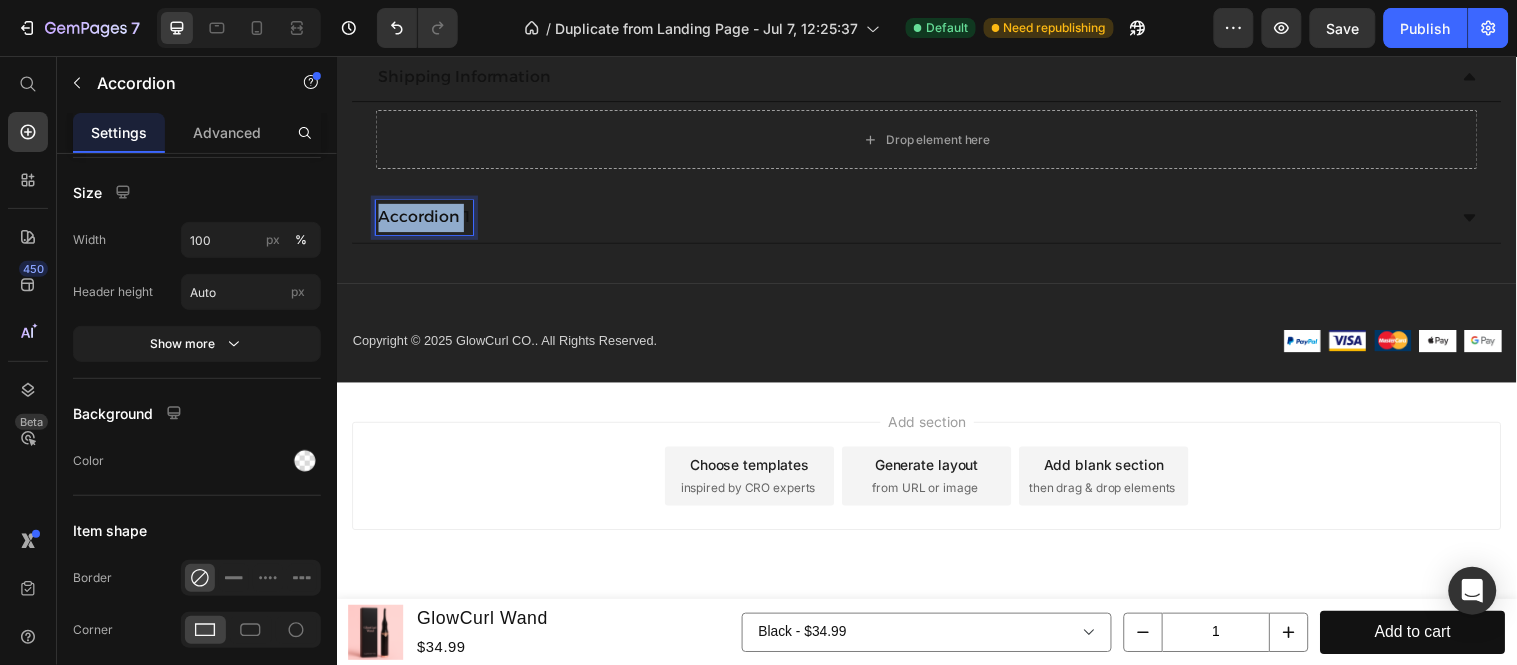 click on "Accordion 1" at bounding box center (425, 219) 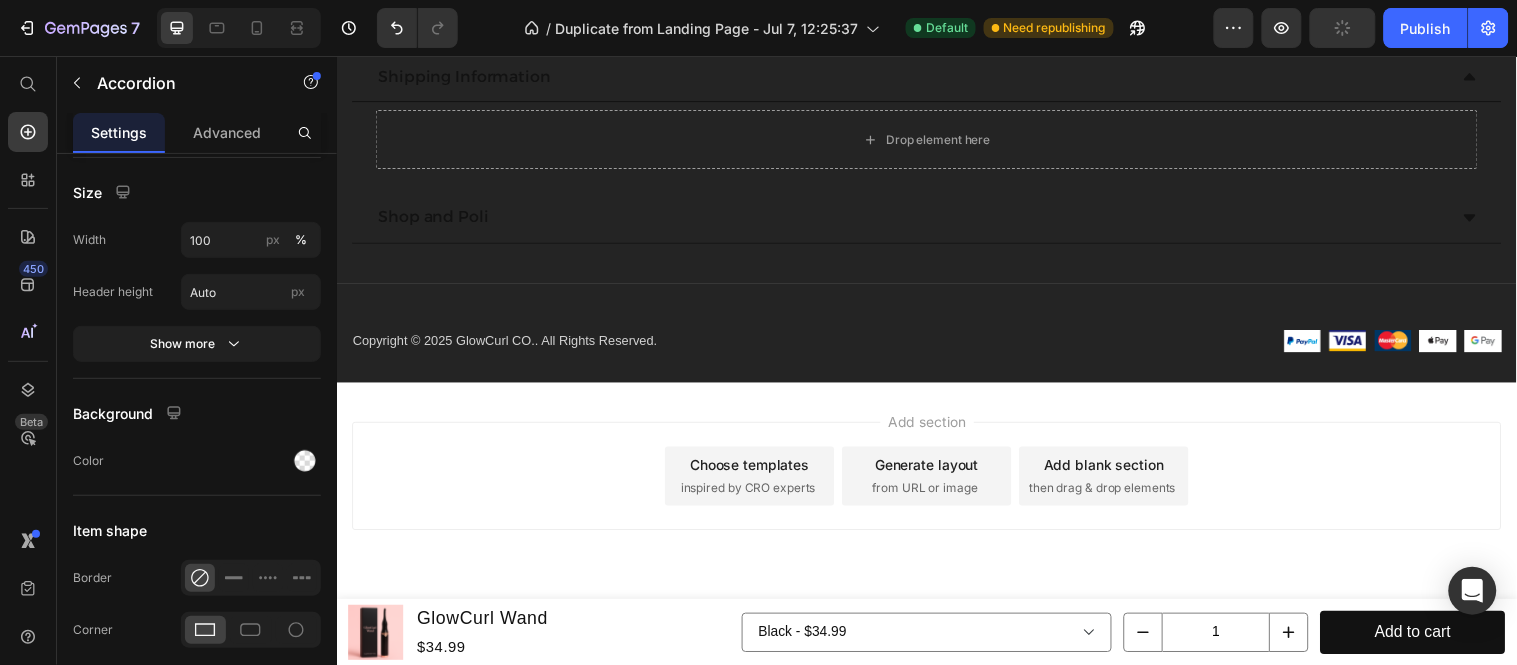 click on "About GlowCurl Co." at bounding box center [936, -135] 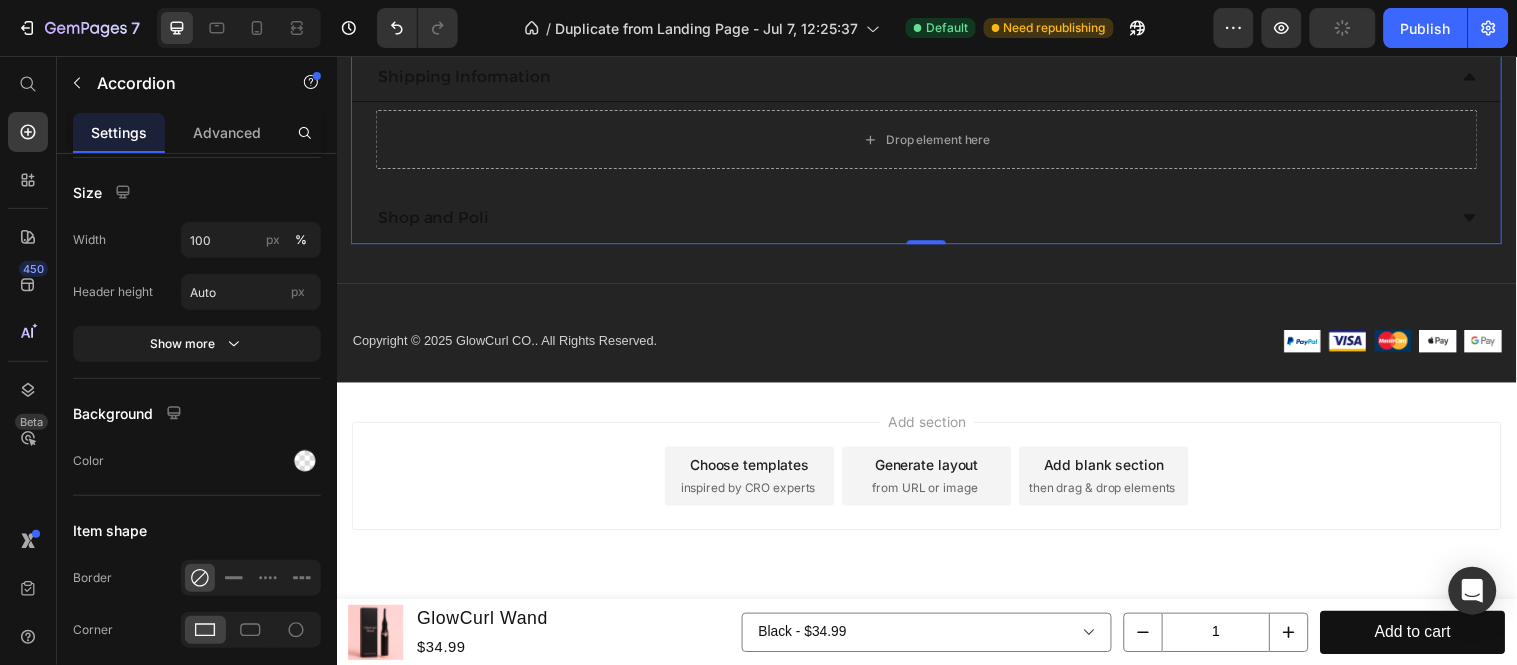 click on "Hear From GlowCurl Users Heading Row Image Image Image Image Carousel Icon Icon Icon Icon Icon Icon List 4.5 l  600+ Reviews Text Block Row ⭐️⭐️⭐️⭐️⭐️ “Honestly wasn’t expecting much but this actually WORKS.” I’ve tried heated curlers before and they never did anything. I used this after one coat of mascara and wow — my lashes stayed curled all day. Super quick too. I usually don’t write reviews but this deserves one. —  [FIRST] [LAST] Text Block ⭐️⭐️⭐️⭐️⭐️ “My lashes have never looked this lifted.” At first I thought it wouldn’t make a difference, but the heat actually helps the curl hold way better than a normal curler. I did two slow brushes like it said and the curl was perfect. —  [FIRST] [LAST] Text Block ⭐️⭐️⭐️⭐️ “Works great but definitely use it  after  mascara.” —  [FIRST] [LAST] Text Block ⭐️⭐️⭐️⭐️⭐️ “Game changer for straight lashes!” —  [FIRST] [LAST] Text Block Row
A: Text Block ." at bounding box center (936, -893) 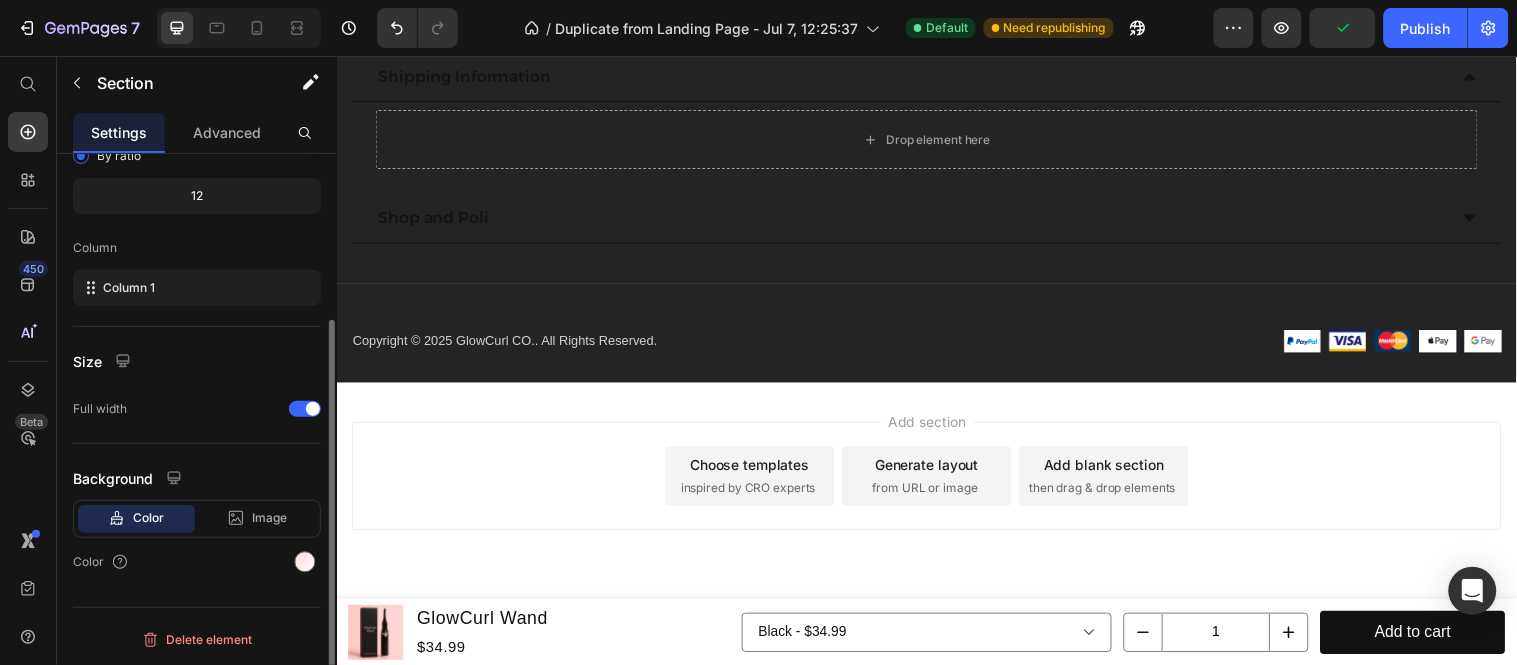 scroll, scrollTop: 0, scrollLeft: 0, axis: both 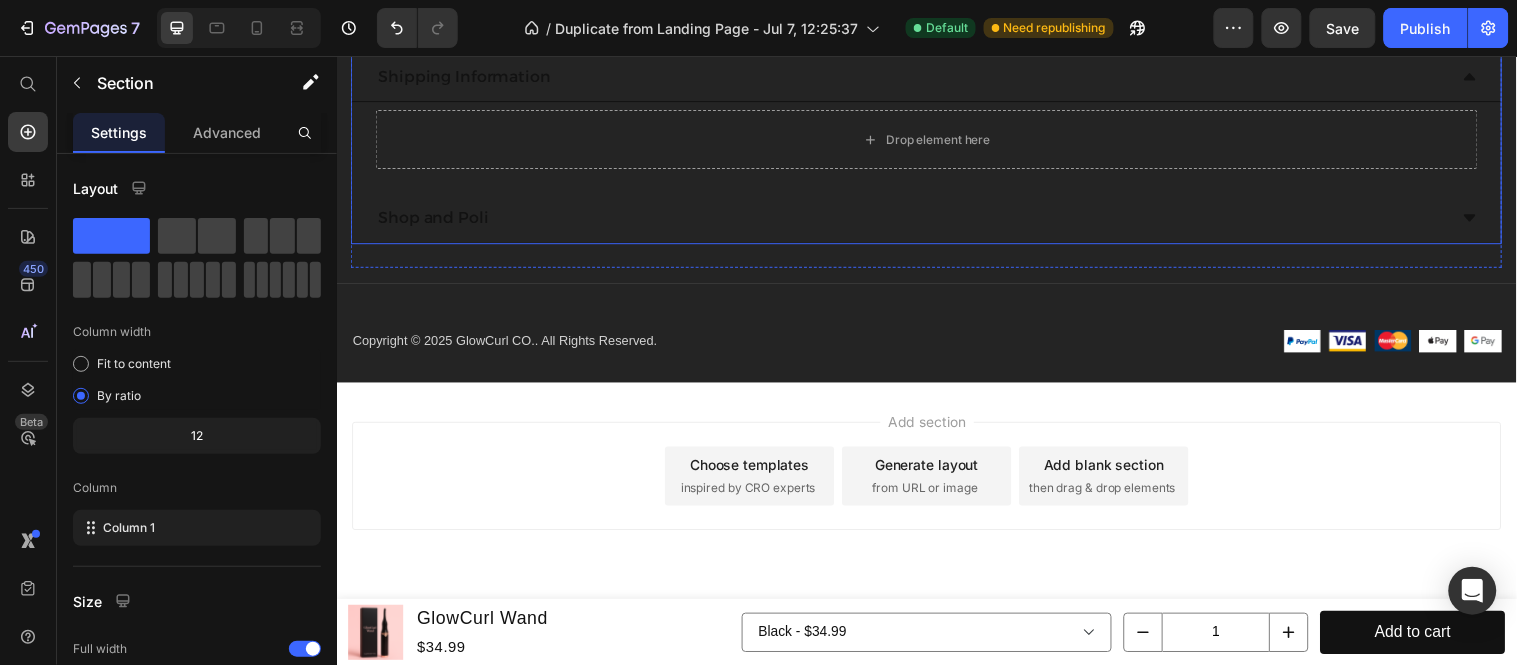 click on "Shop and Poli" at bounding box center [435, 219] 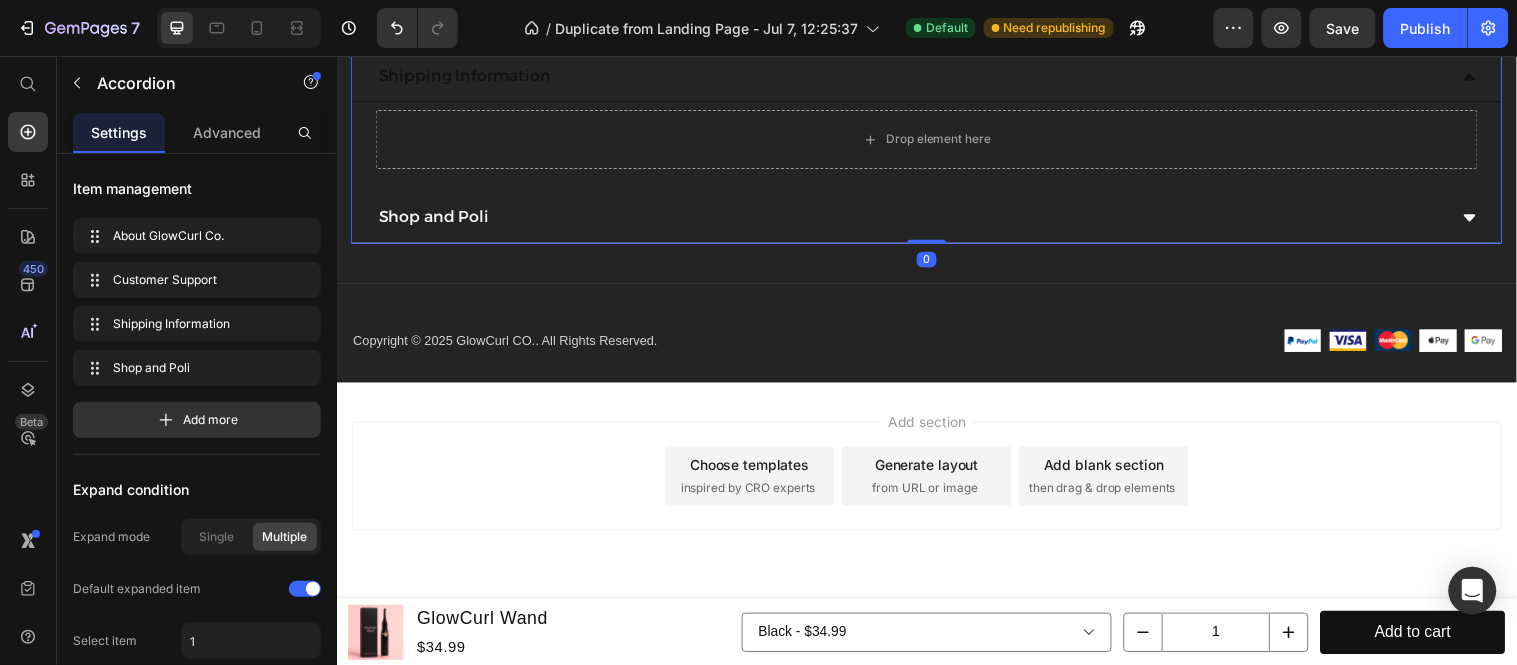 click 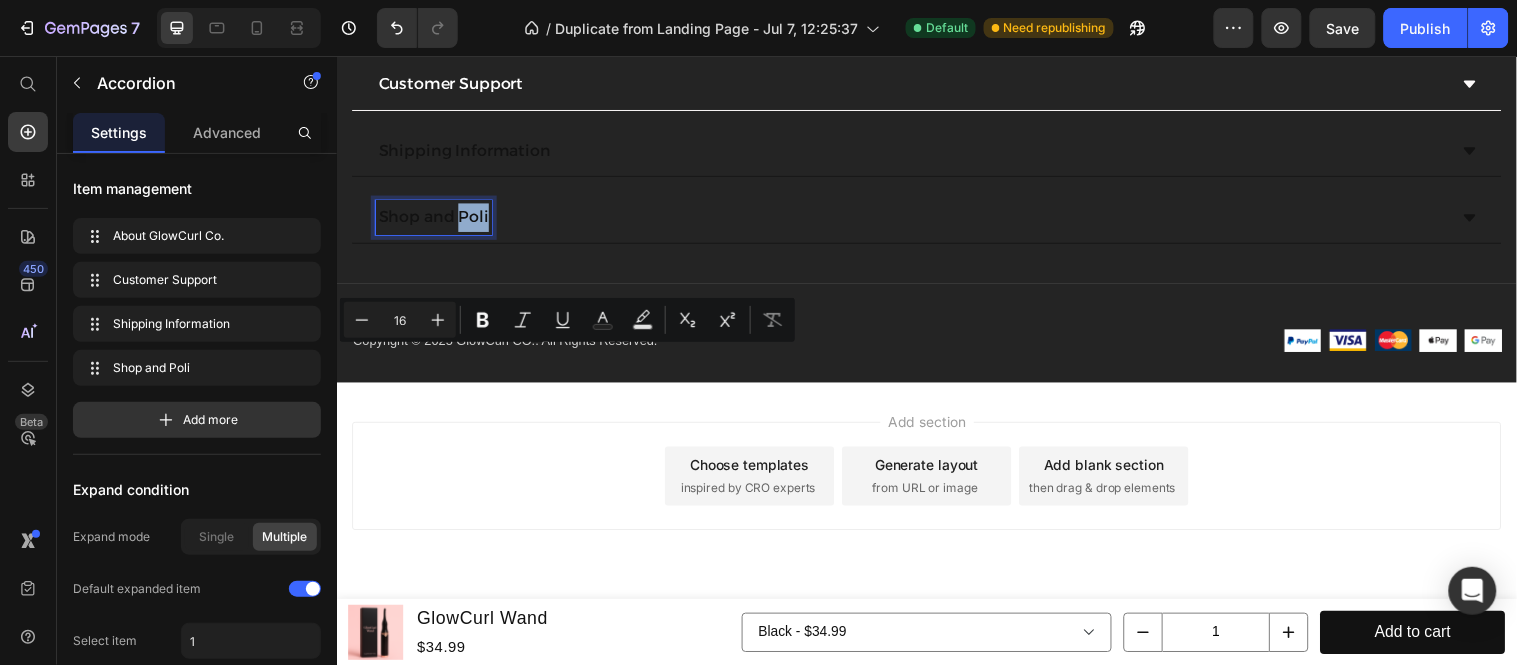 click on "Shop and Poli" at bounding box center [435, 219] 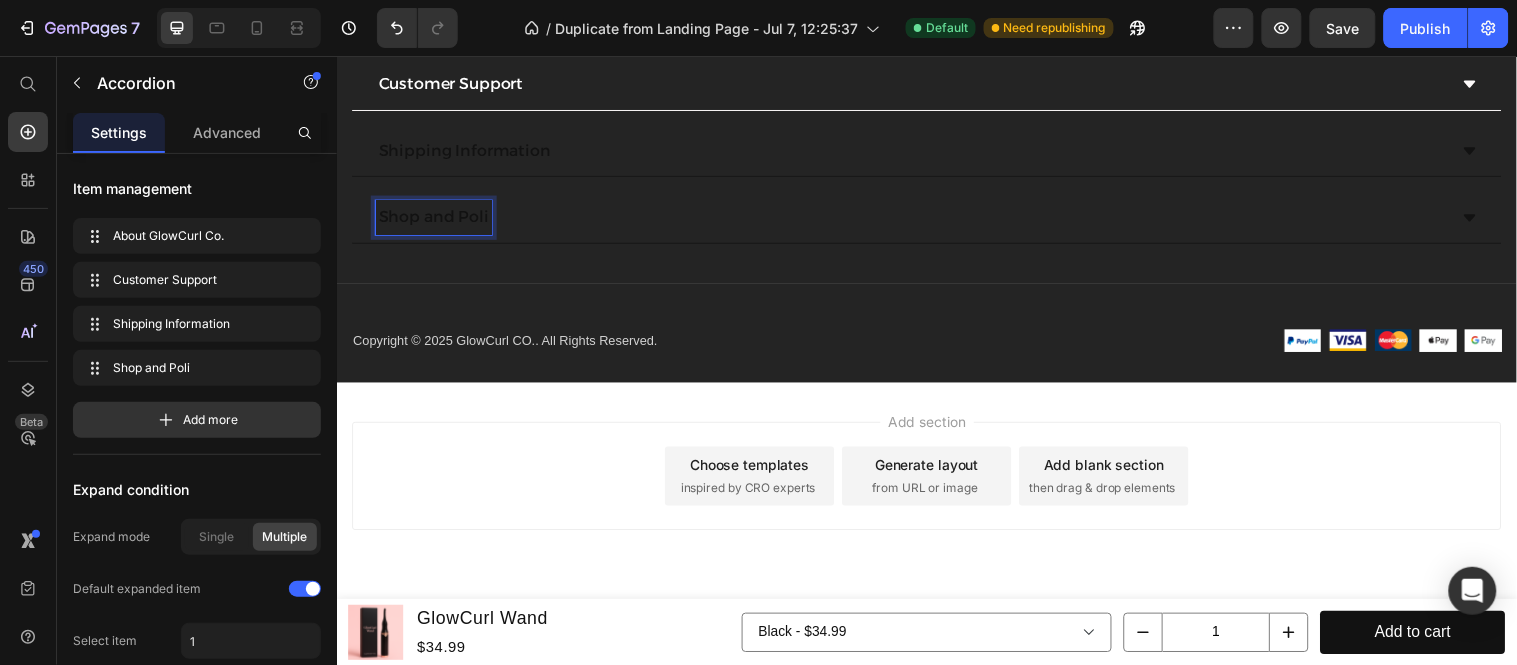 click on "Shop and Poli" at bounding box center (435, 219) 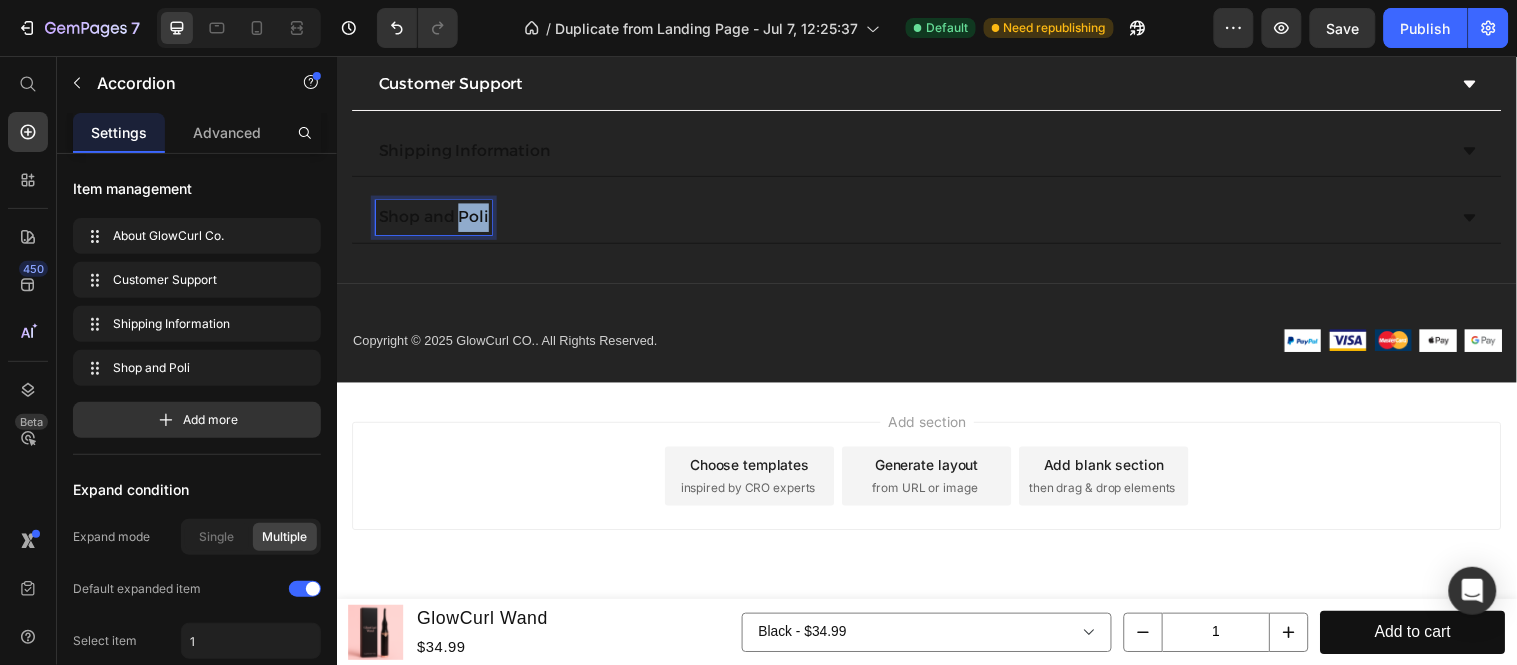 click on "Shop and Poli" at bounding box center [435, 219] 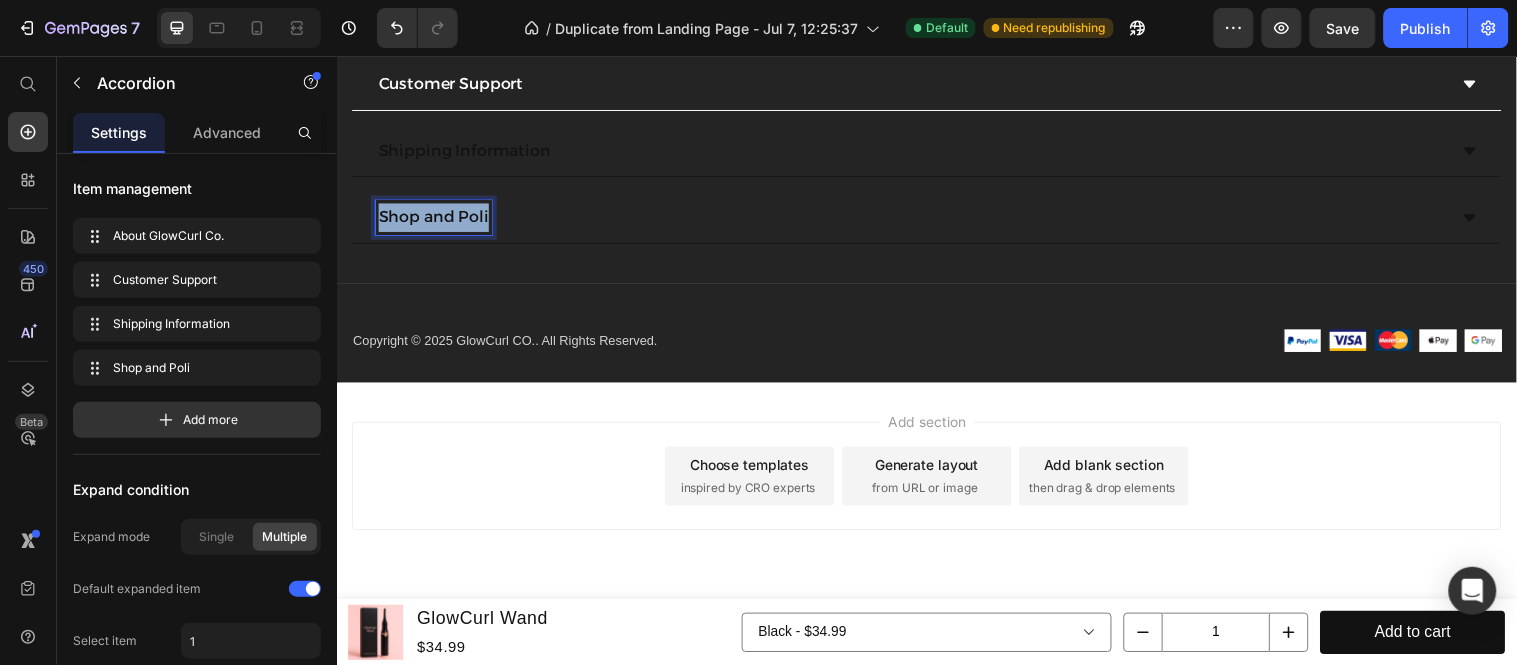 click on "Shop and Poli" at bounding box center (435, 219) 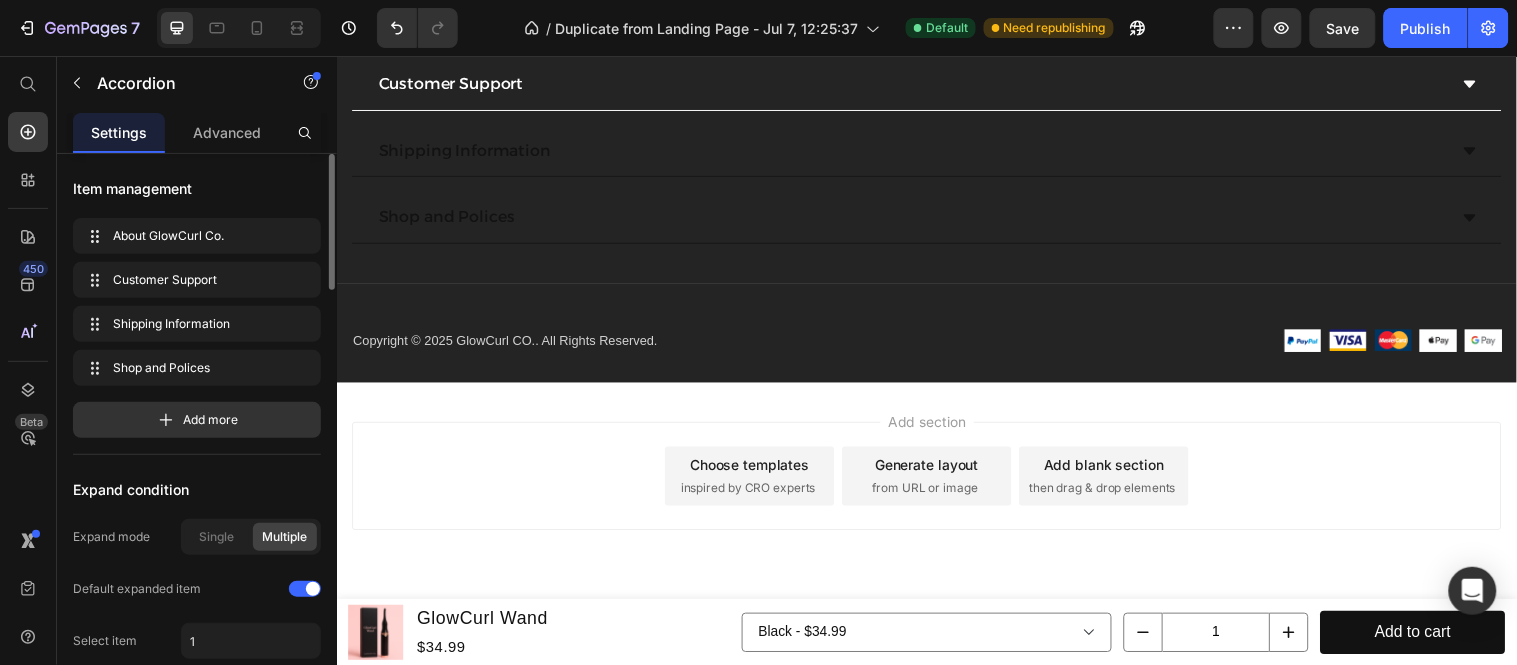 click on "Add more" at bounding box center [197, 420] 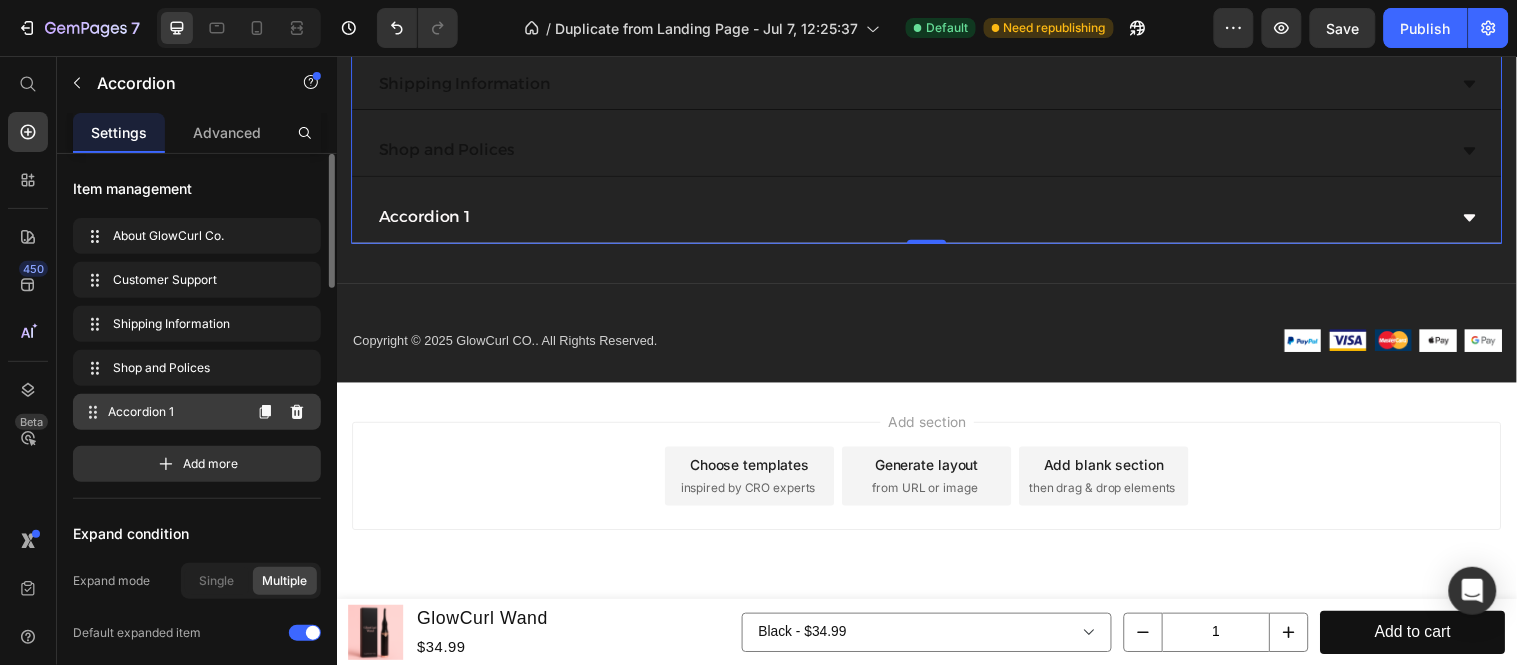 click on "Accordion 1" at bounding box center [174, 412] 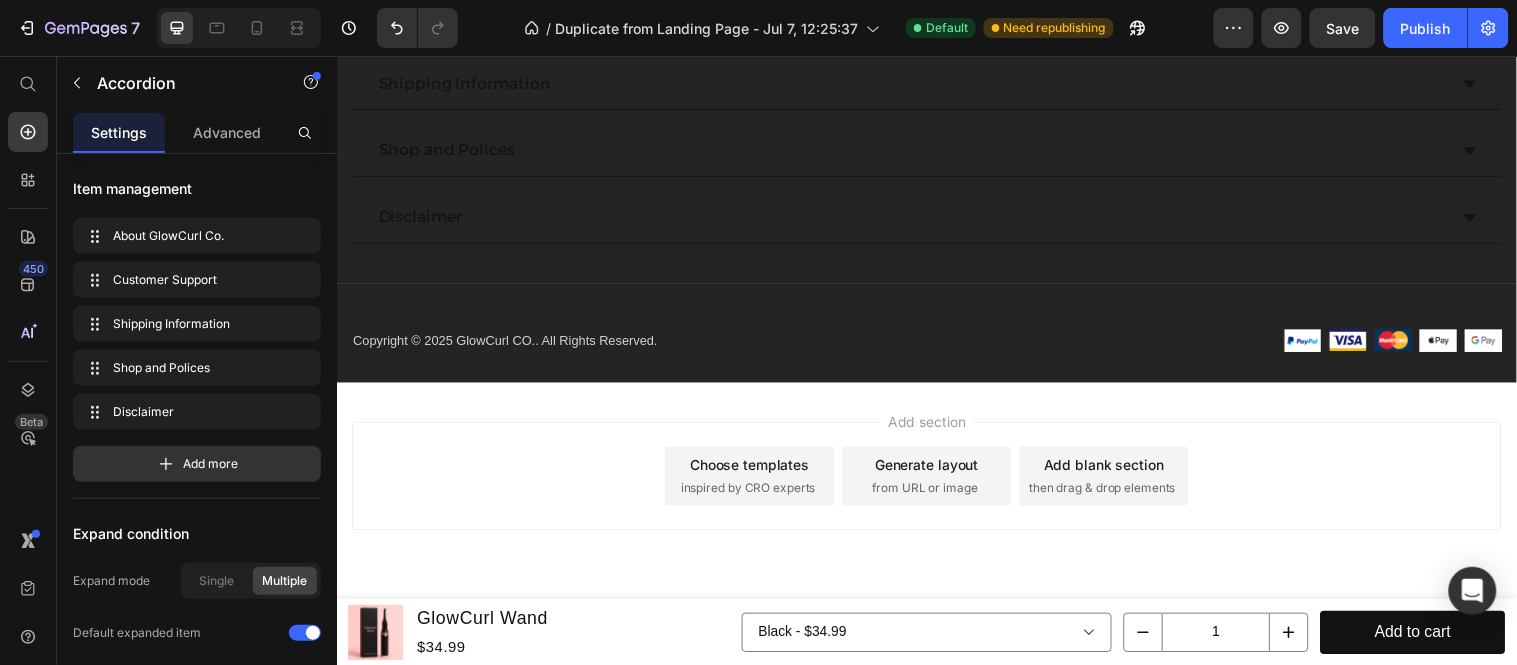click on "About GlowCurl Co." at bounding box center (936, -51) 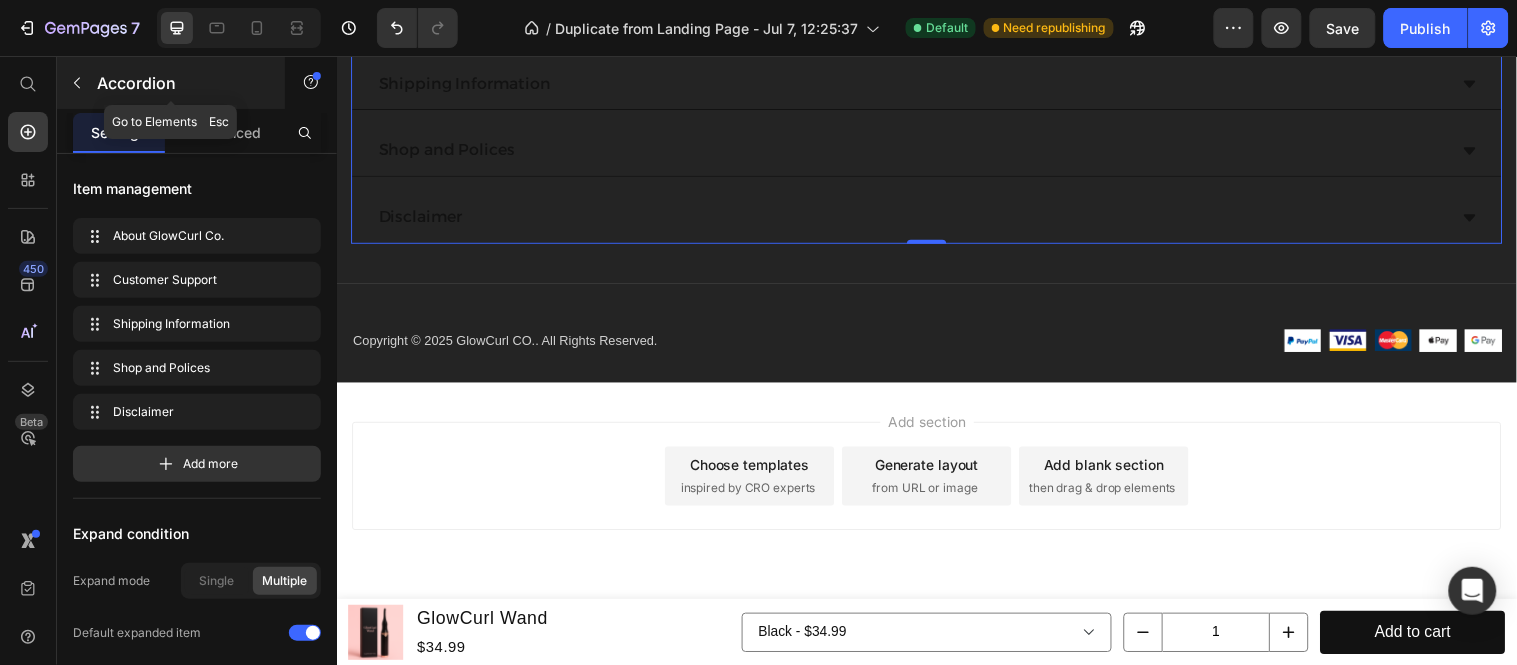 click at bounding box center (77, 83) 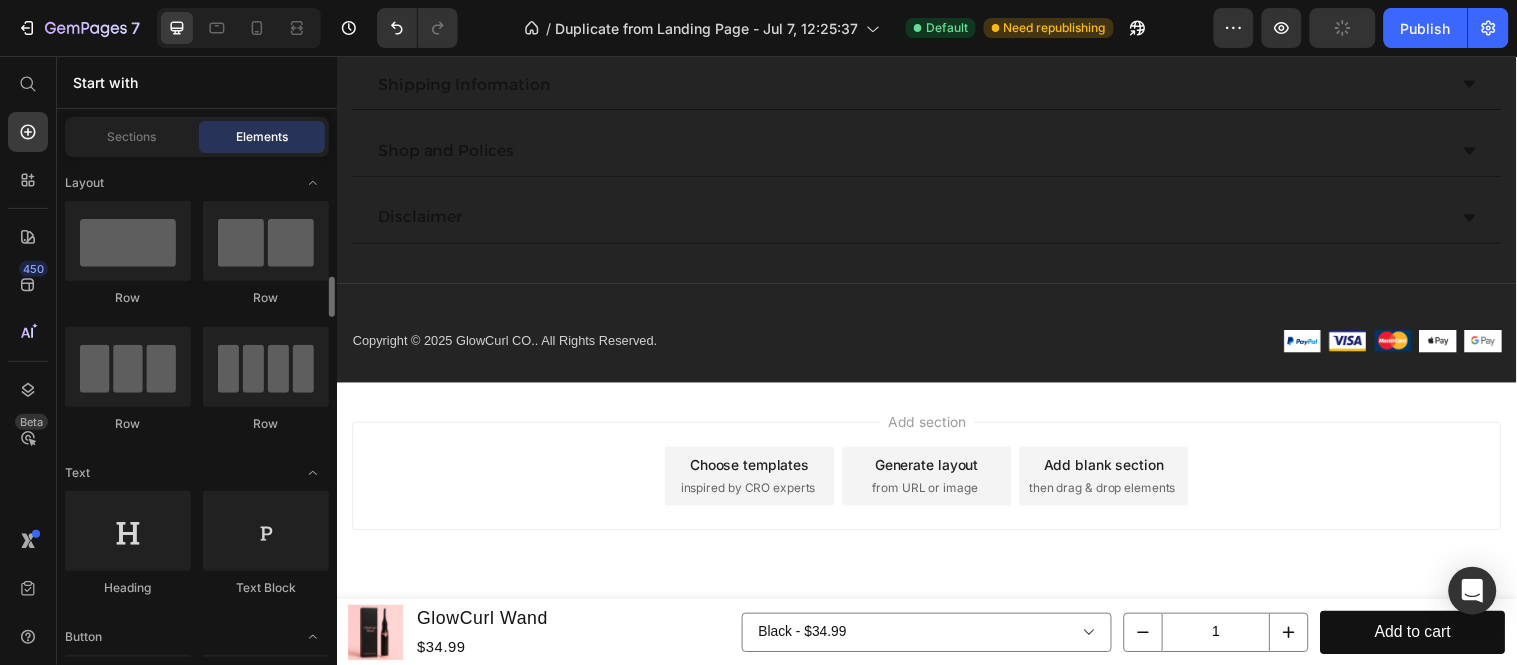 scroll, scrollTop: 111, scrollLeft: 0, axis: vertical 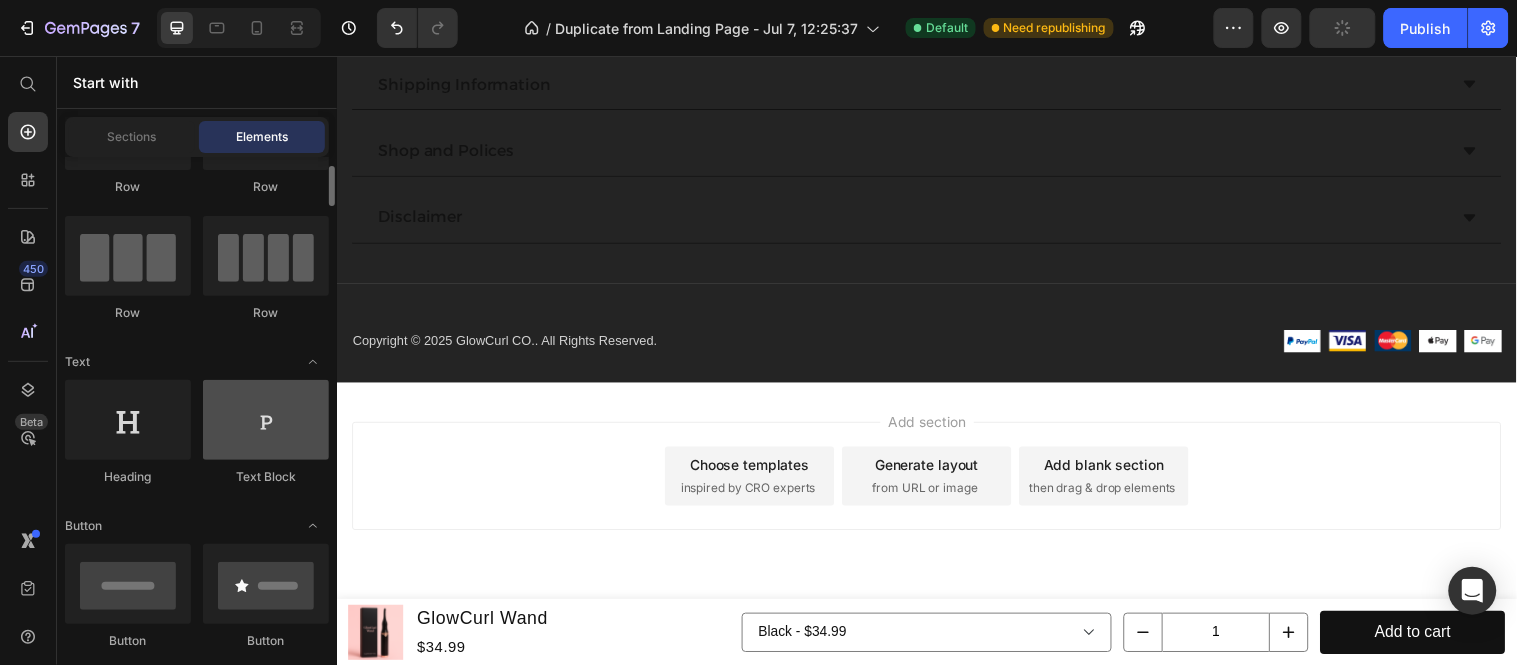 drag, startPoint x: 254, startPoint y: 518, endPoint x: 264, endPoint y: 456, distance: 62.801273 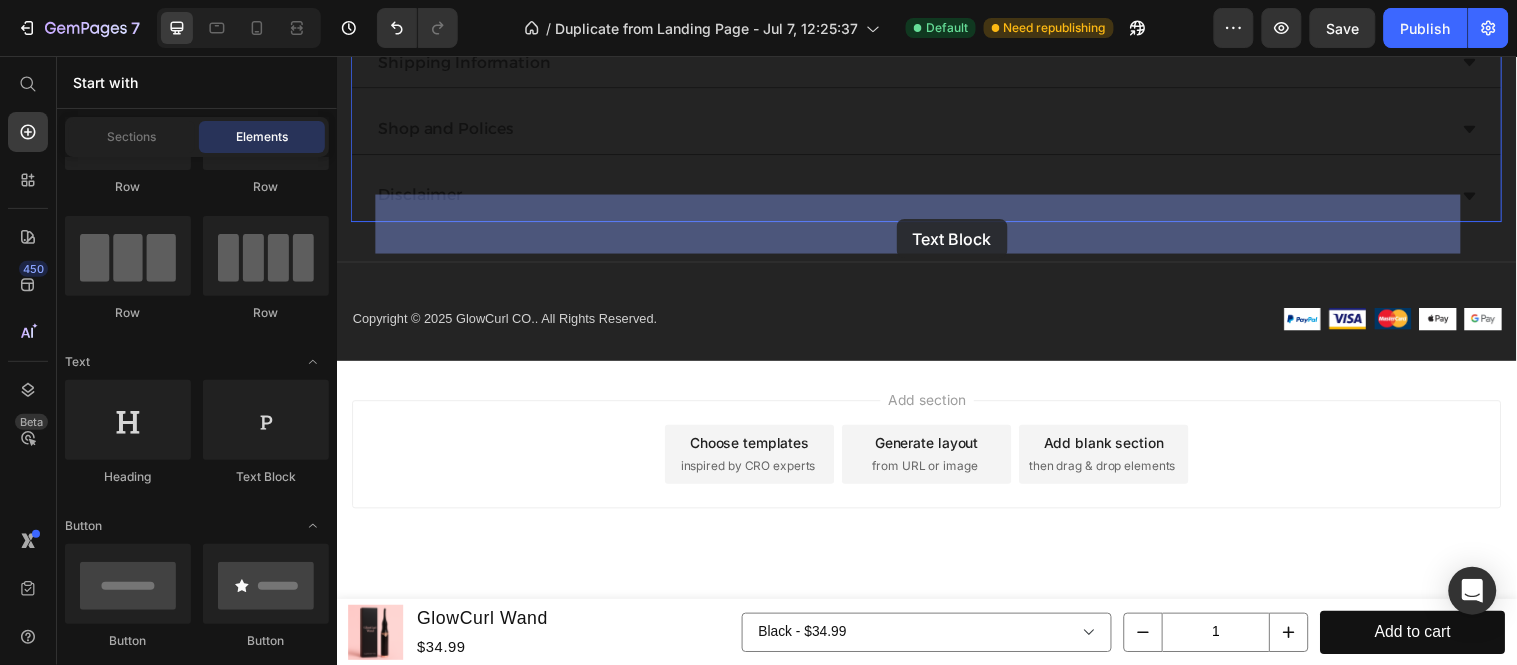drag, startPoint x: 818, startPoint y: 326, endPoint x: 905, endPoint y: 221, distance: 136.35982 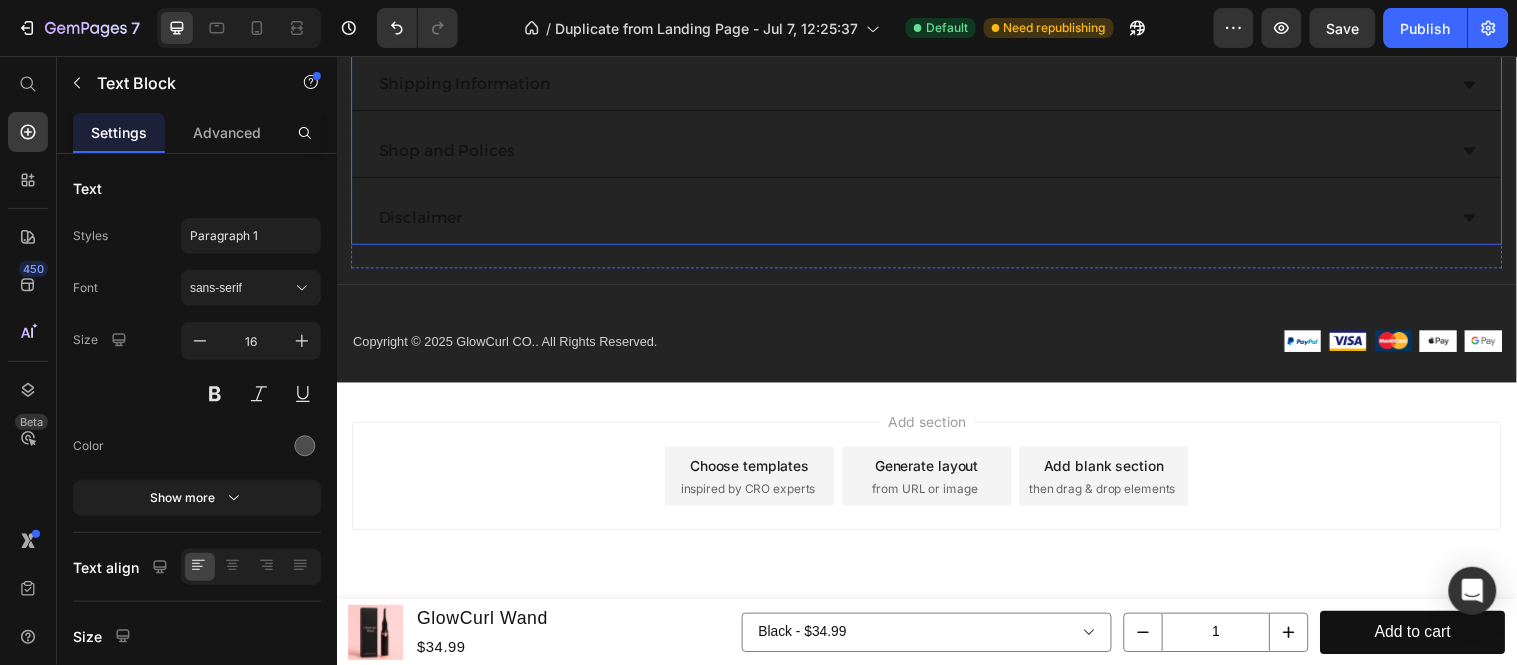 click on "Customer Support" at bounding box center (936, 17) 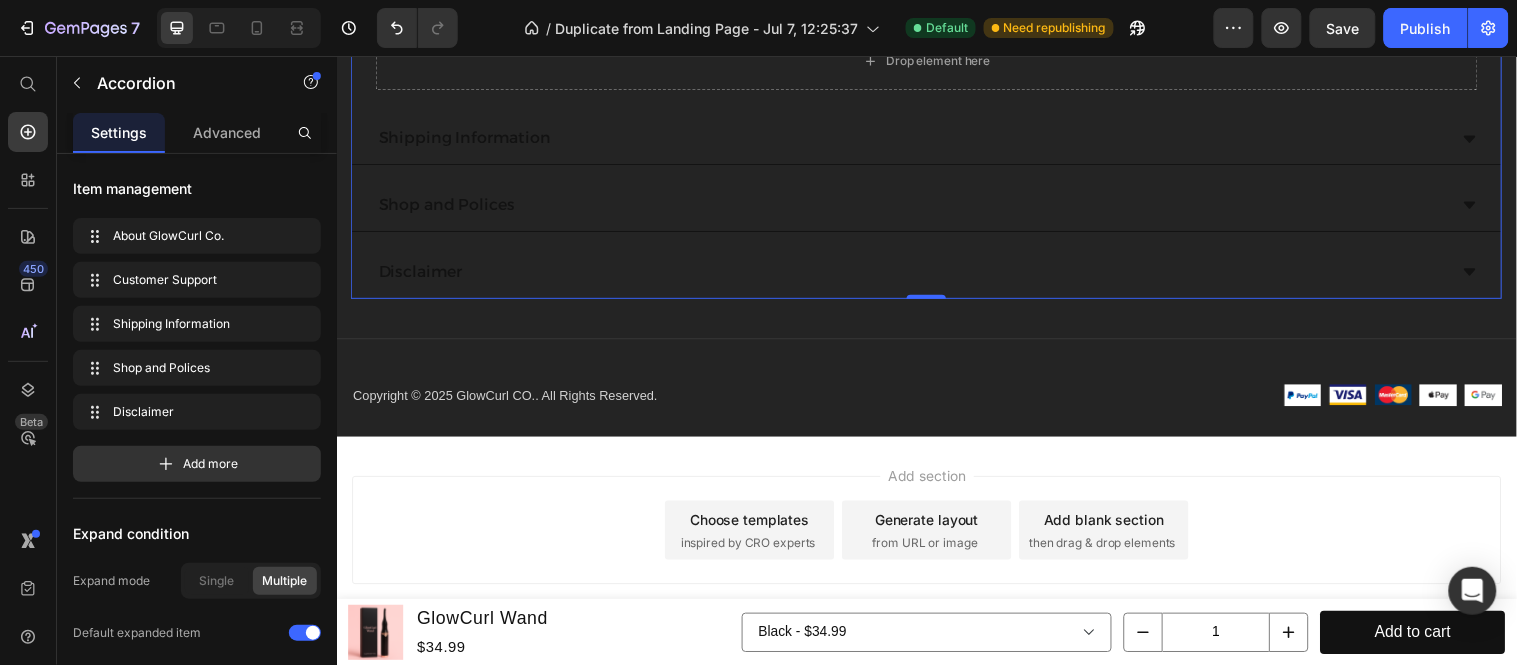 click on "Lorem ipsum dolor sit amet, consectetur adipiscing elit, sed do eiusmod tempor incididunt ut labore et dolore magna aliqua. Ut enim ad minim veniam, quis nostrud exercitation ullamco laboris nisi ut aliquip ex ea commodo consequat." at bounding box center (936, -84) 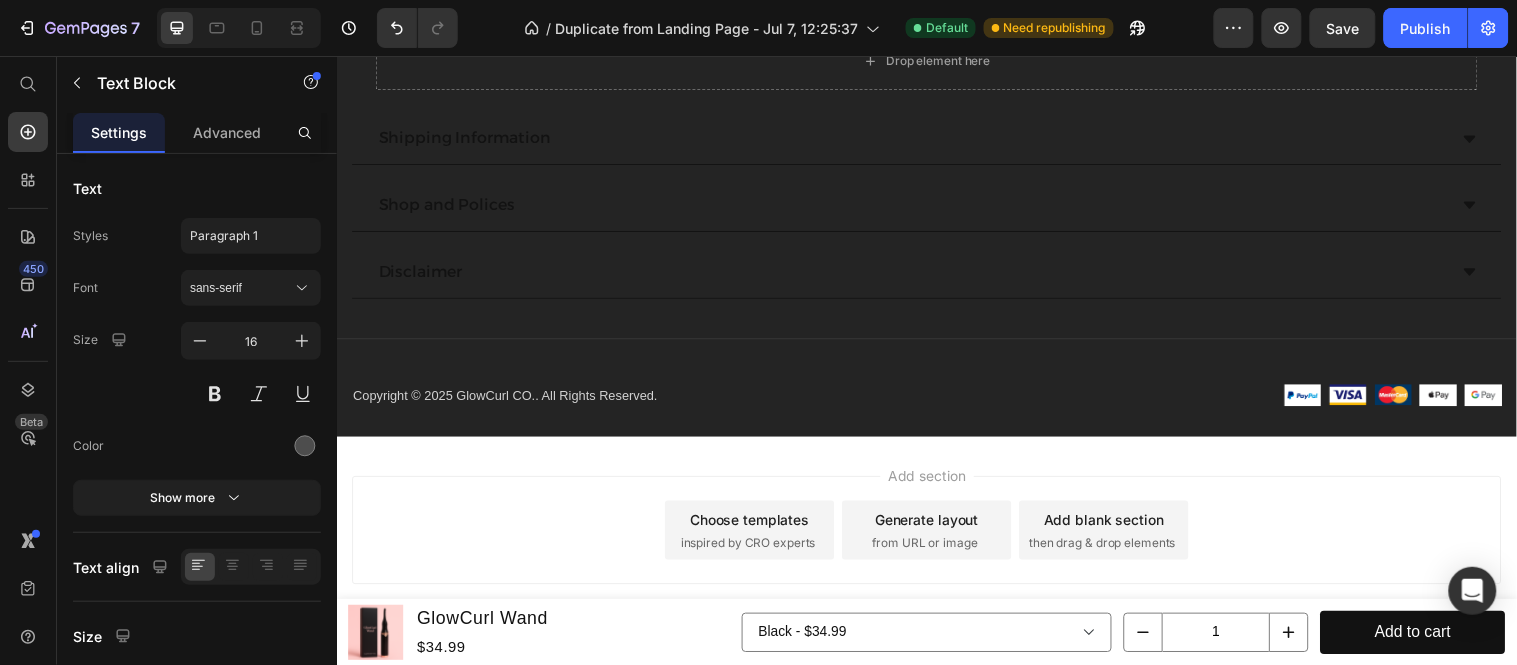 click on "At GlowCurl Co., we’re on a mission to make effortless beauty accessible to everyone. Our heated lash curler delivers instant lift, curl, and confidence — no salon needed." at bounding box center [936, -84] 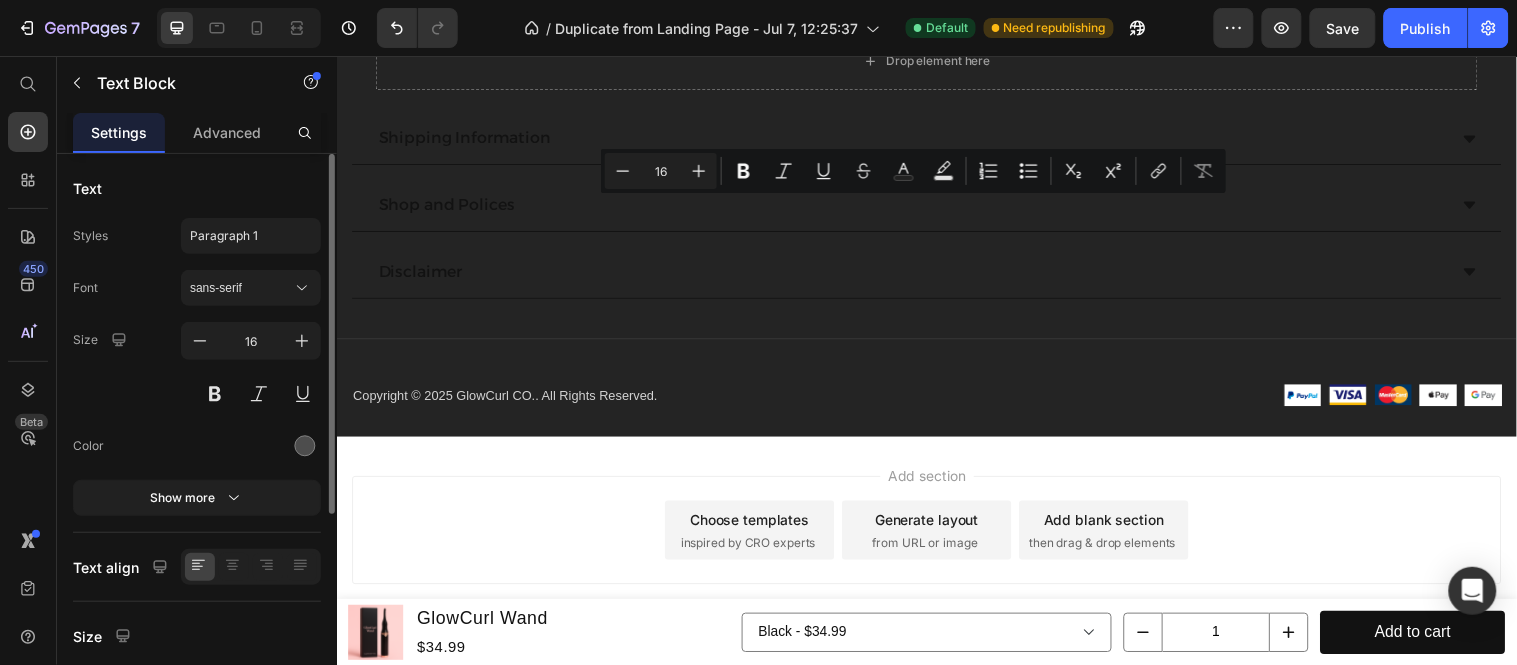 click on "sans-serif" at bounding box center (241, 288) 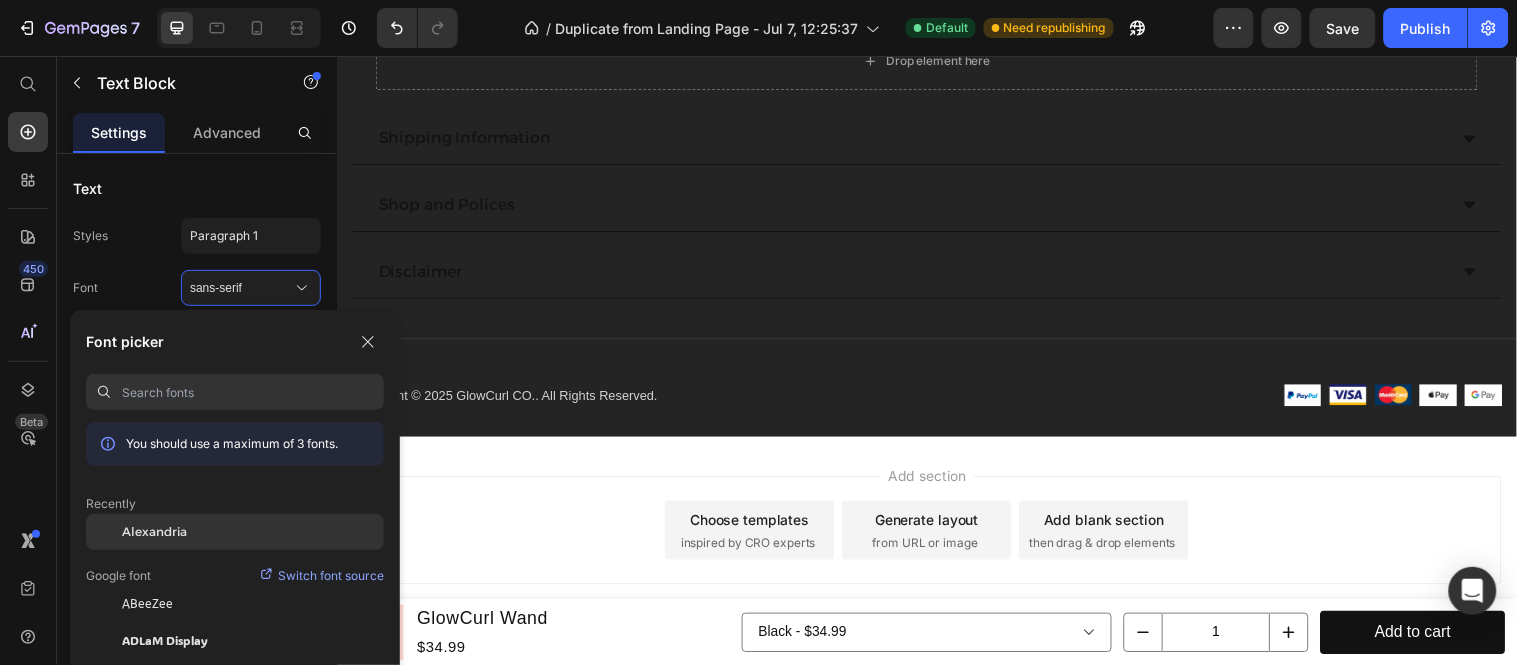 click on "Alexandria" 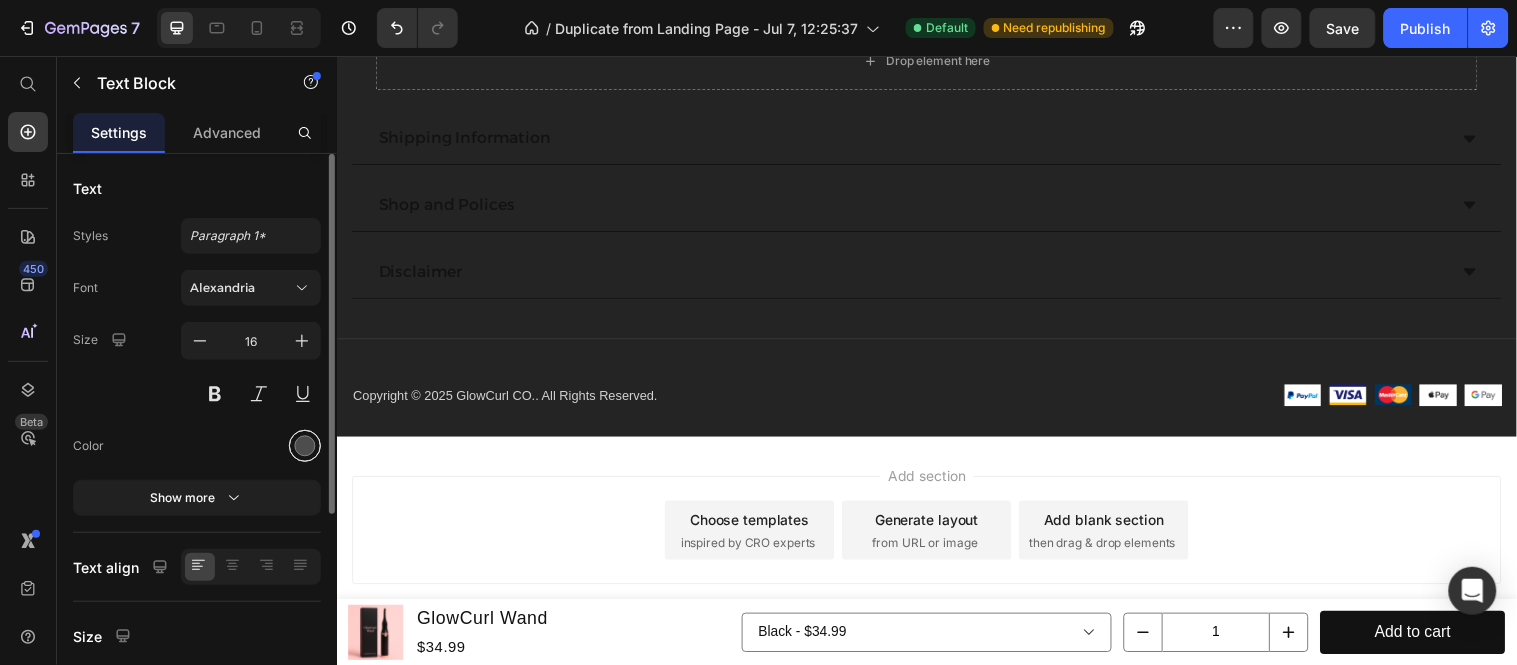click at bounding box center [305, 446] 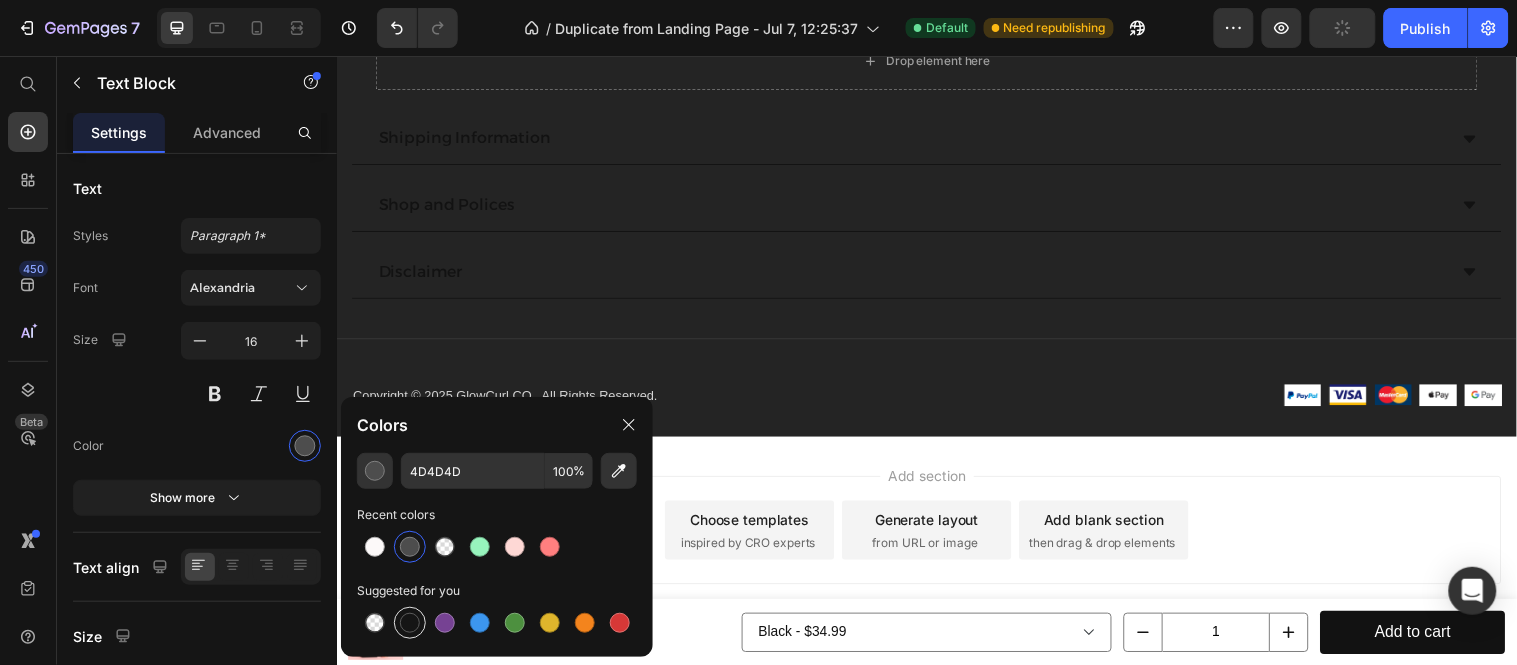 click at bounding box center (410, 623) 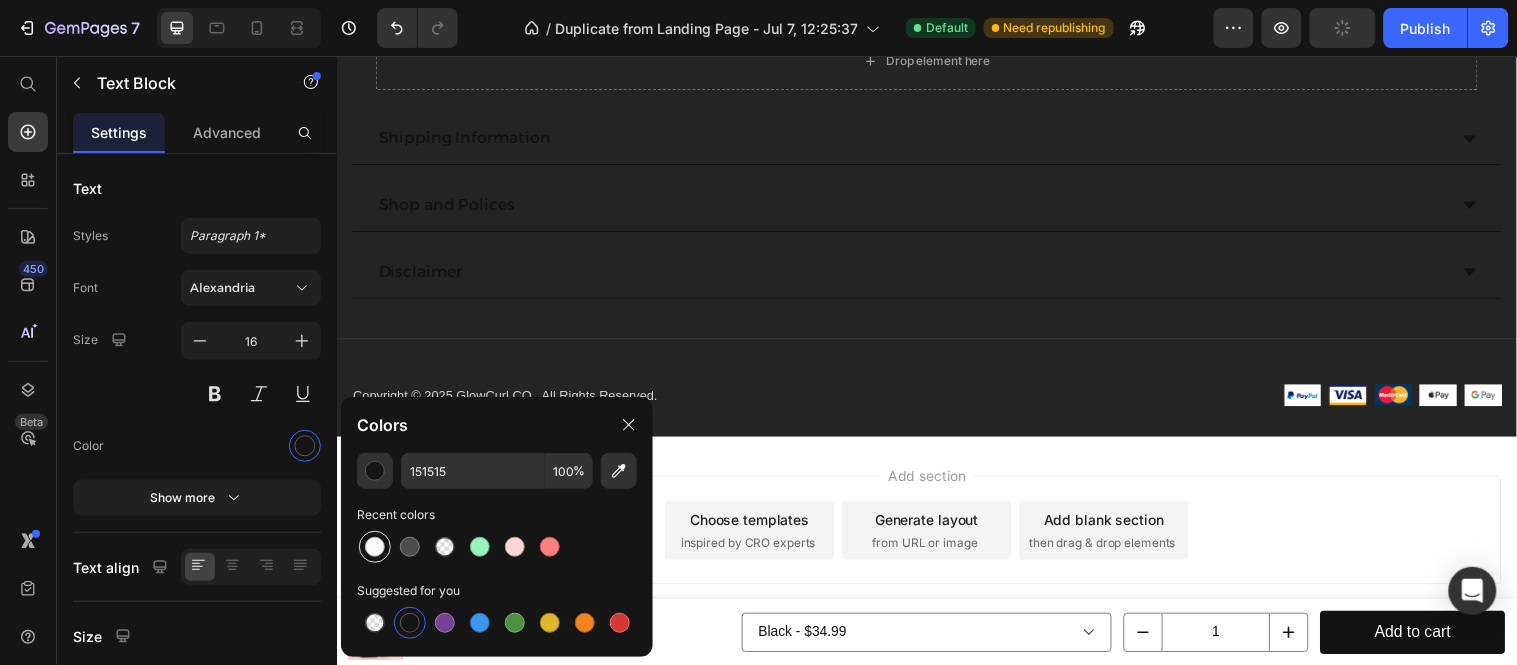 click at bounding box center (375, 547) 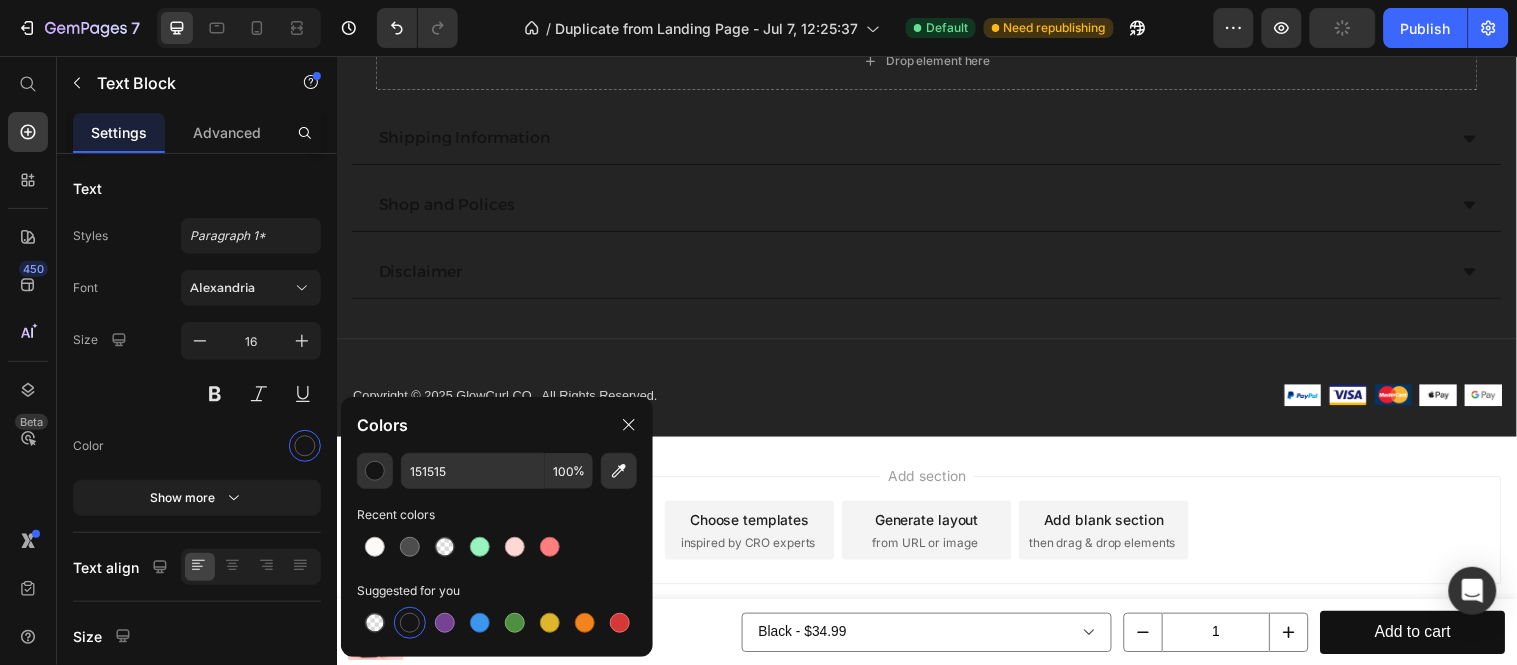 type on "FCF9F9" 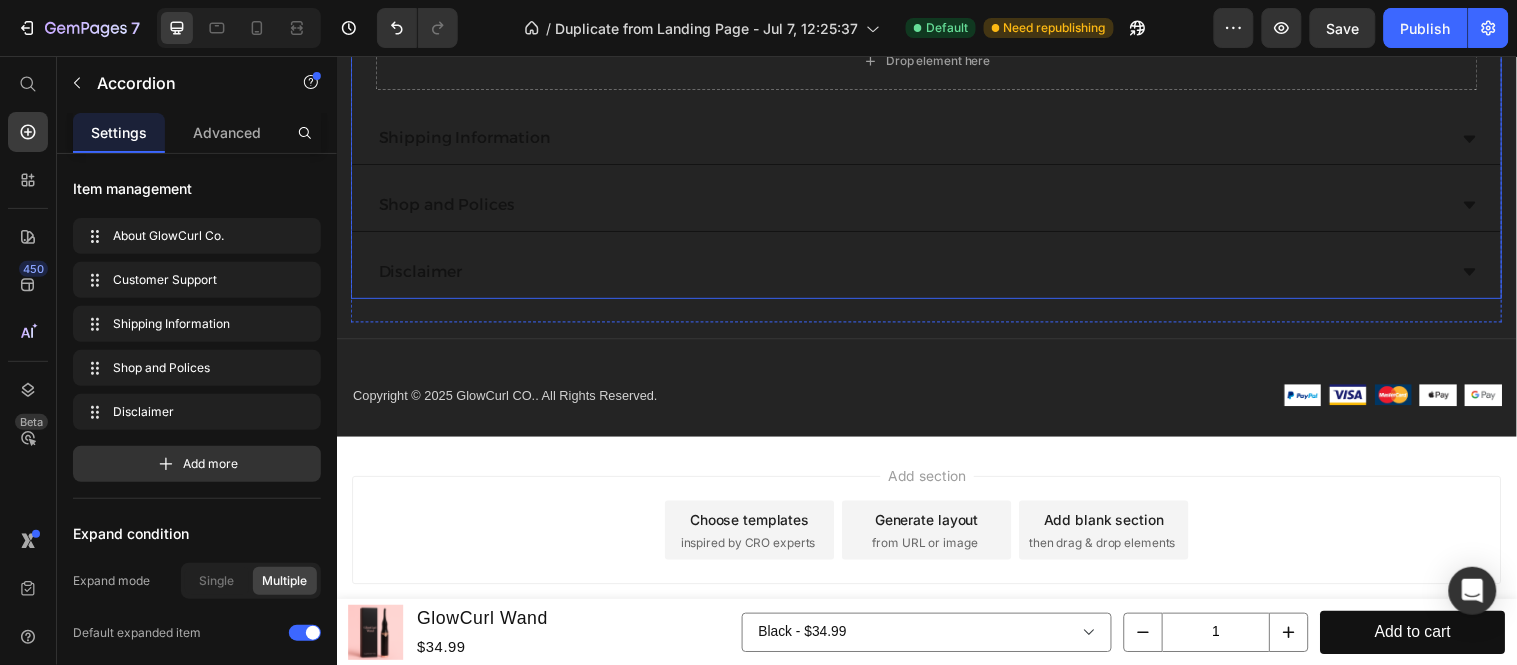 click on "About GlowCurl Co." at bounding box center (456, -151) 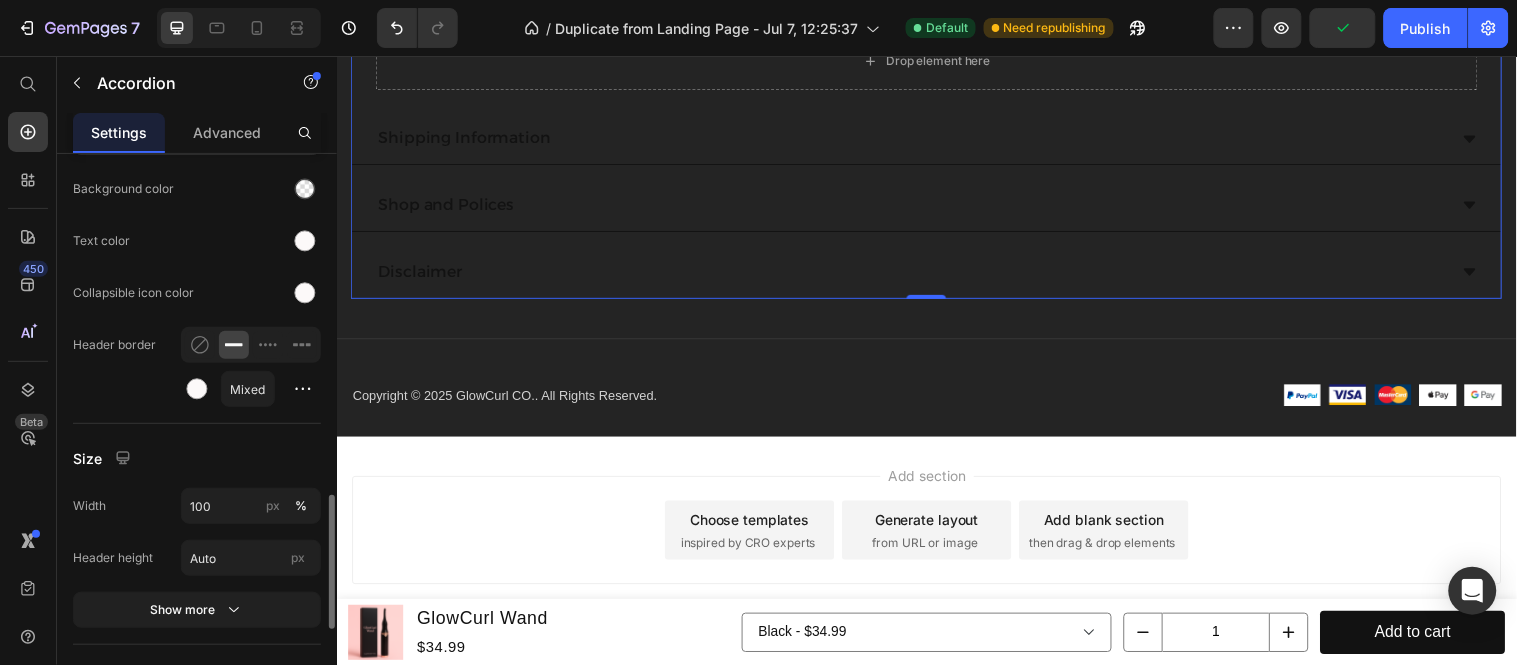 scroll, scrollTop: 1222, scrollLeft: 0, axis: vertical 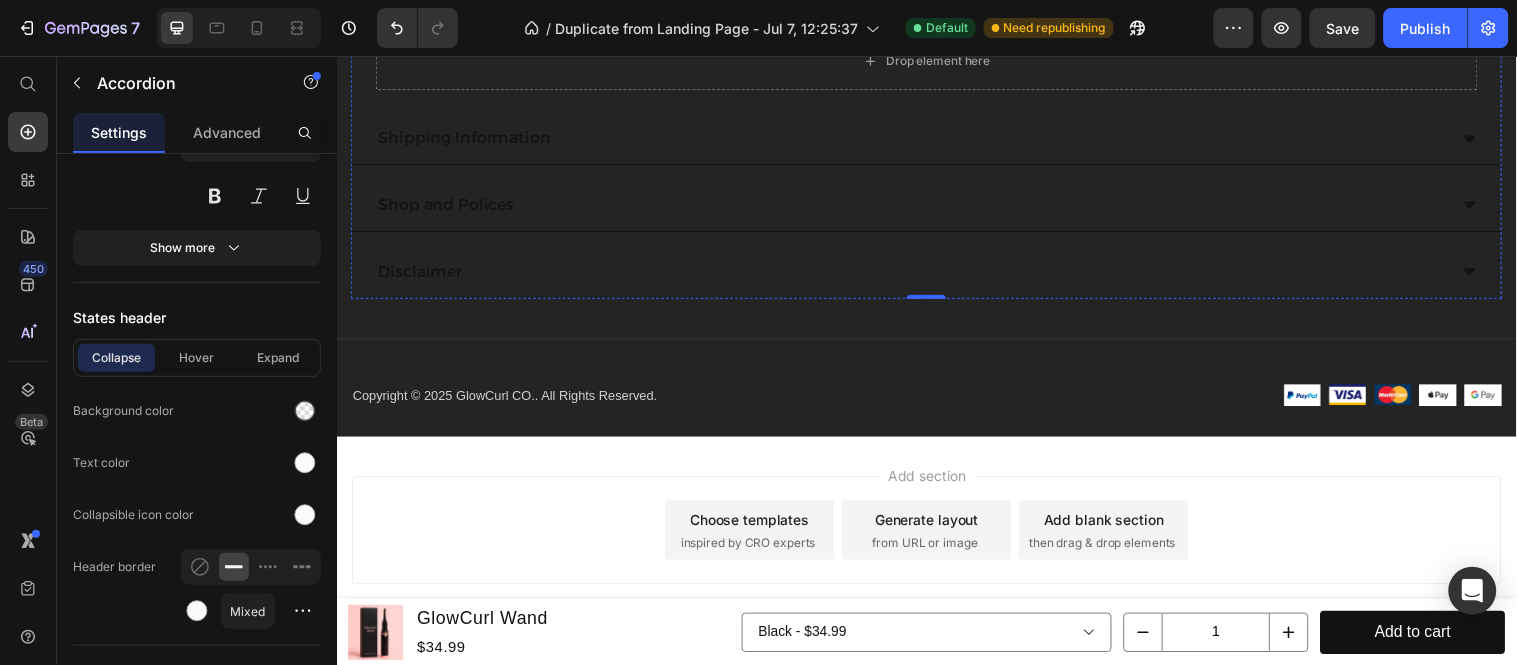 click on "At GlowCurl Co., we’re on a mission to make effortless beauty accessible to everyone. Our heated lash curler delivers instant lift, curl, and confidence — no salon needed." at bounding box center (936, -84) 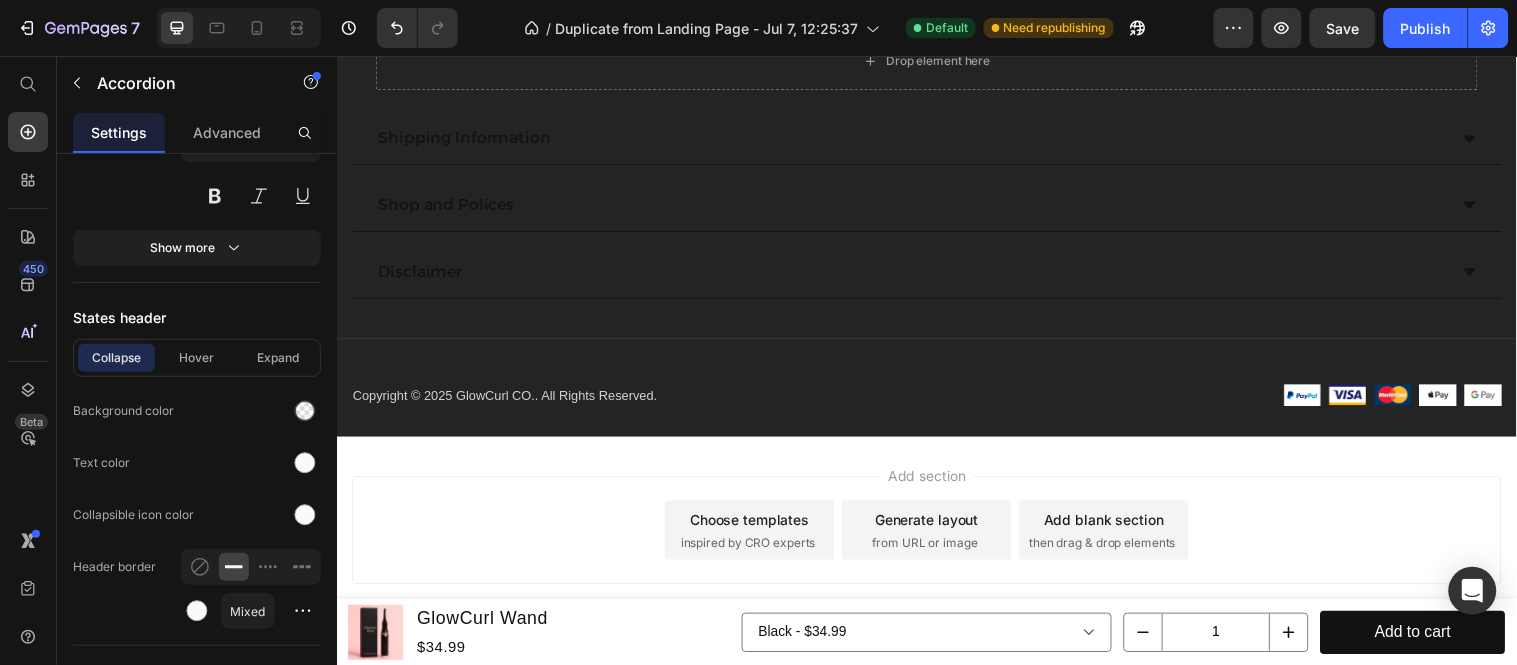 click on "At GlowCurl Co., we’re on a mission to make effortless beauty accessible to everyone. Our heated lash curler delivers instant lift, curl, and confidence — no salon needed." at bounding box center [936, -84] 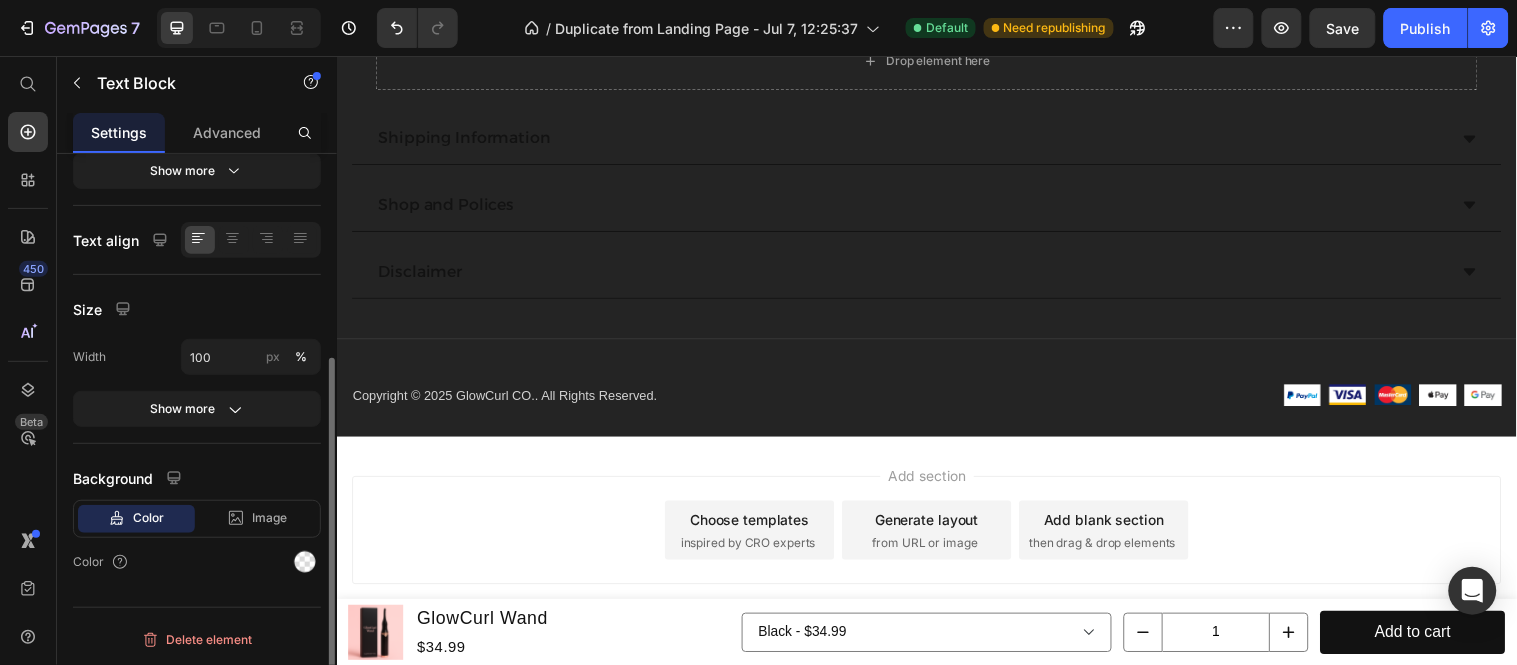 click on "At GlowCurl Co., we’re on a mission to make effortless beauty accessible to everyone. Our heated lash curler delivers instant lift, curl, and confidence — no salon needed." at bounding box center [936, -84] 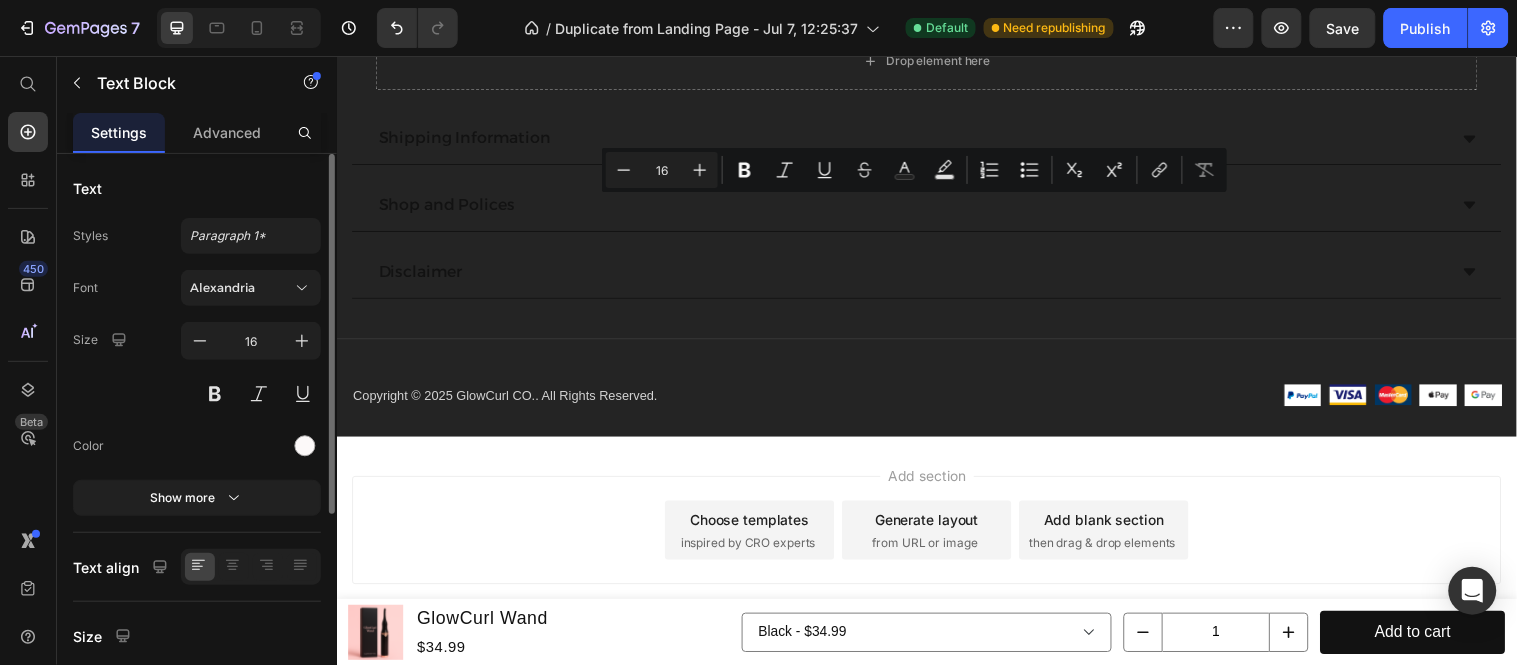 click on "At GlowCurl Co., we’re on a mission to make effortless beauty accessible to everyone. Our heated lash curler delivers instant lift, curl, and confidence — no salon needed." at bounding box center [936, -84] 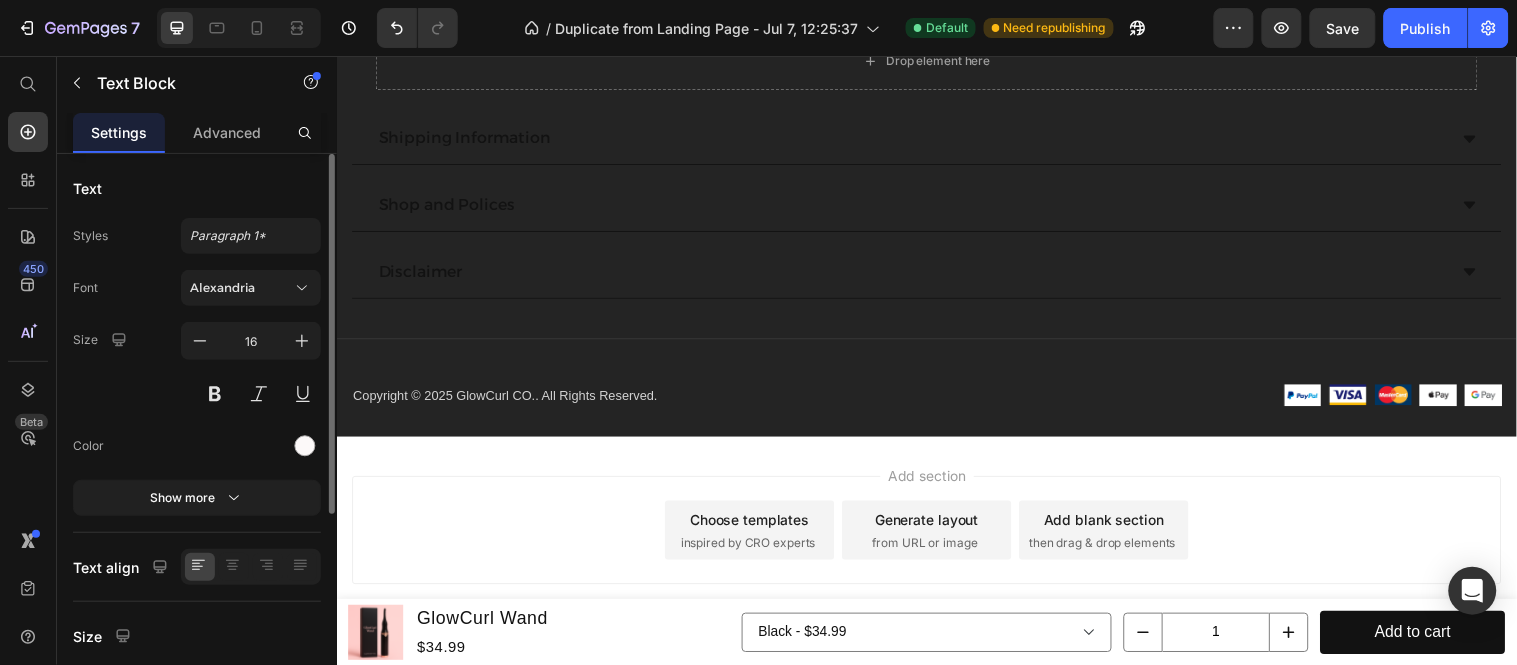 click on "At GlowCurl Co., we’re on a mission to make effortless beauty accessible to everyone. Our heated lash curler delivers instant lift, curl, and confidence — no salon needed." at bounding box center [936, -84] 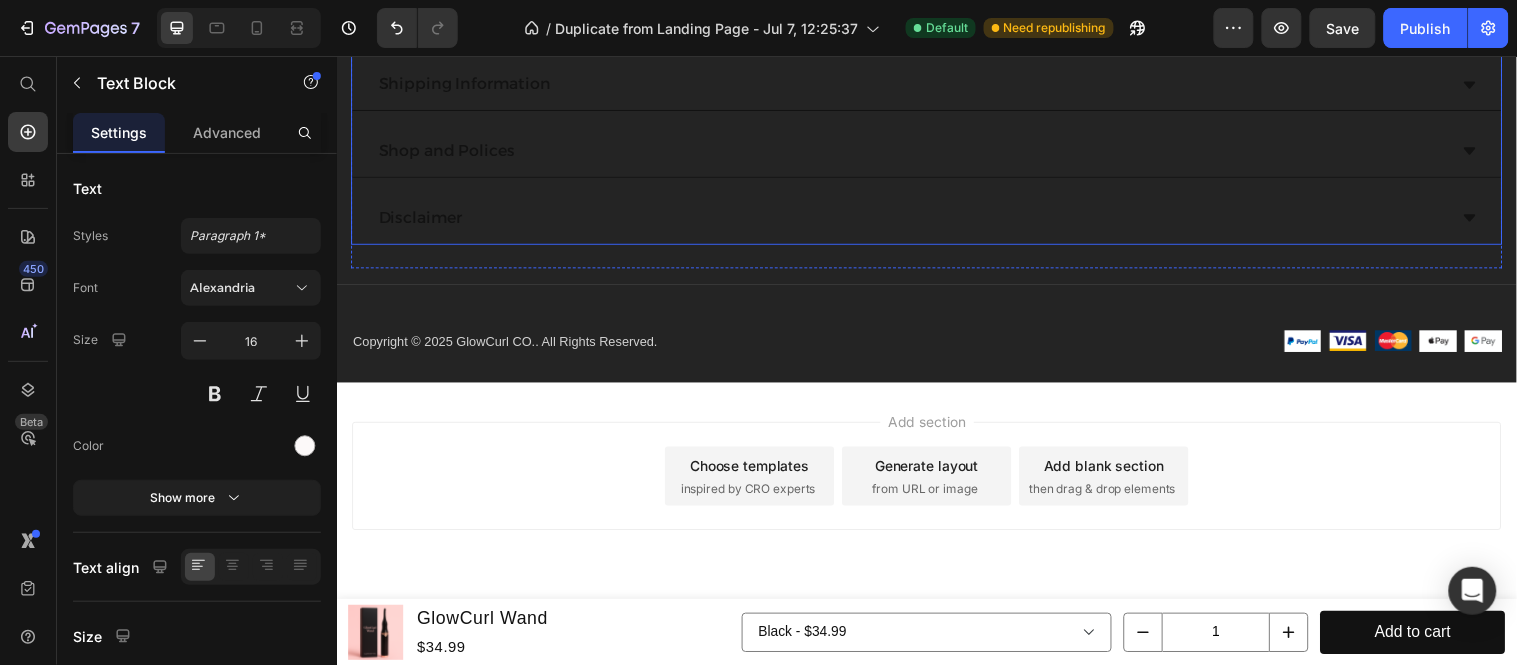 scroll, scrollTop: 5152, scrollLeft: 0, axis: vertical 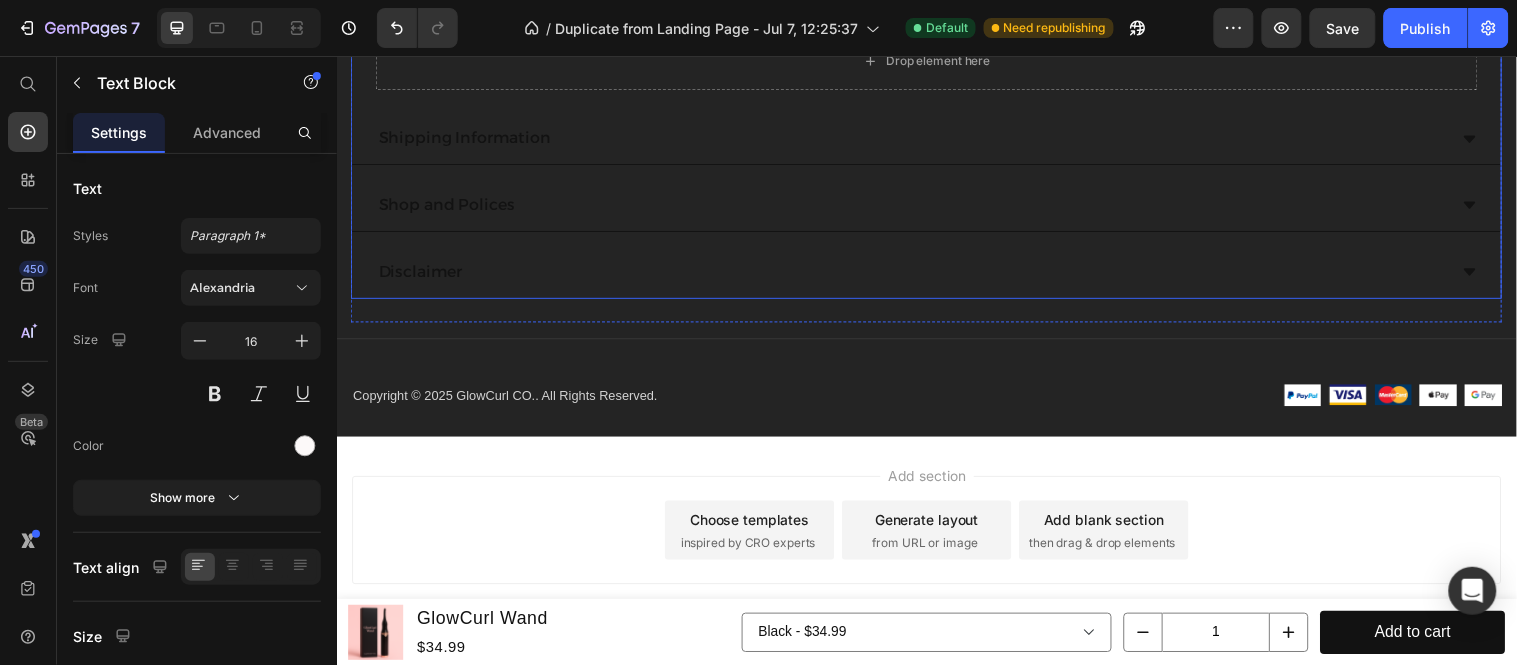 click 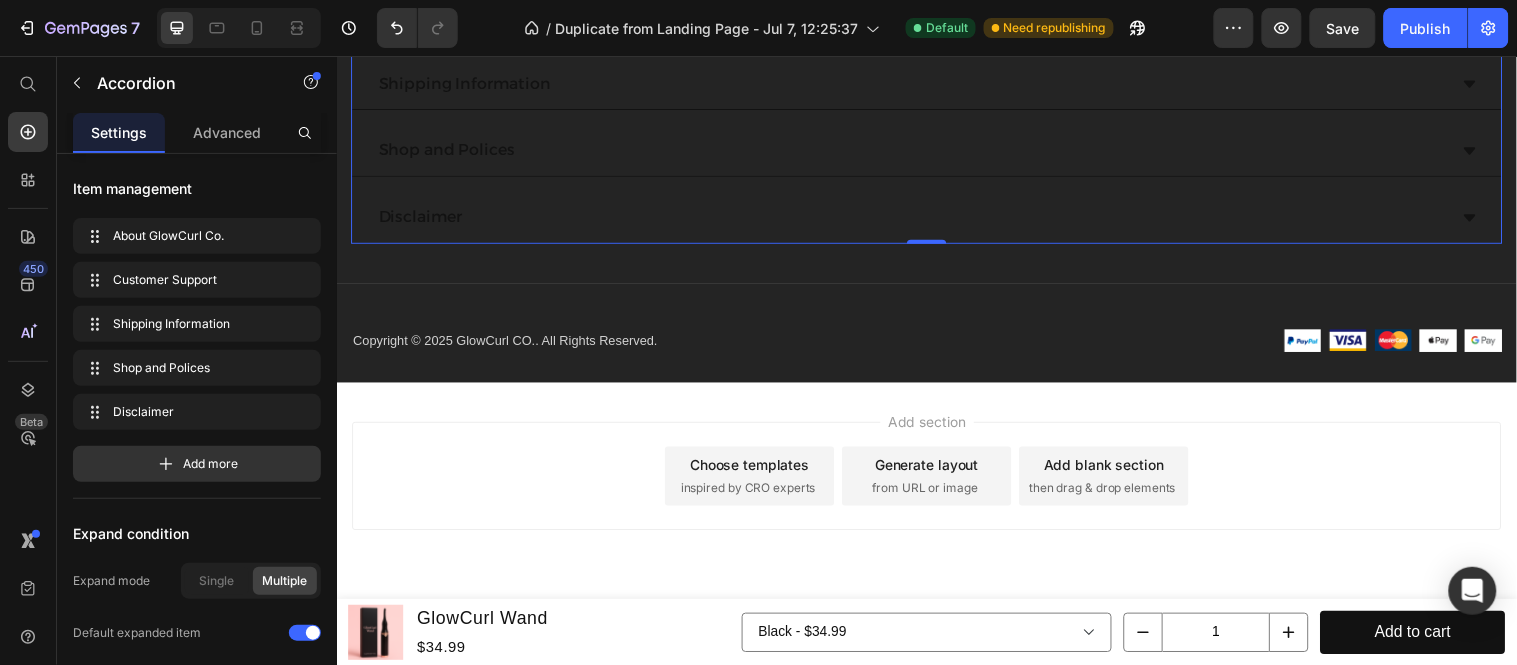 click 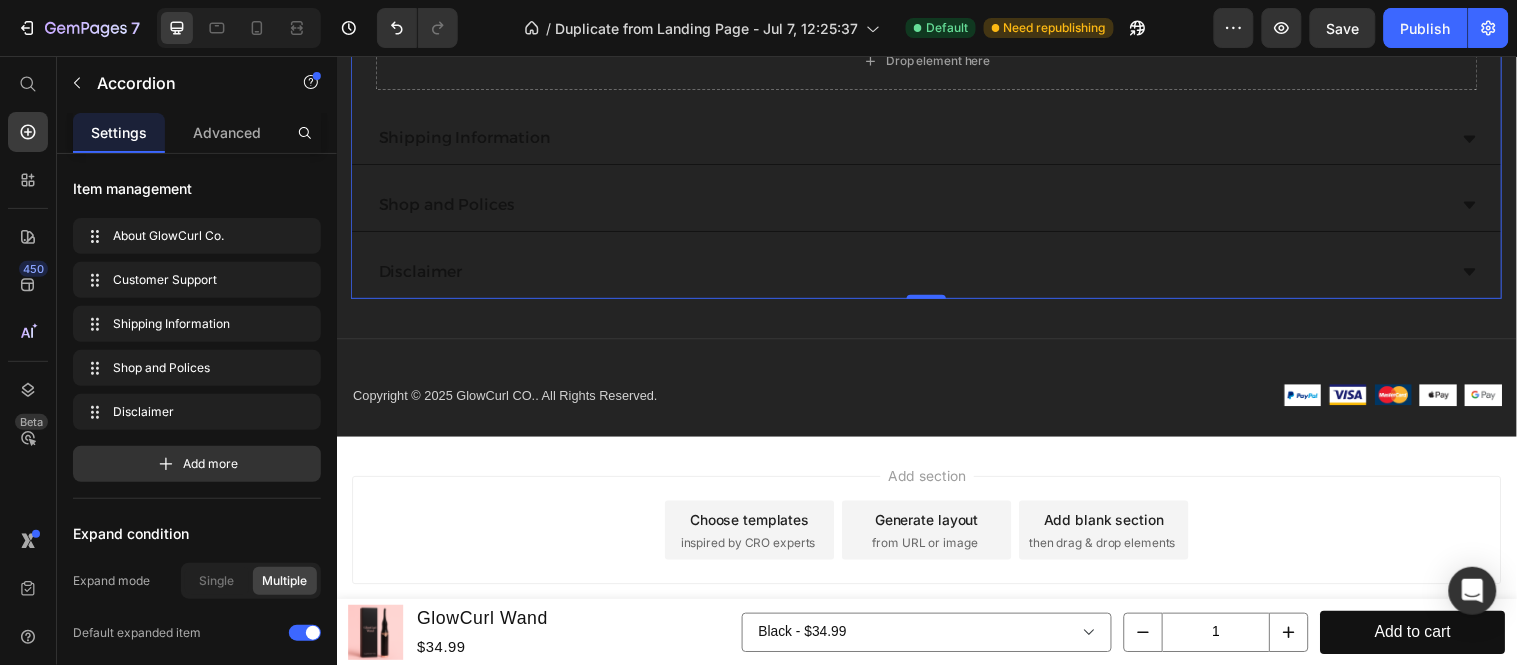 click at bounding box center [77, 83] 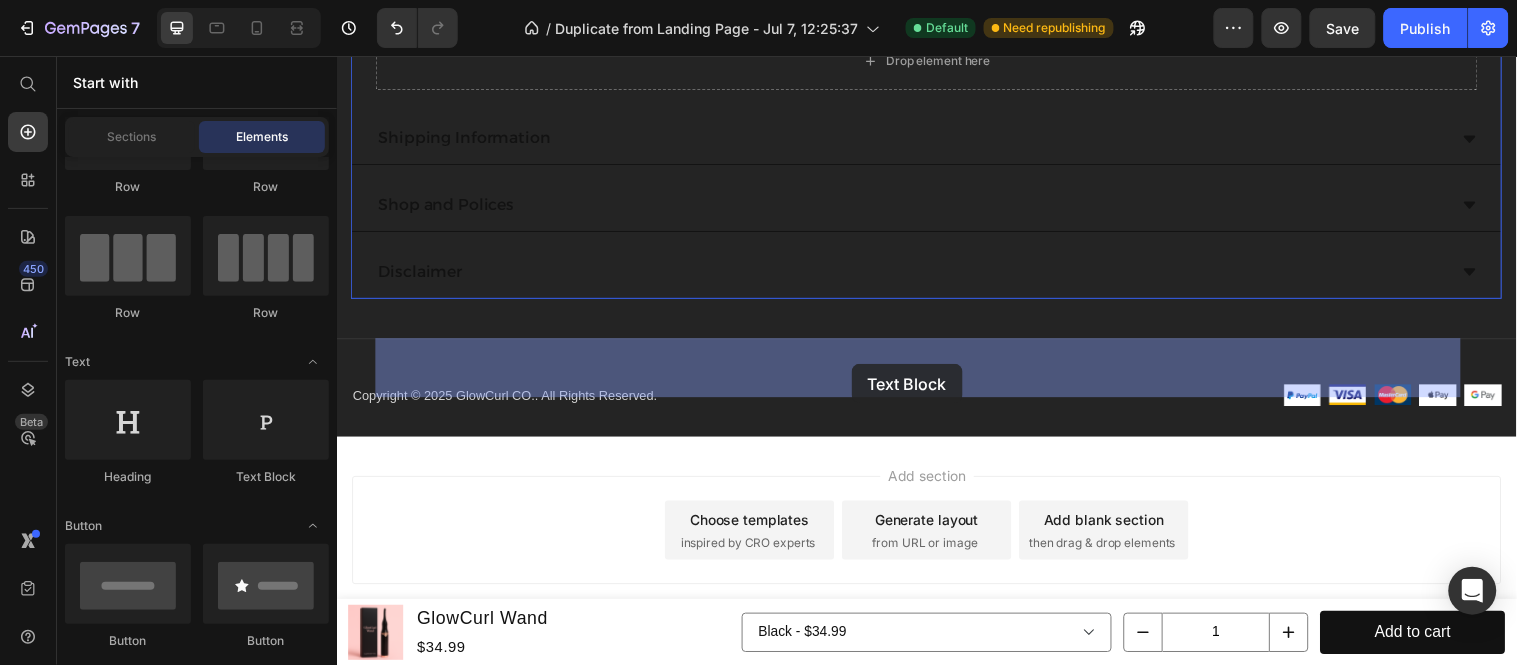 drag, startPoint x: 787, startPoint y: 398, endPoint x: 744, endPoint y: 500, distance: 110.69327 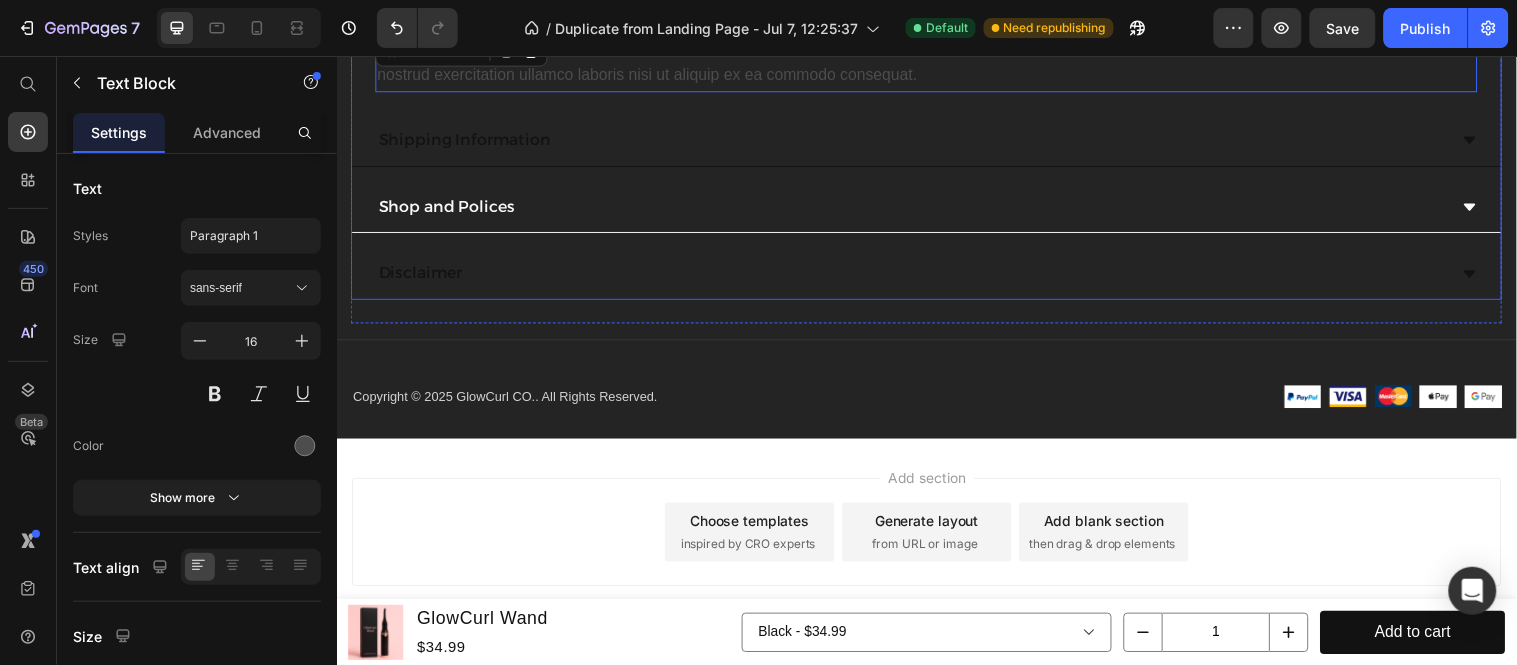 click on "Lorem ipsum dolor sit amet, consectetur adipiscing elit, sed do eiusmod tempor incididunt ut labore et dolore magna aliqua. Ut enim ad minim veniam, quis nostrud exercitation ullamco laboris nisi ut aliquip ex ea commodo consequat." at bounding box center (936, 61) 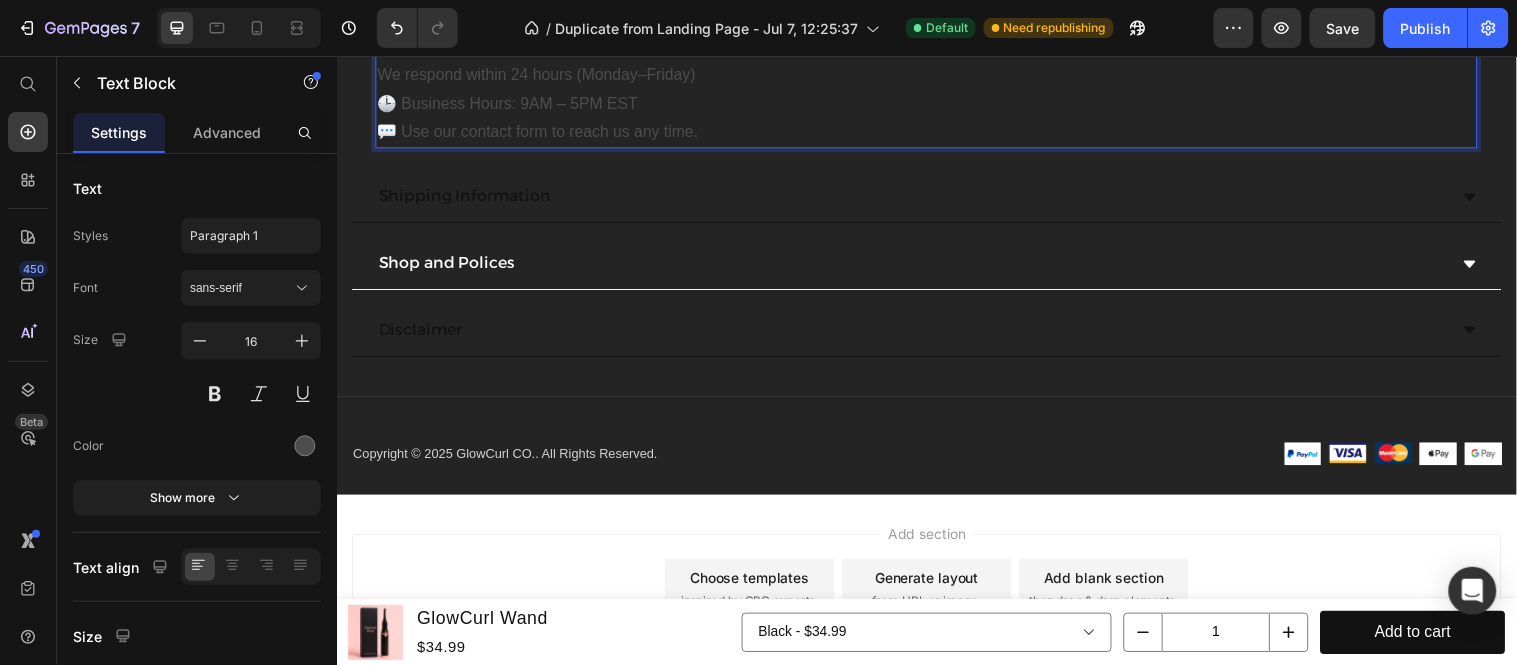 click on "📩 support@[EMAIL] We respond within 24 hours (Monday–Friday)" at bounding box center (936, 61) 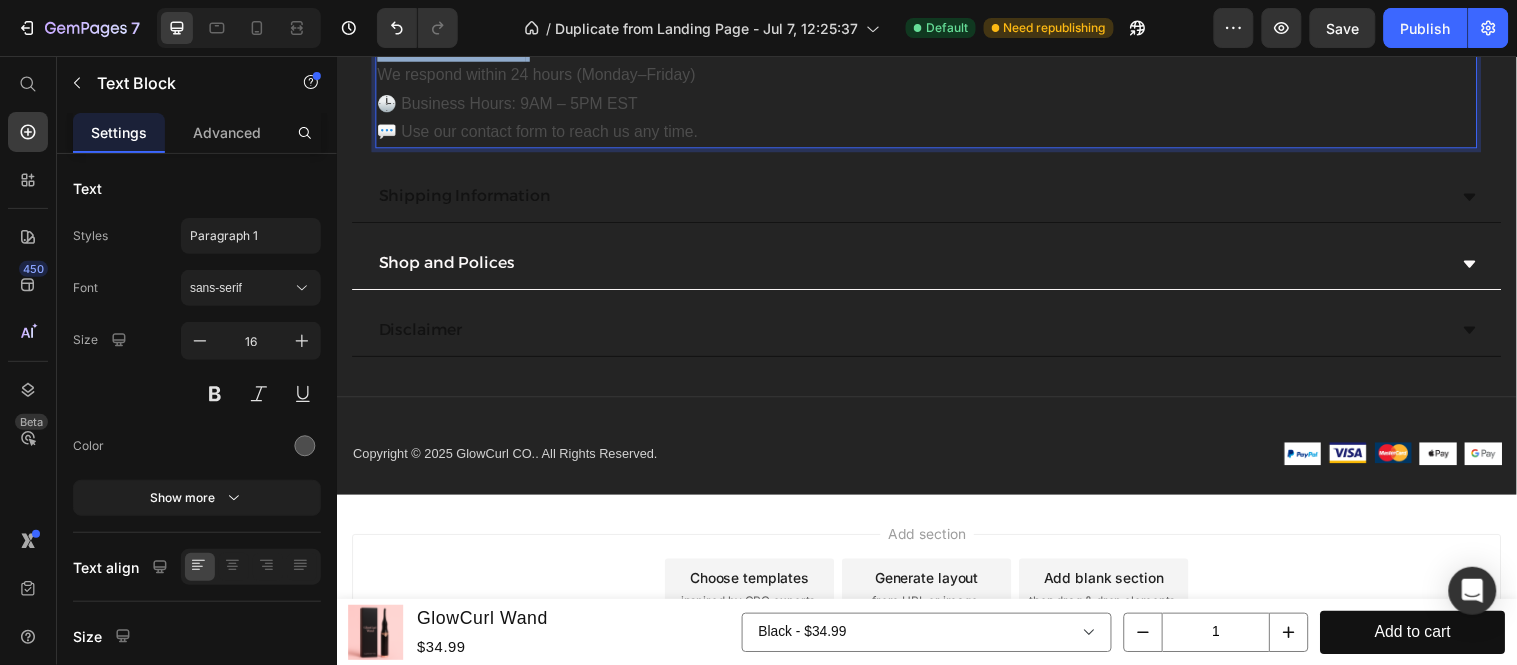 click on "📩 support@[EMAIL] We respond within 24 hours (Monday–Friday)" at bounding box center [936, 61] 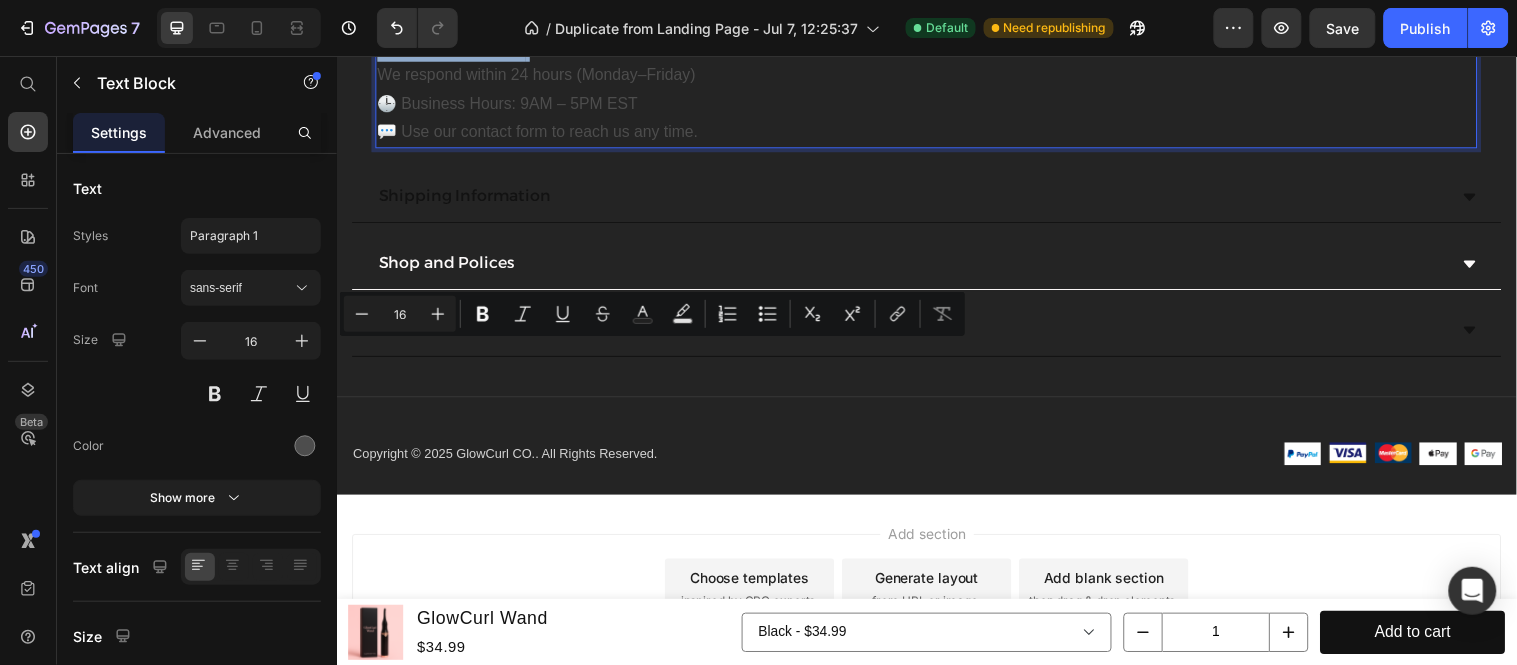 click on "📩 support@[EMAIL] We respond within 24 hours (Monday–Friday)" at bounding box center [936, 61] 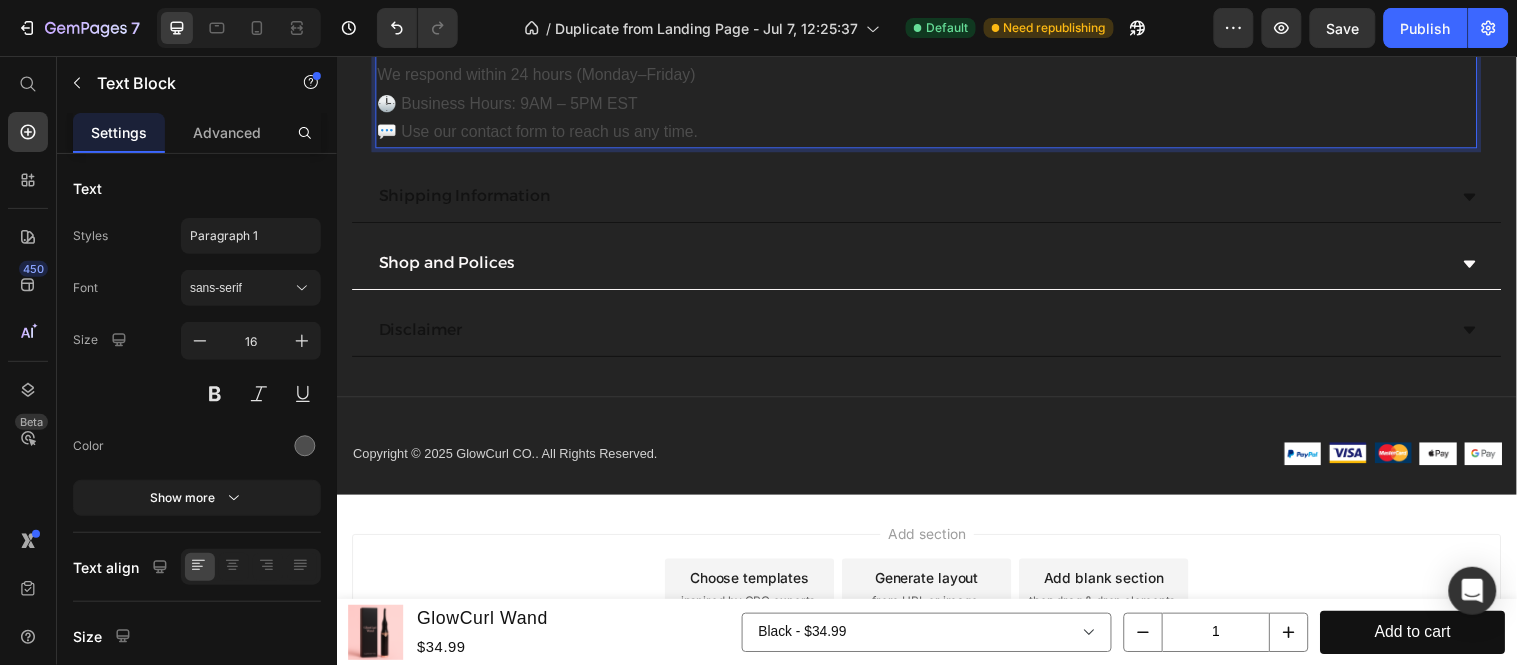 drag, startPoint x: 615, startPoint y: 358, endPoint x: 404, endPoint y: 362, distance: 211.03792 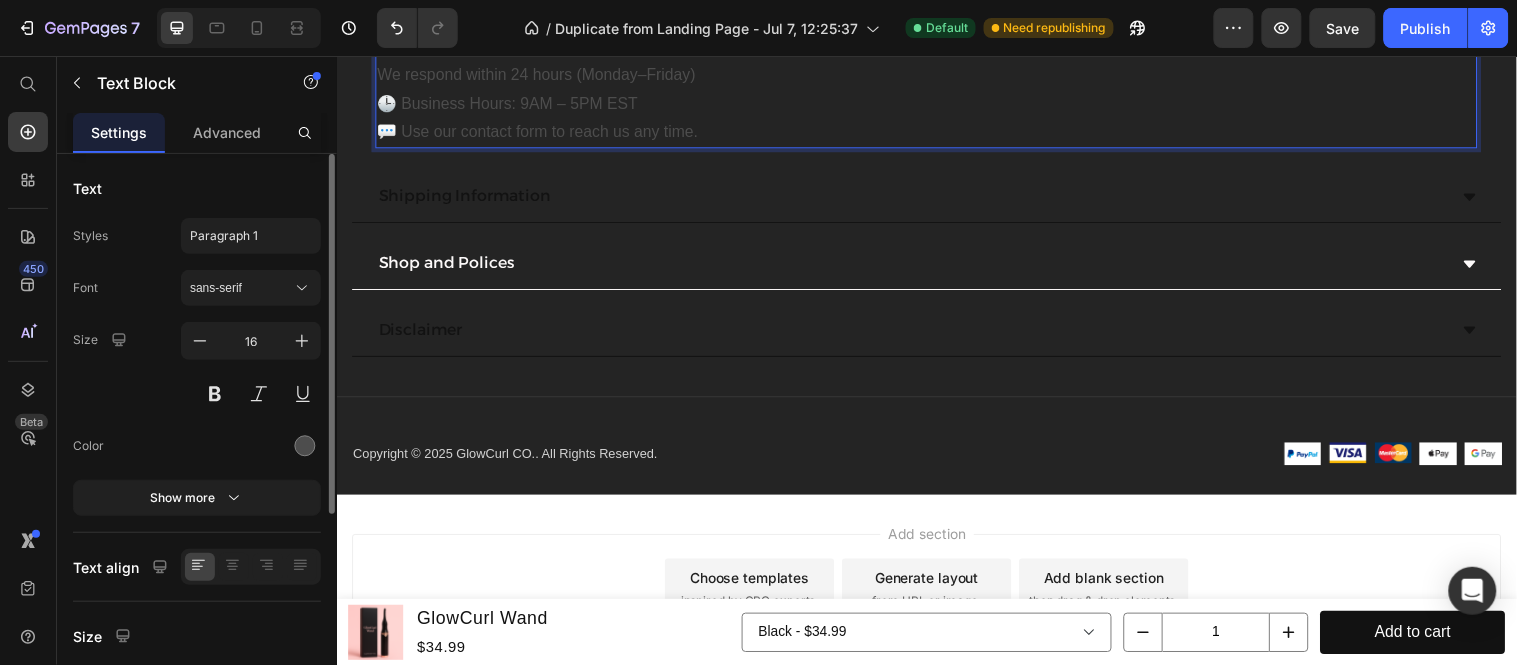 click on "Font sans-serif Size 16 Color Show more" at bounding box center [197, 393] 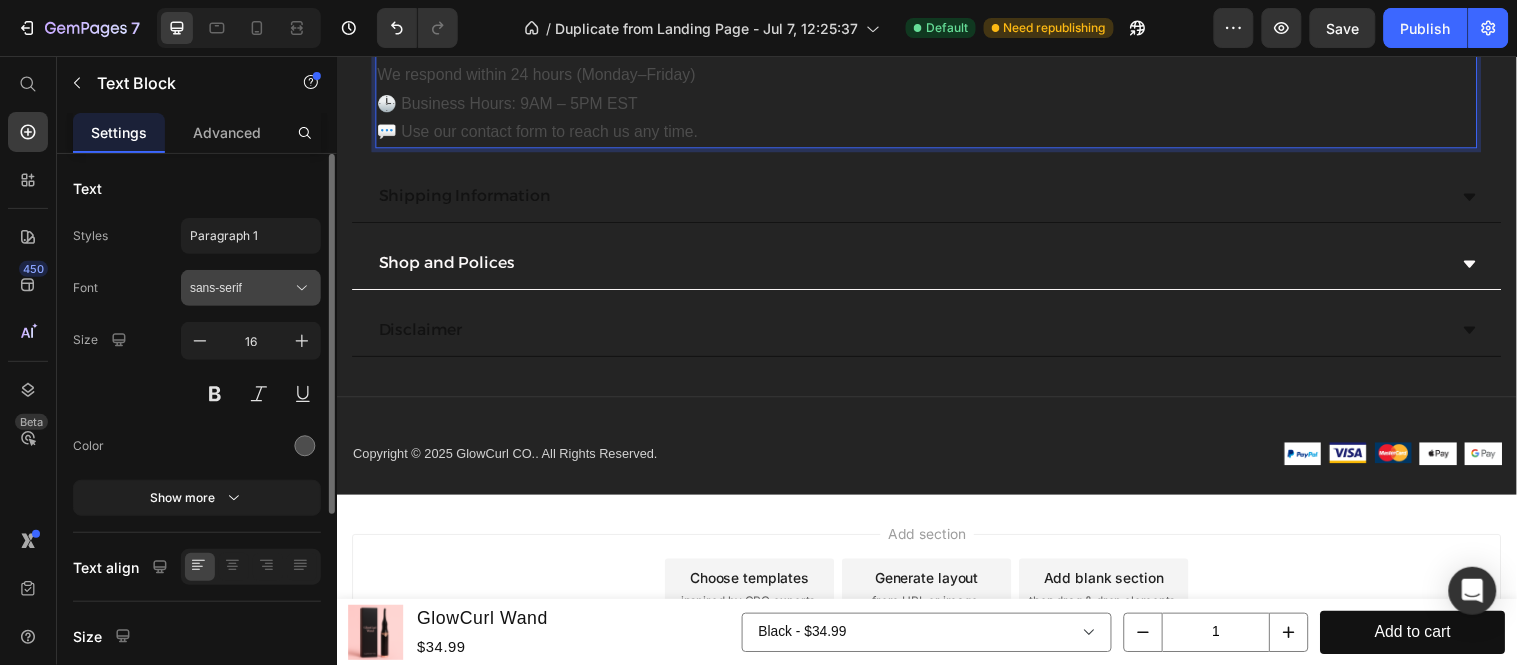 click on "sans-serif" at bounding box center (241, 288) 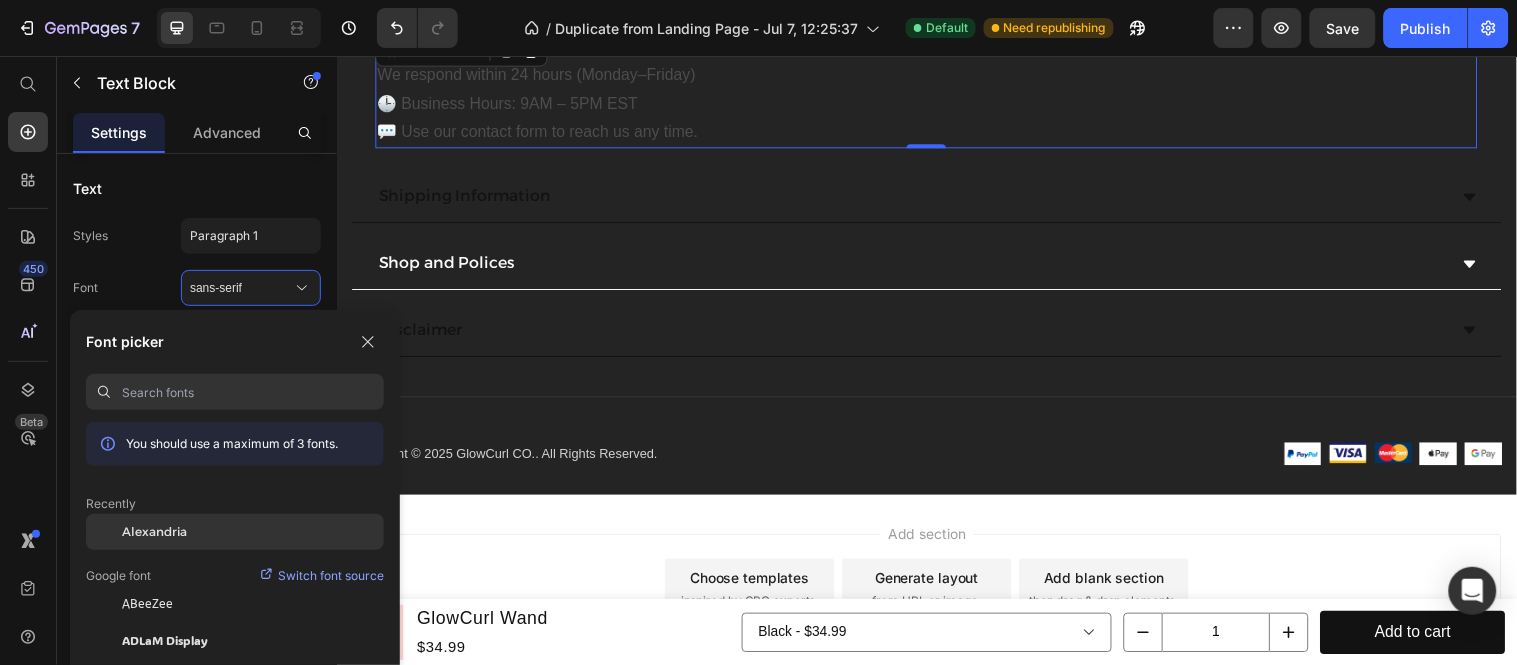click on "Alexandria" 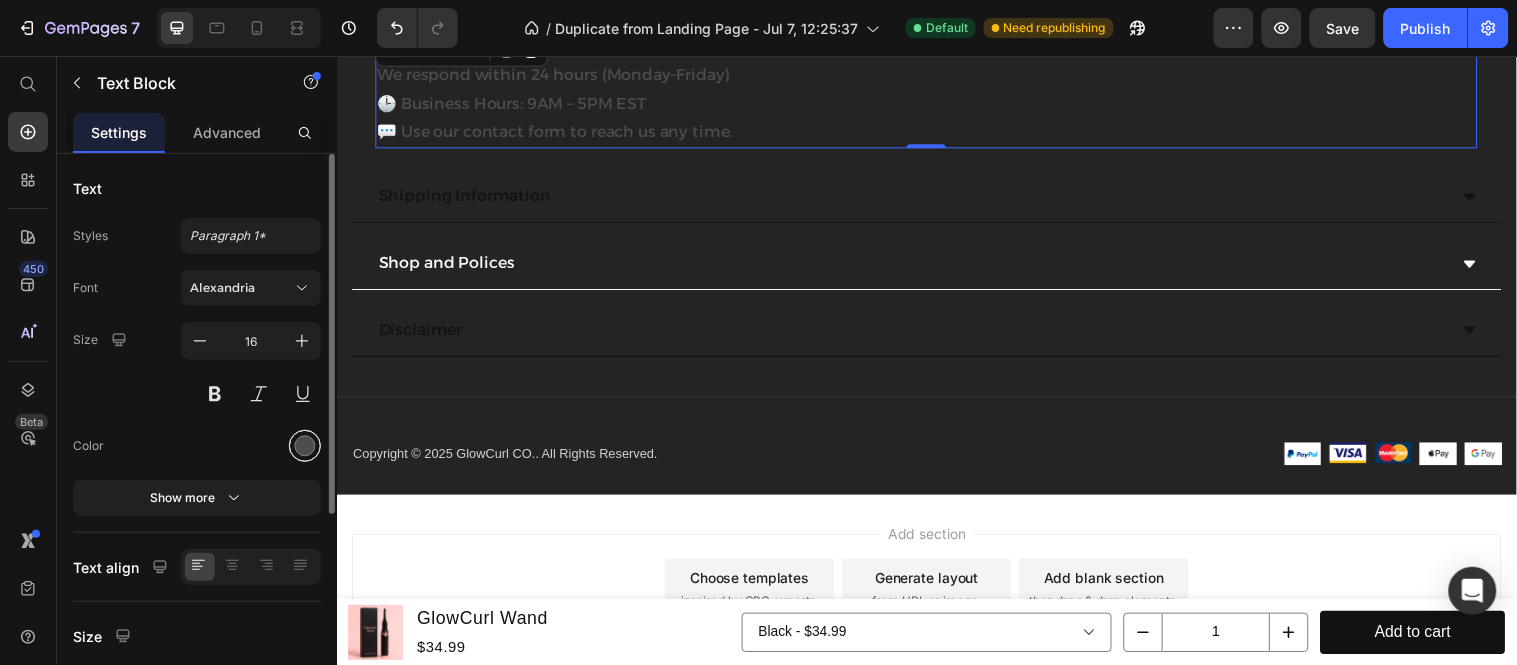 click at bounding box center (305, 446) 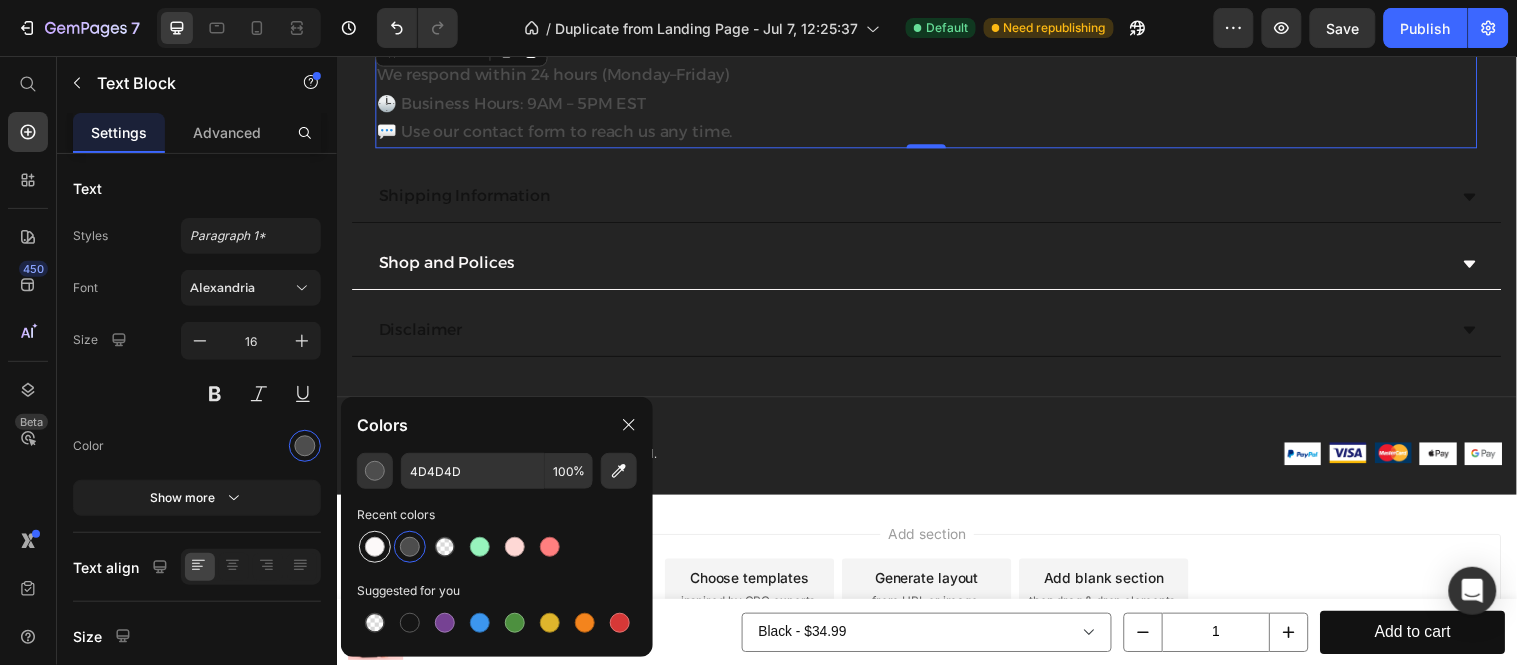 click at bounding box center (375, 547) 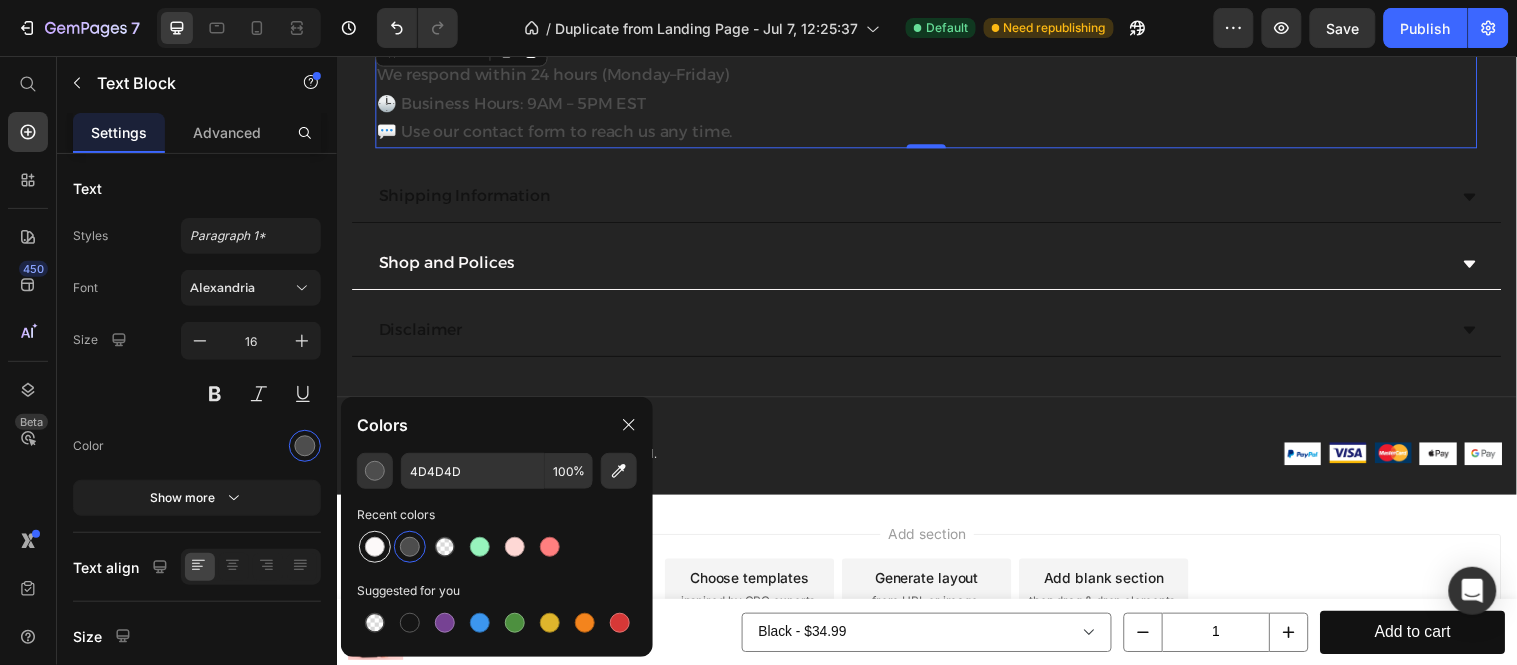 type on "FCF9F9" 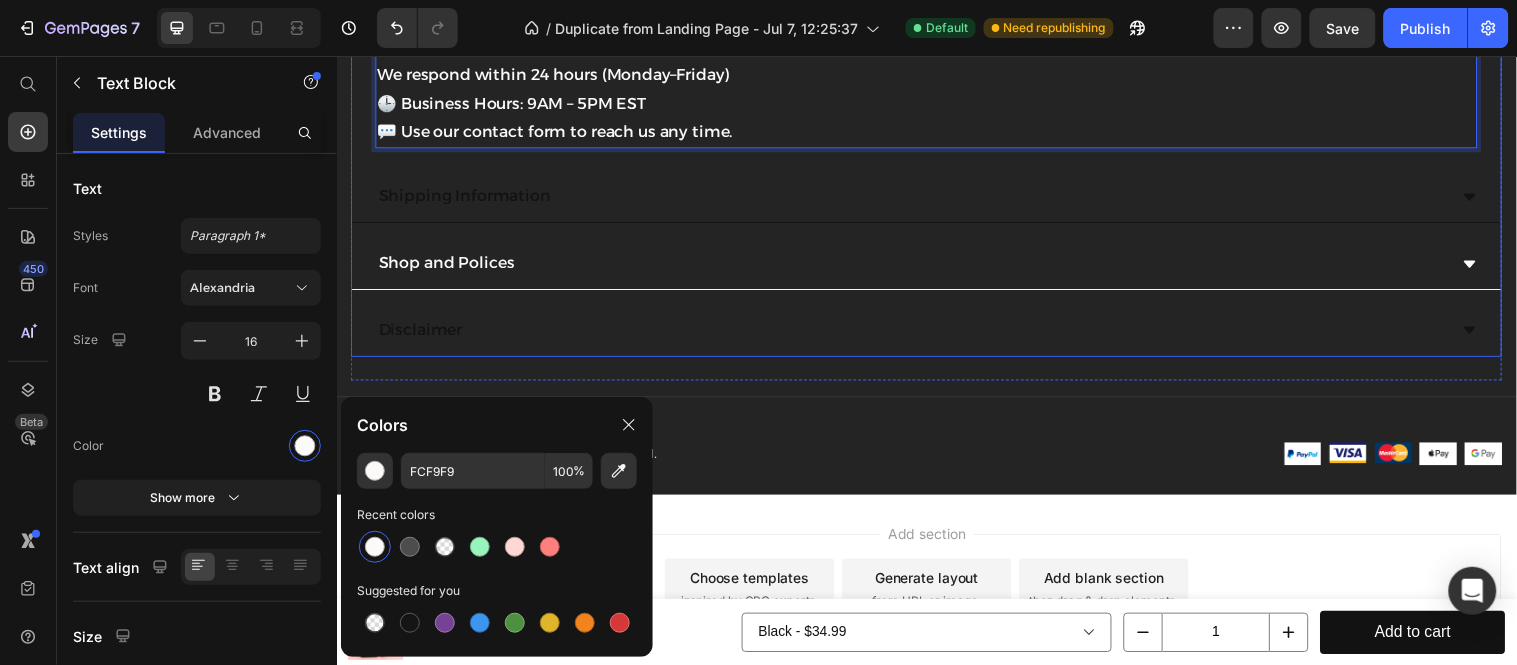 click on "Customer Support" at bounding box center (920, -5) 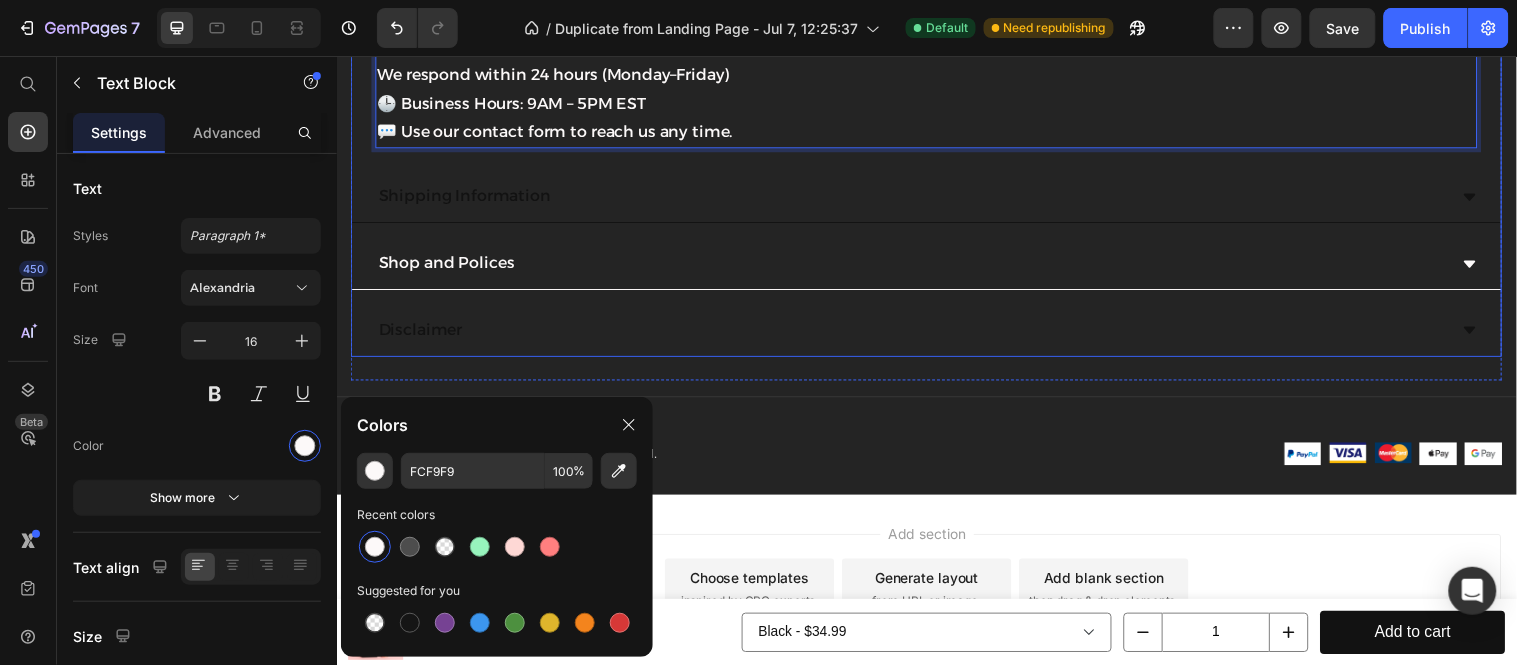 click on "[EMAIL]" at bounding box center (424, 46) 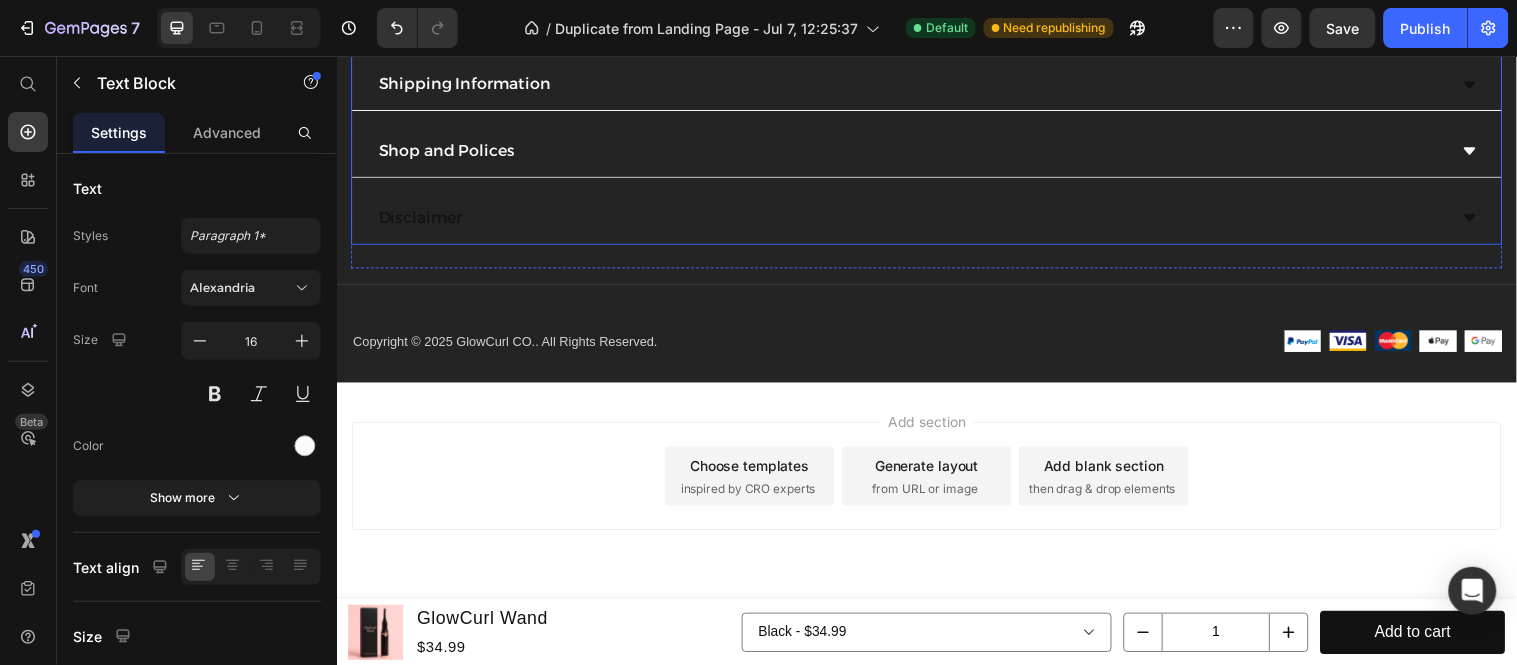 click on "Customer Support" at bounding box center (936, 17) 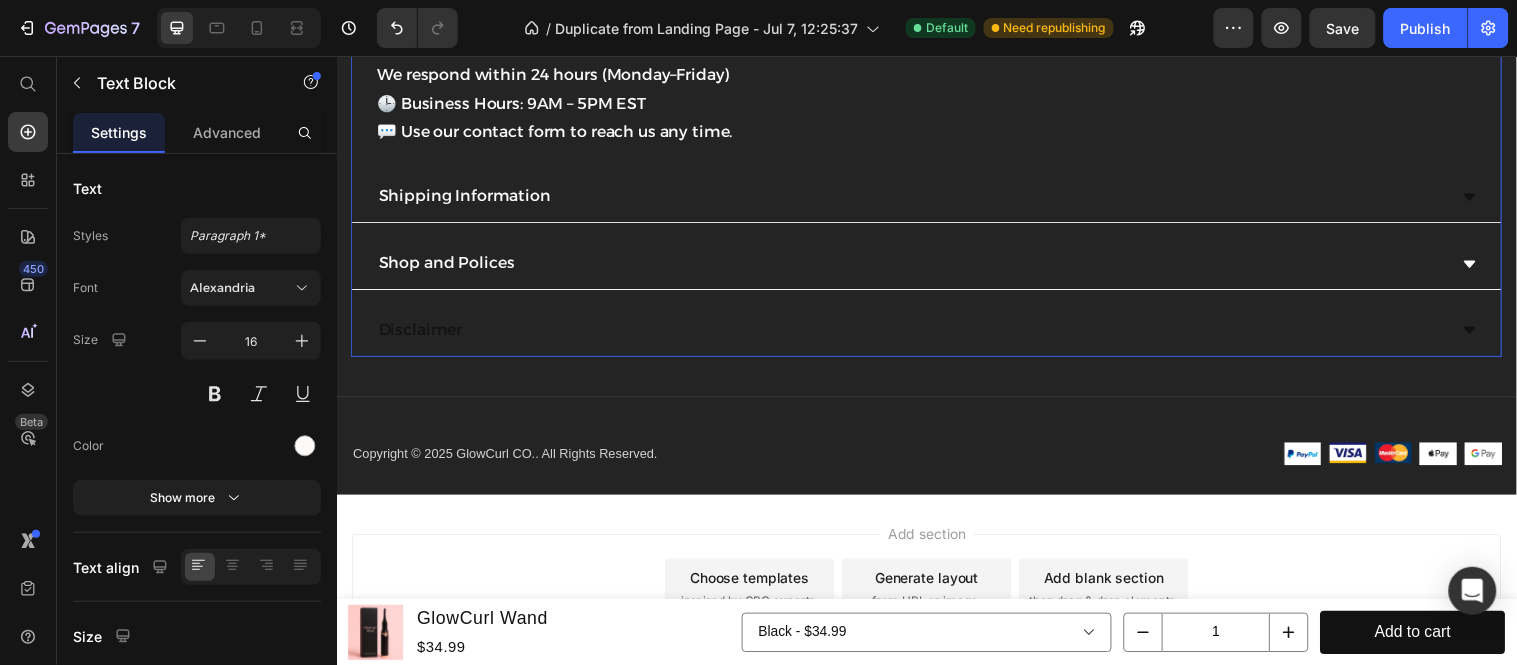 click 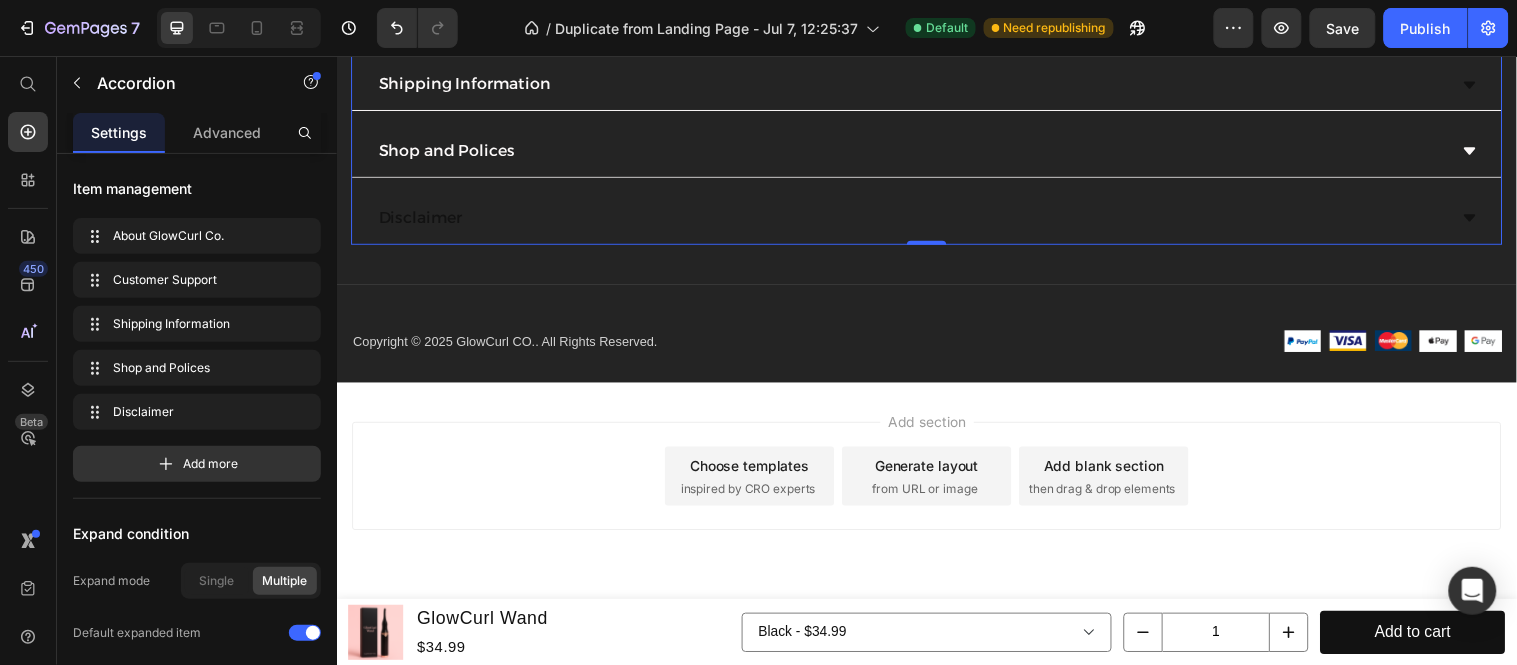 click 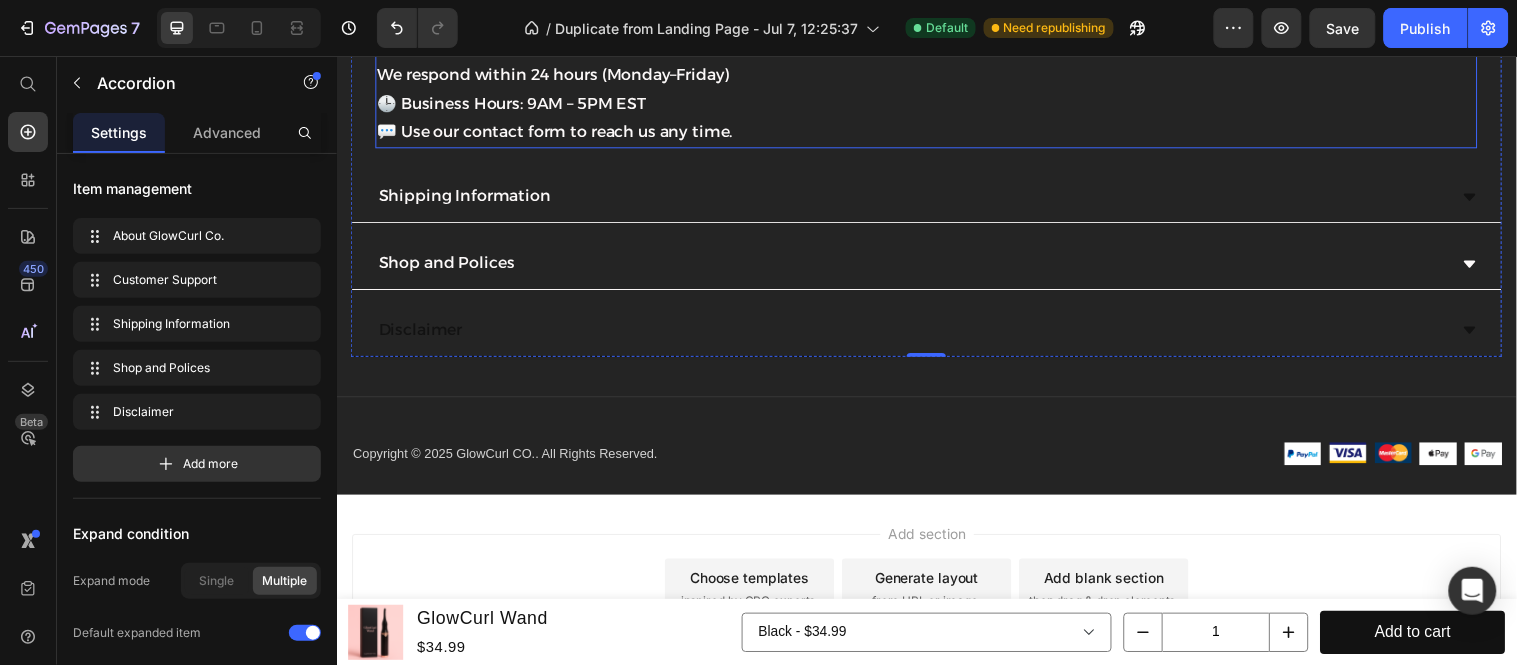 drag, startPoint x: 578, startPoint y: 358, endPoint x: 814, endPoint y: 353, distance: 236.05296 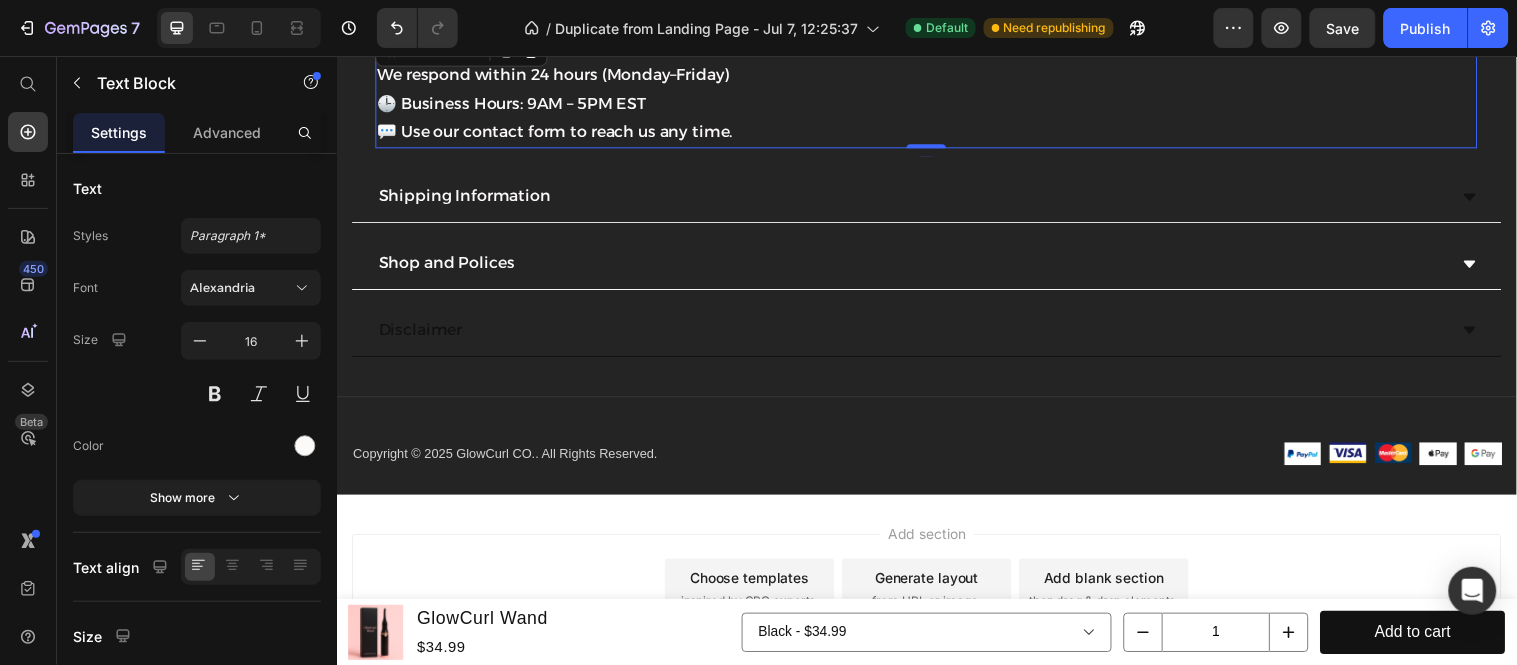 click on "📩  [EMAIL] We respond within 24 hours (Monday–Friday)" at bounding box center [936, 61] 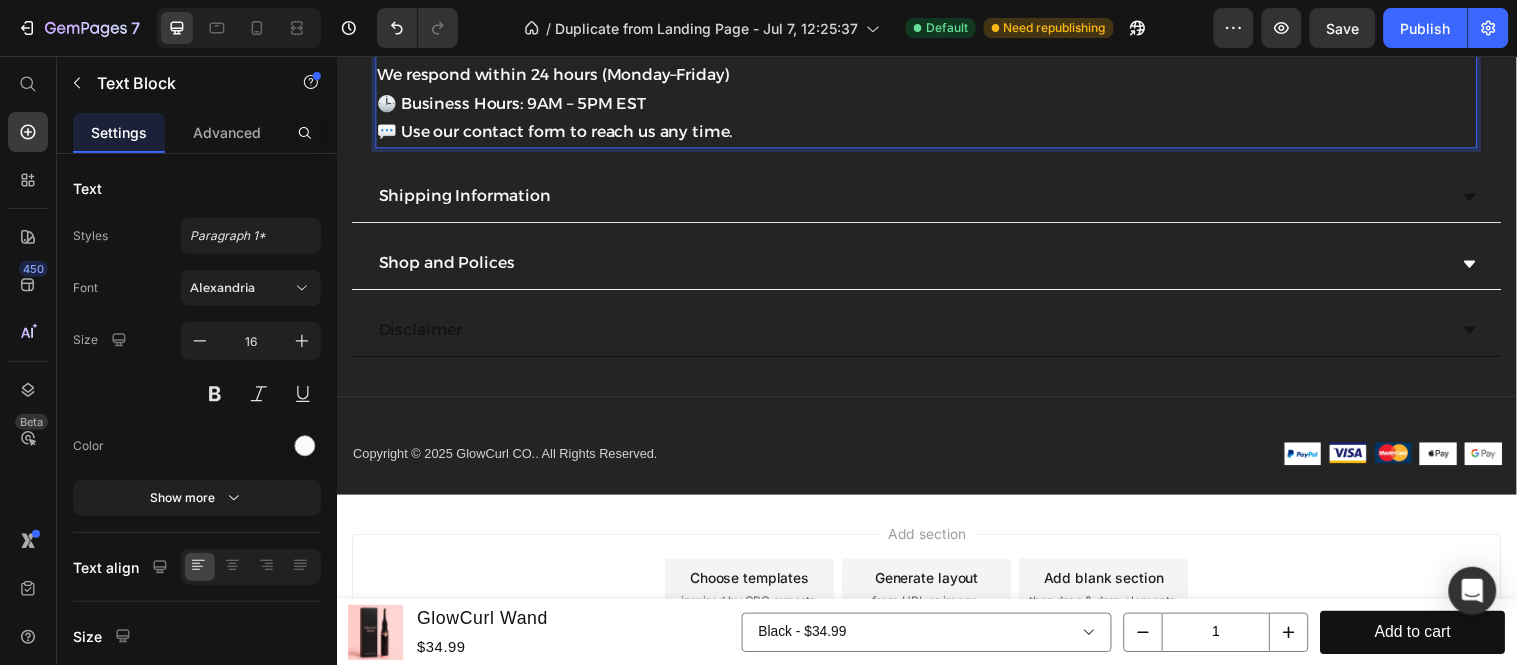 click on "📩  [EMAIL] We respond within 24 hours (Monday–Friday)" at bounding box center (936, 61) 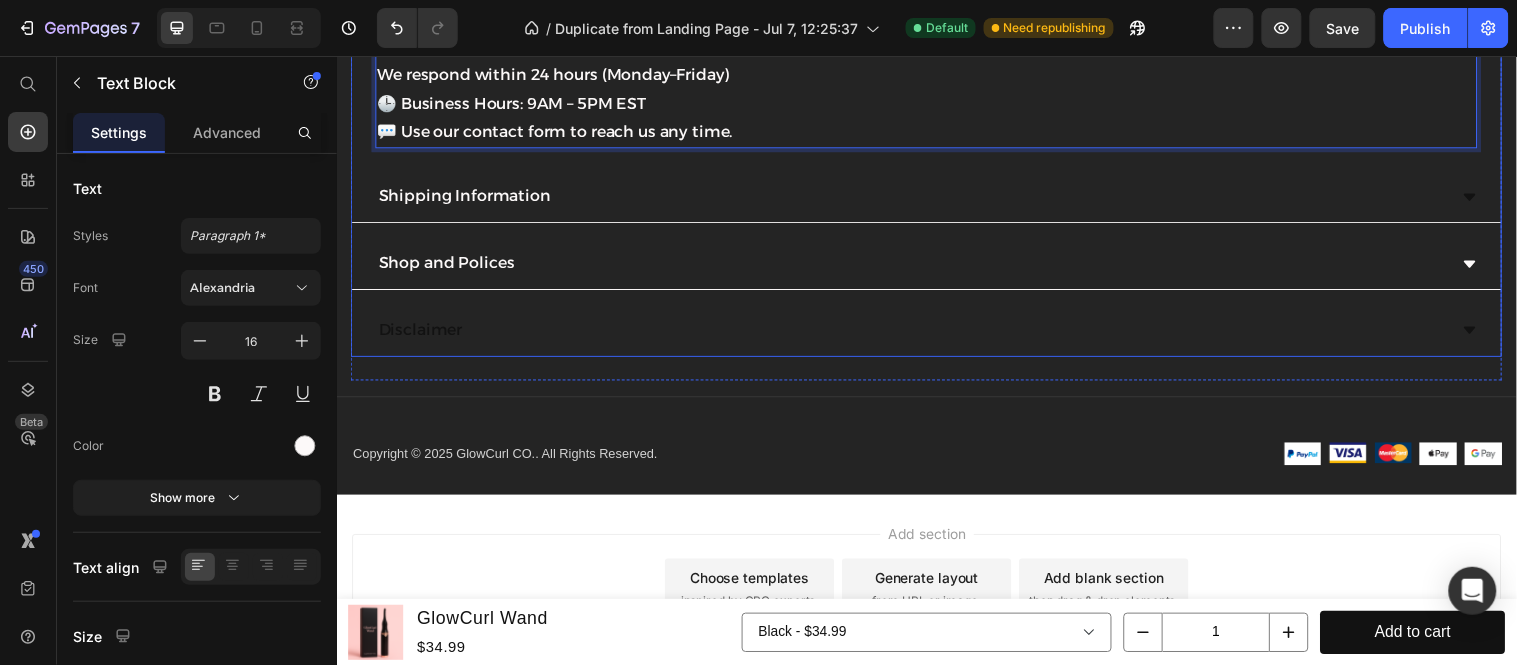 click on "Customer Support" at bounding box center (936, -4) 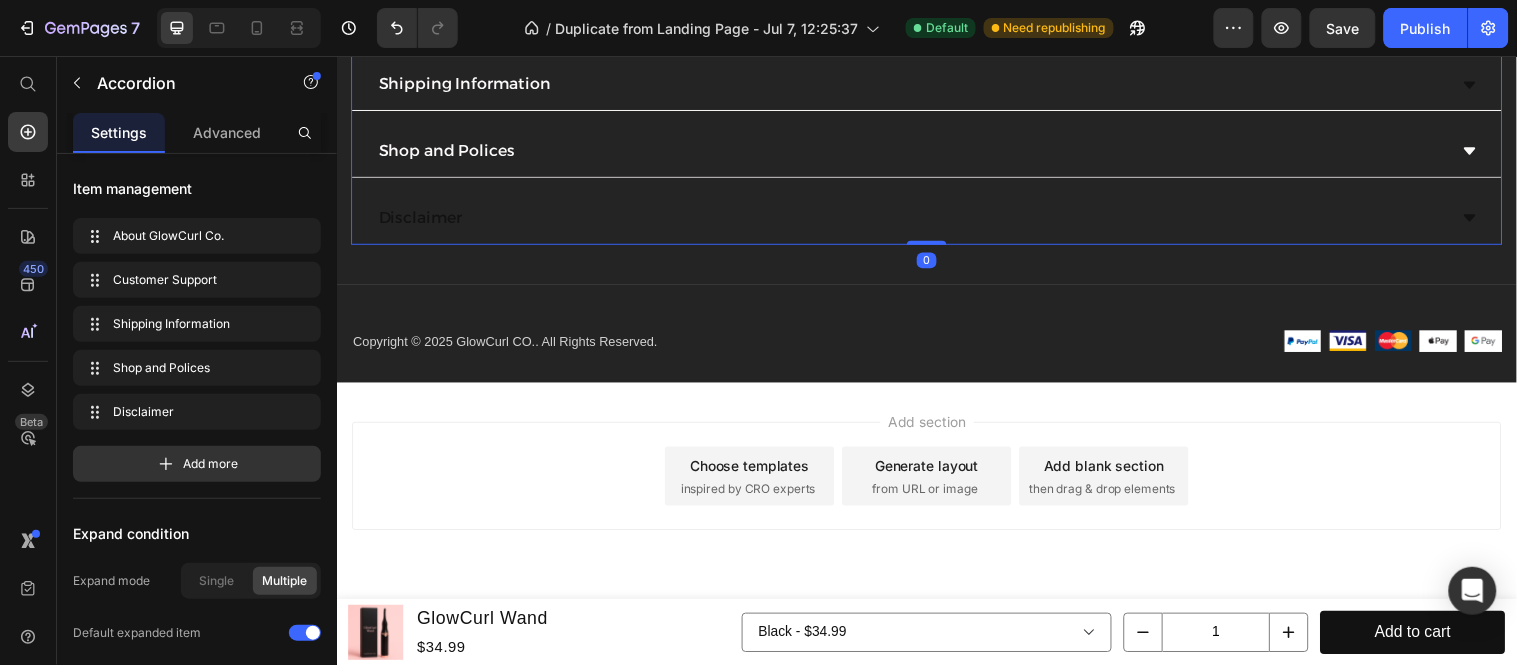 click 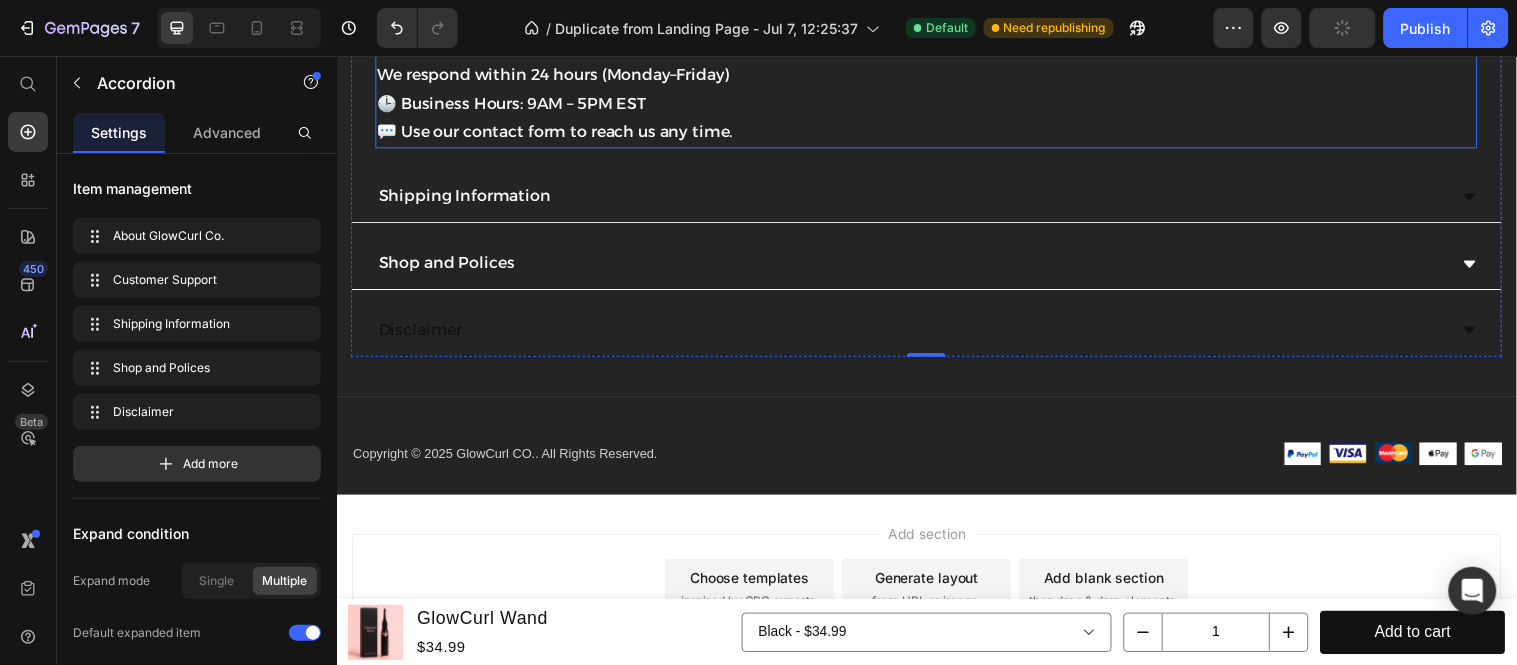click on "📩 [EMAIL] We respond within 24 hours (Monday–Friday) 🕒 Business Hours: 9AM – 5PM EST 💬 Use our contact form to reach us any time. Text Block" at bounding box center (936, 89) 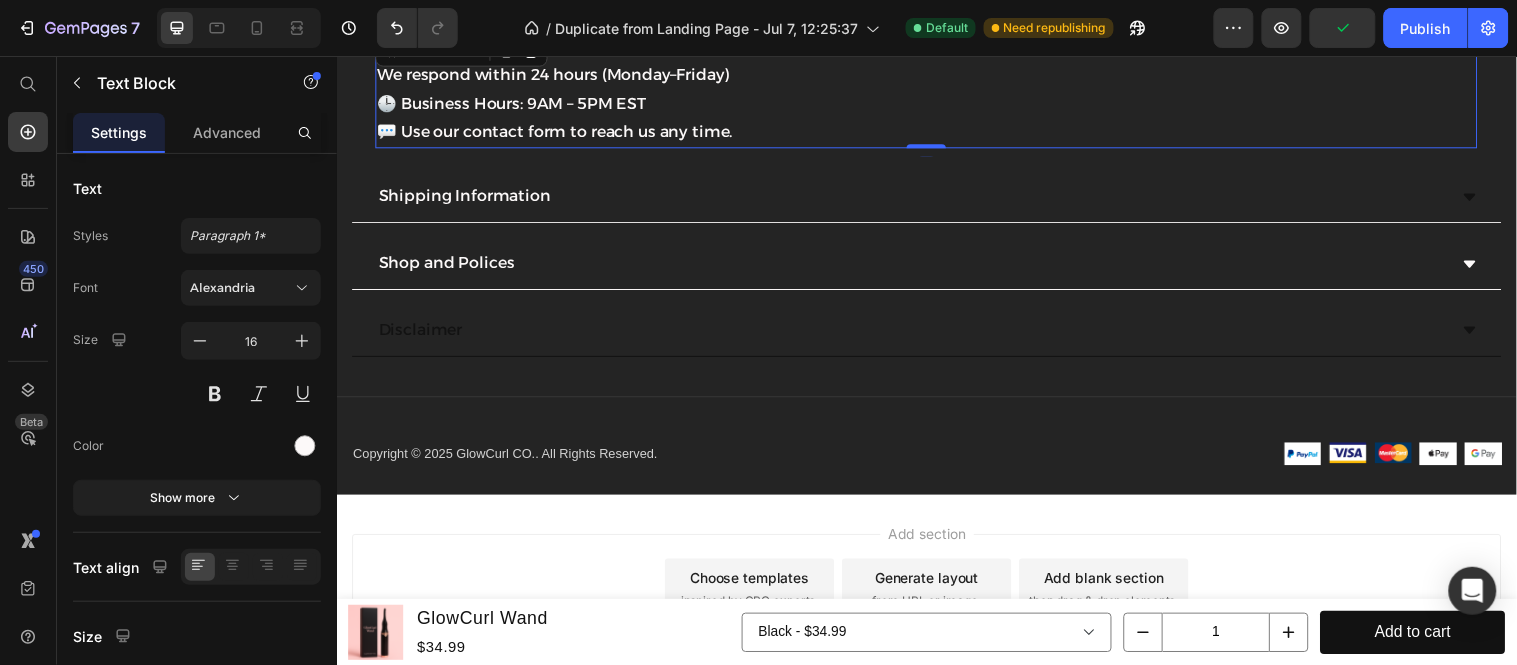 click on "📩 [EMAIL] We respond within 24 hours (Monday–Friday)" at bounding box center [936, 61] 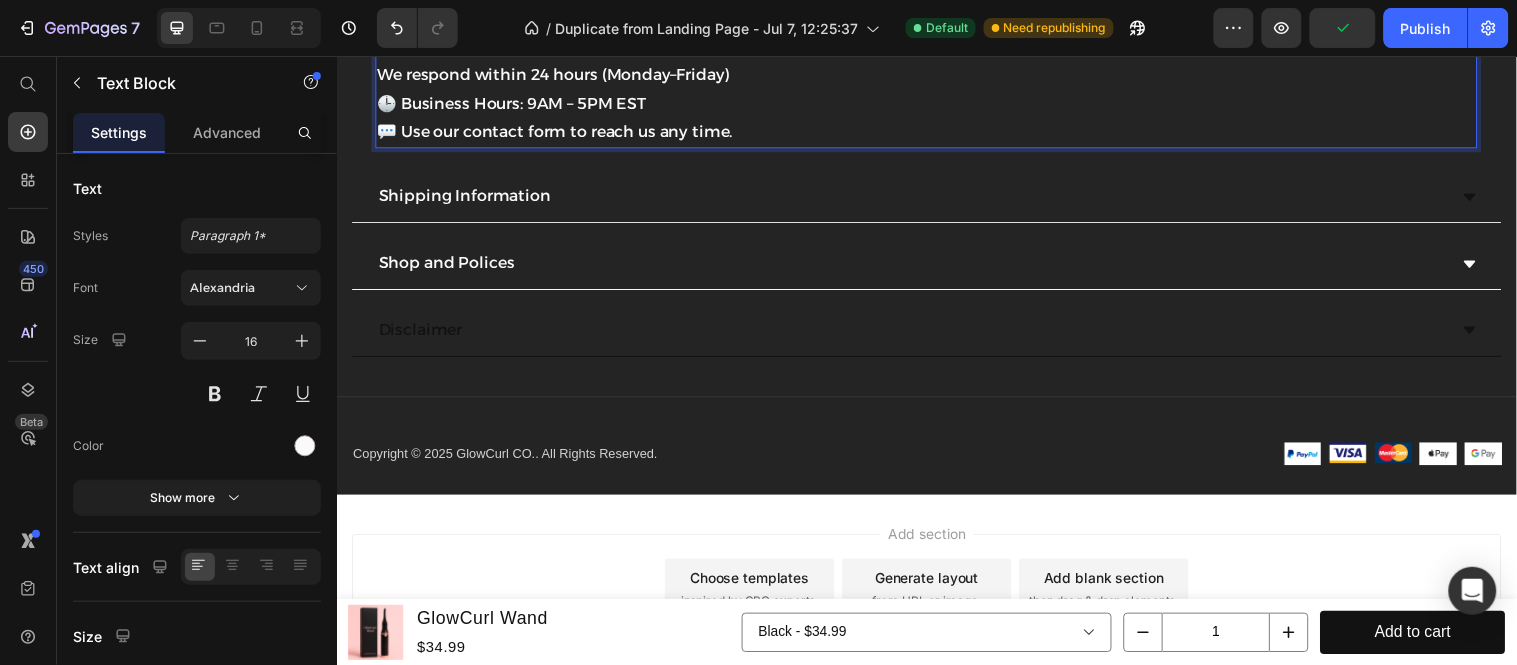 click on "📩 [EMAIL] We respond within 24 hours (Monday–Friday)" at bounding box center [936, 61] 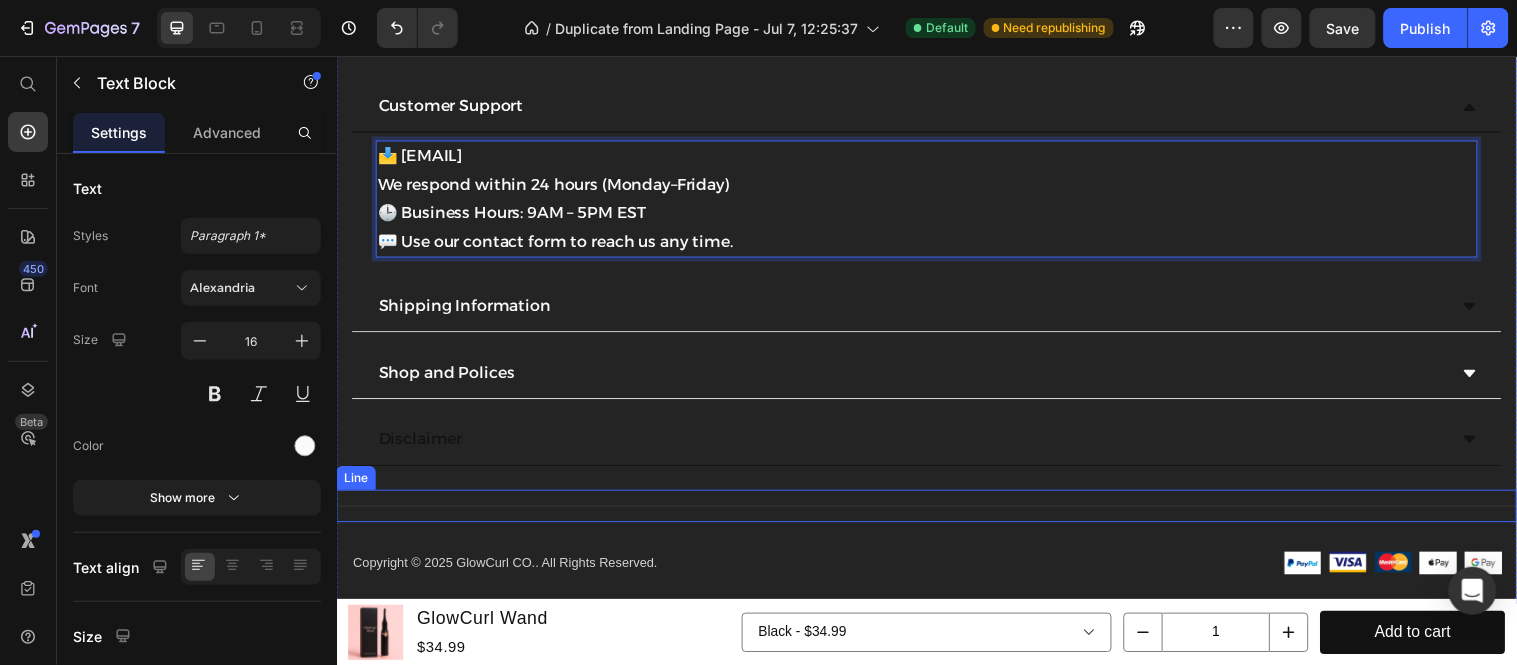 scroll, scrollTop: 5152, scrollLeft: 0, axis: vertical 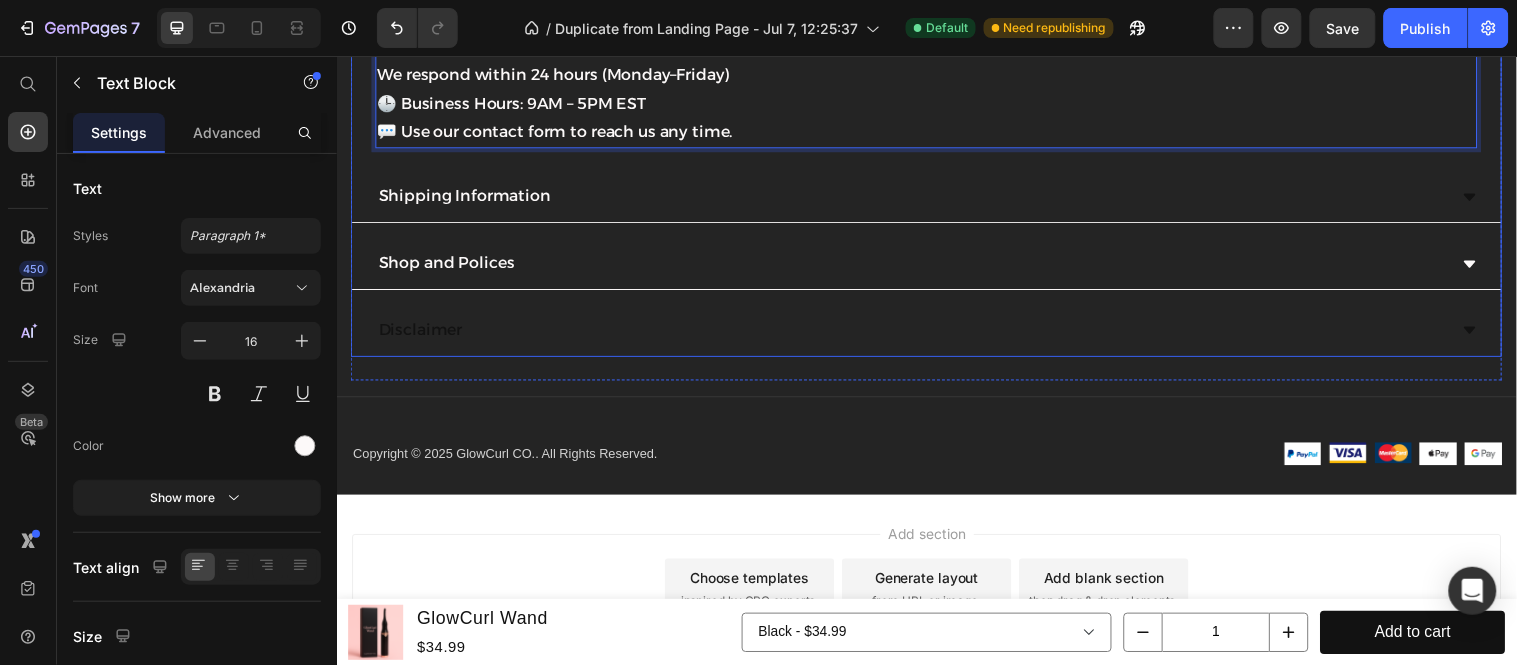 click 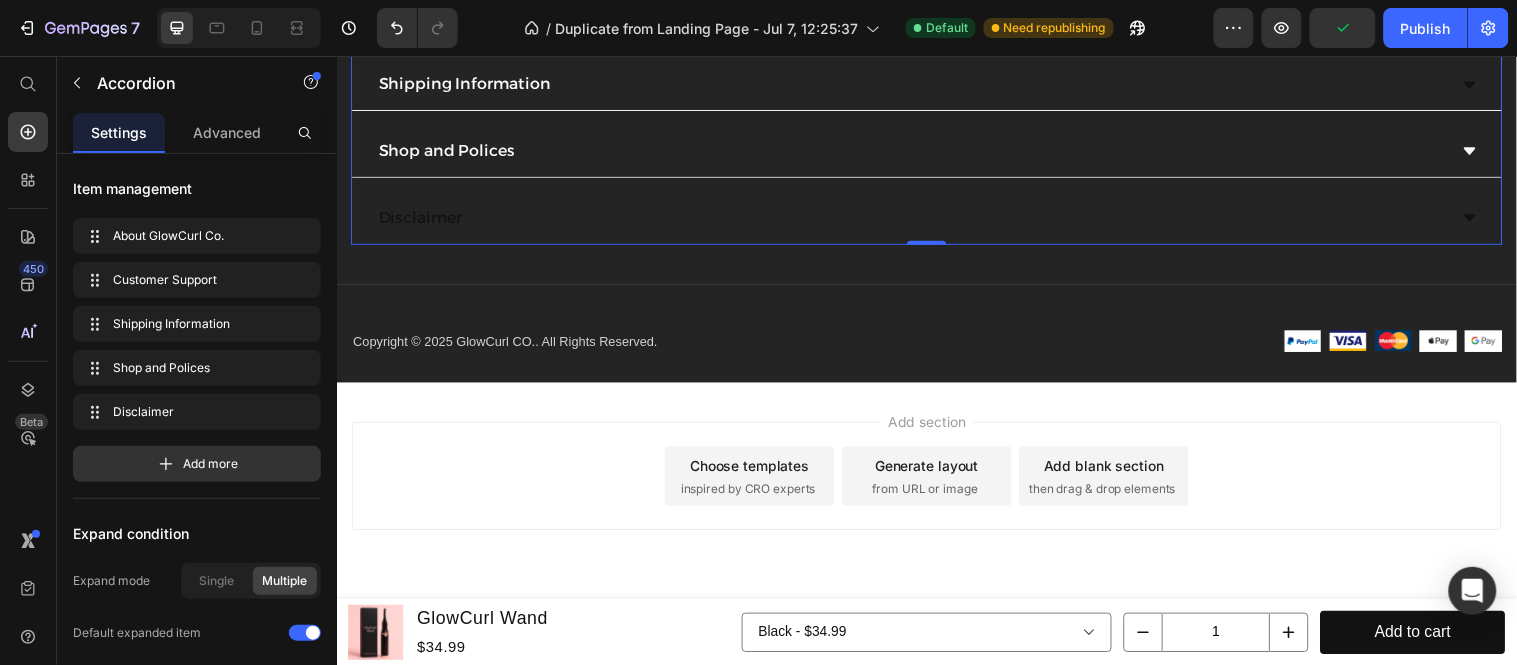 click 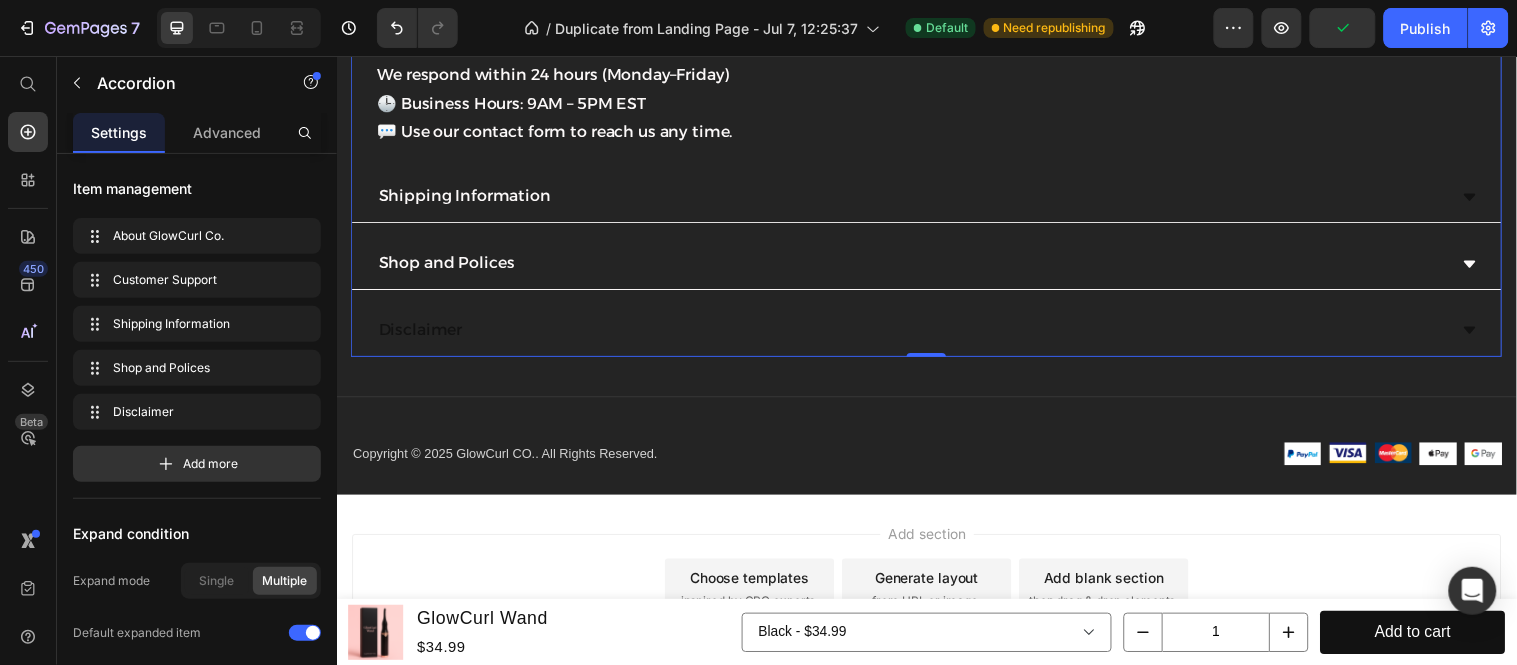 click 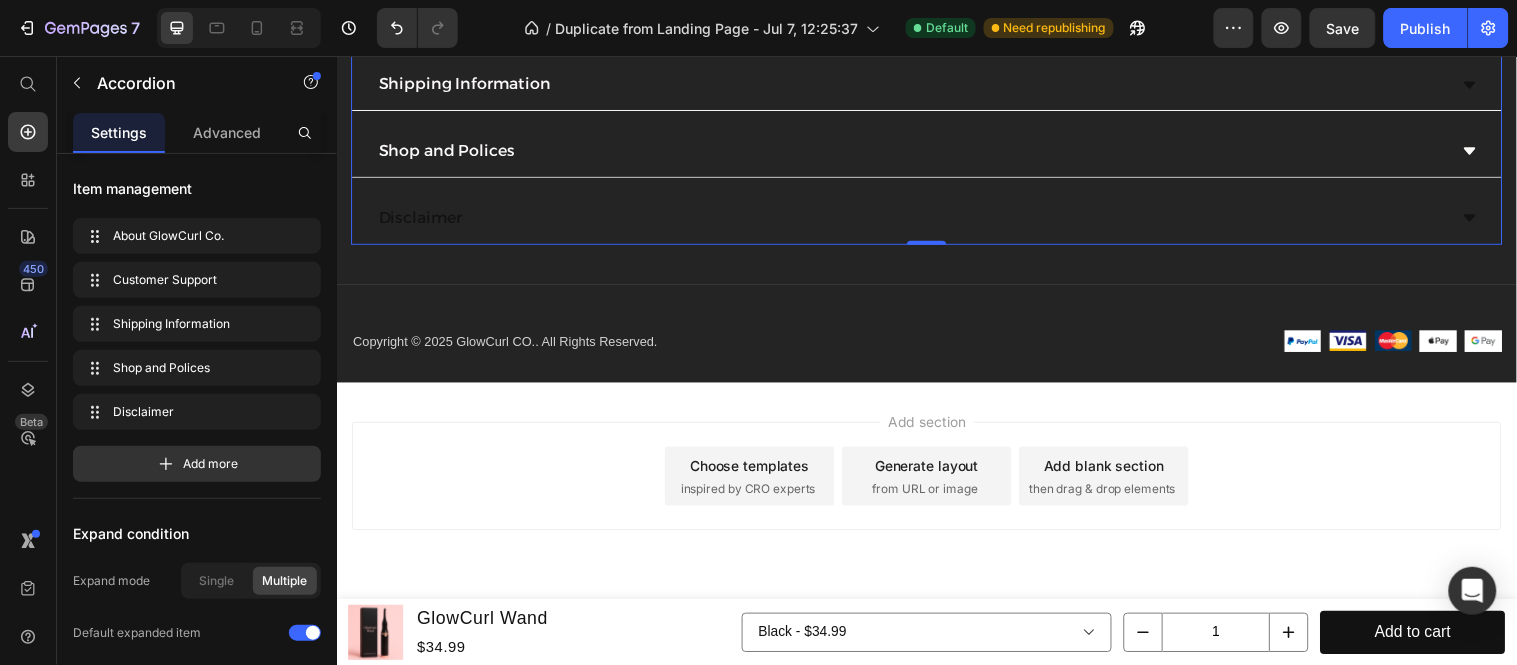 click on "About GlowCurl Co." at bounding box center [936, -128] 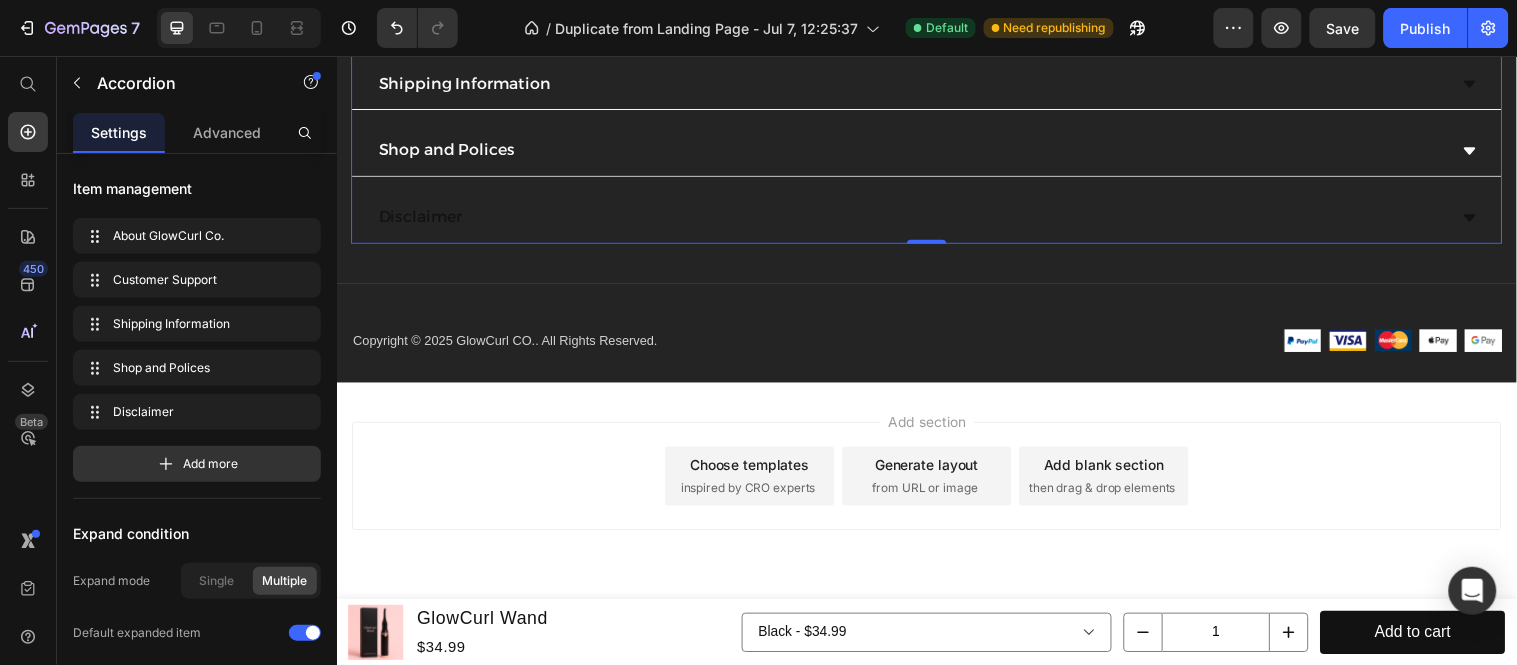 click on "About GlowCurl Co." at bounding box center (936, -51) 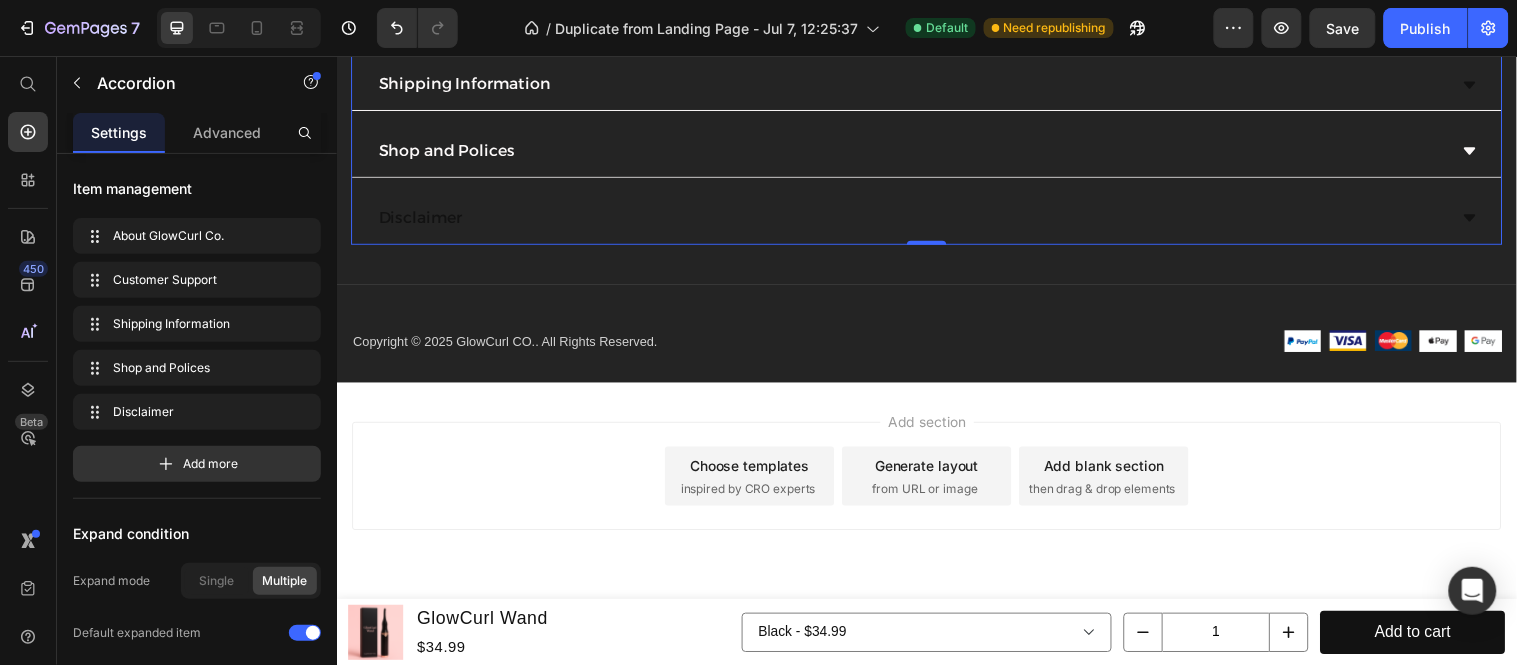 click 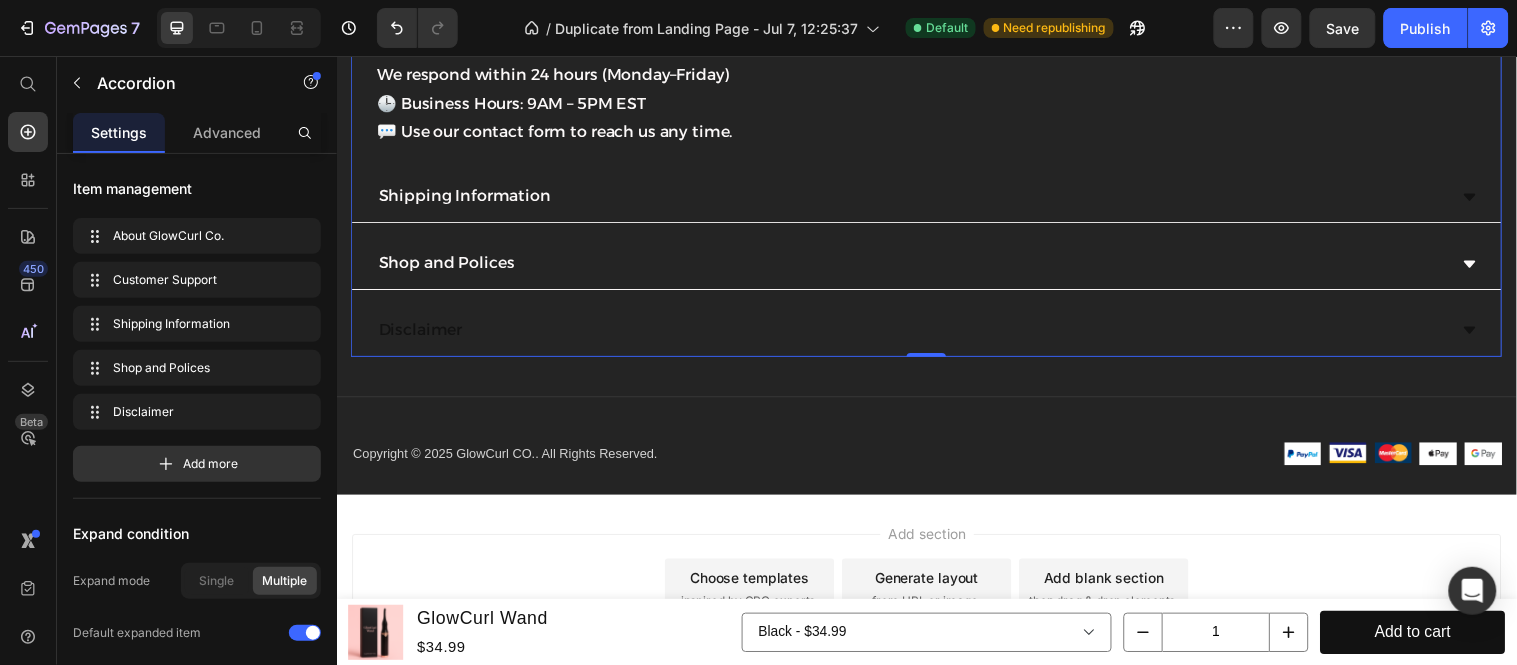 click 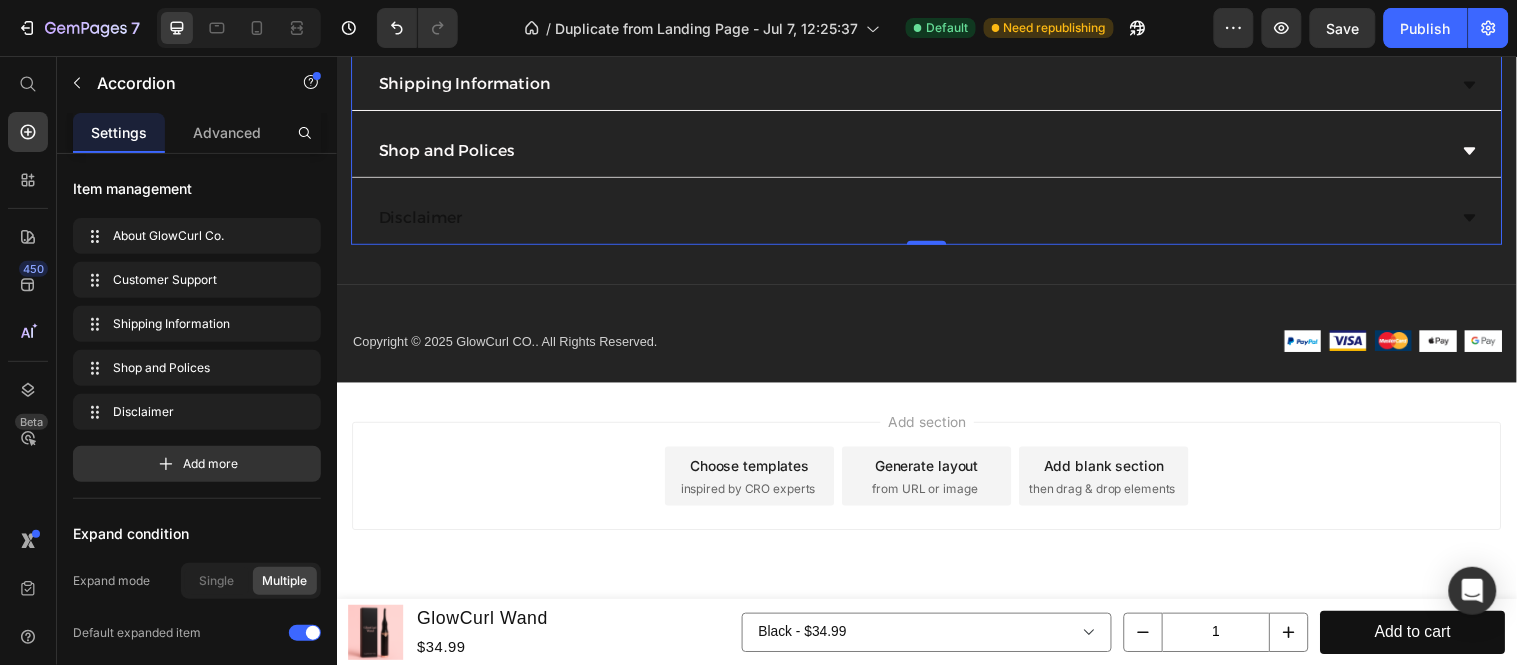 click 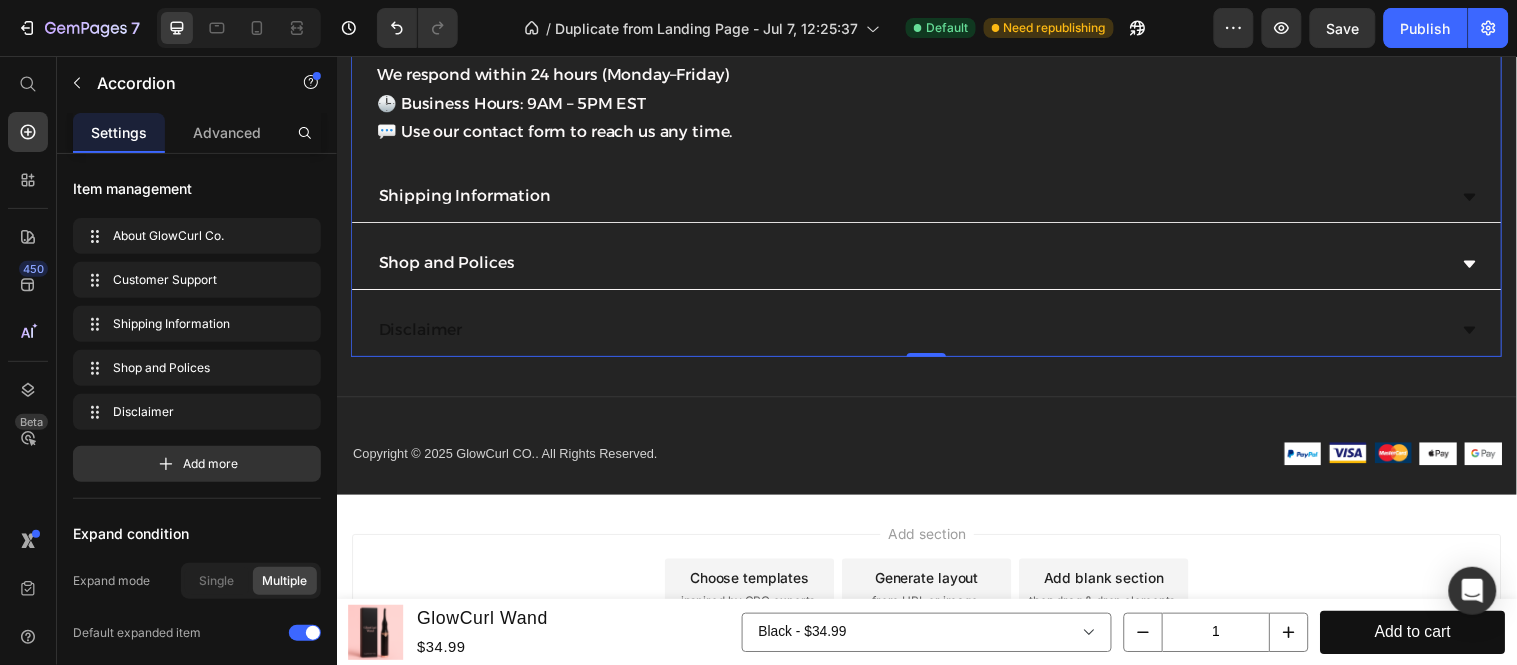 click 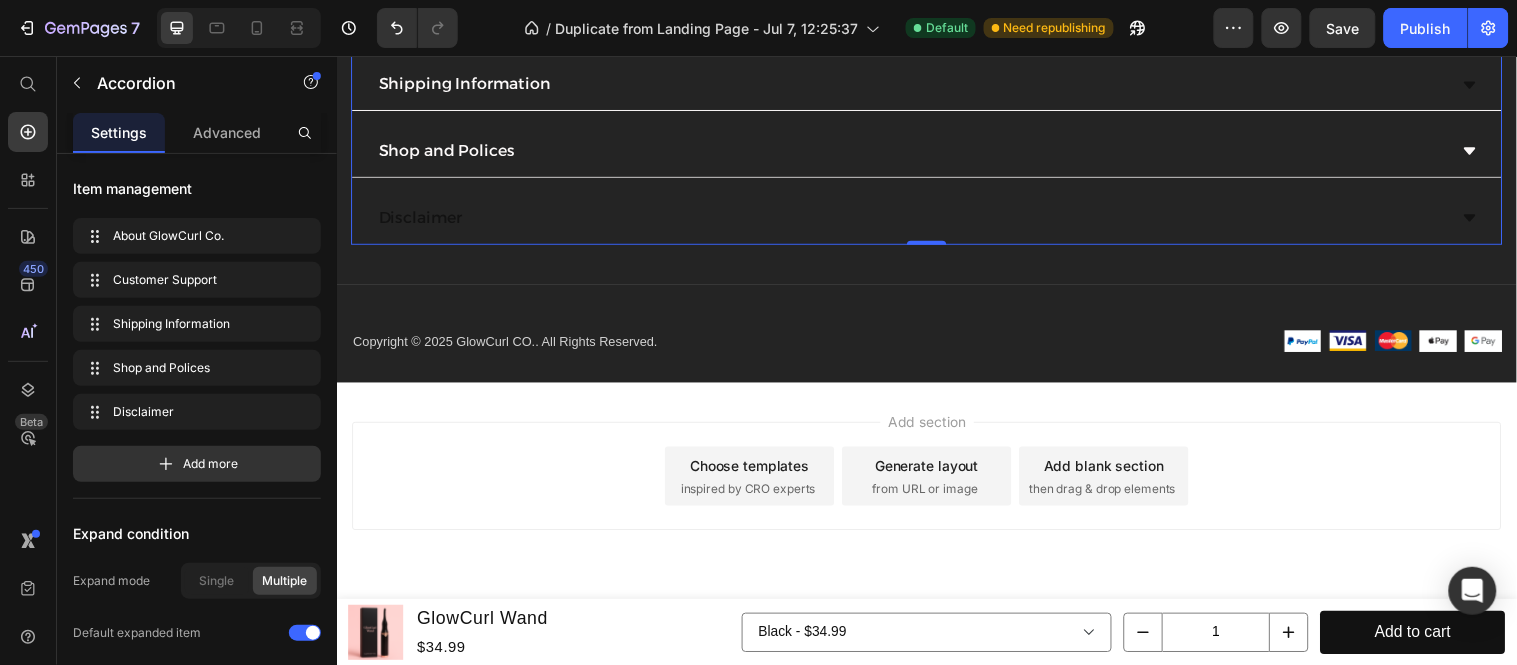 click 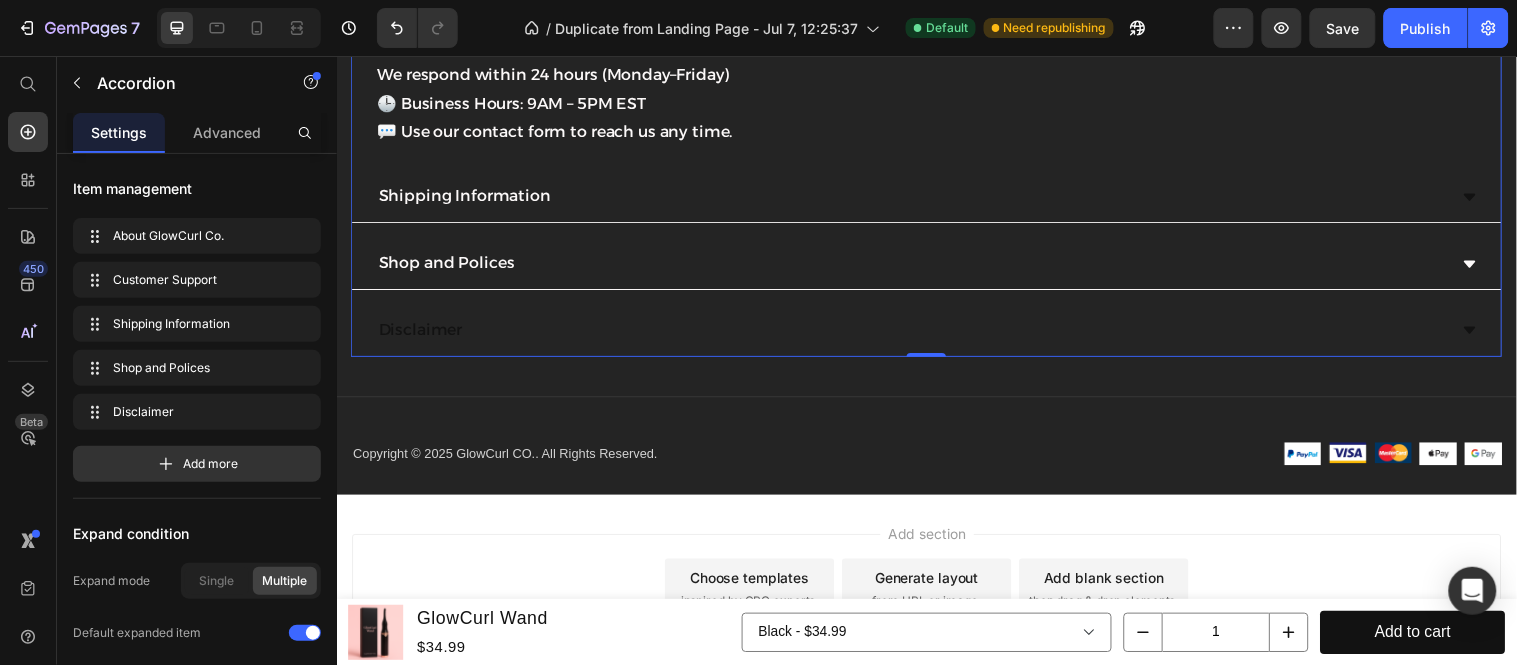 click 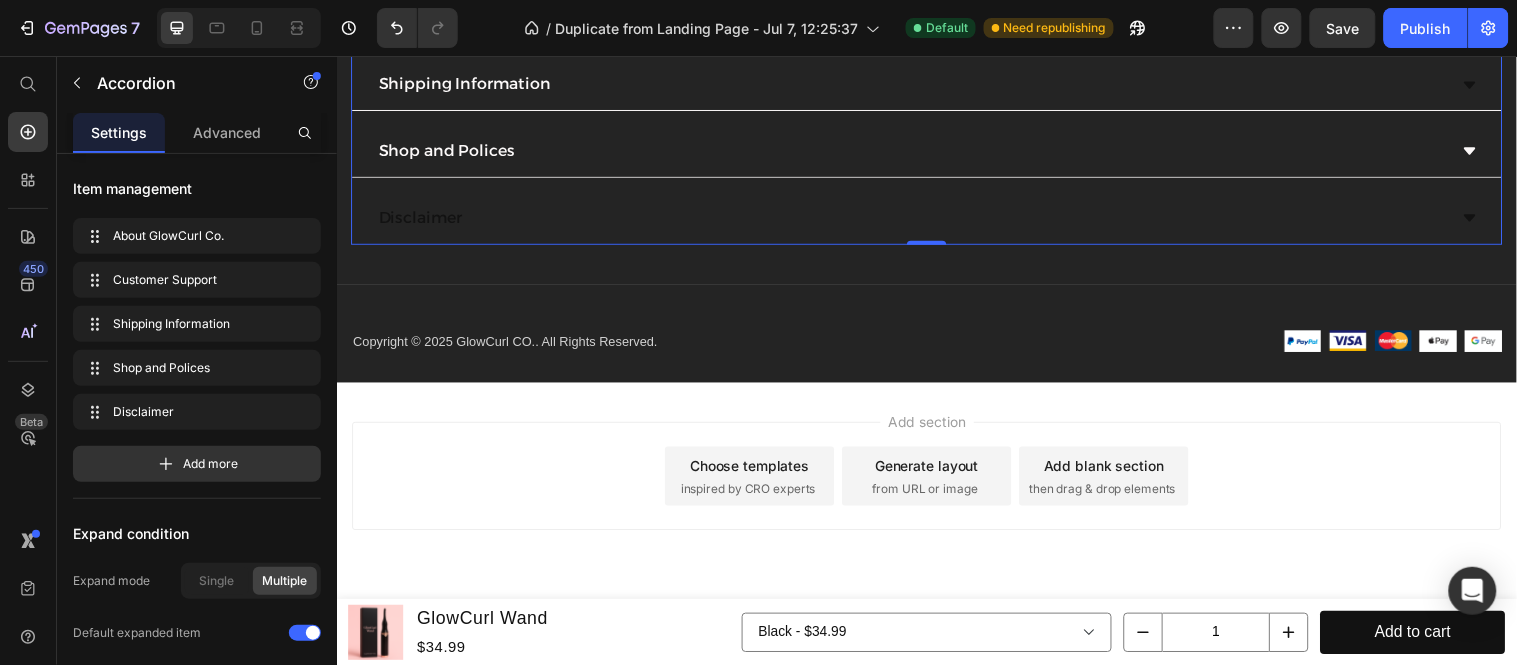 click 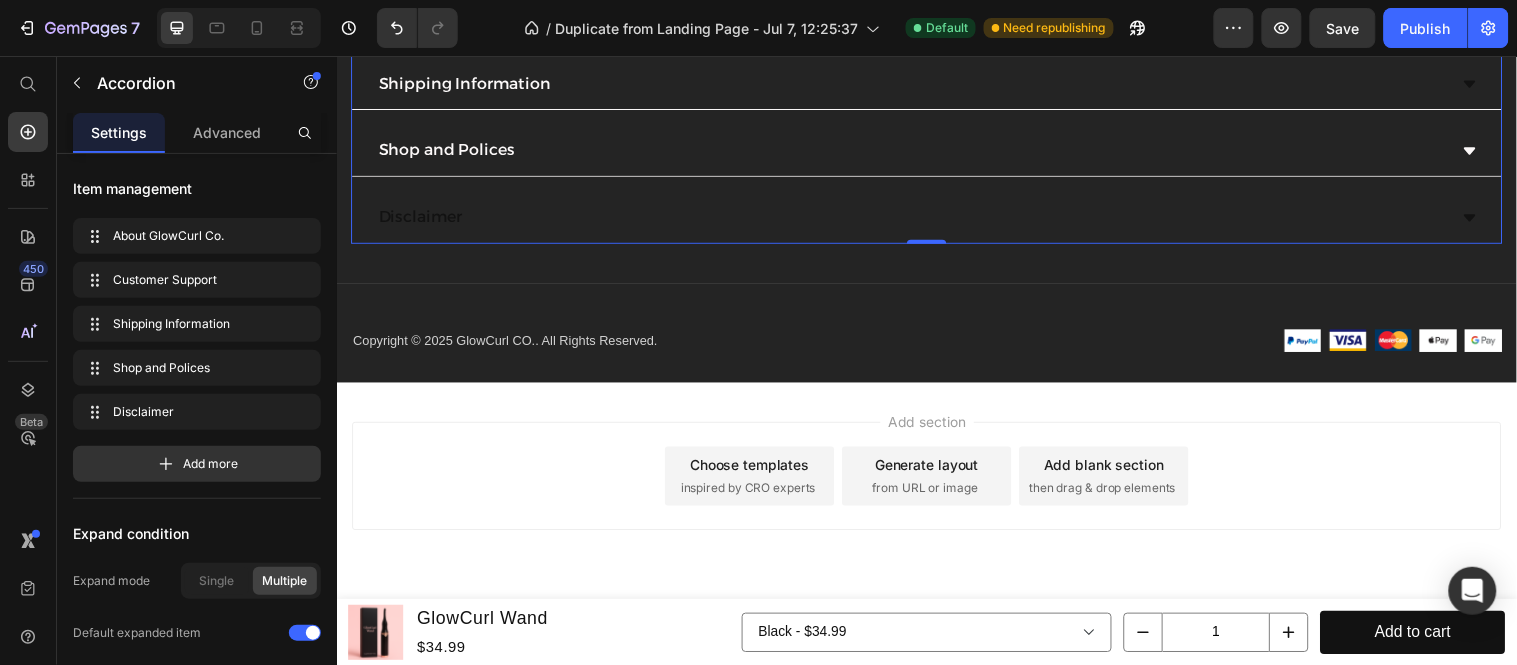 click 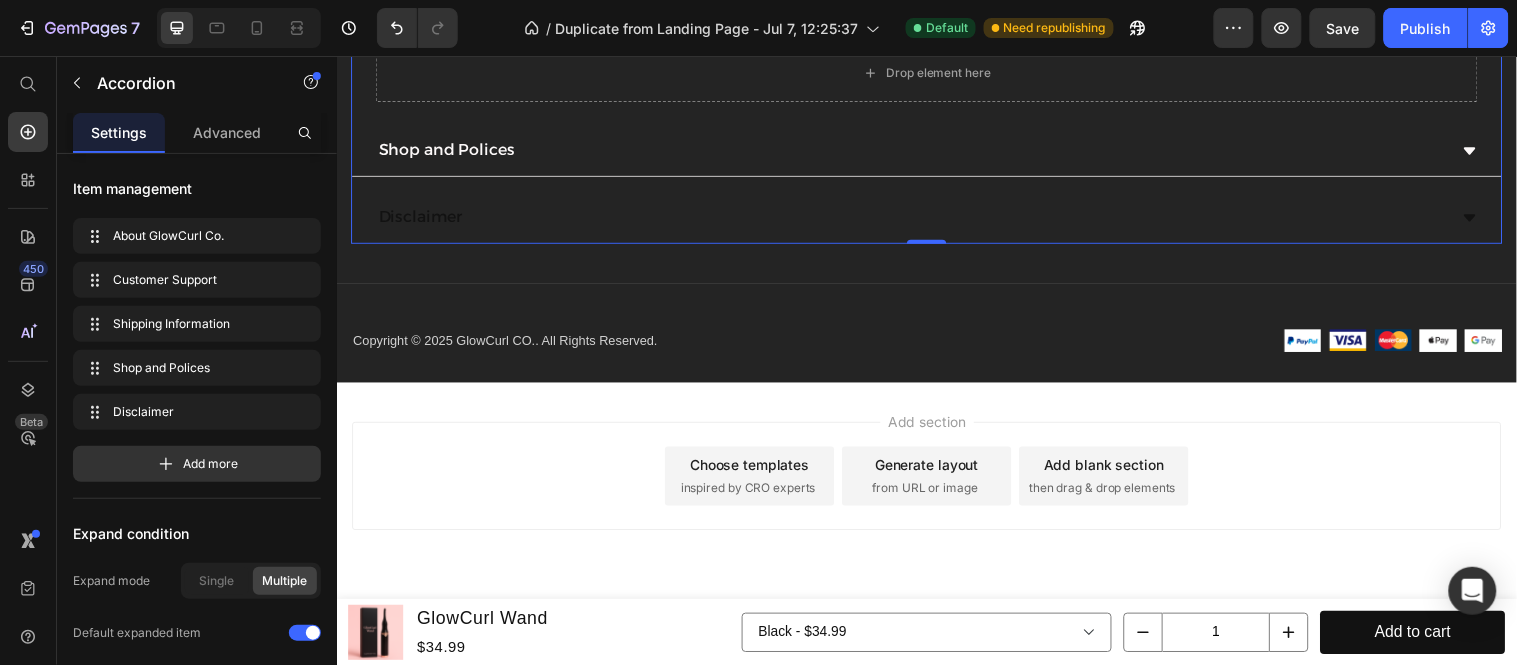 click 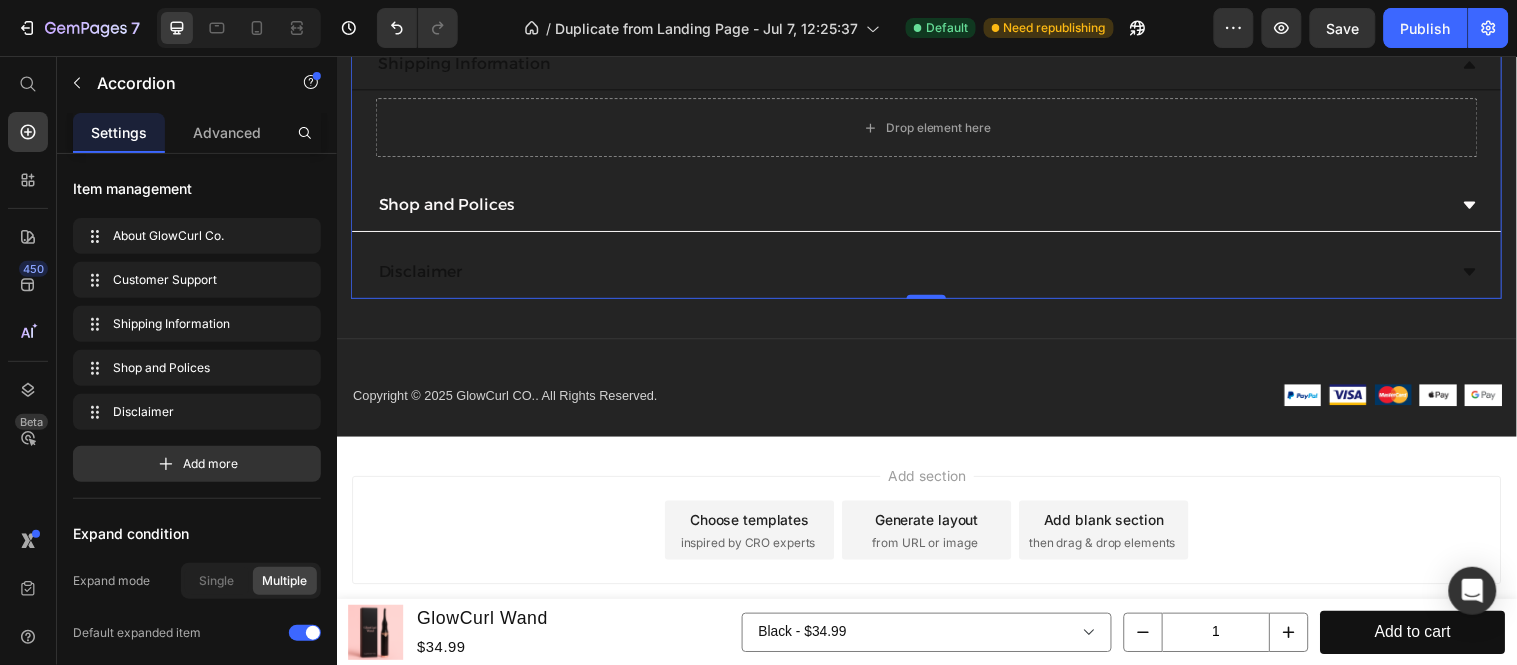click 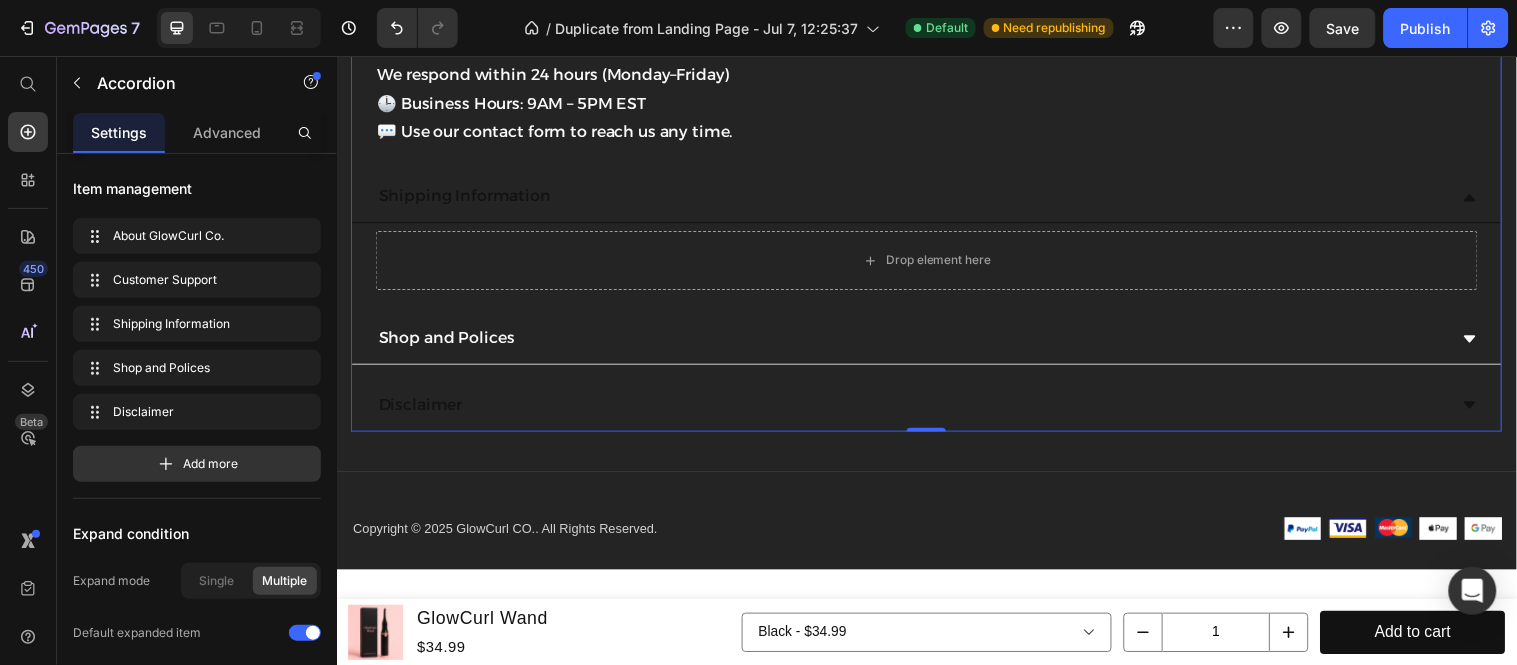 click 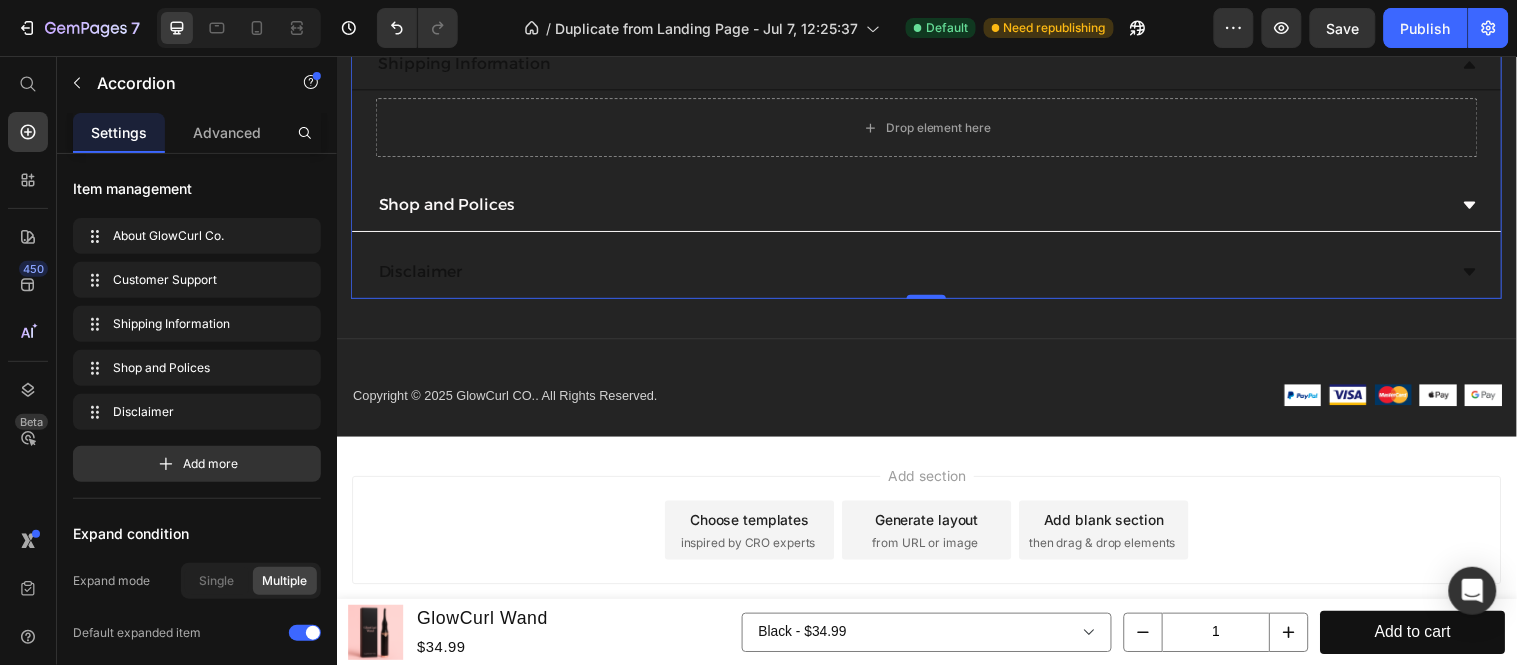 click on "About GlowCurl Co." at bounding box center [936, -149] 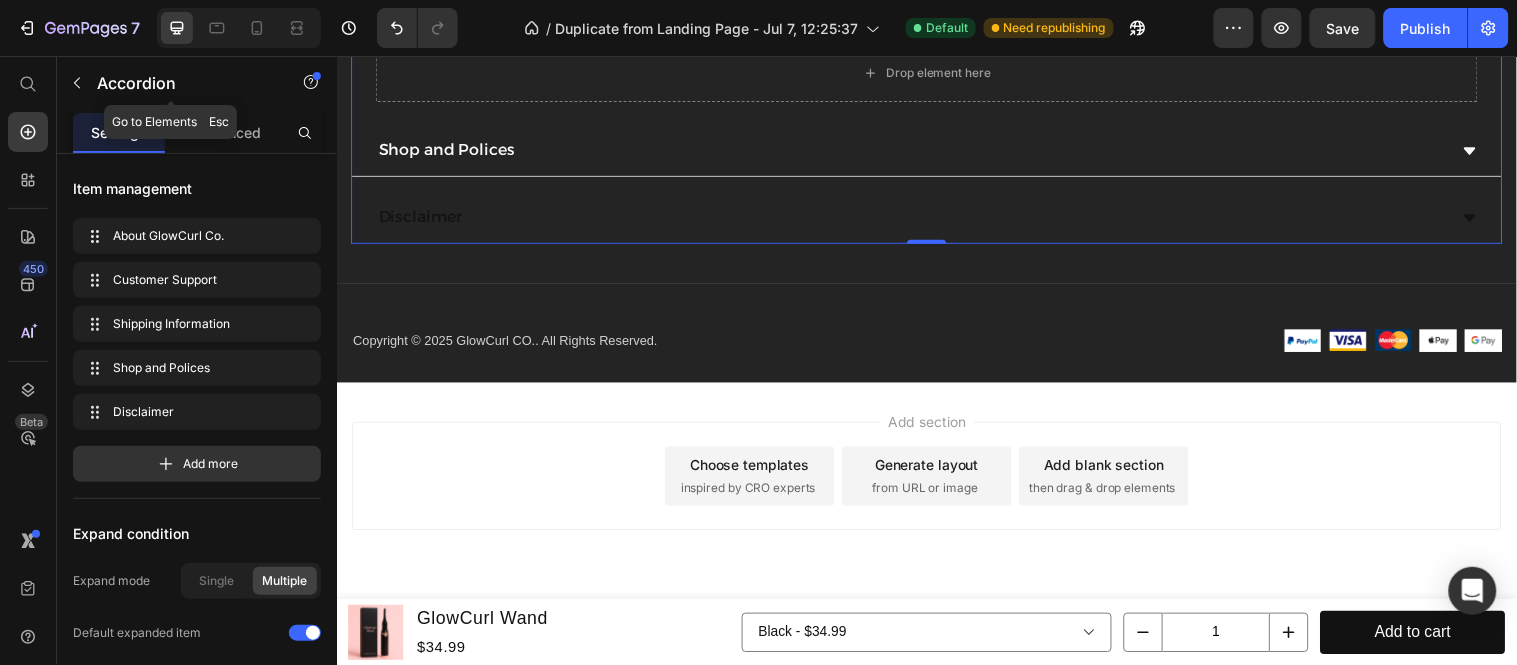 click at bounding box center (77, 83) 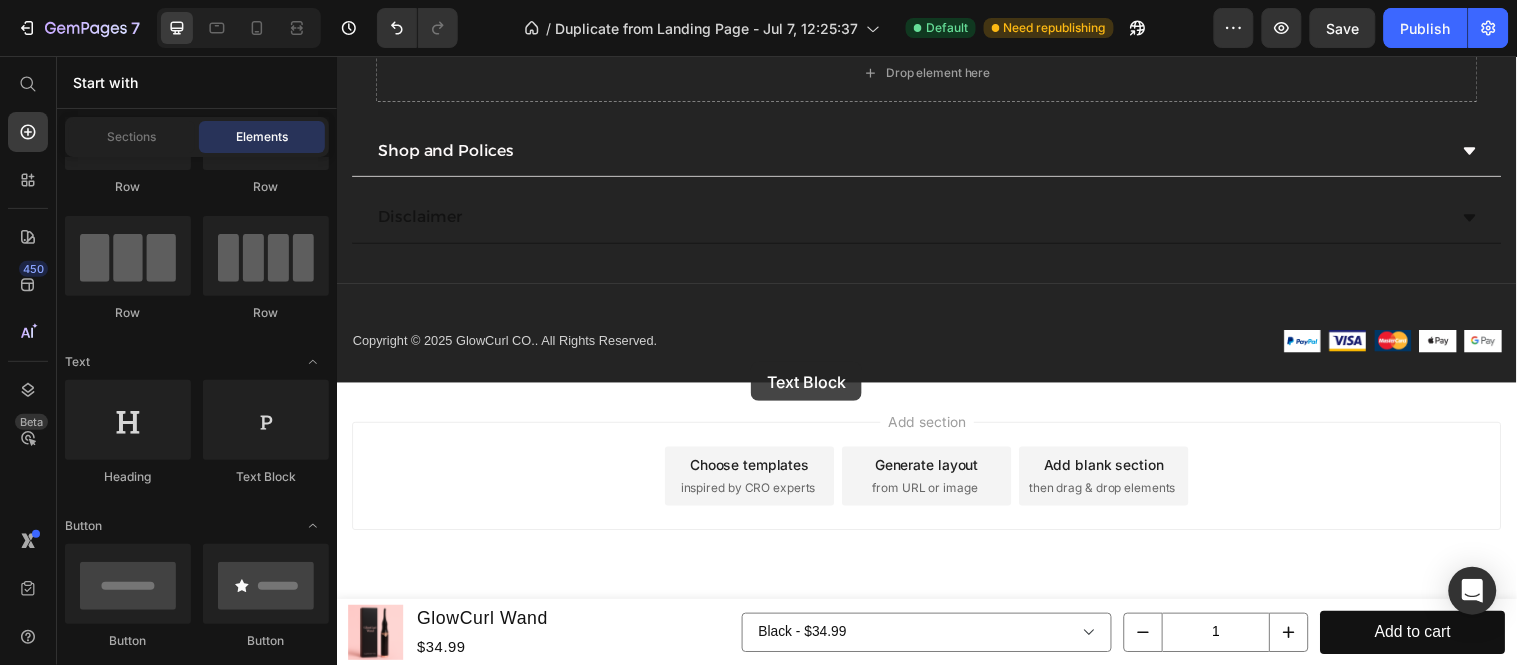 drag, startPoint x: 622, startPoint y: 501, endPoint x: 708, endPoint y: 355, distance: 169.44615 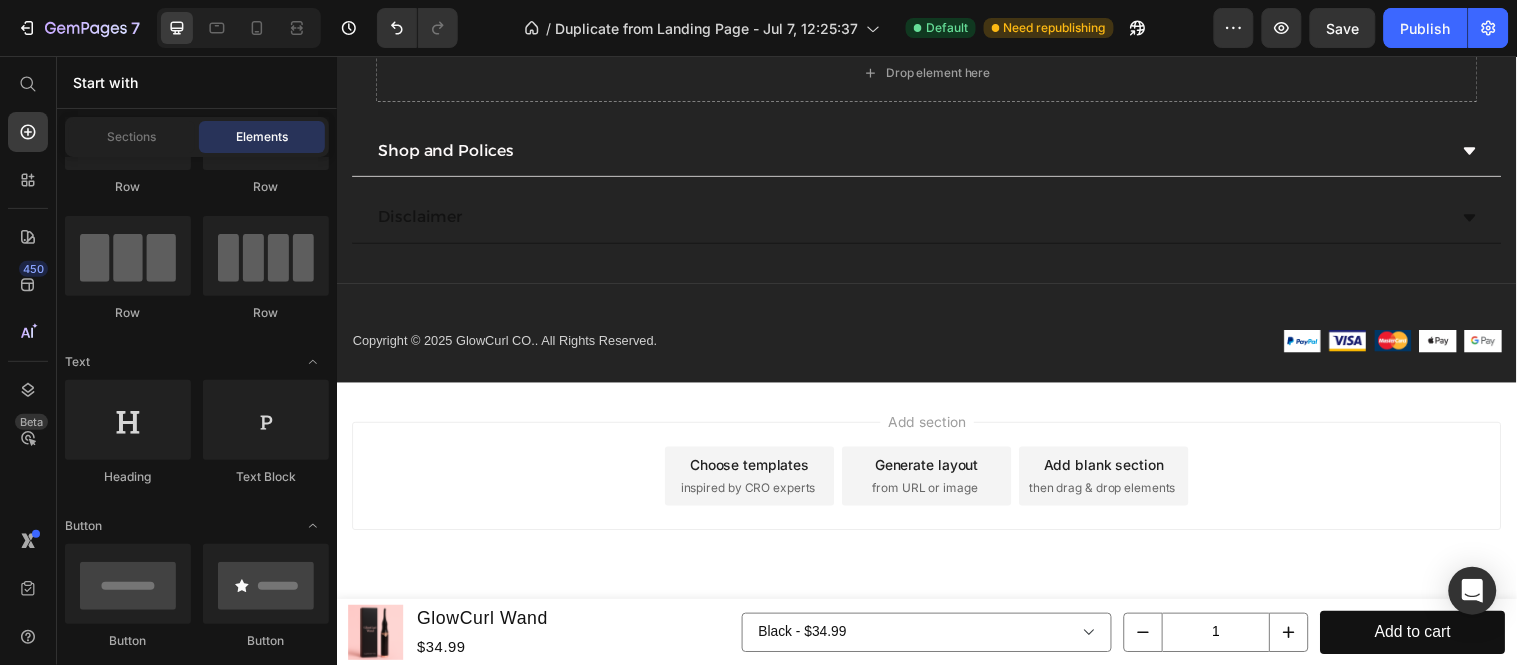 drag, startPoint x: 960, startPoint y: 344, endPoint x: 944, endPoint y: 354, distance: 18.867962 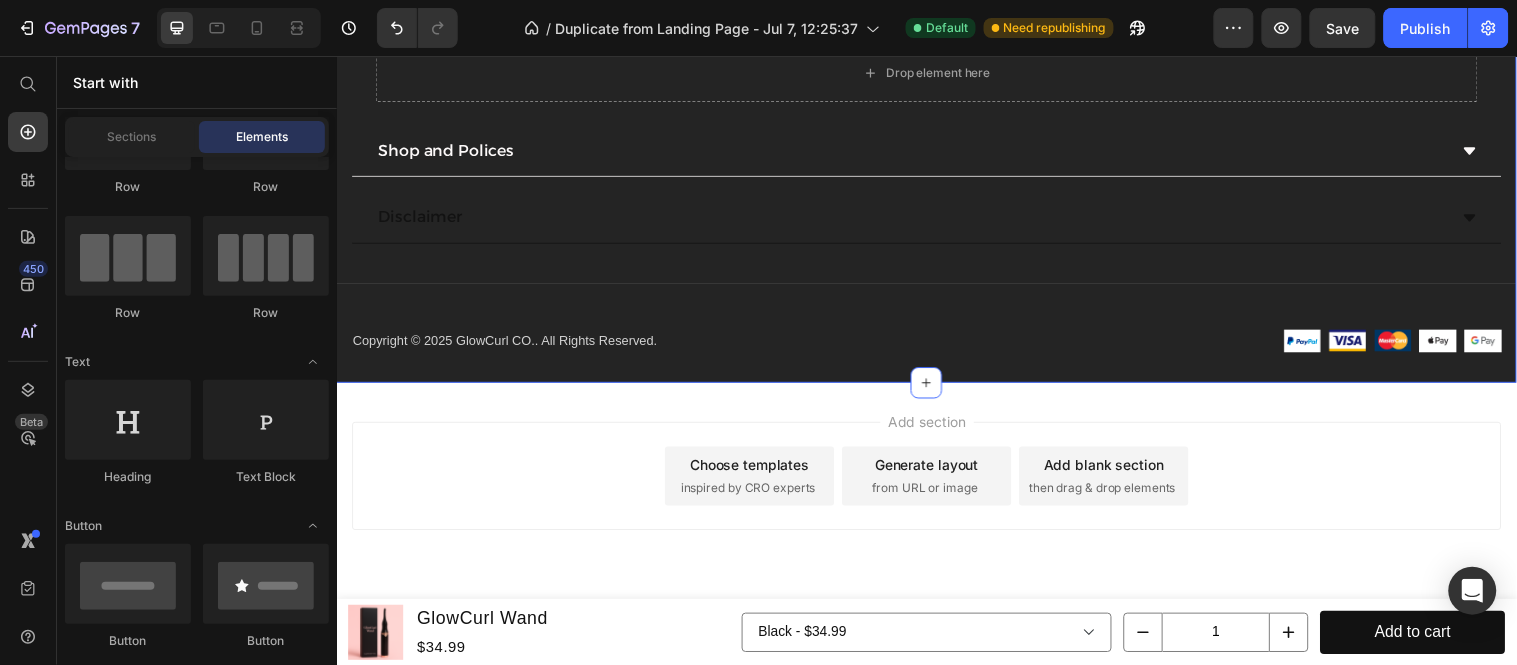 click on "About GlowCurl Co.
Customer Support
Shipping Information
Drop element here
Shop and Polices
Disclaimer Accordion Newsletter Row
Company
Shop
Help
Visit Accordion Row                Title Line Copyright © 2025 [COMPANY].. All Rights Reserved. Text block Image Image Image Image Image Row Row Section 7" at bounding box center (936, 60) 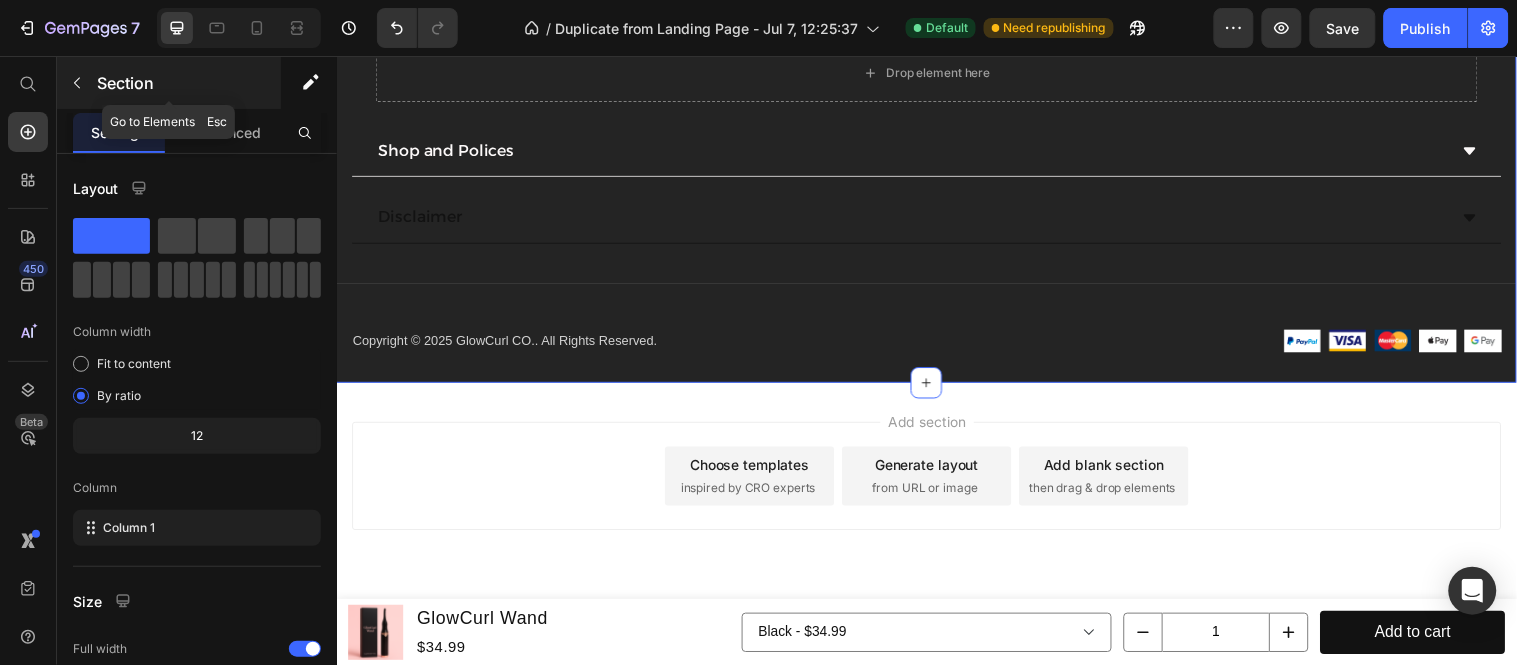 click 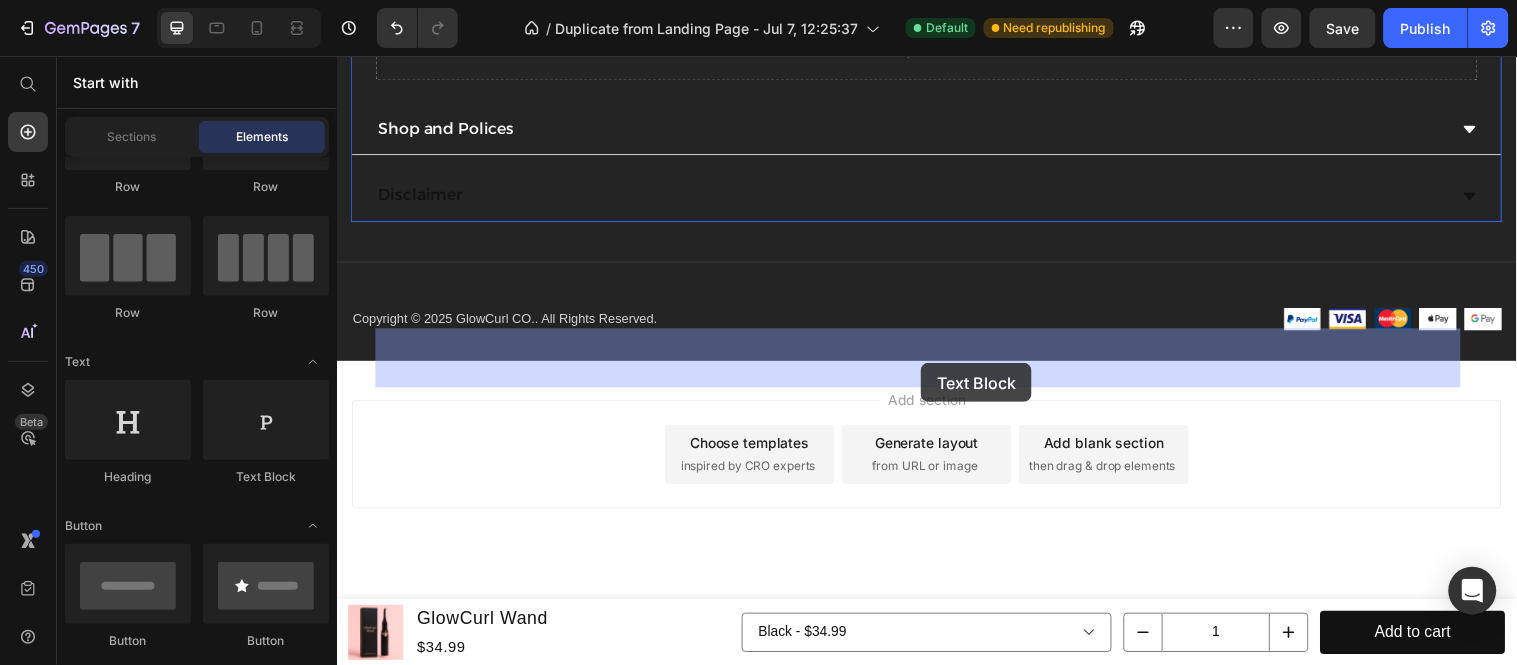 drag, startPoint x: 602, startPoint y: 501, endPoint x: 927, endPoint y: 357, distance: 355.47293 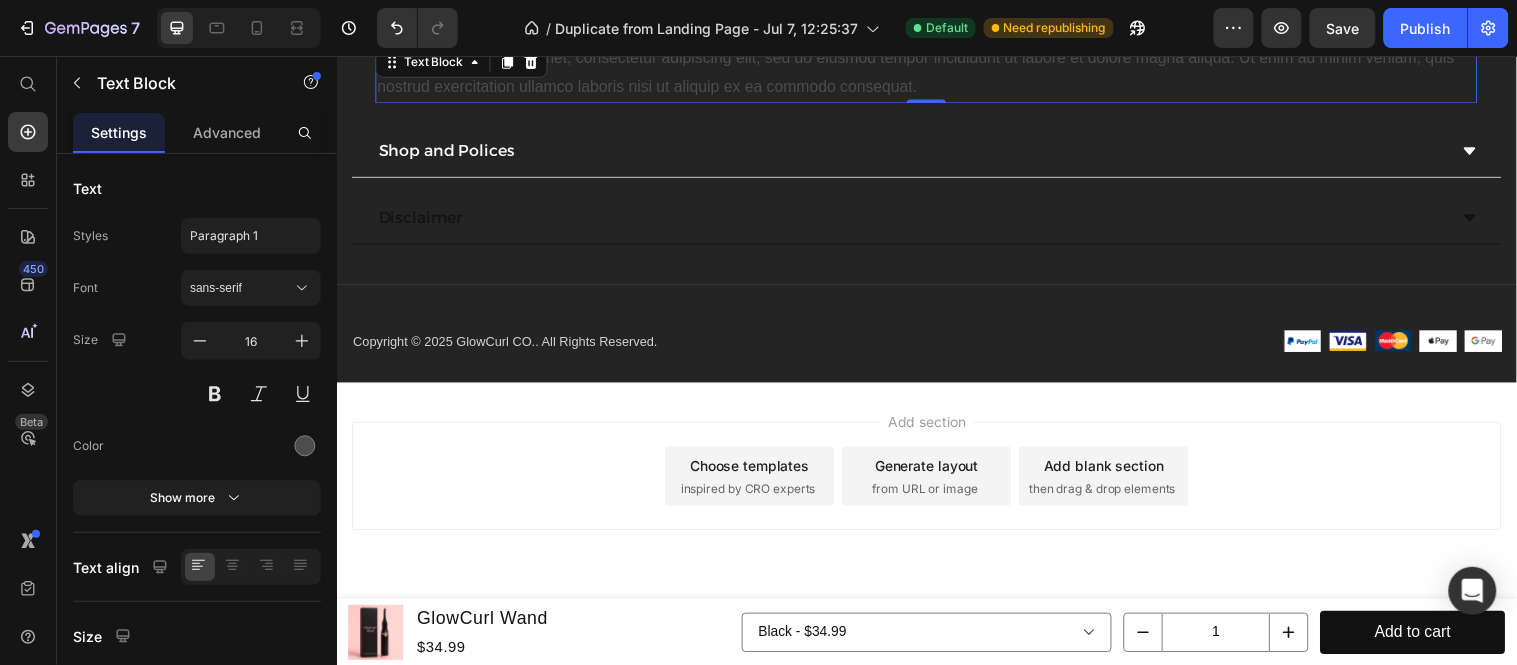 click on "Lorem ipsum dolor sit amet, consectetur adipiscing elit, sed do eiusmod tempor incididunt ut labore et dolore magna aliqua. Ut enim ad minim veniam, quis nostrud exercitation ullamco laboris nisi ut aliquip ex ea commodo consequat." at bounding box center (936, 72) 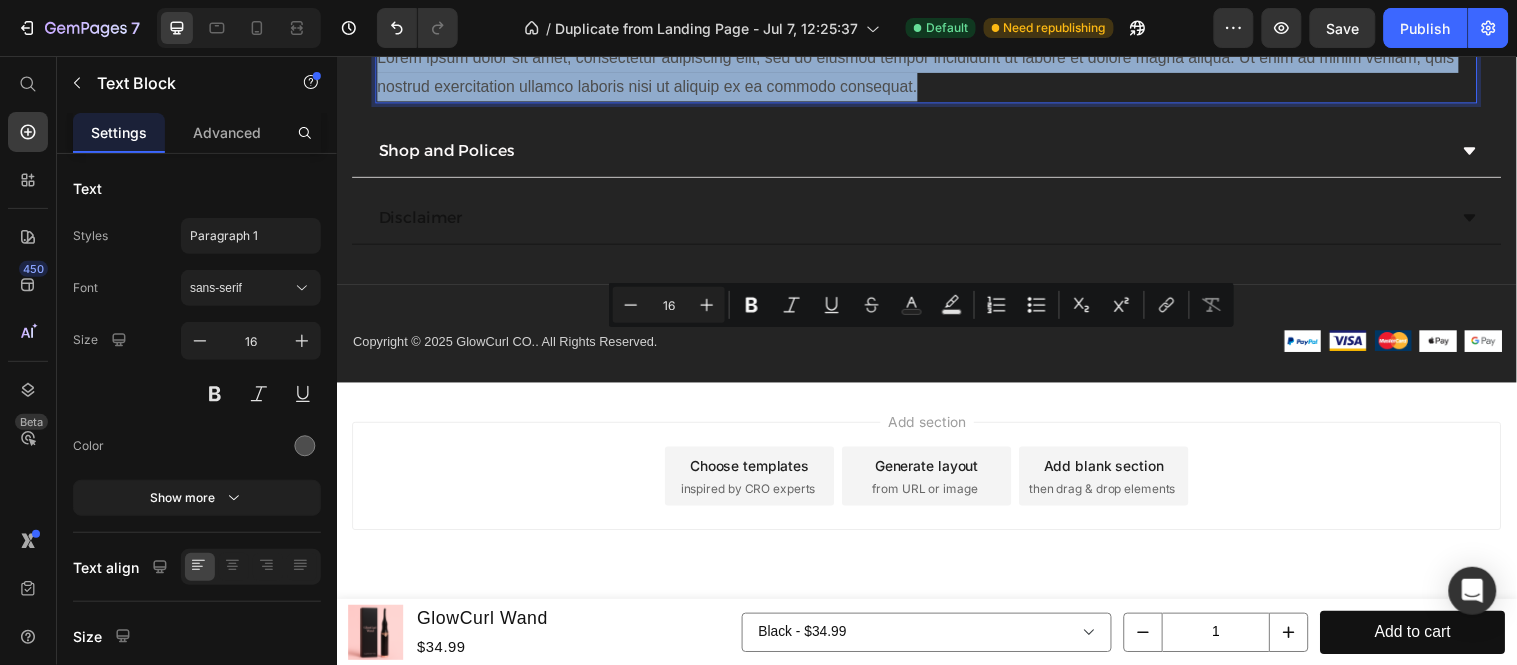 click on "Lorem ipsum dolor sit amet, consectetur adipiscing elit, sed do eiusmod tempor incididunt ut labore et dolore magna aliqua. Ut enim ad minim veniam, quis nostrud exercitation ullamco laboris nisi ut aliquip ex ea commodo consequat." at bounding box center [936, 72] 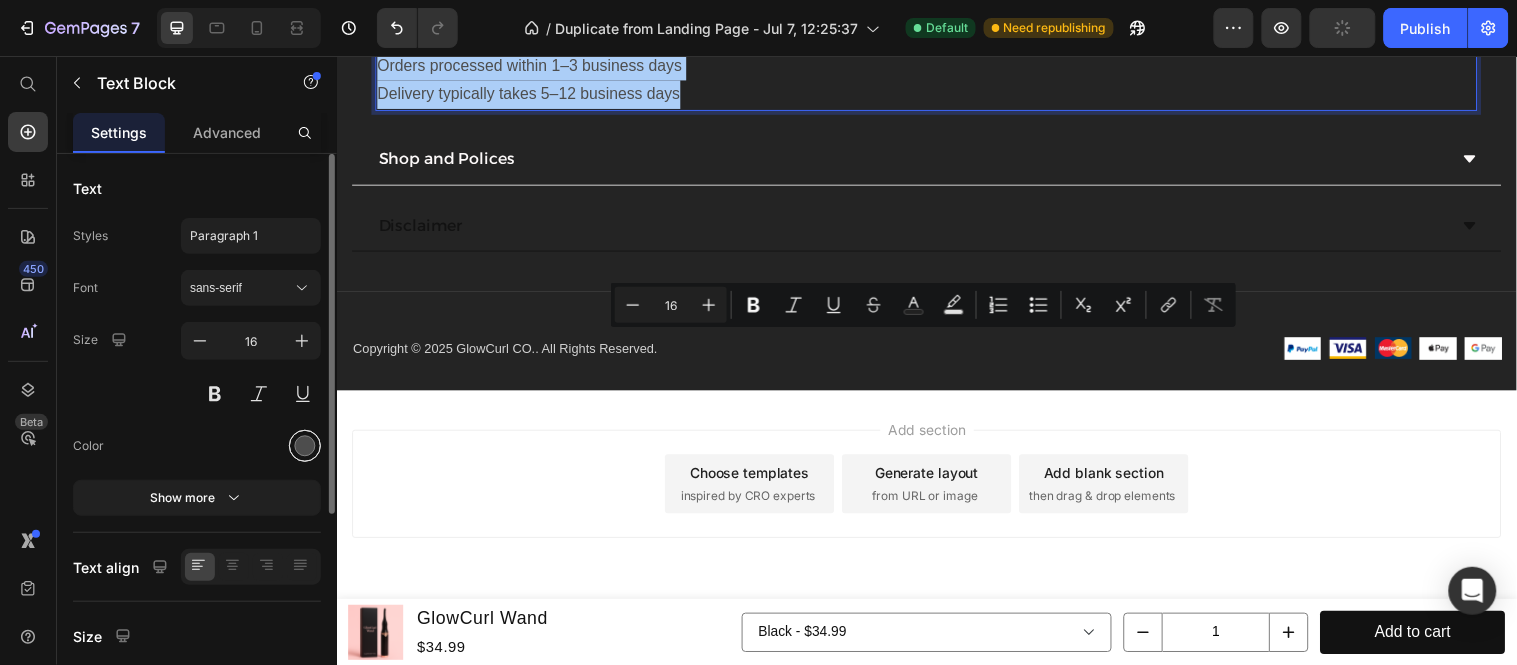 click at bounding box center [305, 446] 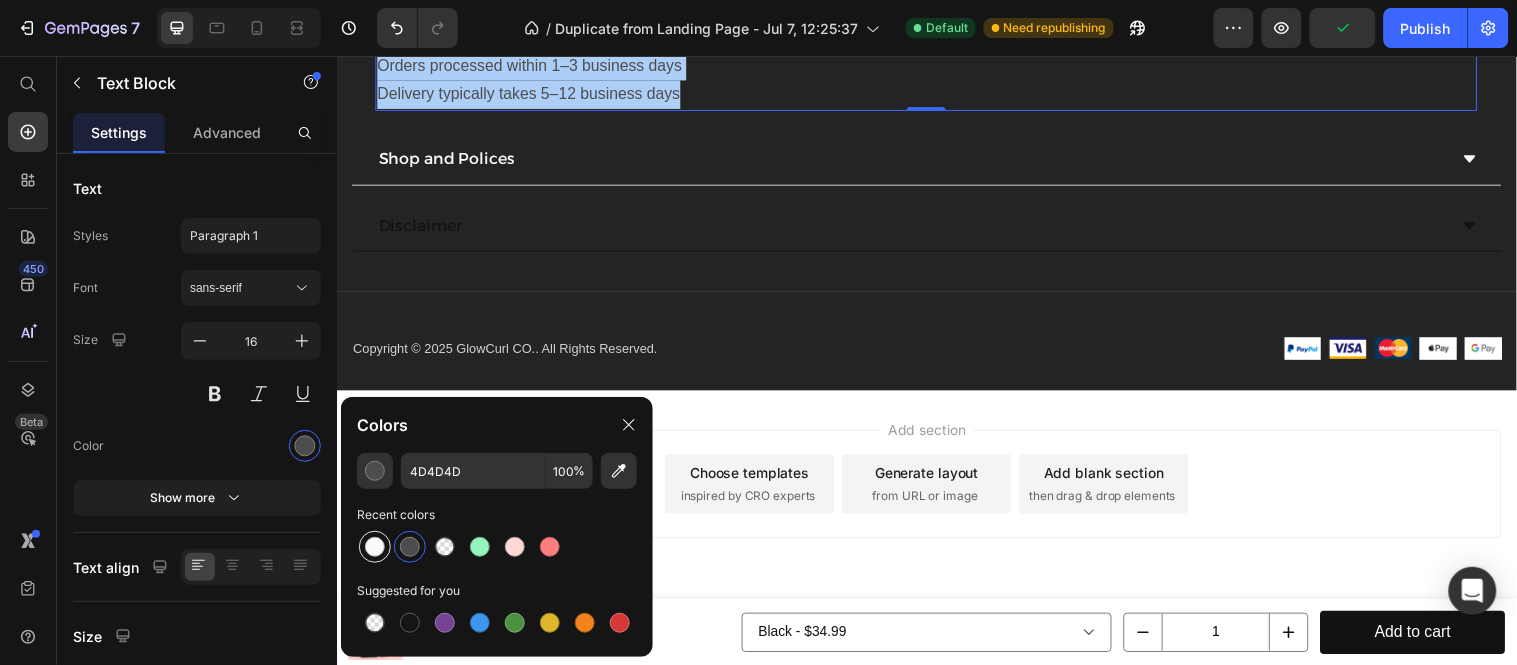 click at bounding box center [375, 547] 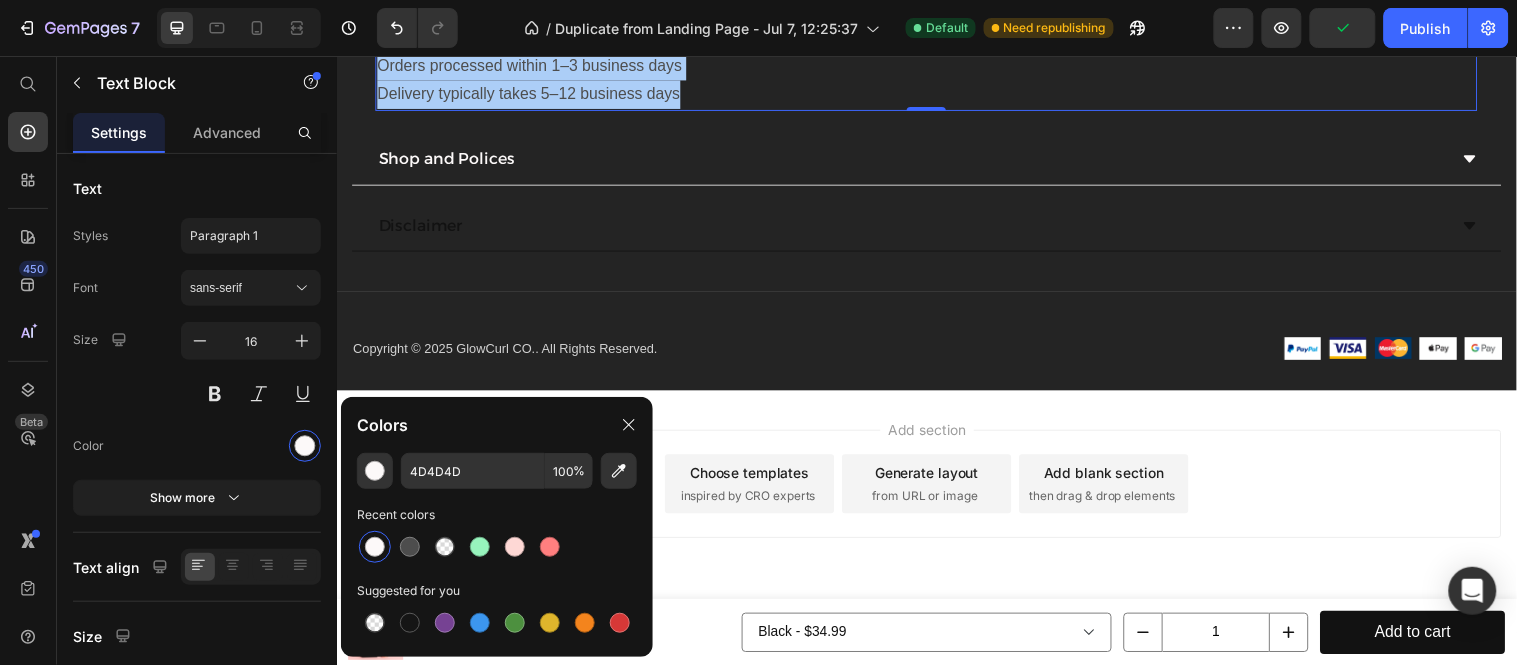 type on "FCF9F9" 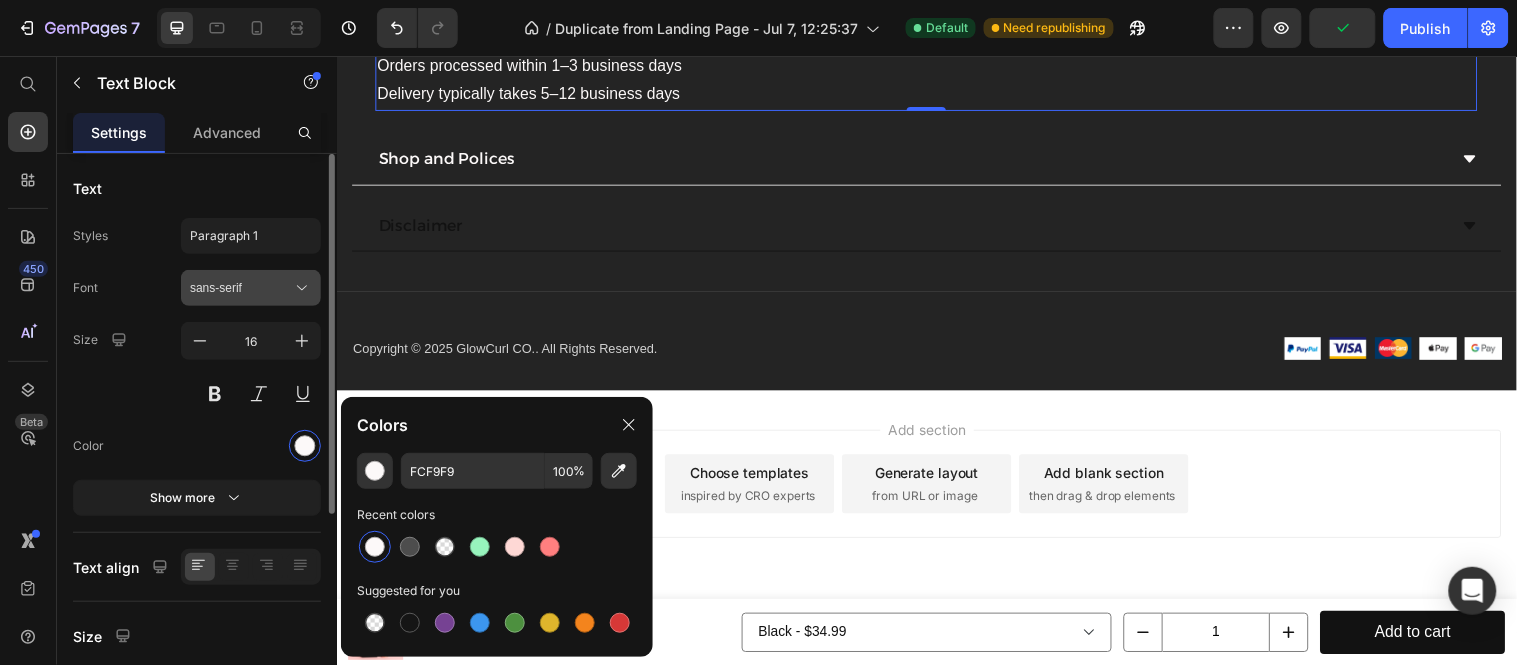 click on "sans-serif" at bounding box center [241, 288] 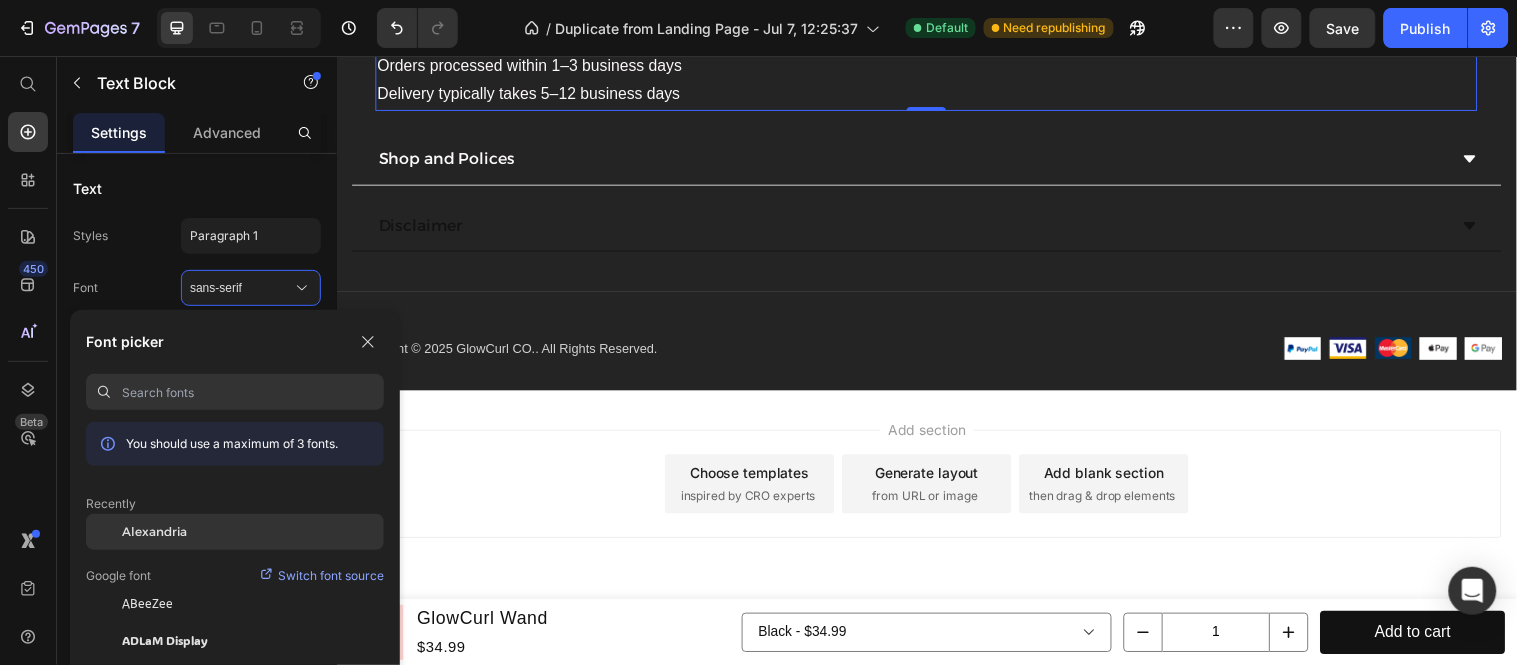 click on "Alexandria" at bounding box center (154, 532) 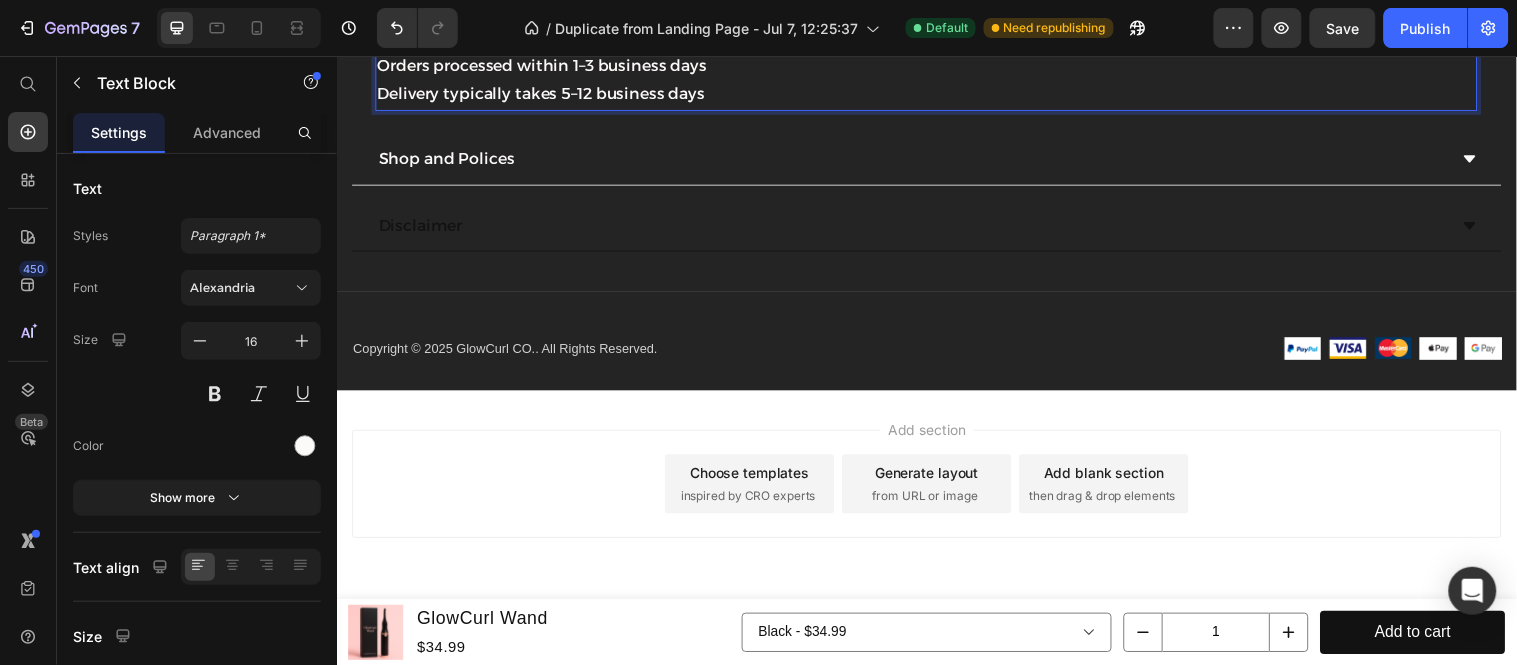 click on "Free shipping on orders over $20" at bounding box center [936, 36] 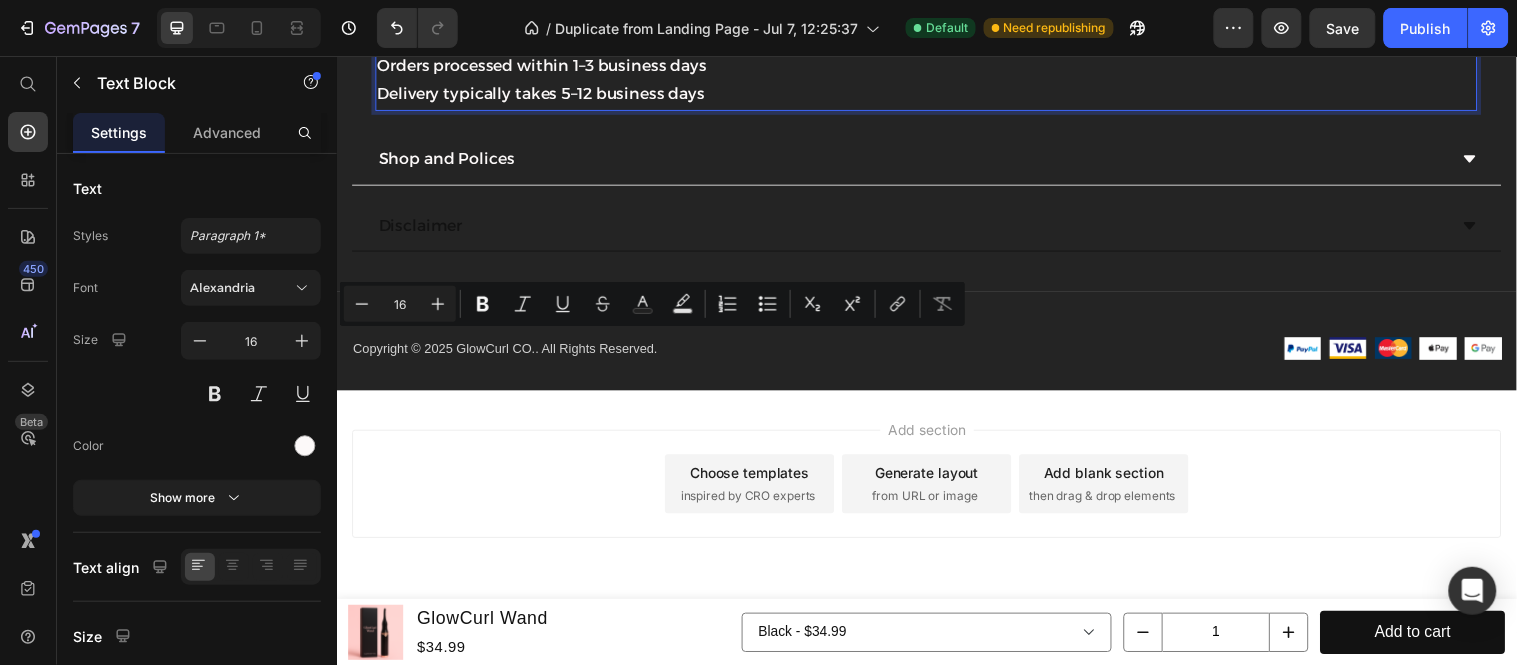 click on "Free shipping on orders over $20" at bounding box center [936, 36] 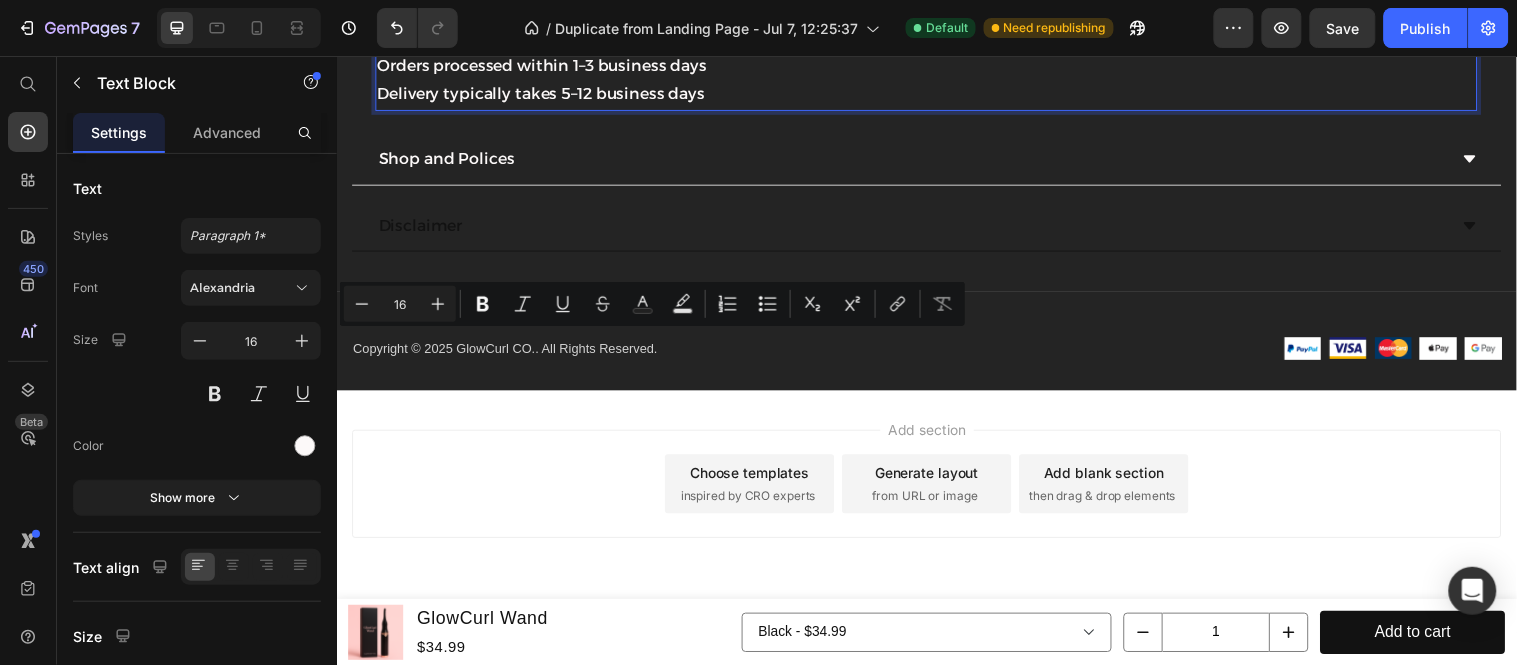 click on "Free shipping on orders over $20" at bounding box center [936, 36] 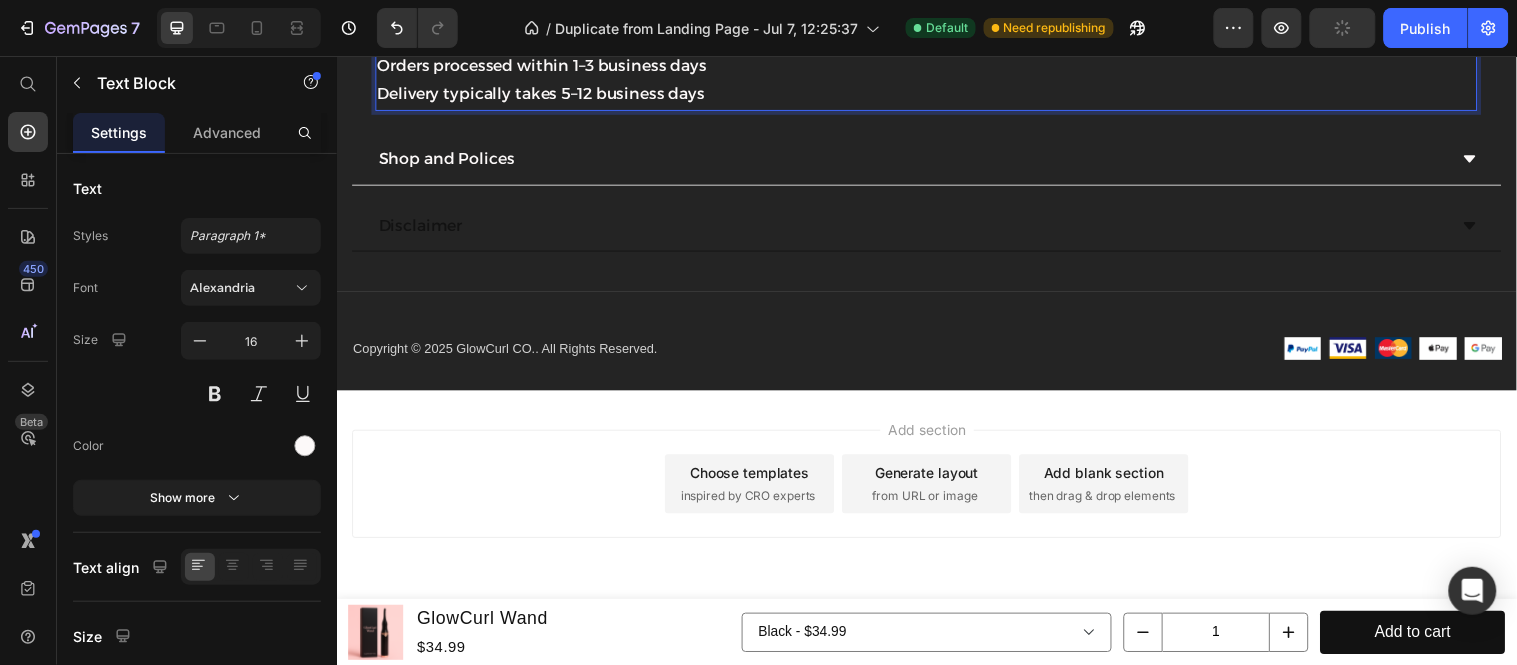 drag, startPoint x: 657, startPoint y: 342, endPoint x: 517, endPoint y: 353, distance: 140.43147 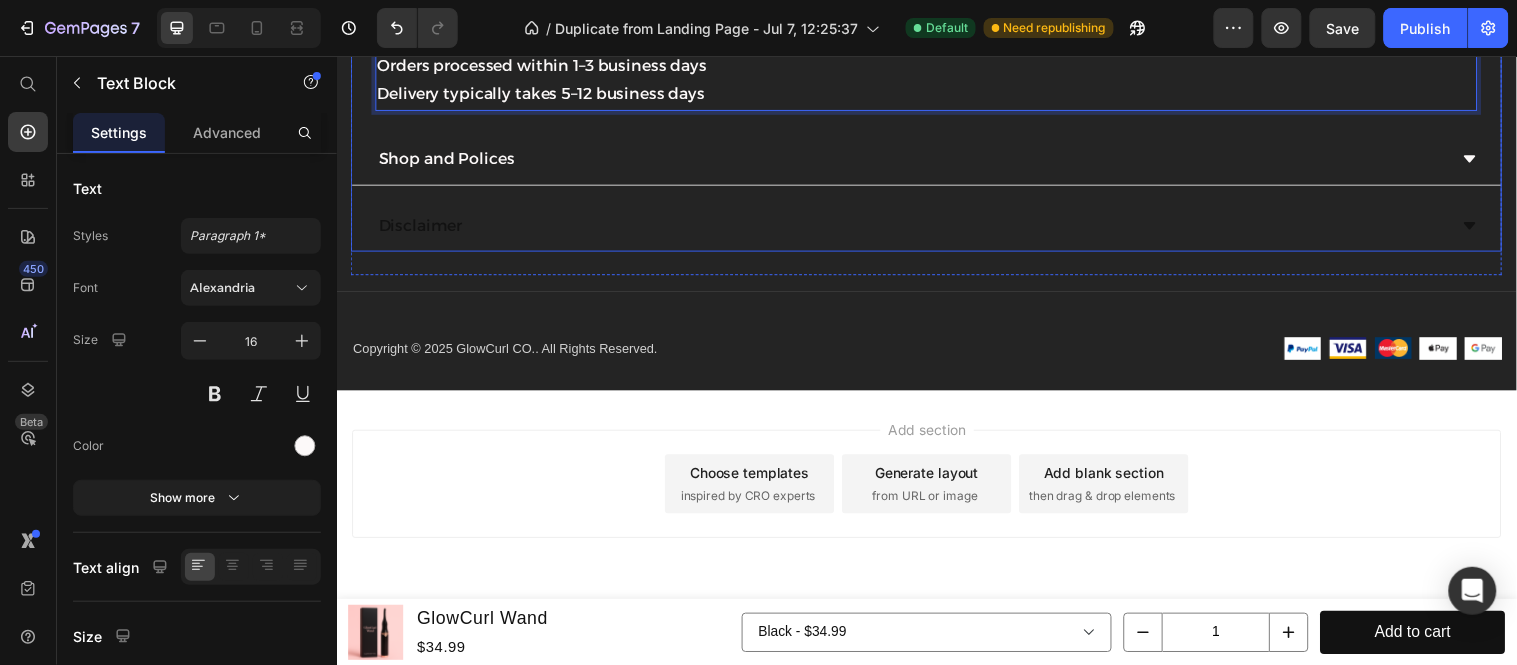click on "Shipping Information" at bounding box center [936, -13] 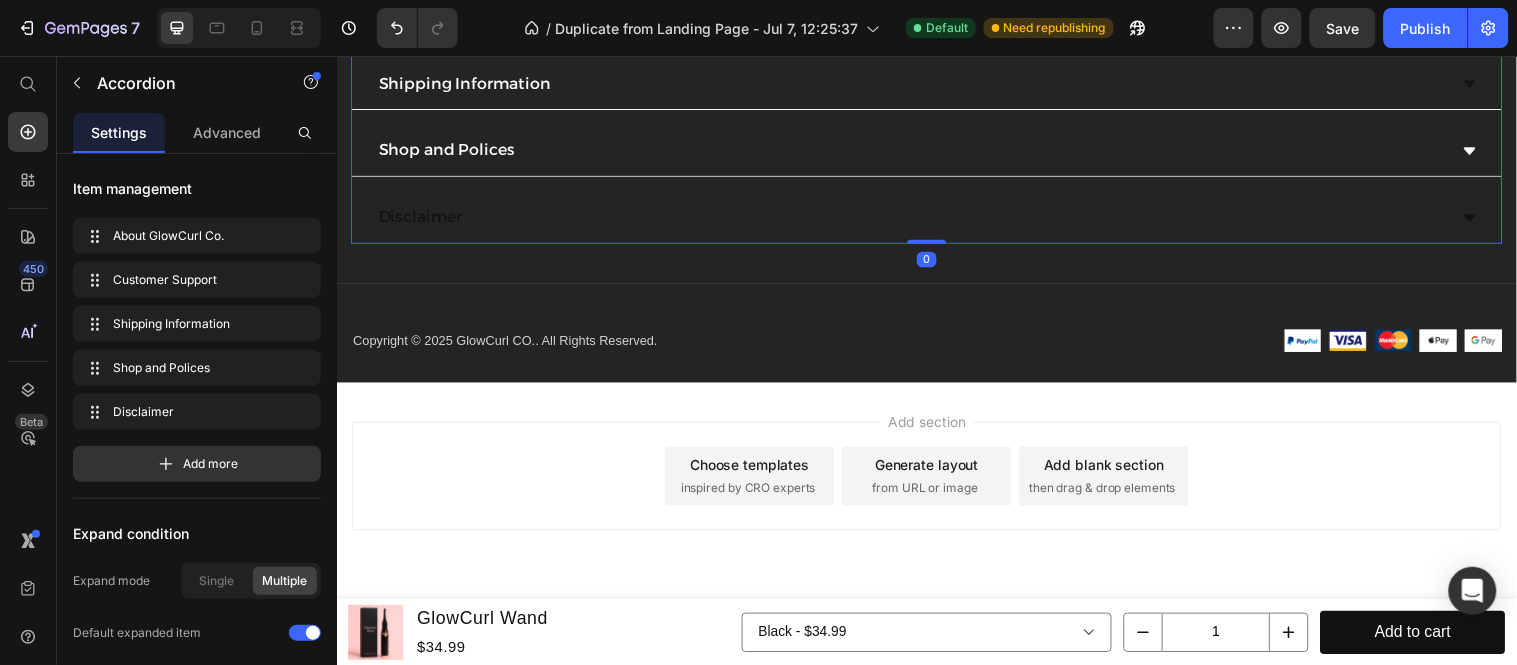 click on "Disclaimer" at bounding box center (936, 220) 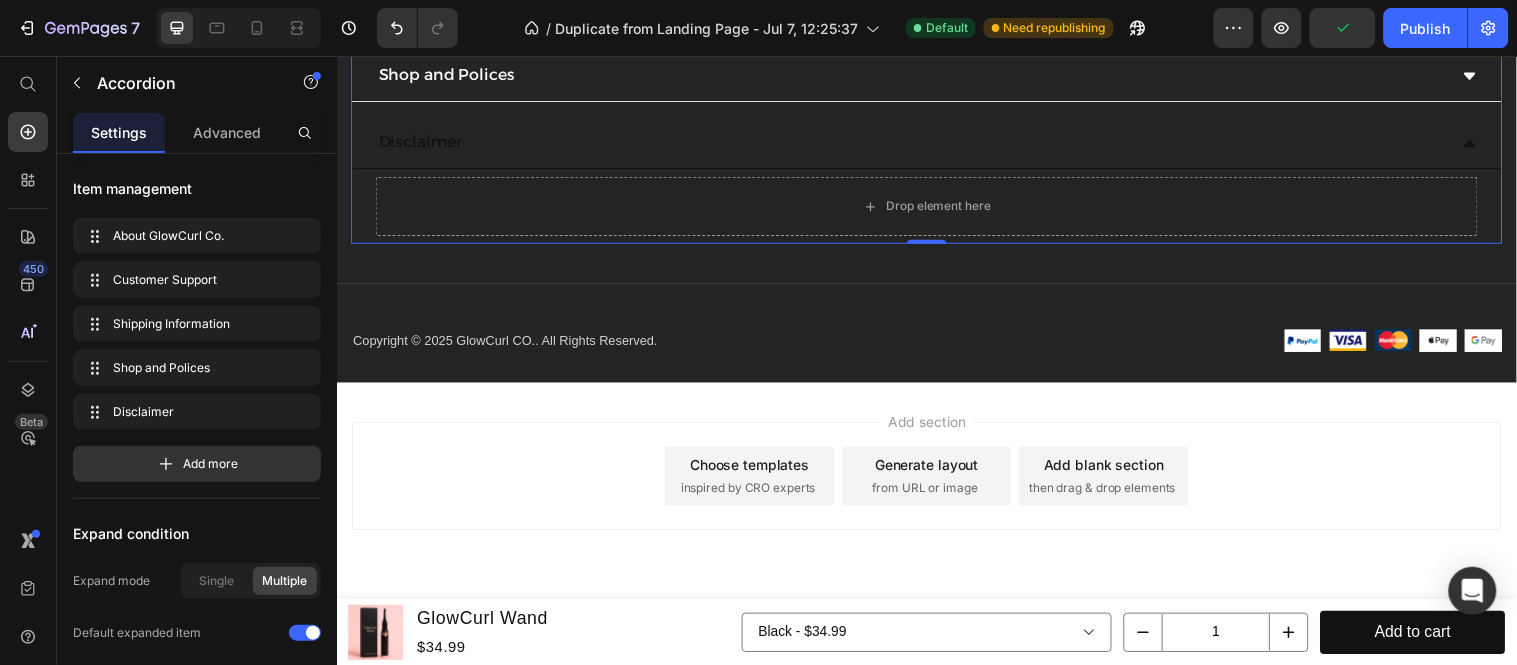 click on "Shop and Polices" at bounding box center [920, 75] 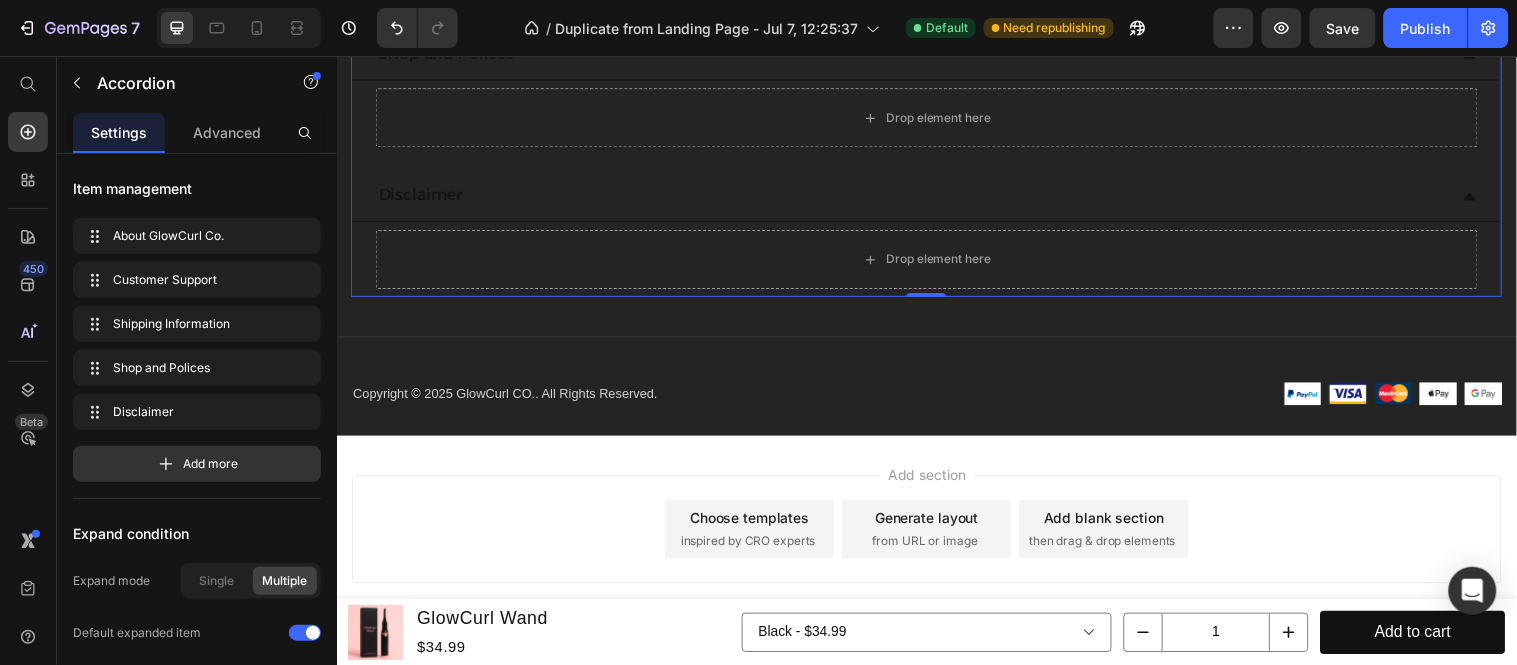 click on "Shop and Polices" at bounding box center (920, 53) 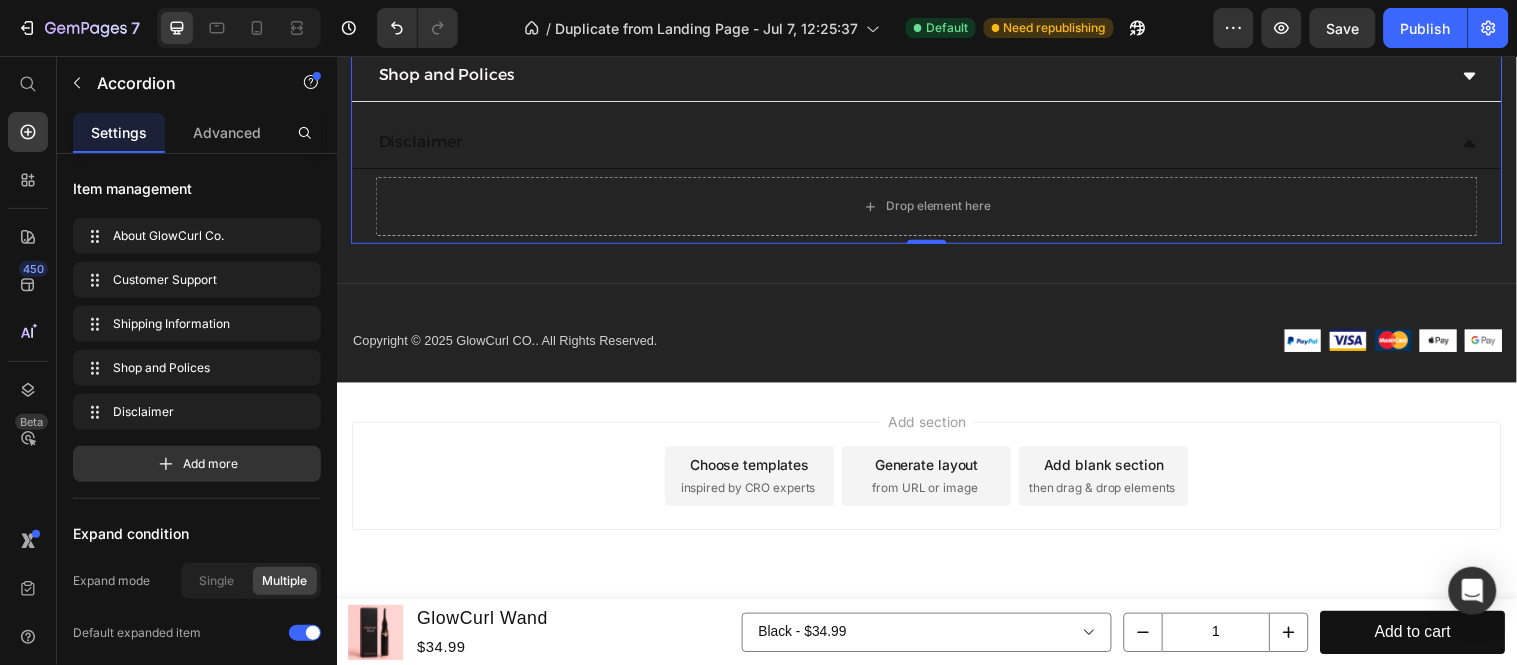 click on "Shop and Polices" at bounding box center [936, 76] 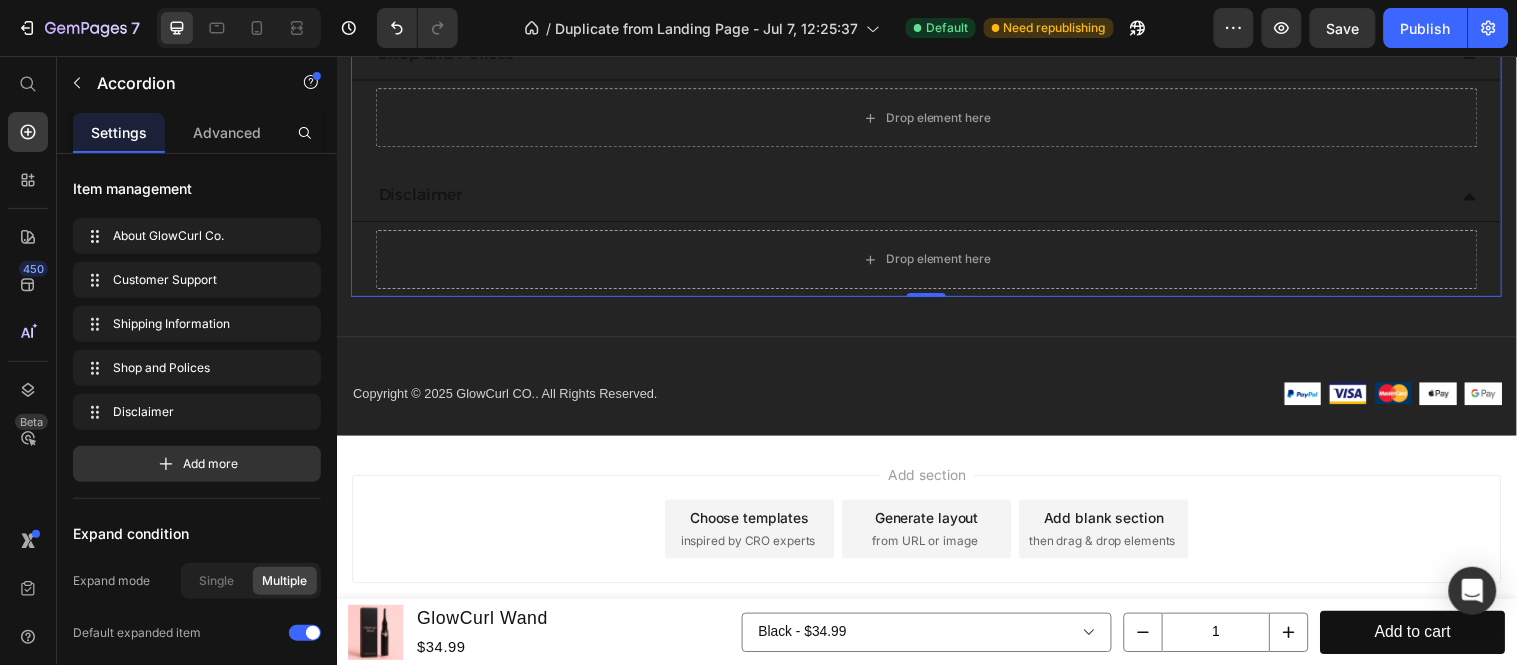 click on "Shop and Polices" at bounding box center (936, 54) 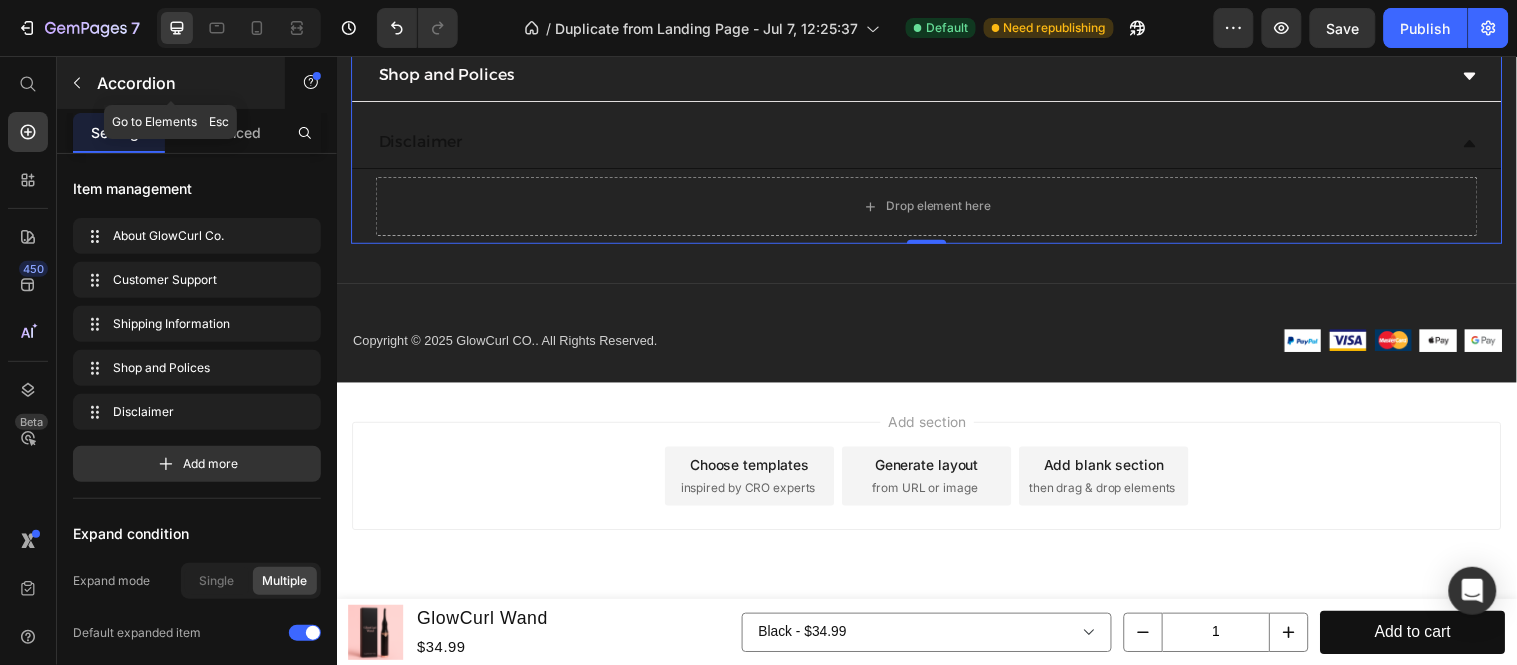 click on "Accordion" at bounding box center (182, 83) 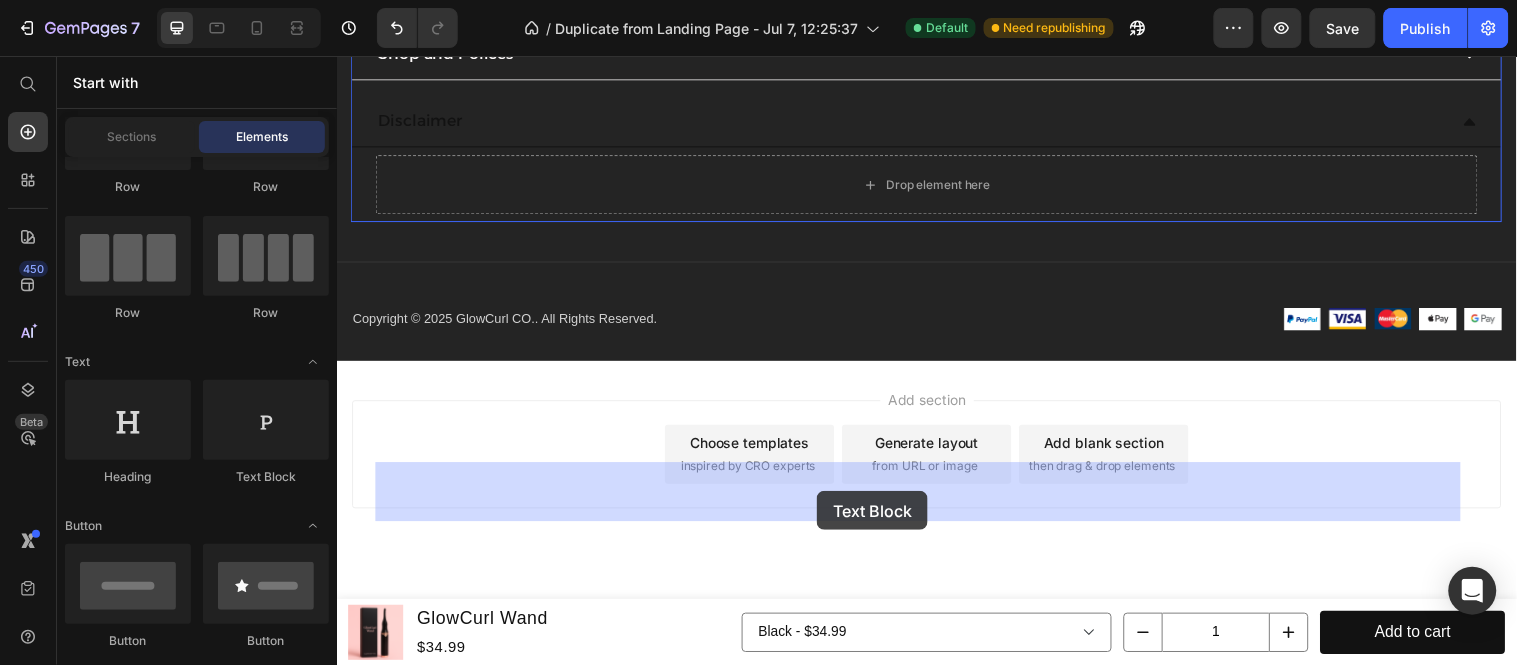 drag, startPoint x: 1063, startPoint y: 538, endPoint x: 824, endPoint y: 497, distance: 242.49124 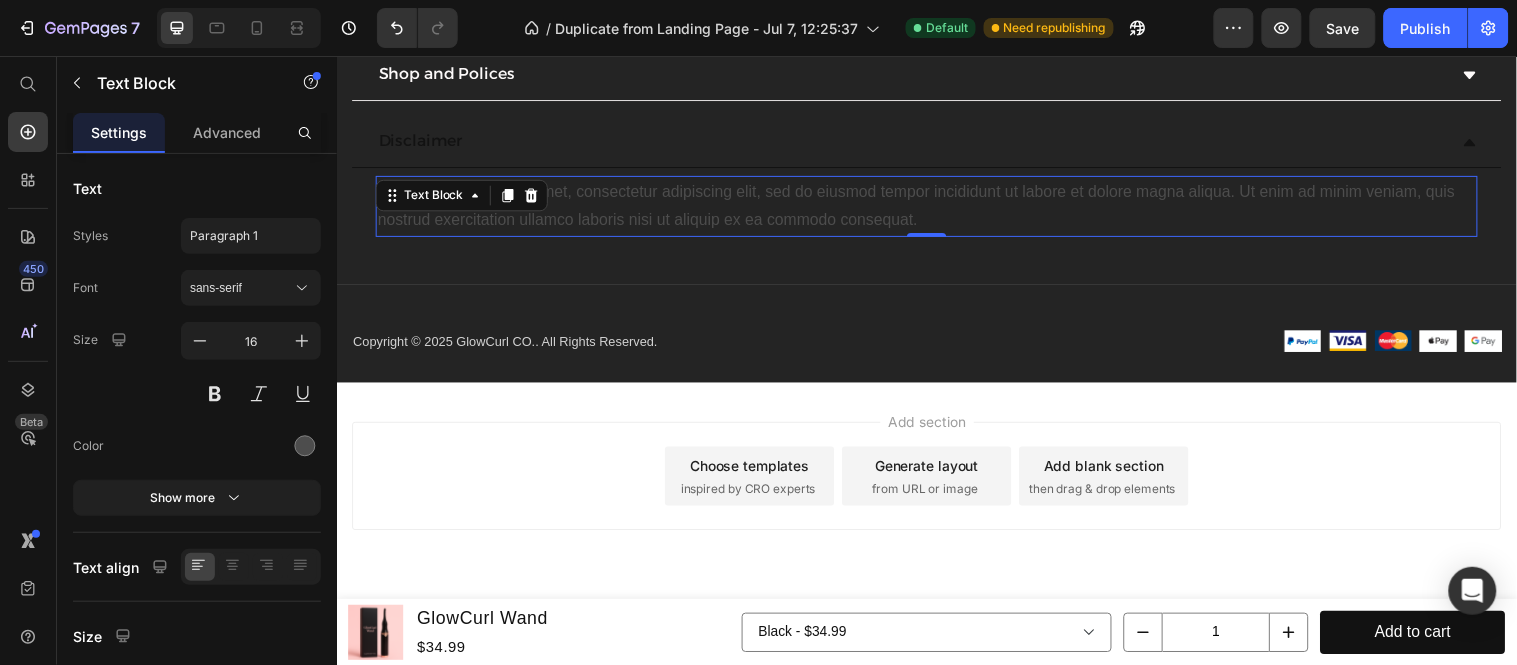 click on "Lorem ipsum dolor sit amet, consectetur adipiscing elit, sed do eiusmod tempor incididunt ut labore et dolore magna aliqua. Ut enim ad minim veniam, quis nostrud exercitation ullamco laboris nisi ut aliquip ex ea commodo consequat." at bounding box center [936, 208] 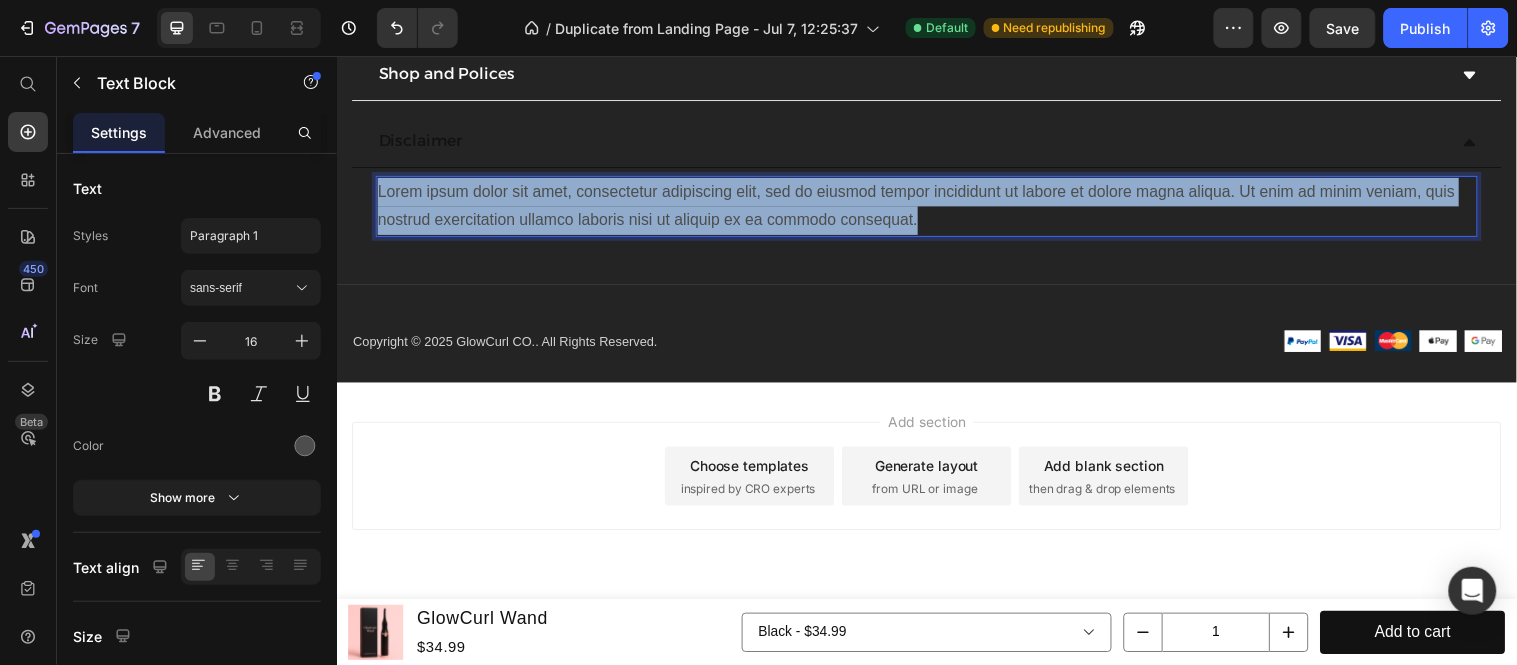 click on "Lorem ipsum dolor sit amet, consectetur adipiscing elit, sed do eiusmod tempor incididunt ut labore et dolore magna aliqua. Ut enim ad minim veniam, quis nostrud exercitation ullamco laboris nisi ut aliquip ex ea commodo consequat." at bounding box center (936, 208) 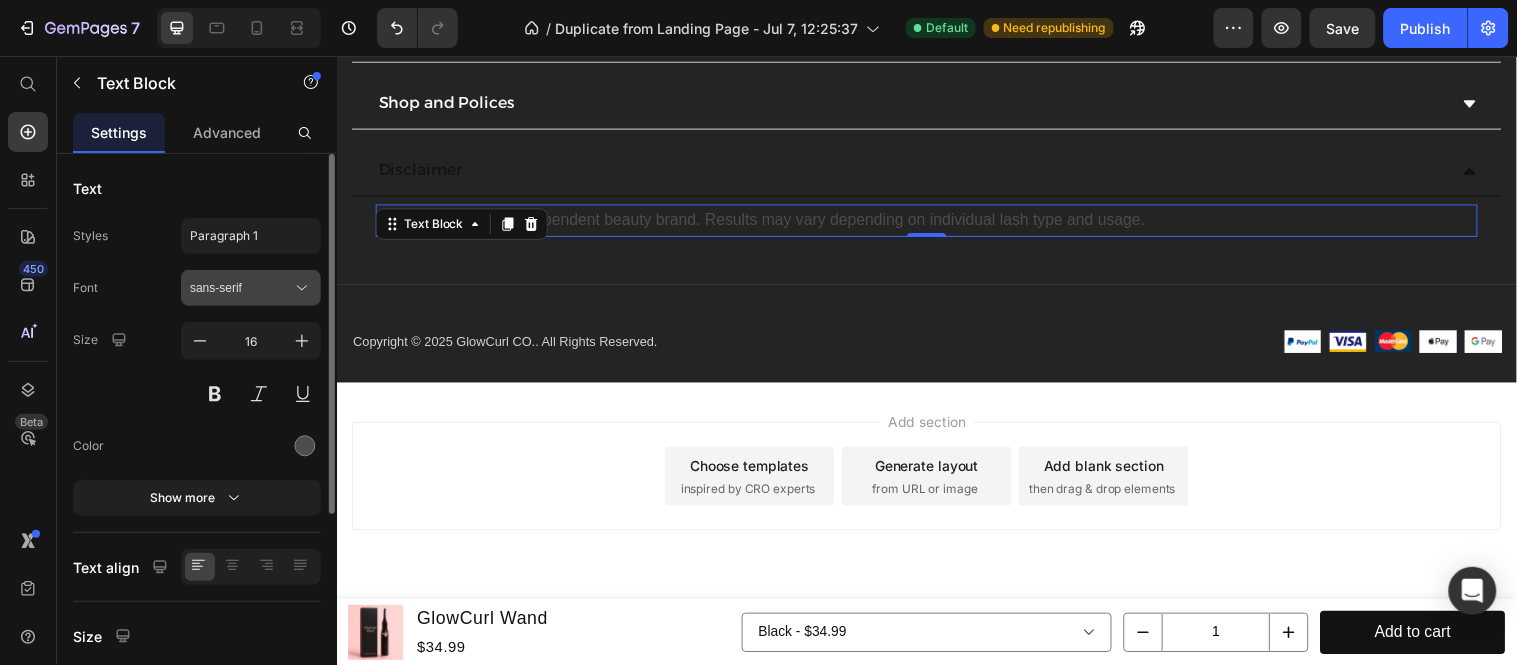 click on "sans-serif" at bounding box center [241, 288] 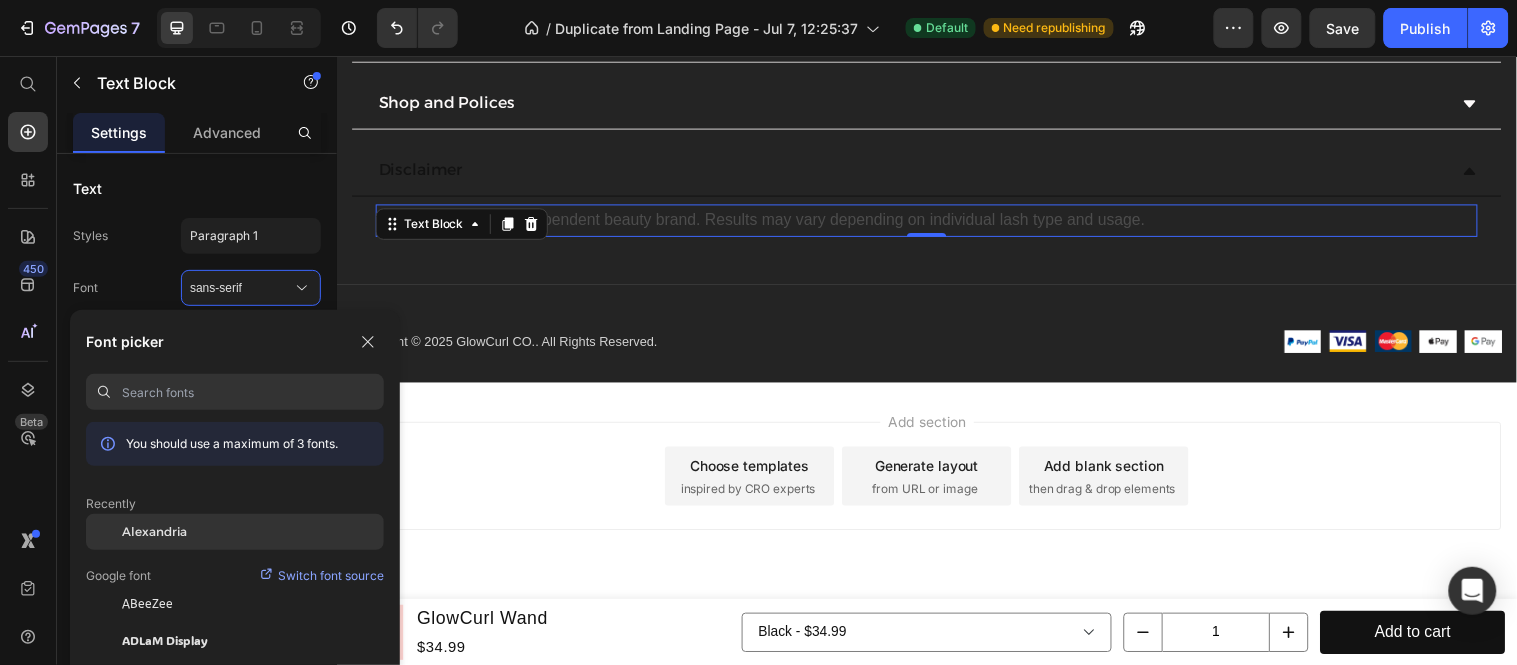click on "Alexandria" 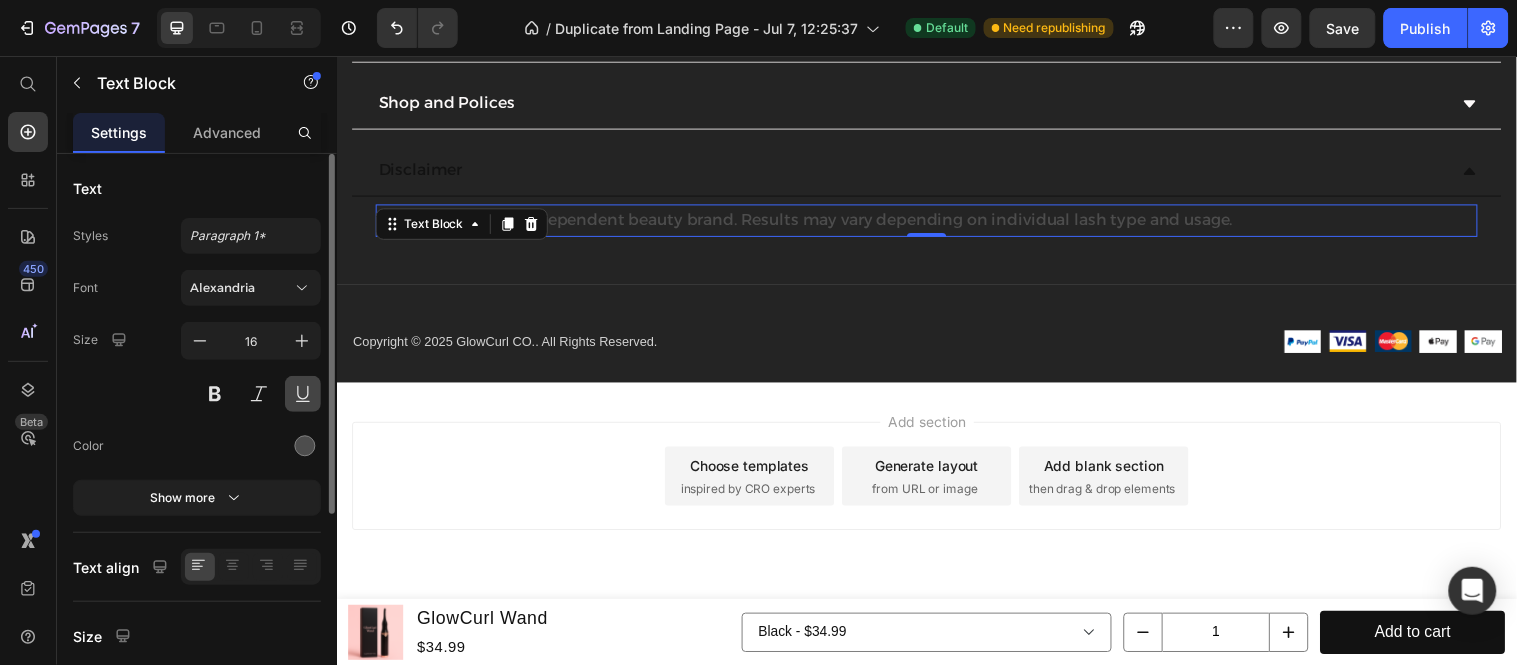 click at bounding box center [303, 394] 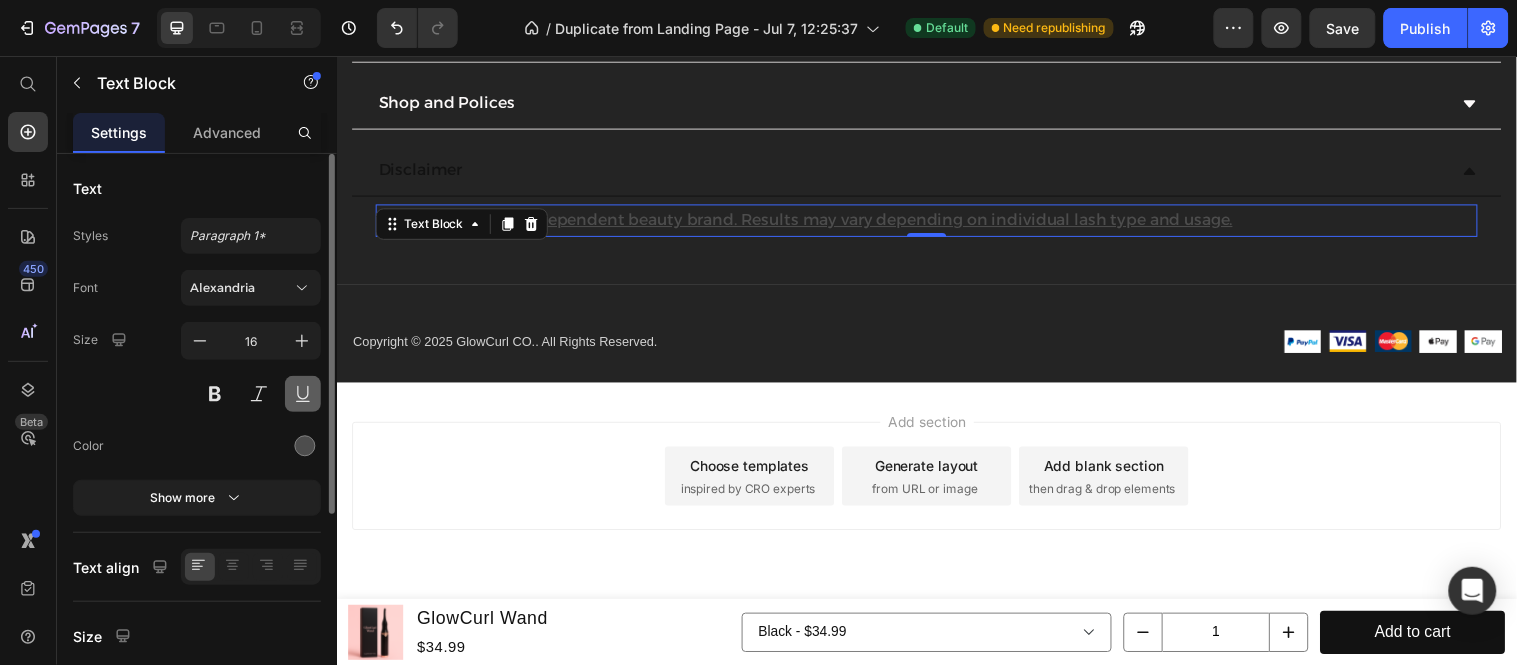 click at bounding box center (303, 394) 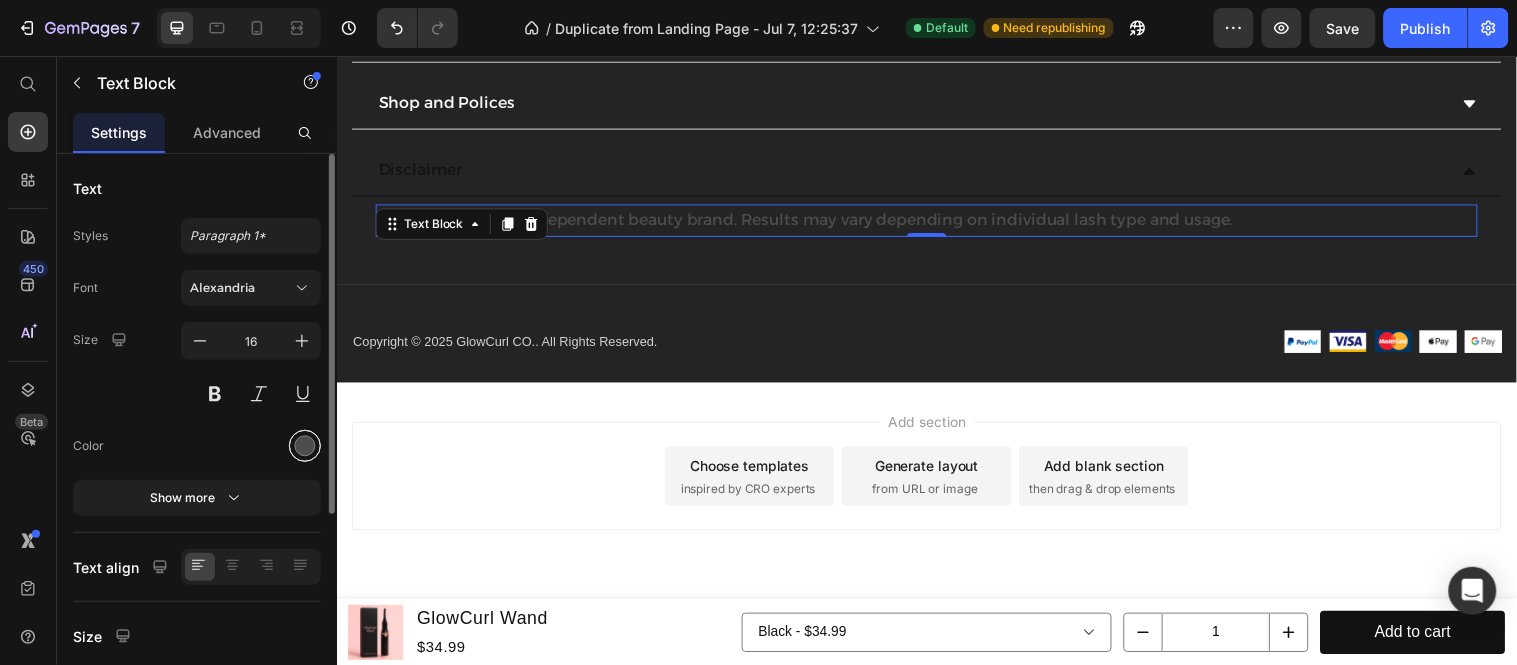click at bounding box center [305, 446] 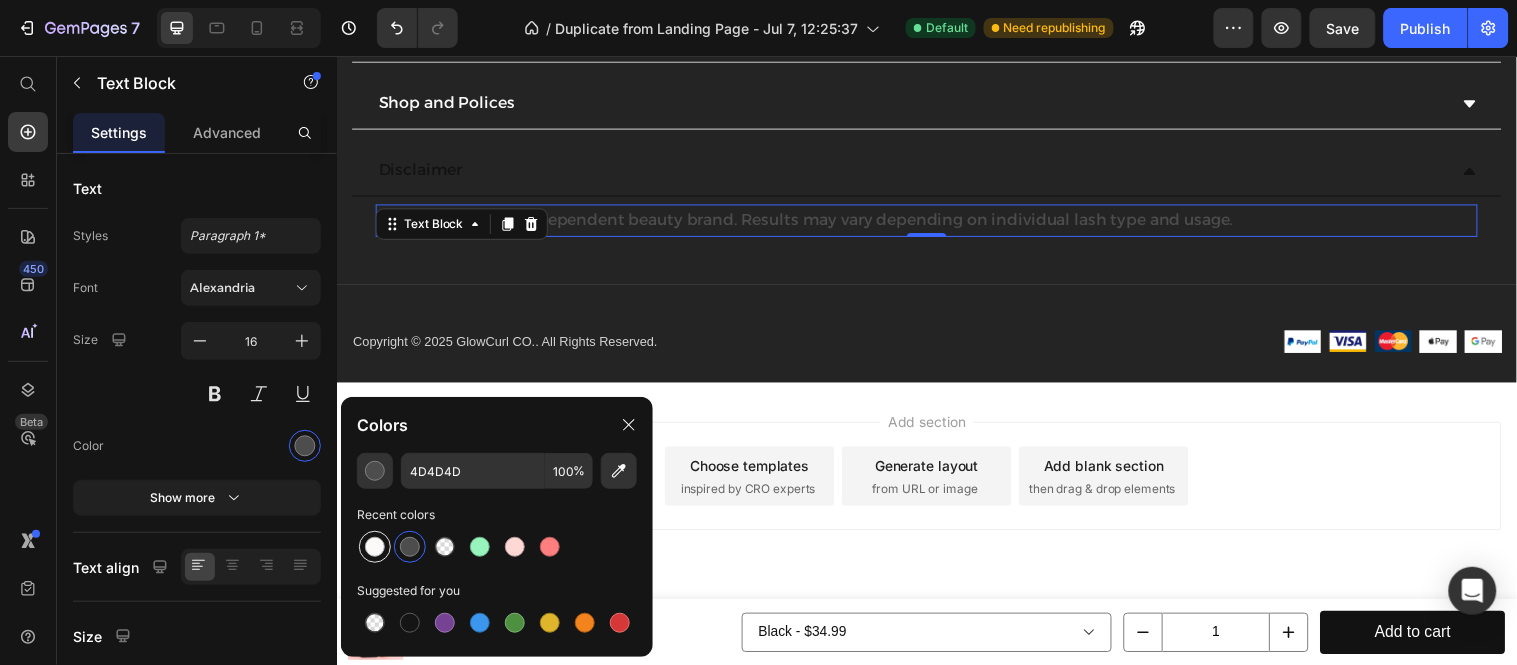 click at bounding box center (375, 547) 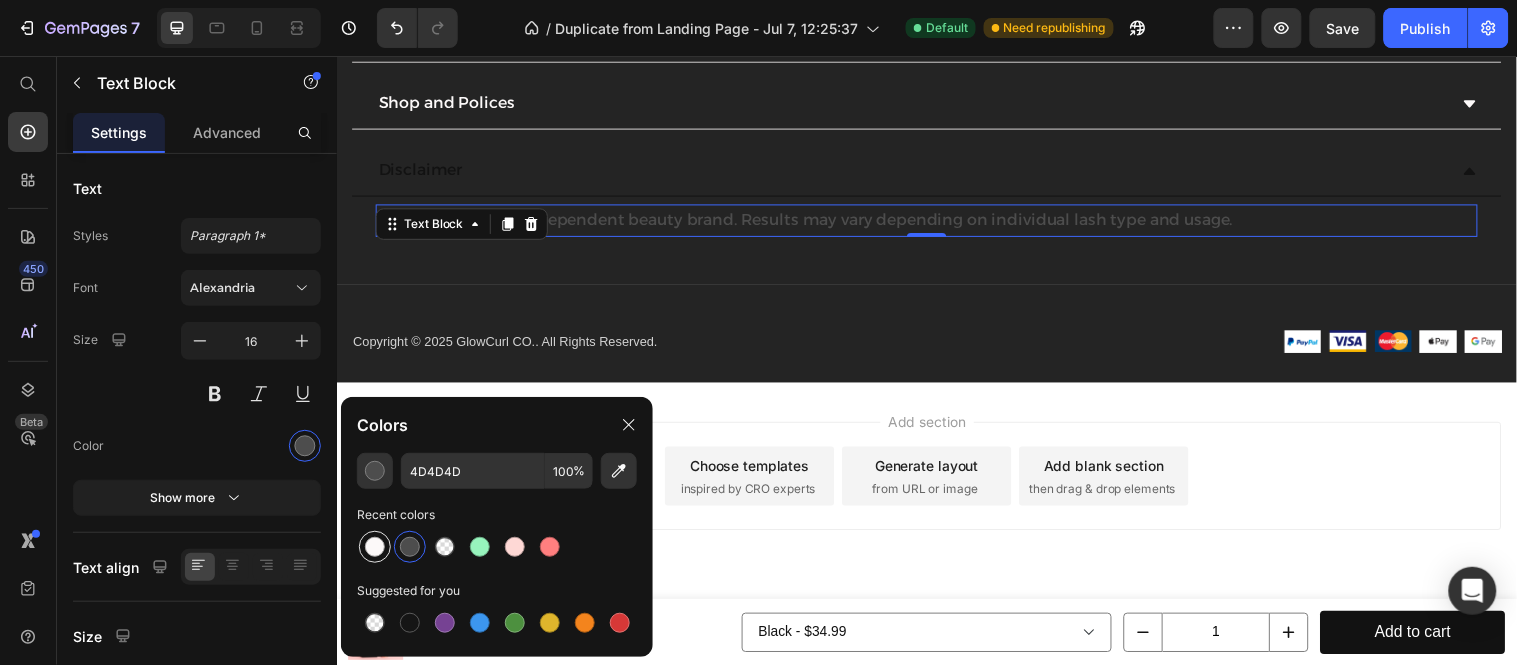 type on "FCF9F9" 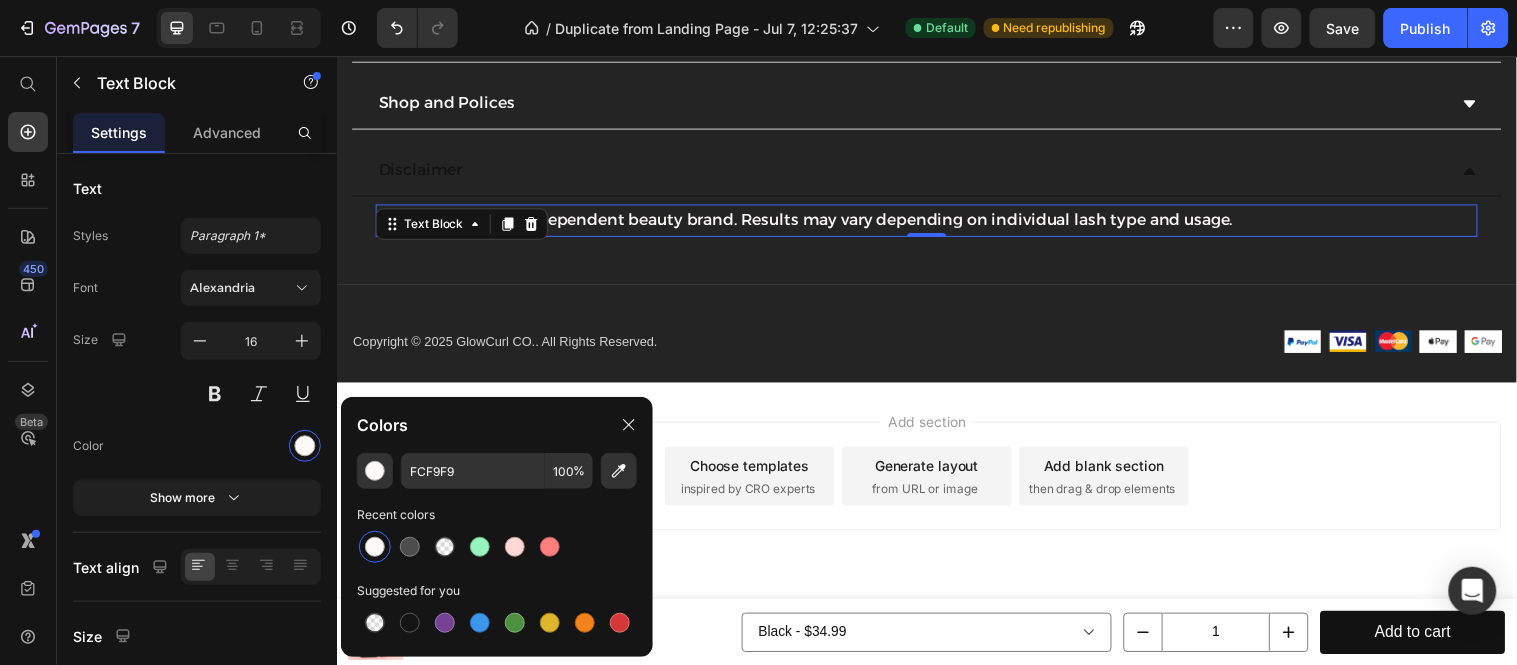 click on "Colors" 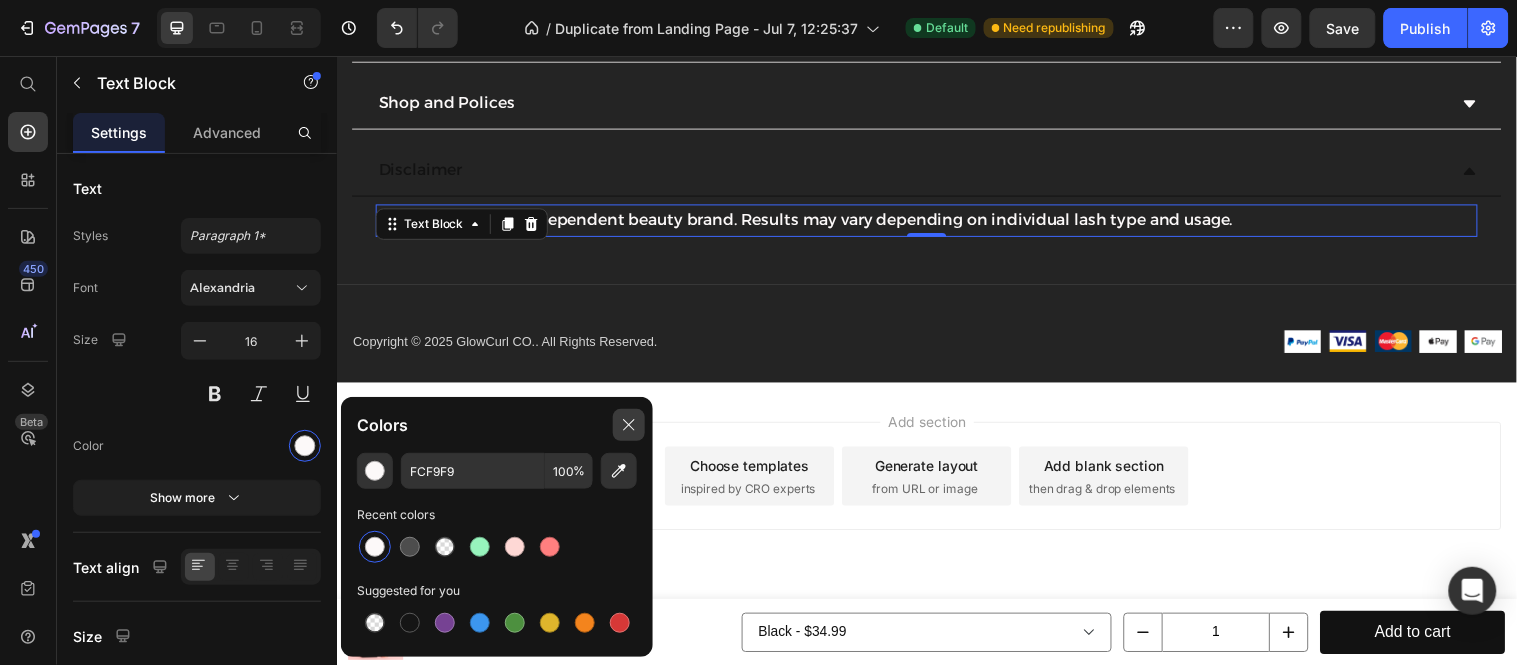 click 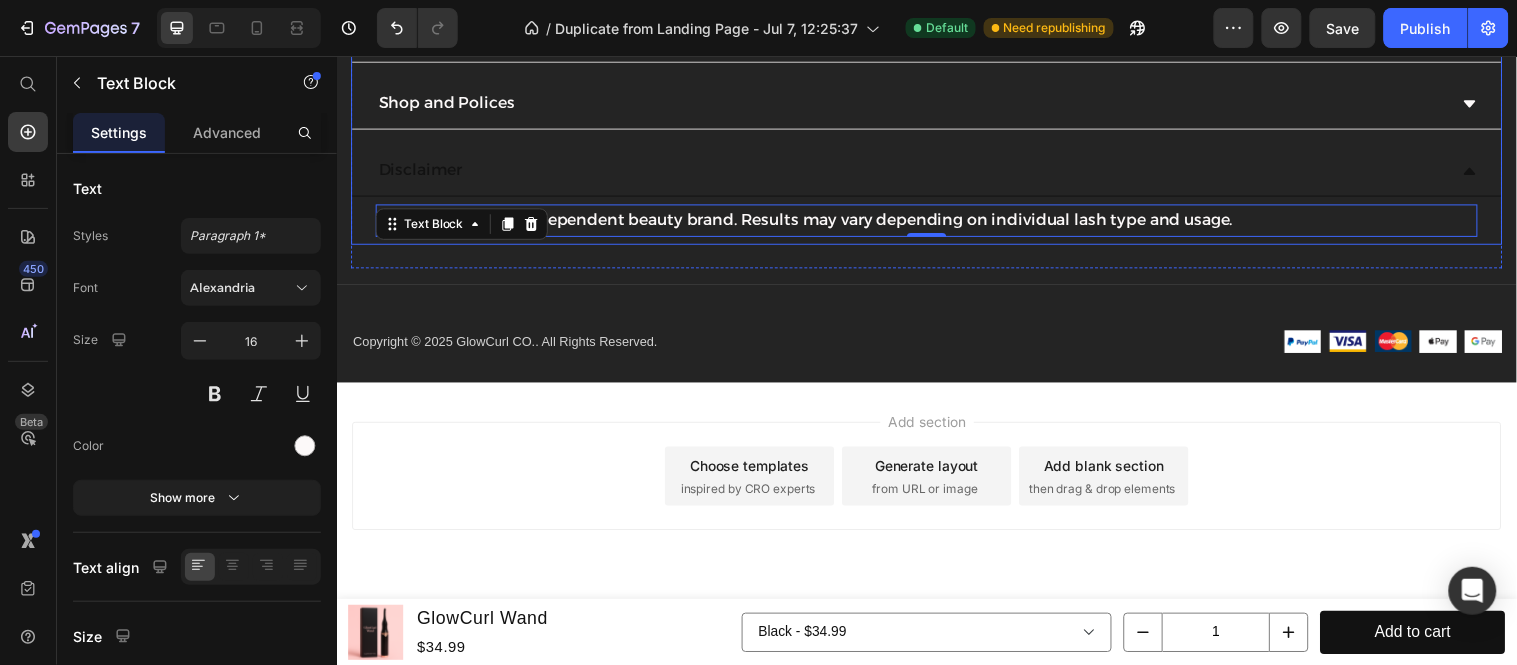click on "GlowCurl Co. is an independent beauty brand. Results may vary depending on individual lash type and usage. Text Block   0" at bounding box center [936, 222] 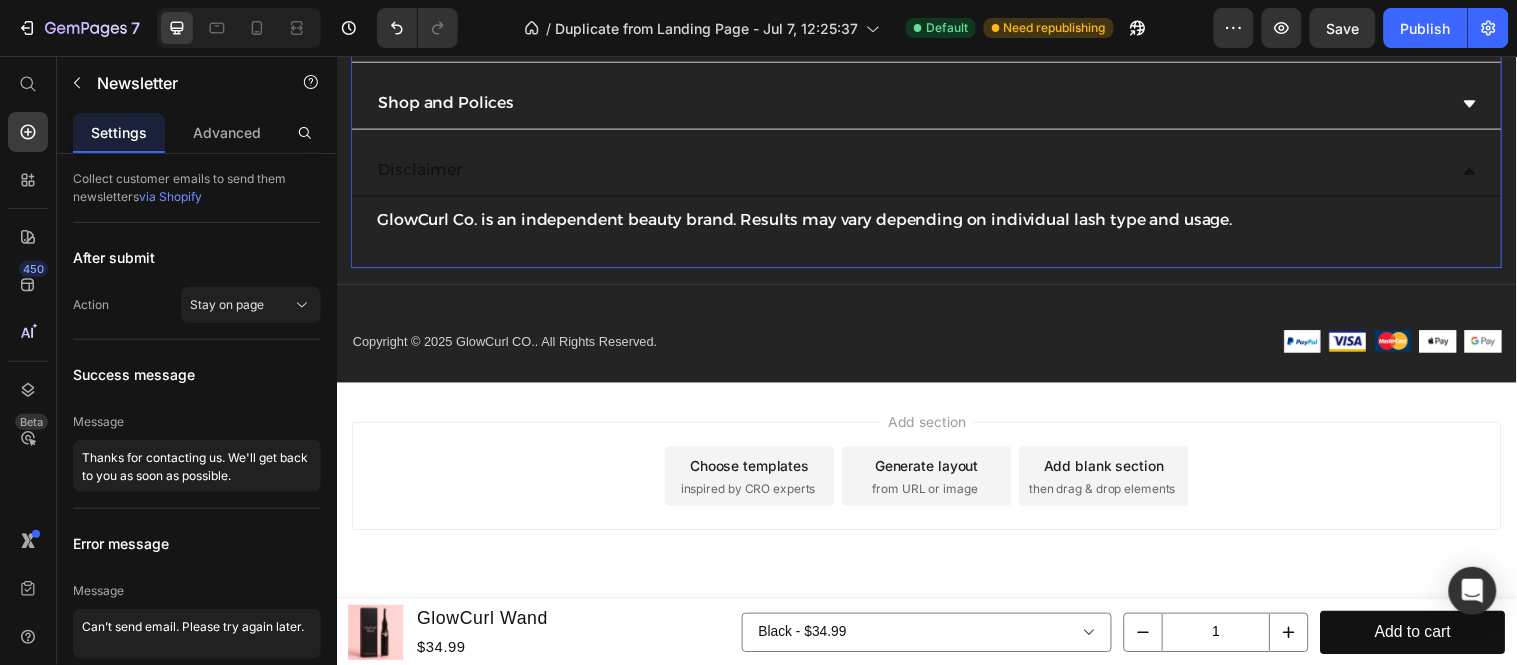 click on "About GlowCurl Co.
Customer Support
Shipping Information
Shop and Polices
Disclaimer GlowCurl Co. is an independent beauty brand. Results may vary depending on individual lash type and usage. Text Block   0 Accordion Newsletter" at bounding box center (936, 57) 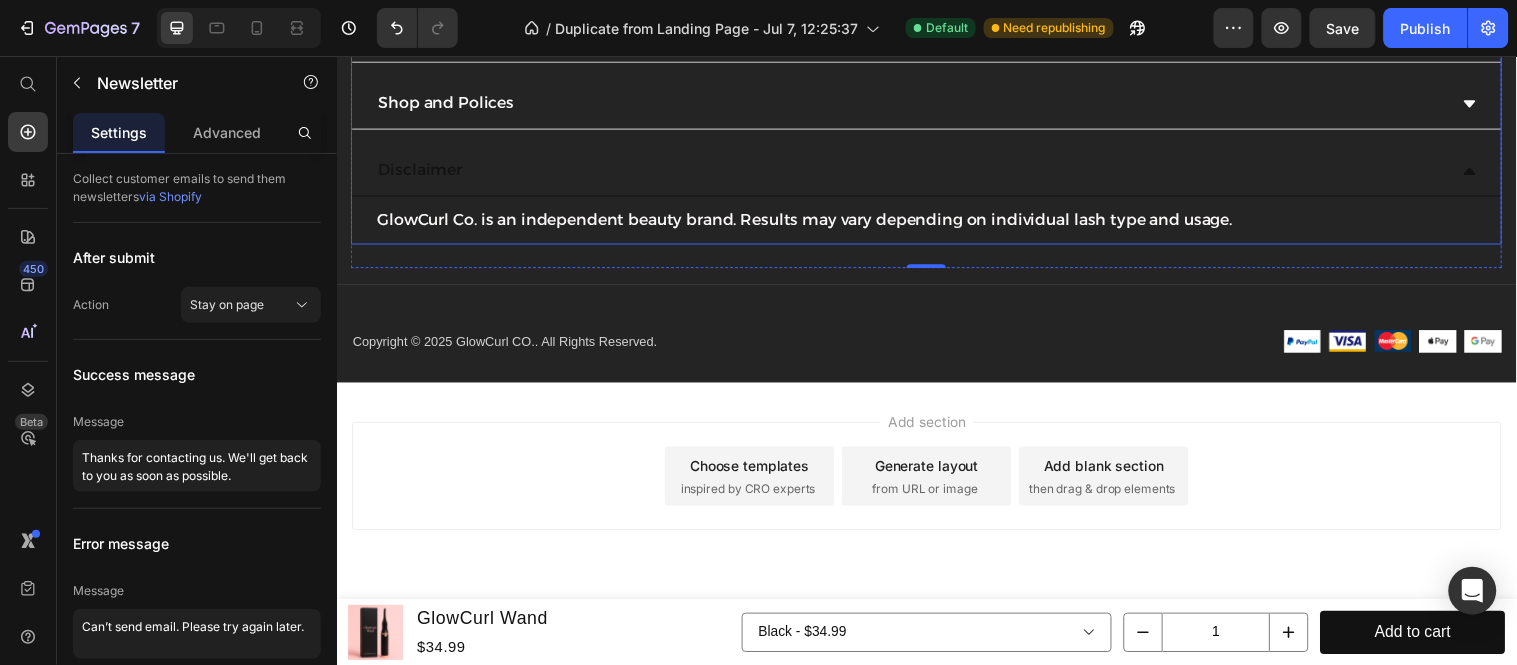 click on "Disclaimer" at bounding box center (936, 172) 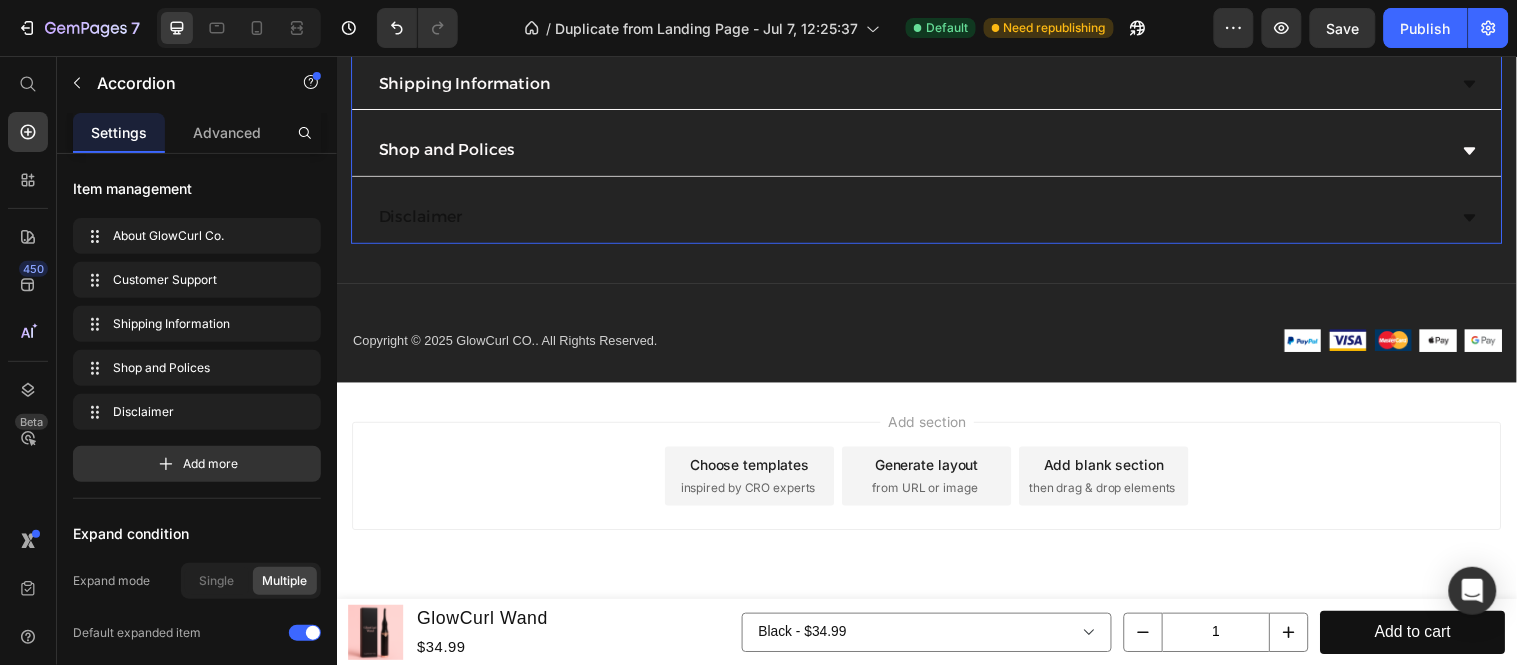 click on "Disclaimer" at bounding box center (936, 220) 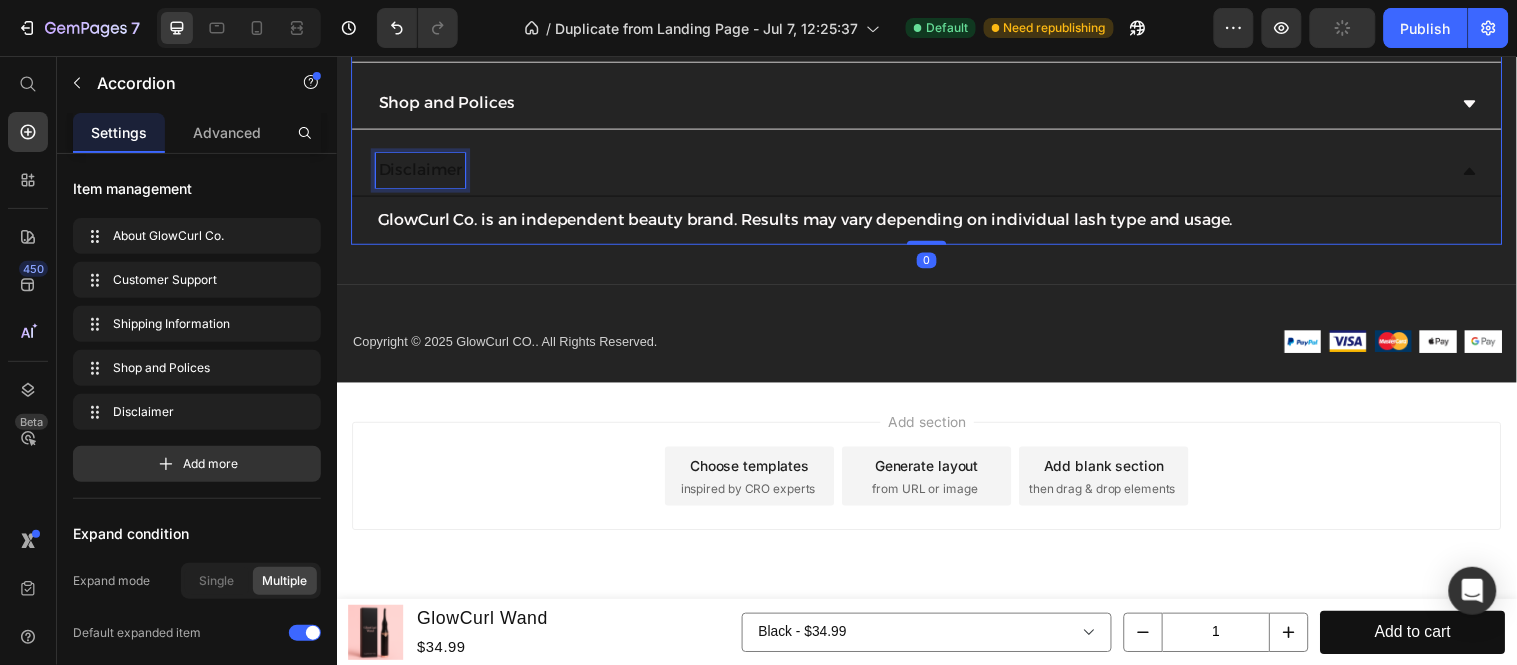 click on "Disclaimer" at bounding box center (936, 172) 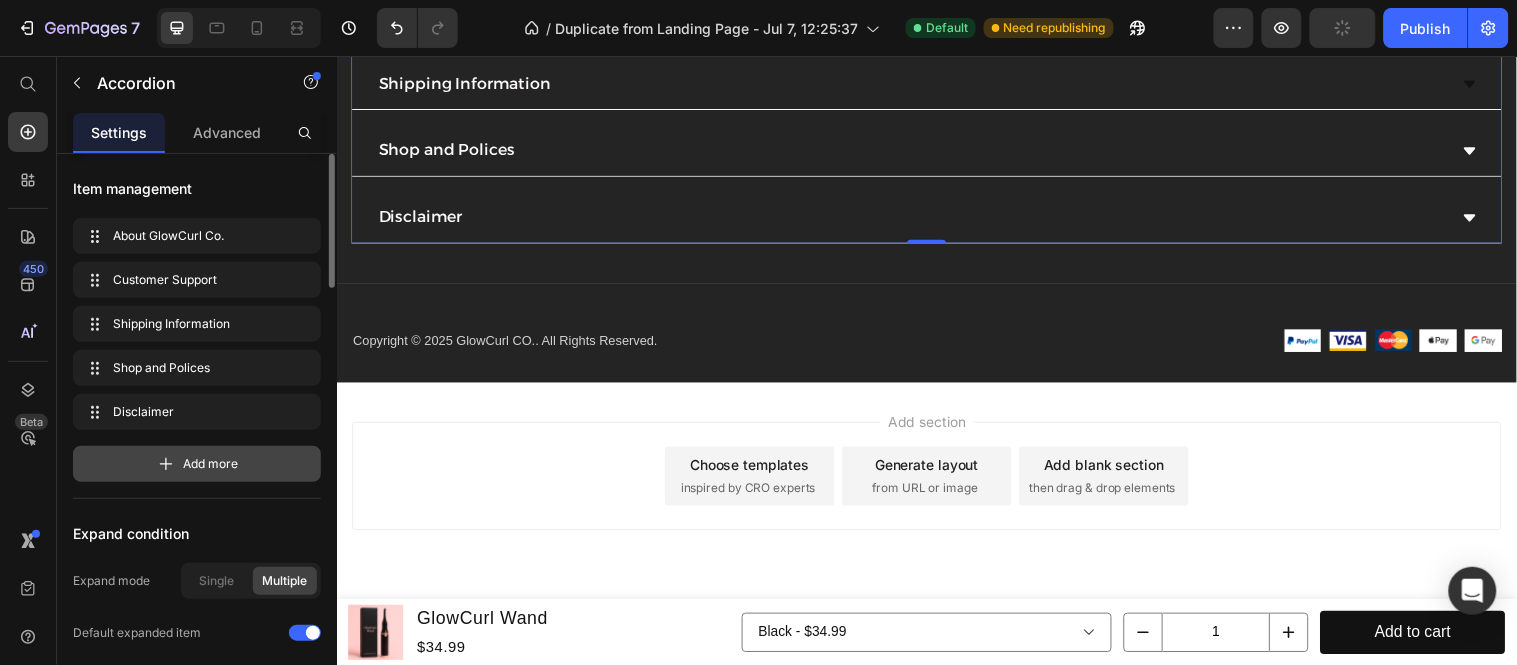 scroll, scrollTop: 111, scrollLeft: 0, axis: vertical 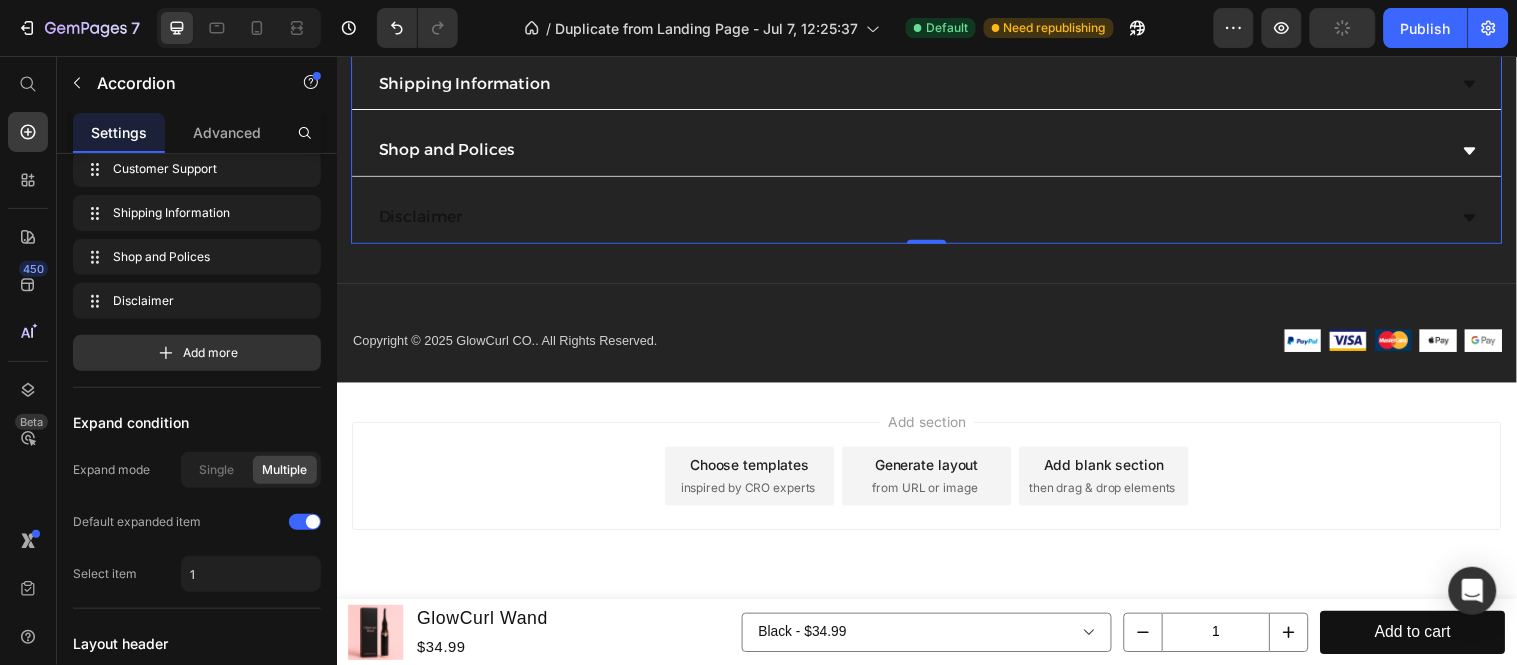 click on "Disclaimer" at bounding box center (936, 220) 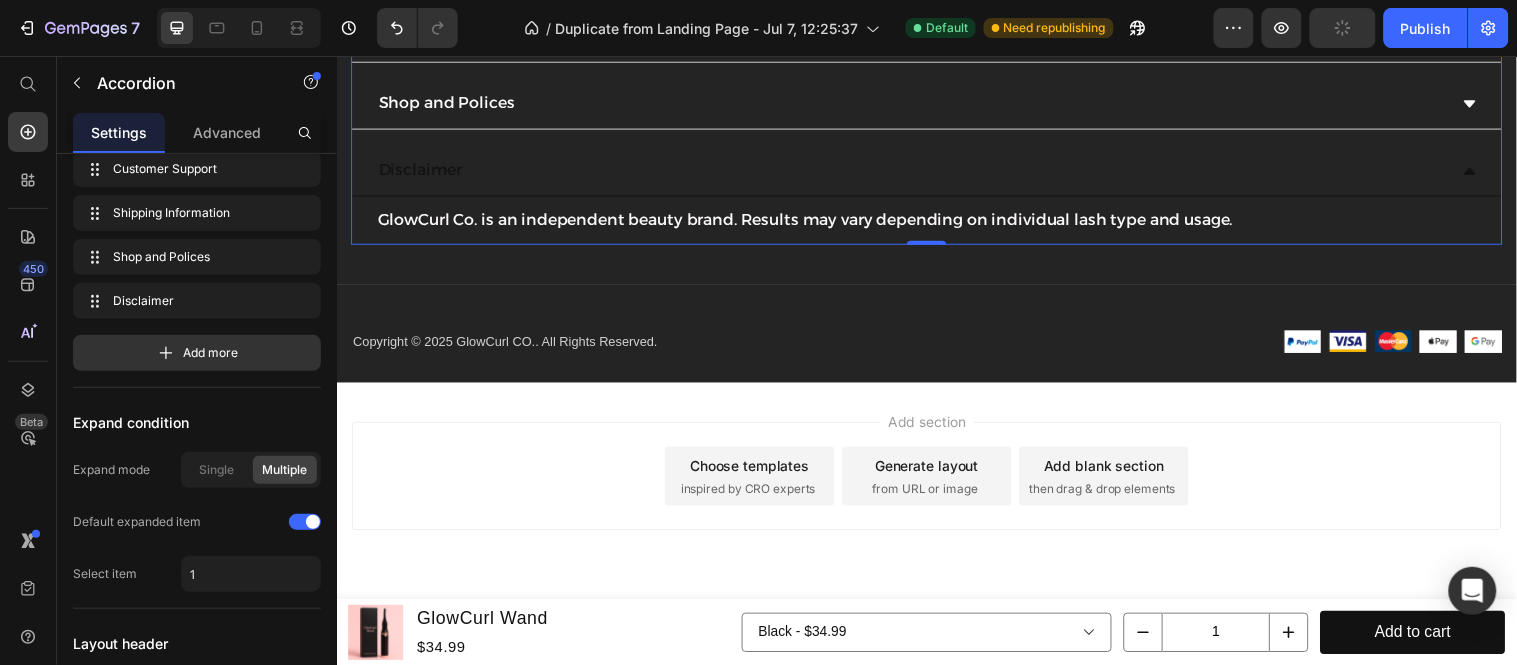 click on "Disclaimer" at bounding box center [421, 171] 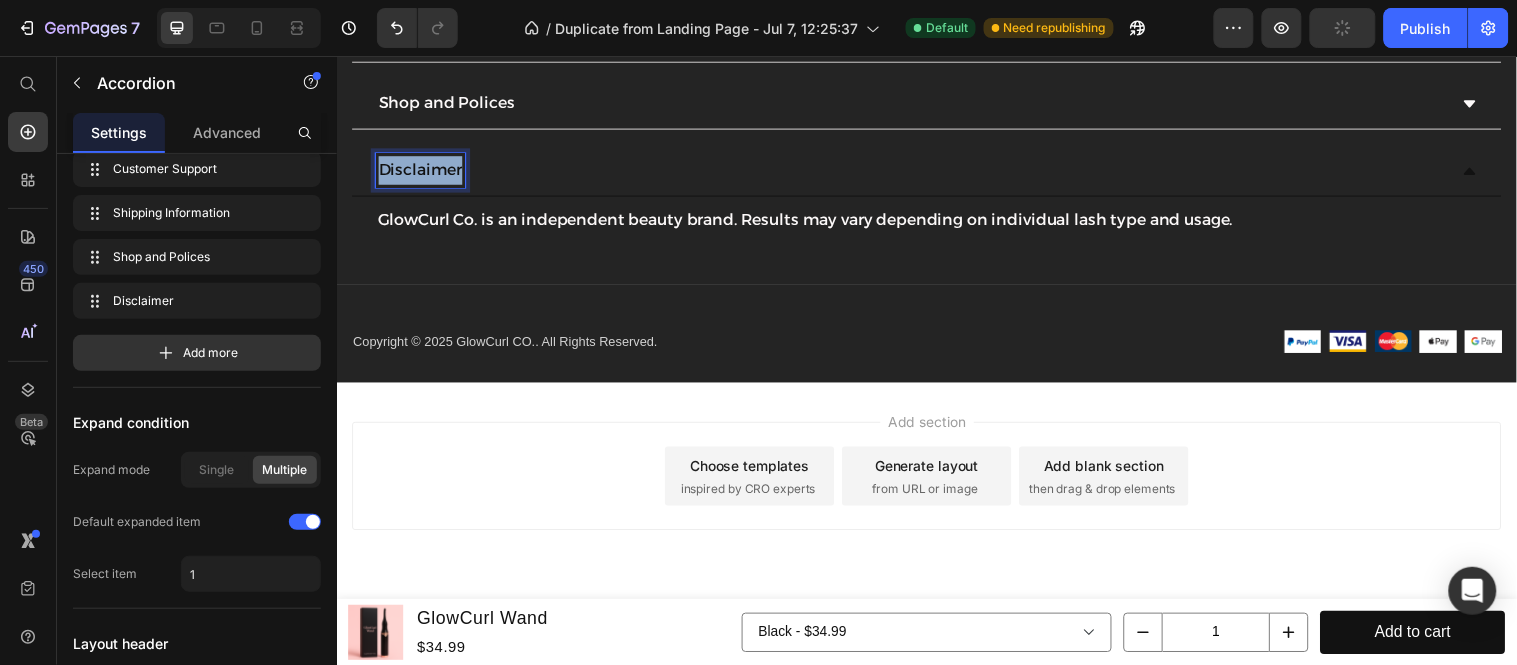 click on "Disclaimer" at bounding box center (421, 171) 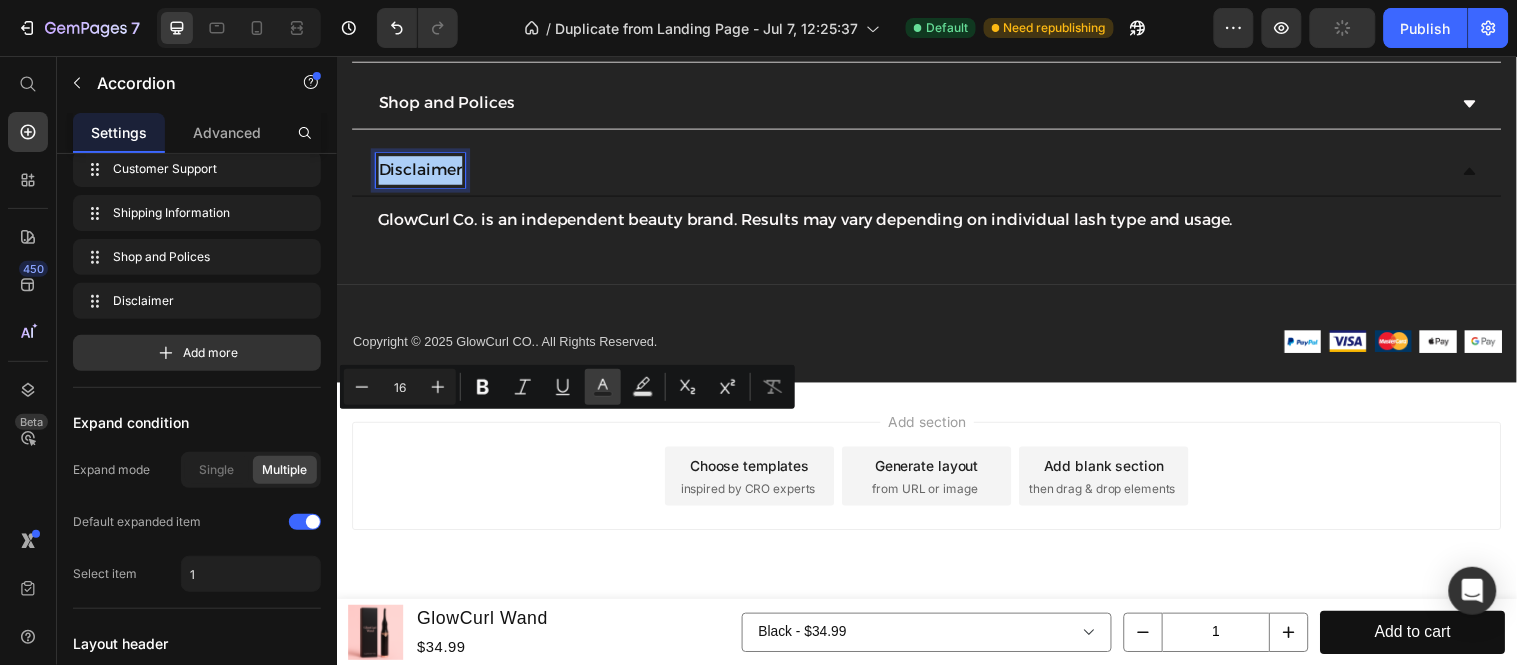 click 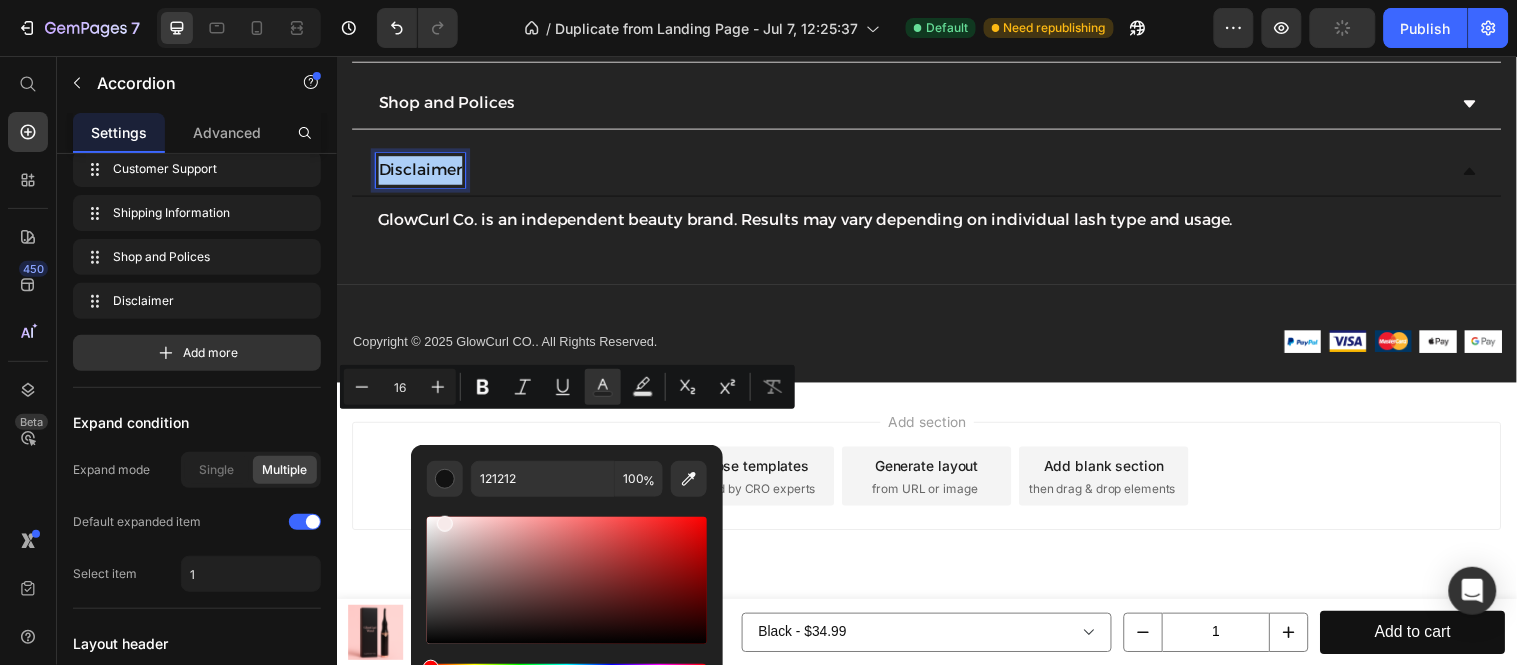 click at bounding box center (567, 580) 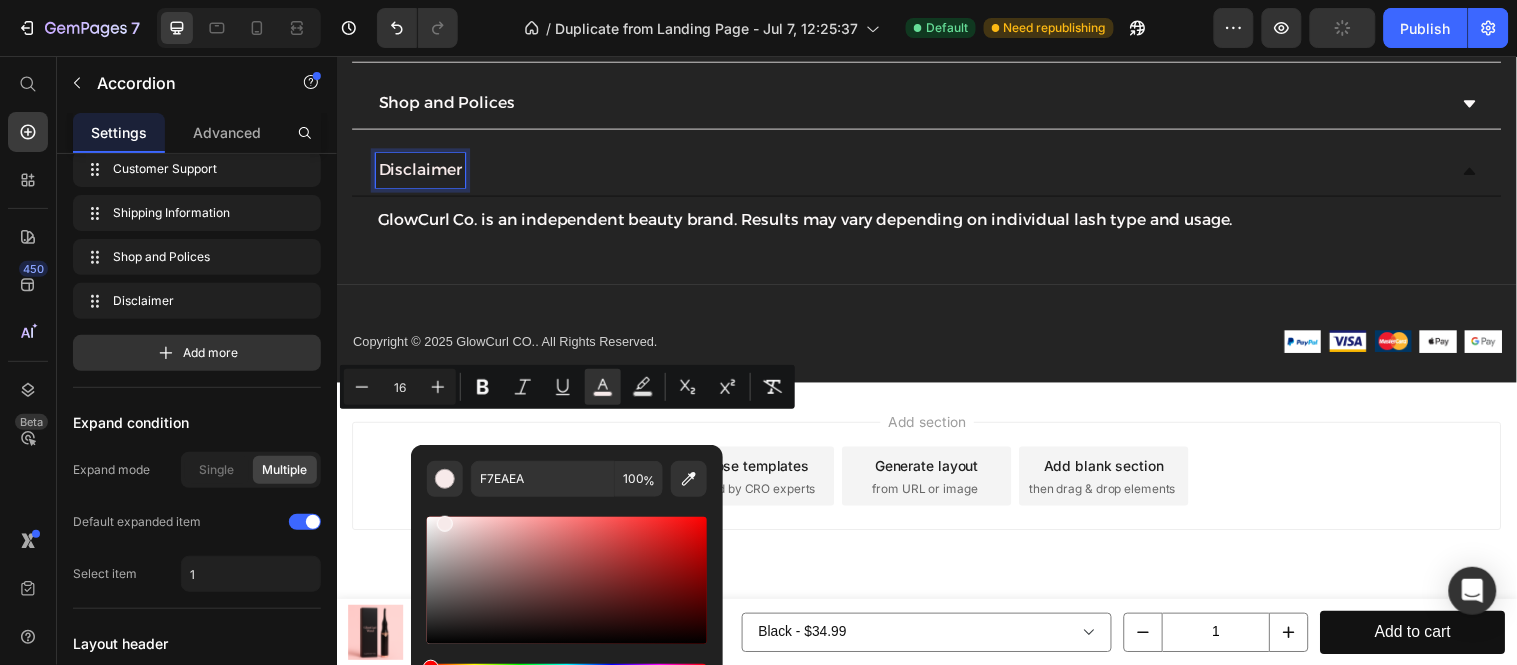 click on "F7EAEA 100 %" at bounding box center [567, 572] 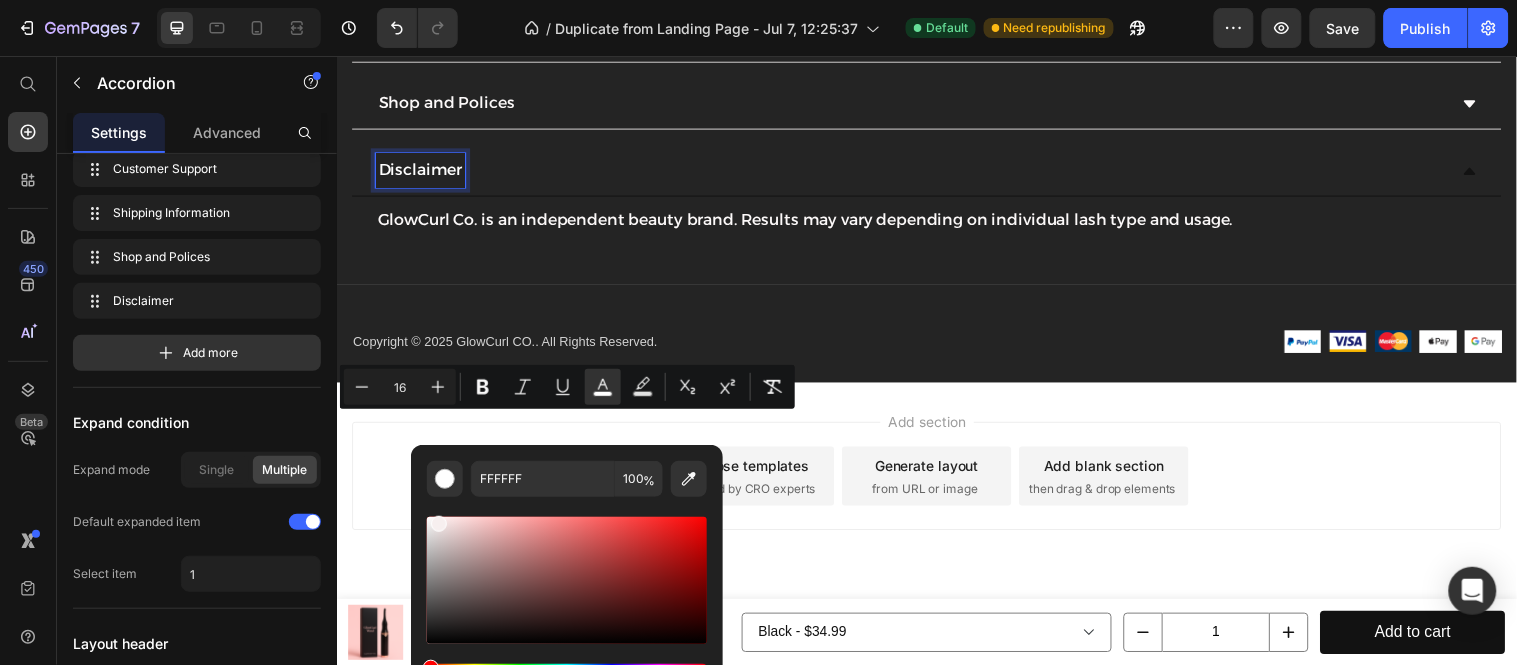 click at bounding box center (439, 524) 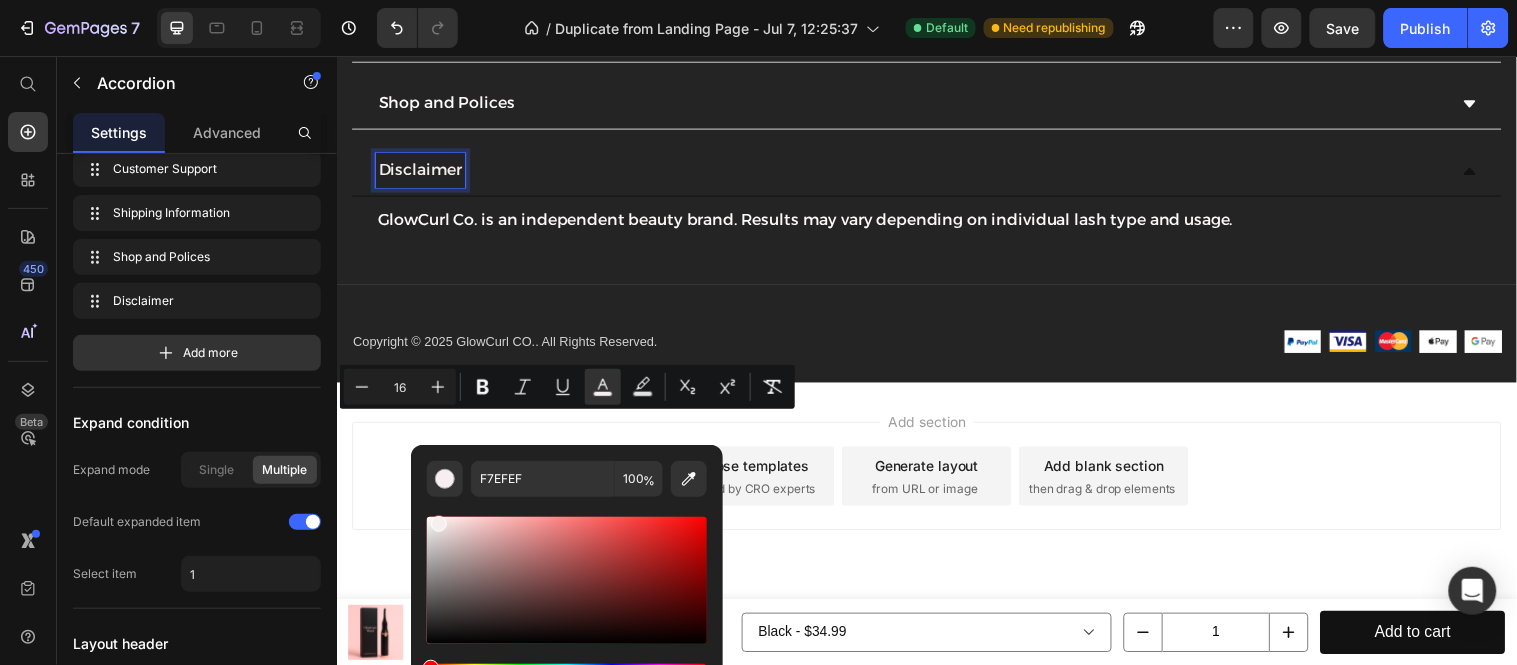 click on "GlowCurl Co. is an independent beauty brand. Results may vary depending on individual lash type and usage." at bounding box center (936, 222) 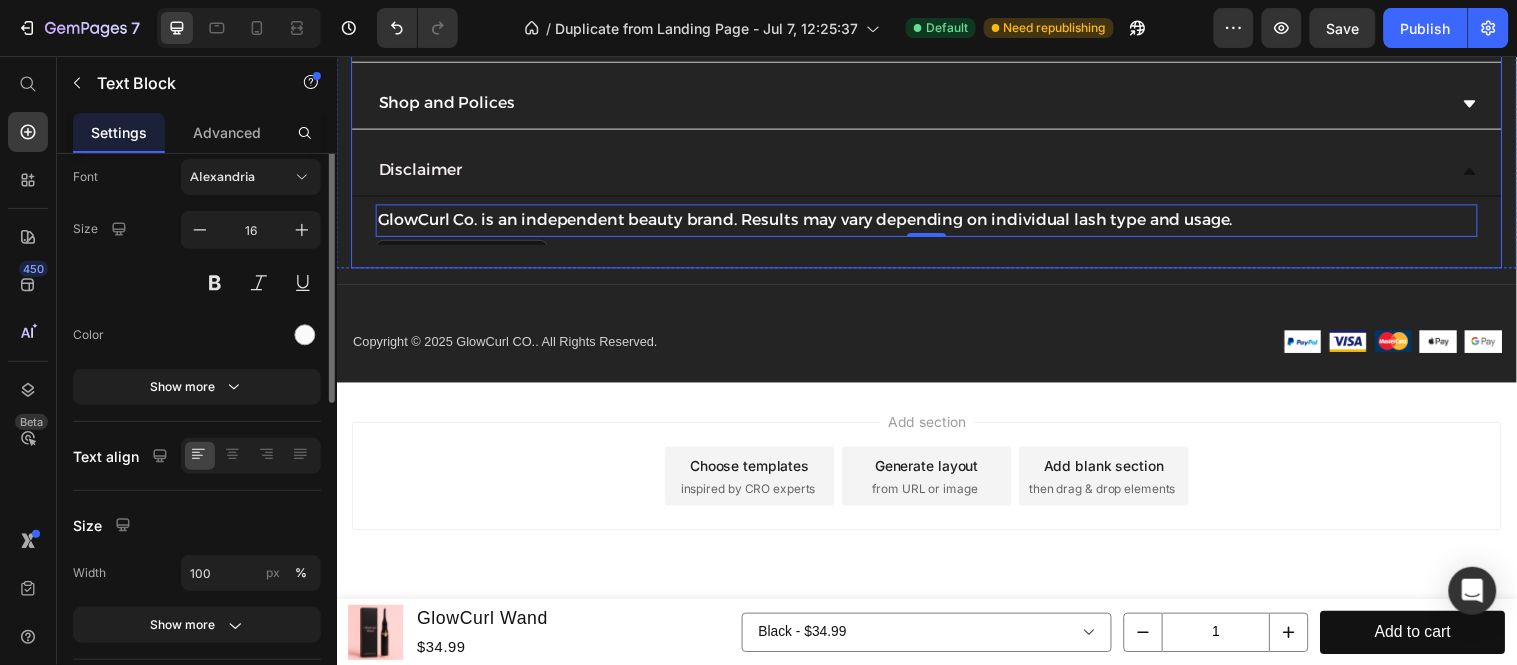 scroll, scrollTop: 0, scrollLeft: 0, axis: both 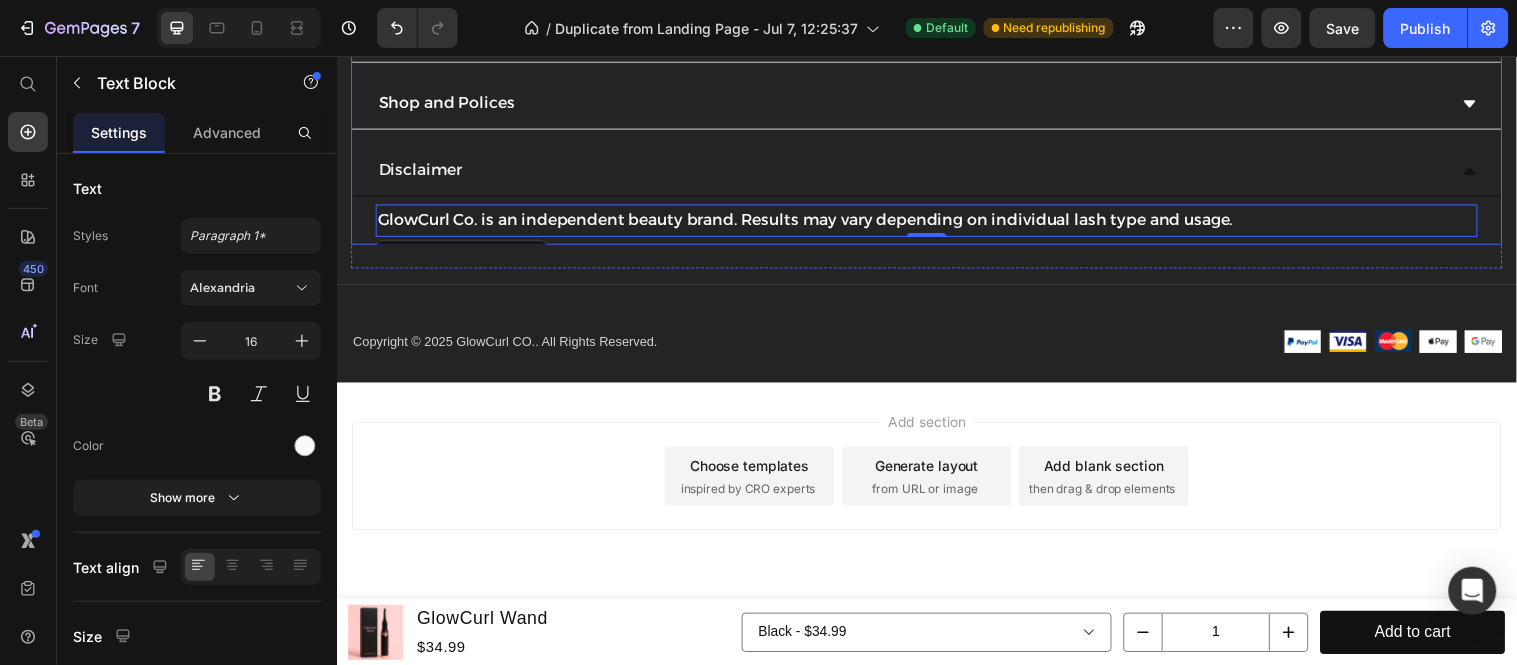 click on "Disclaimer" at bounding box center (936, 172) 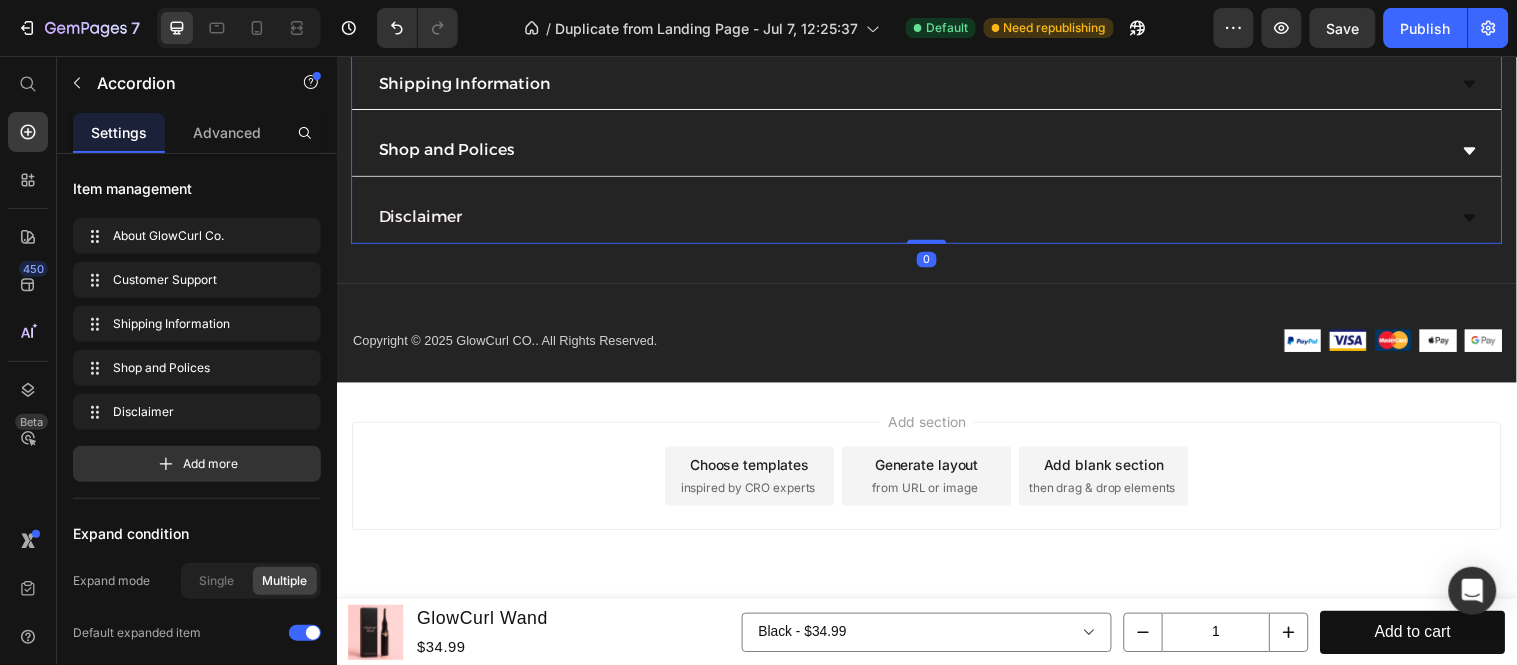 click 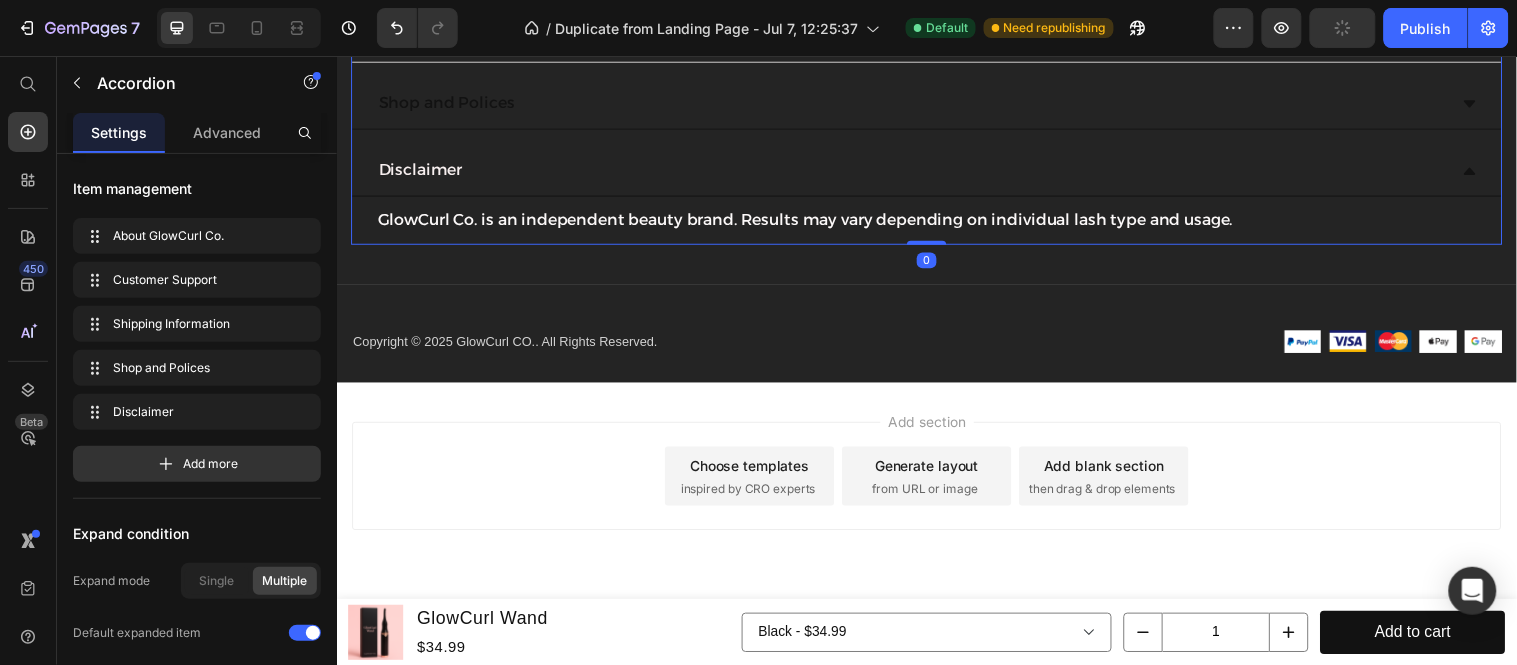 click 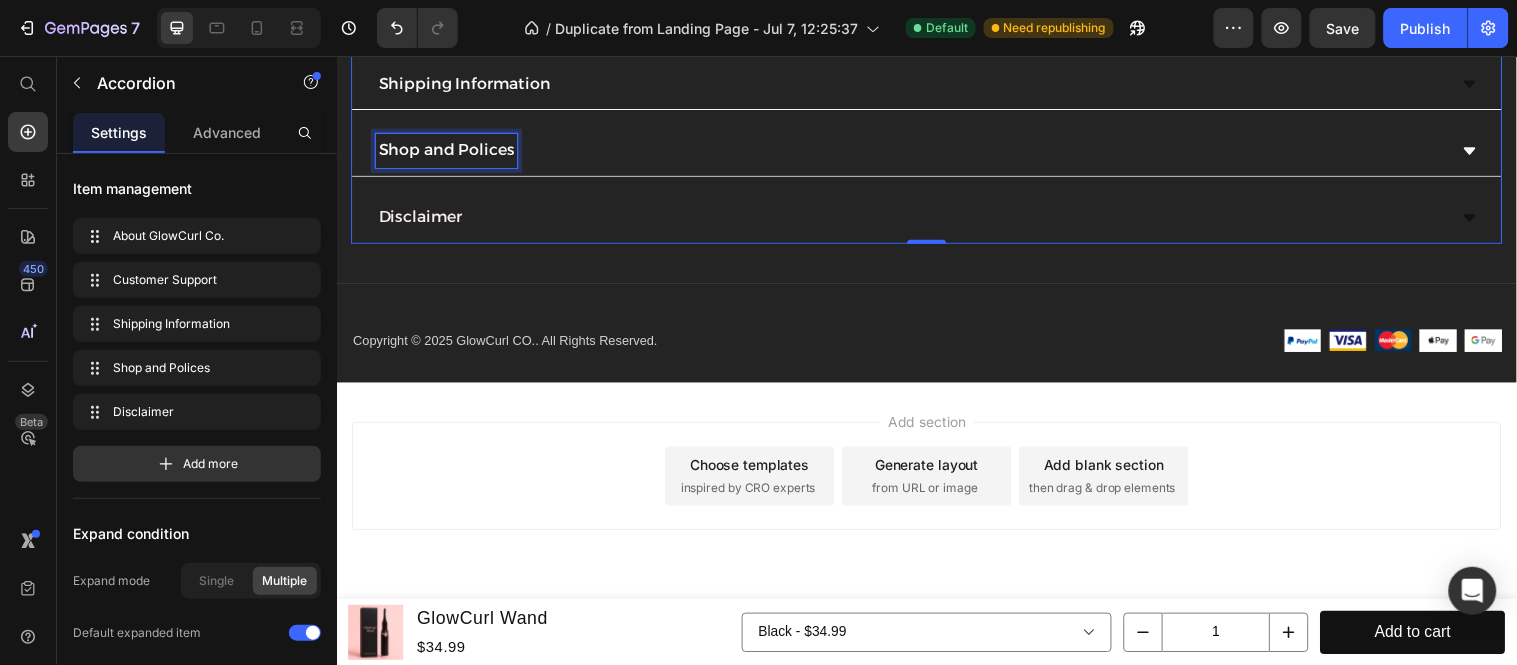 click on "Shop and Polices" at bounding box center (448, 151) 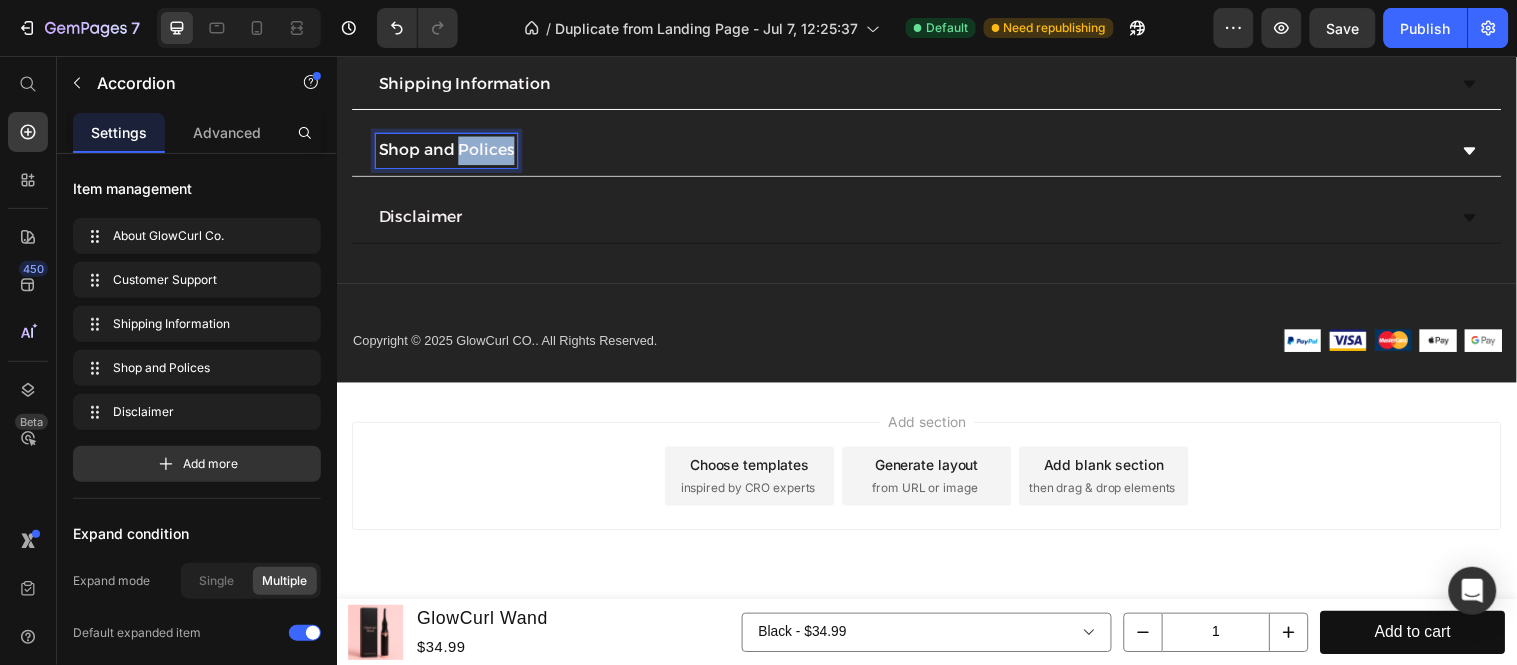click on "Shop and Polices" at bounding box center (448, 151) 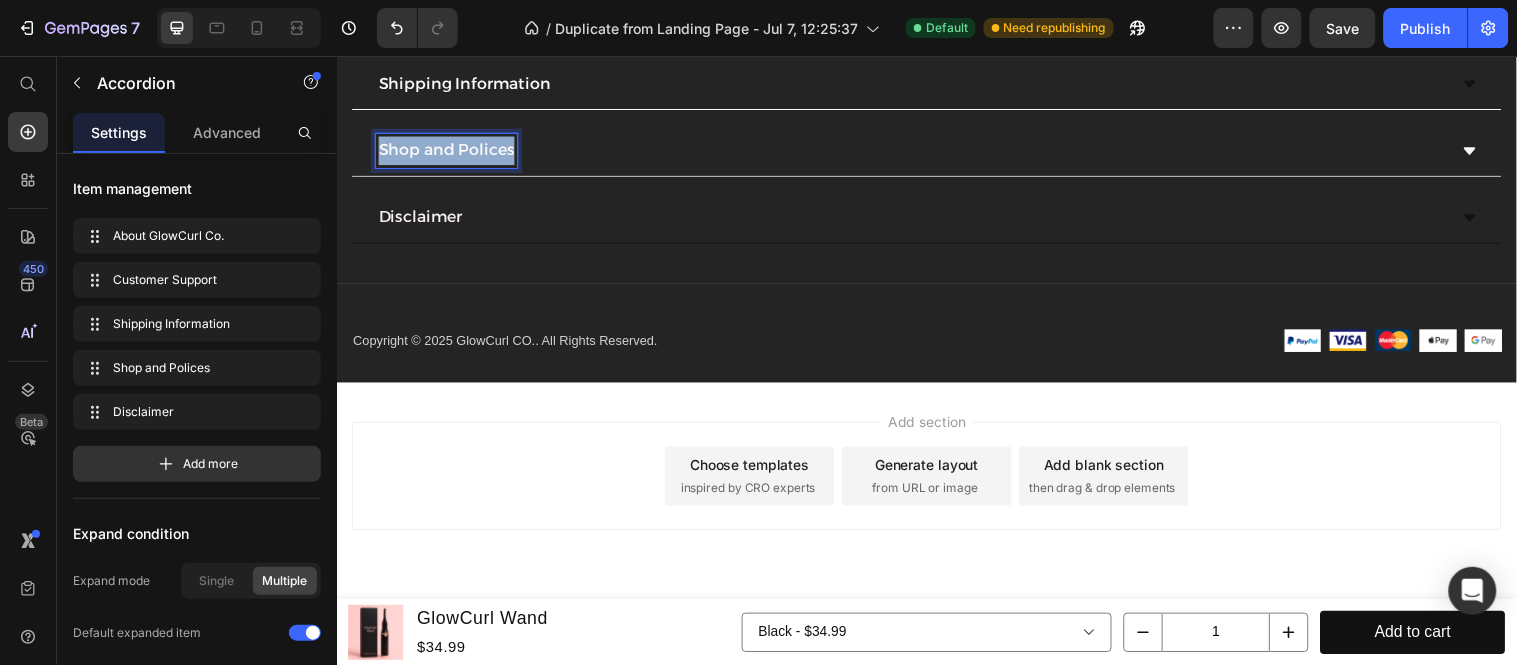 click on "Shop and Polices" at bounding box center (448, 151) 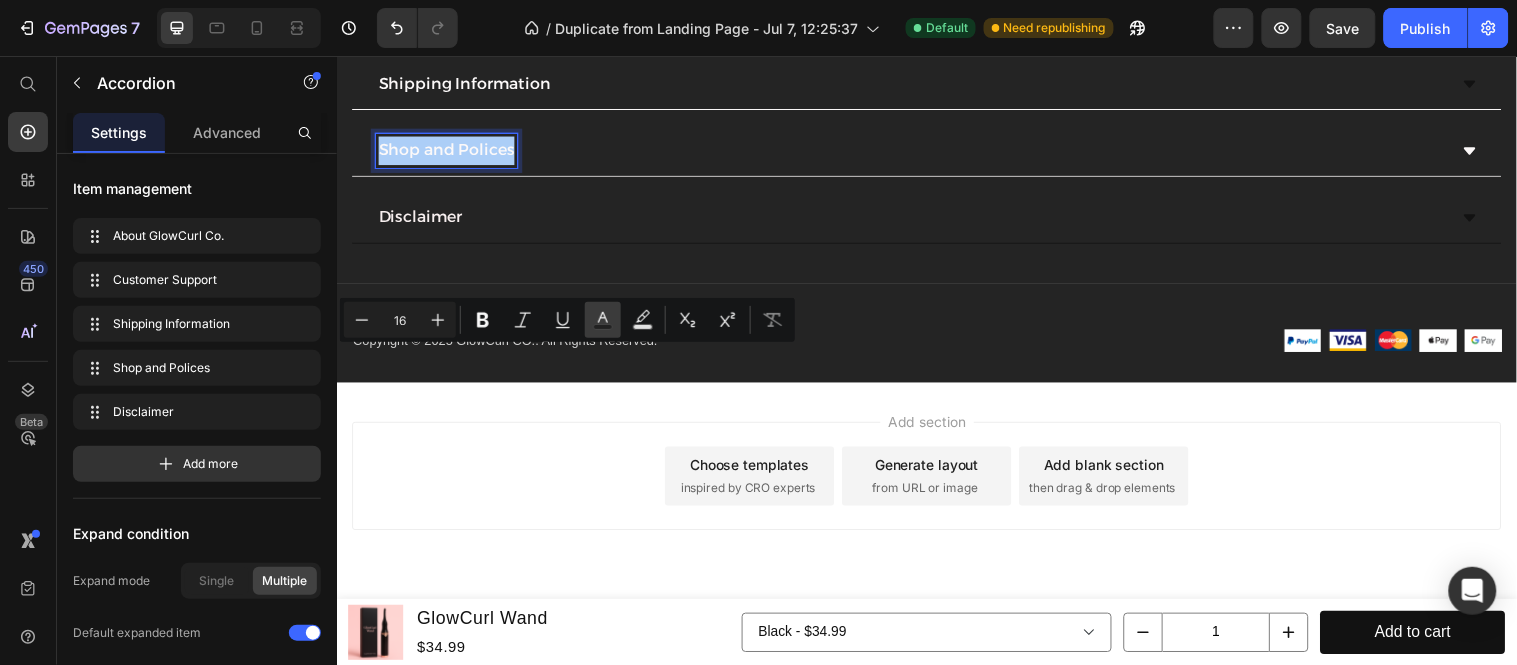 click 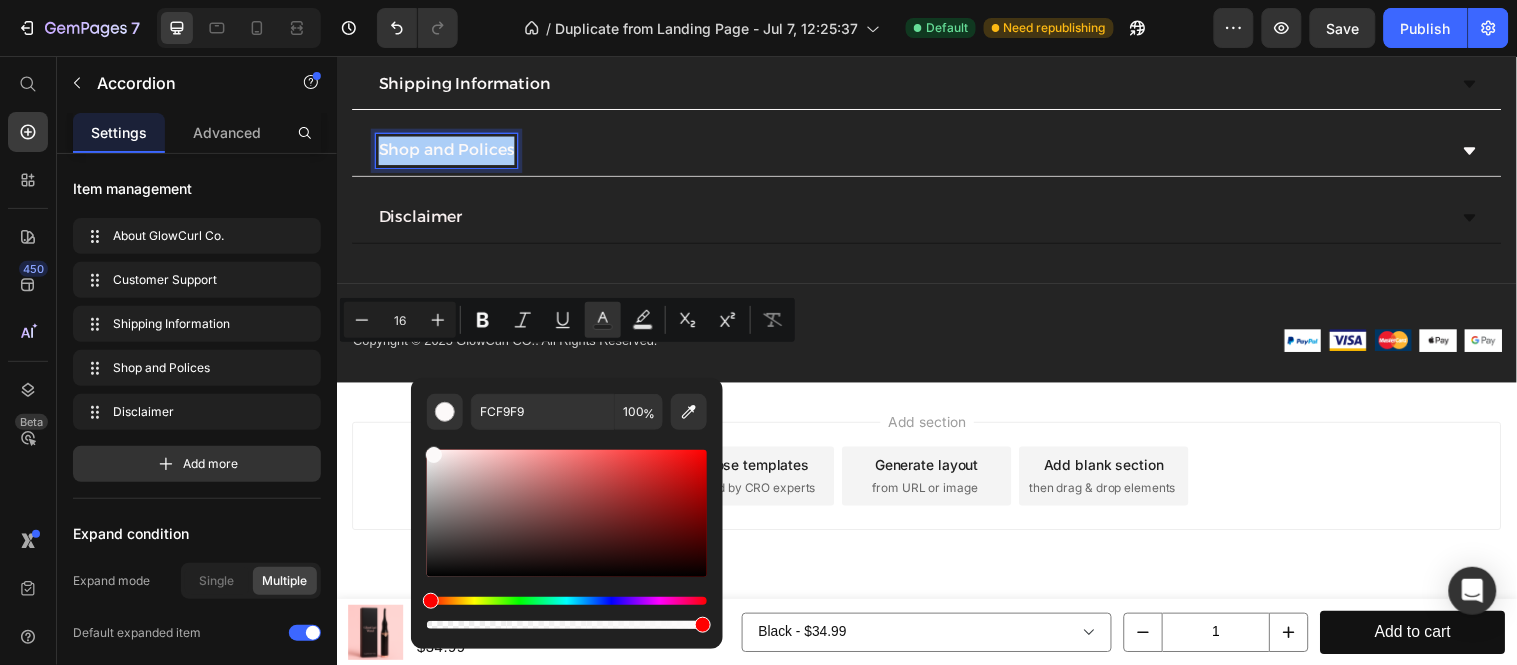 click at bounding box center [567, 513] 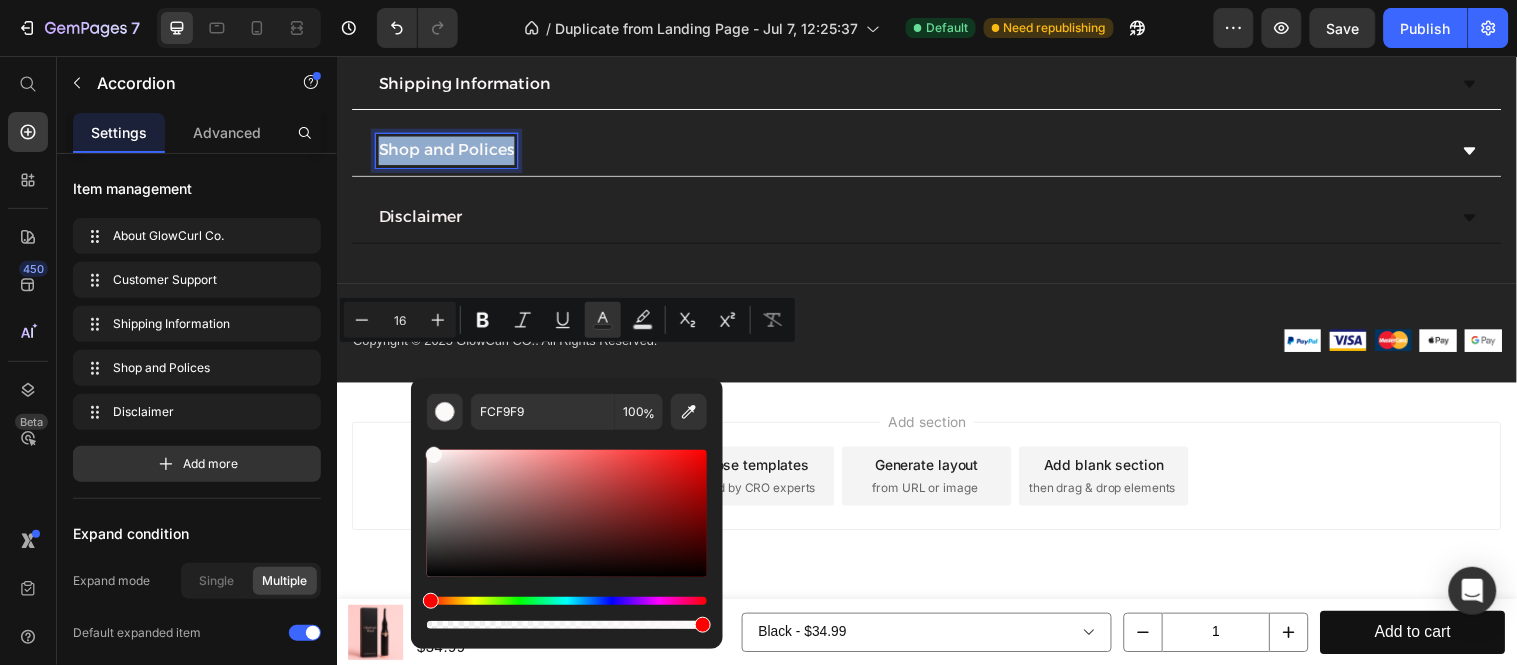 type on "F4E8E8" 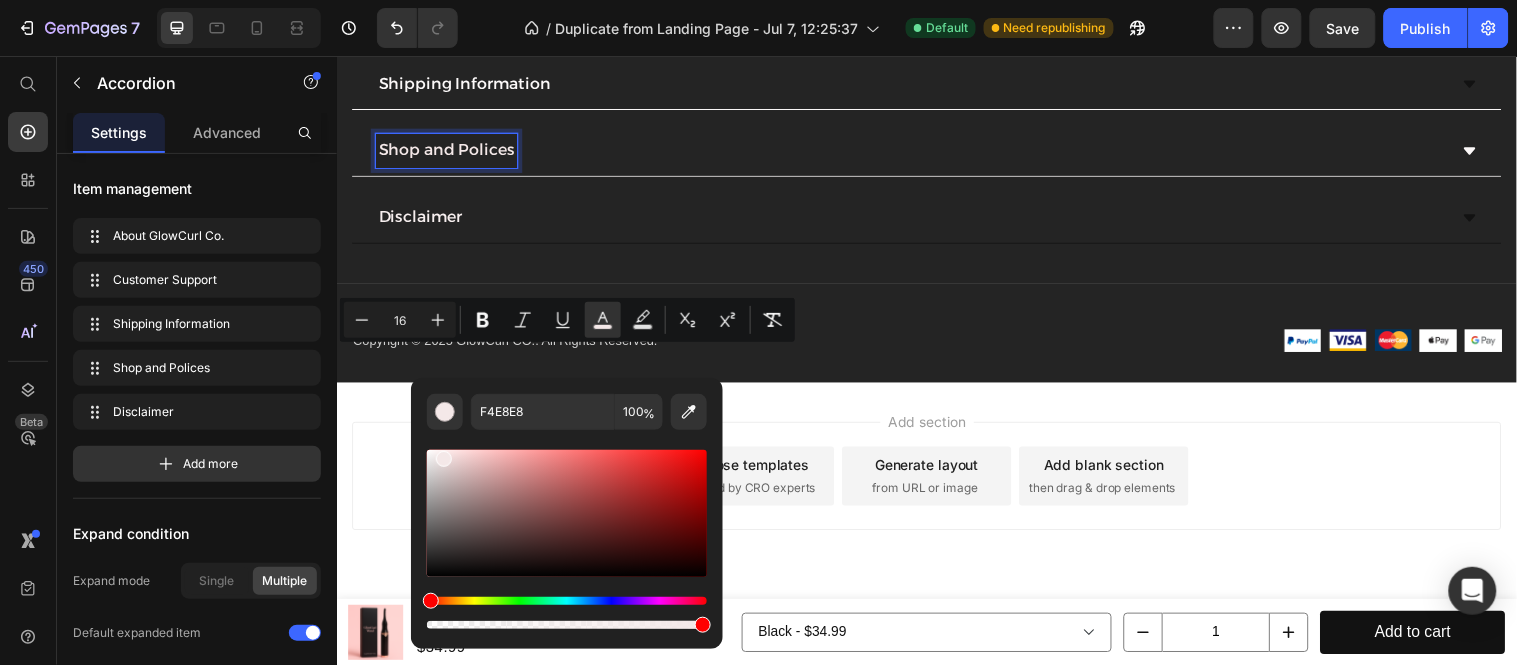 click at bounding box center [444, 459] 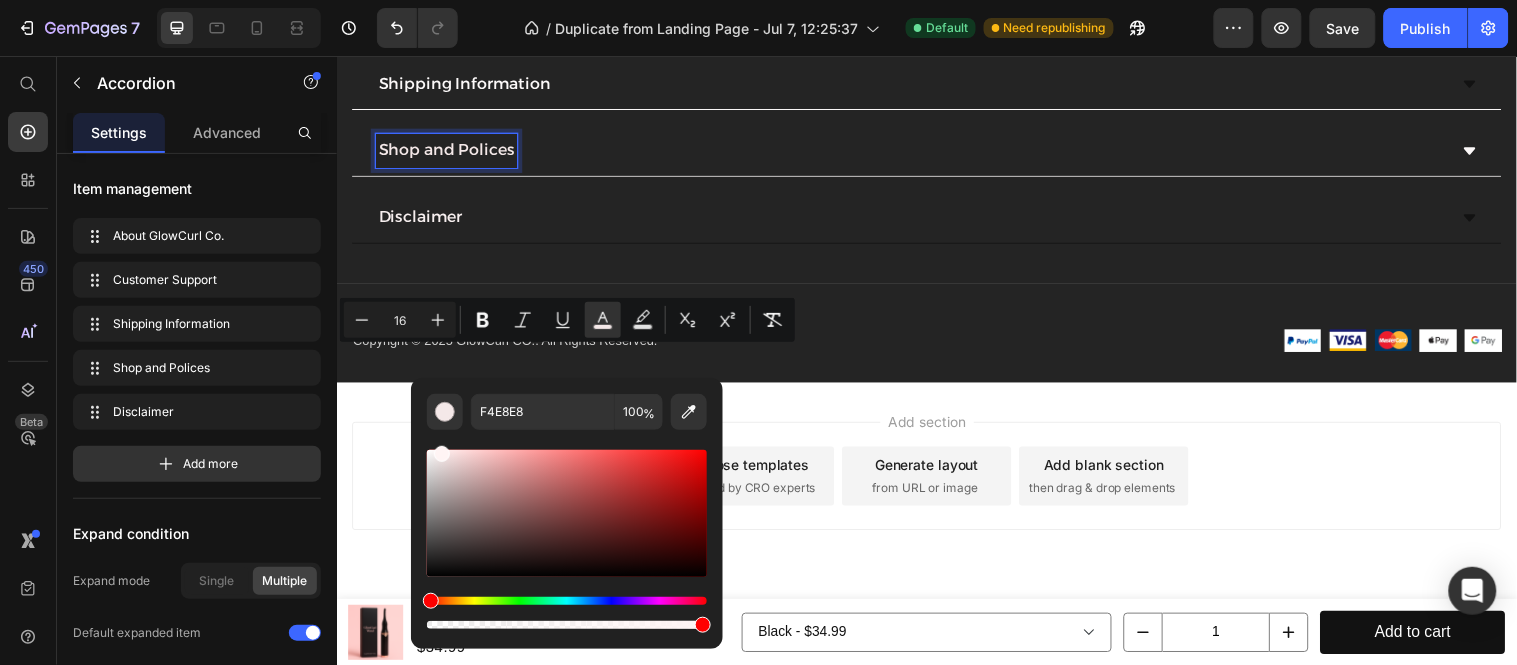 click on "Title Line" at bounding box center (936, 286) 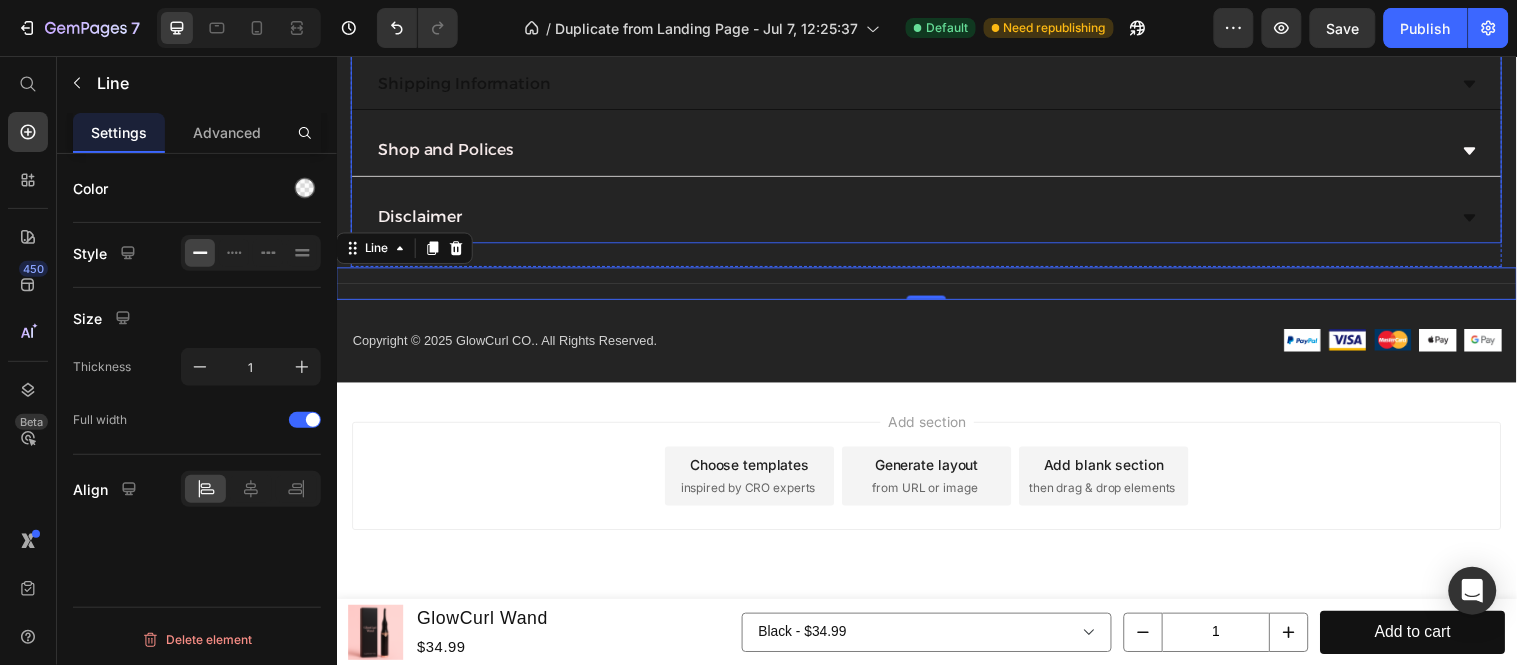 click on "Shipping Information" at bounding box center [936, 85] 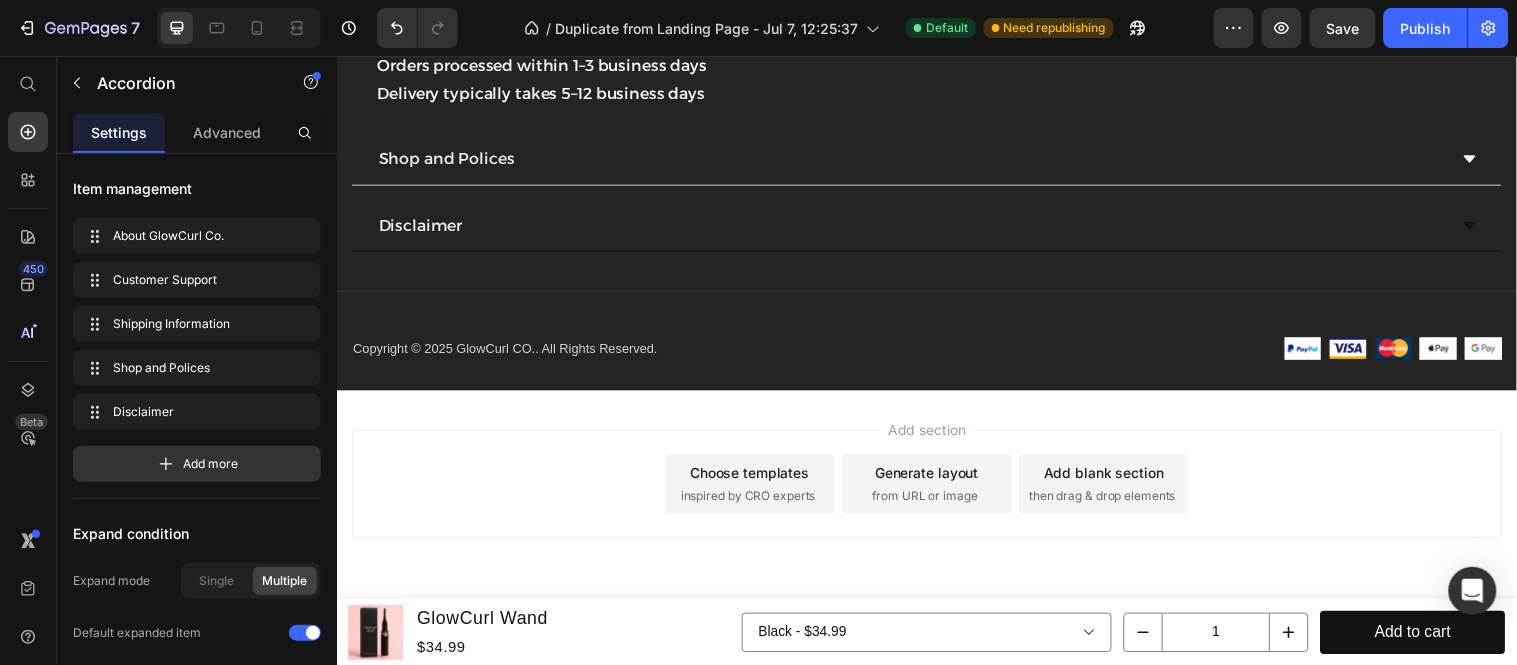 click on "Shipping Information" at bounding box center (466, -14) 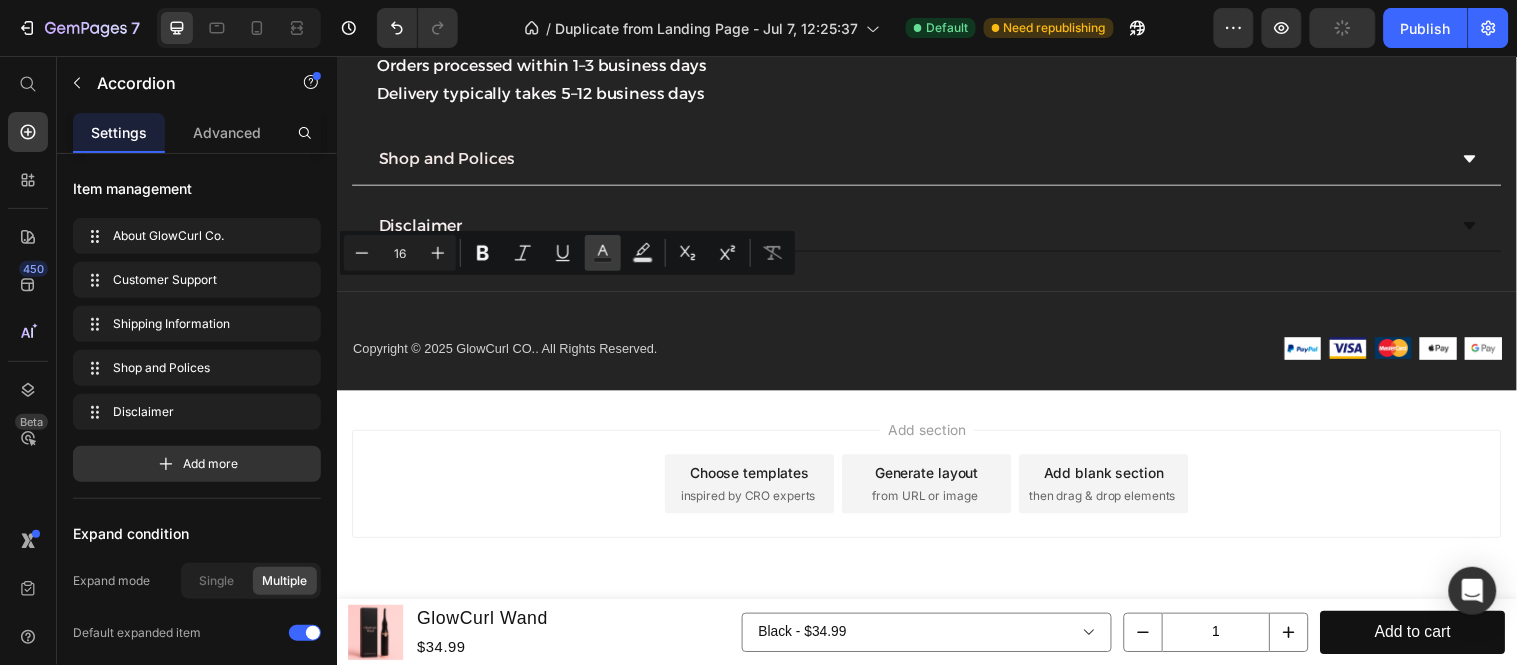 click on "Text Color" at bounding box center (603, 253) 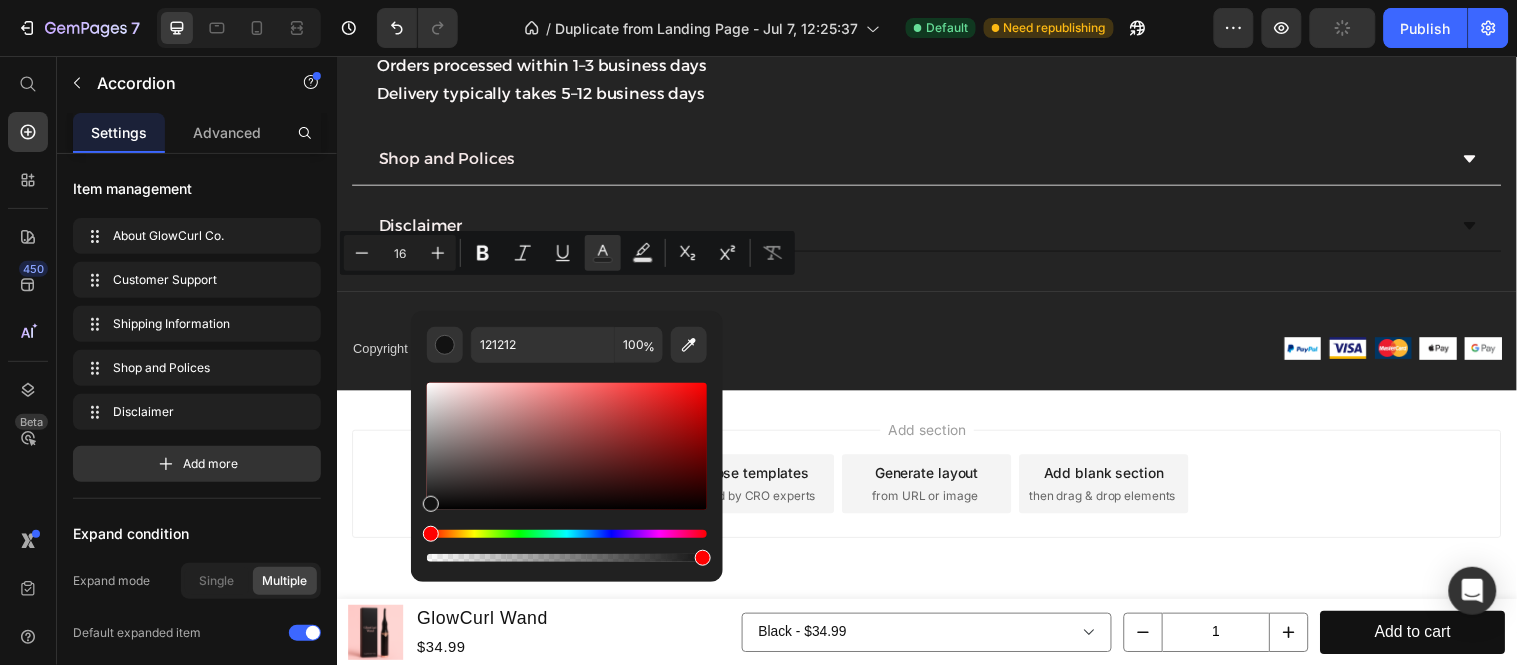 click at bounding box center [567, 446] 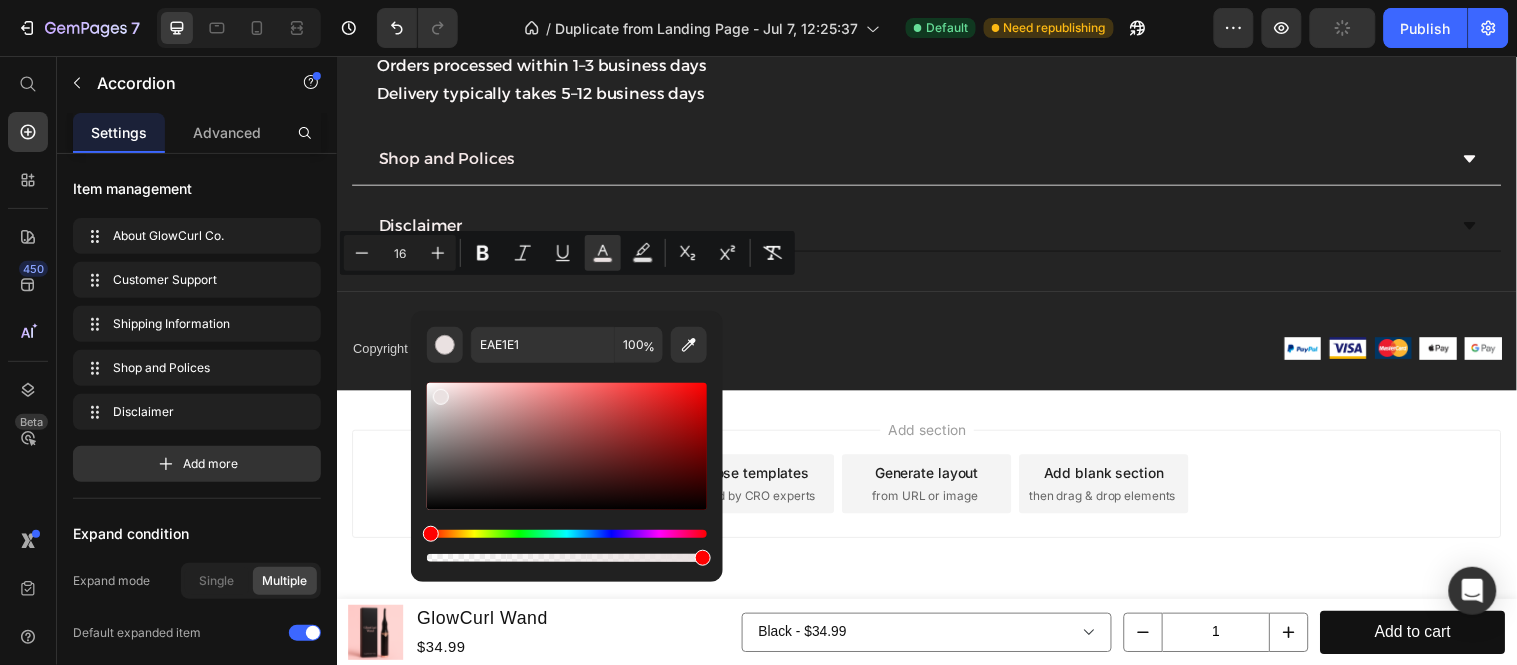 drag, startPoint x: 440, startPoint y: 393, endPoint x: 440, endPoint y: 377, distance: 16 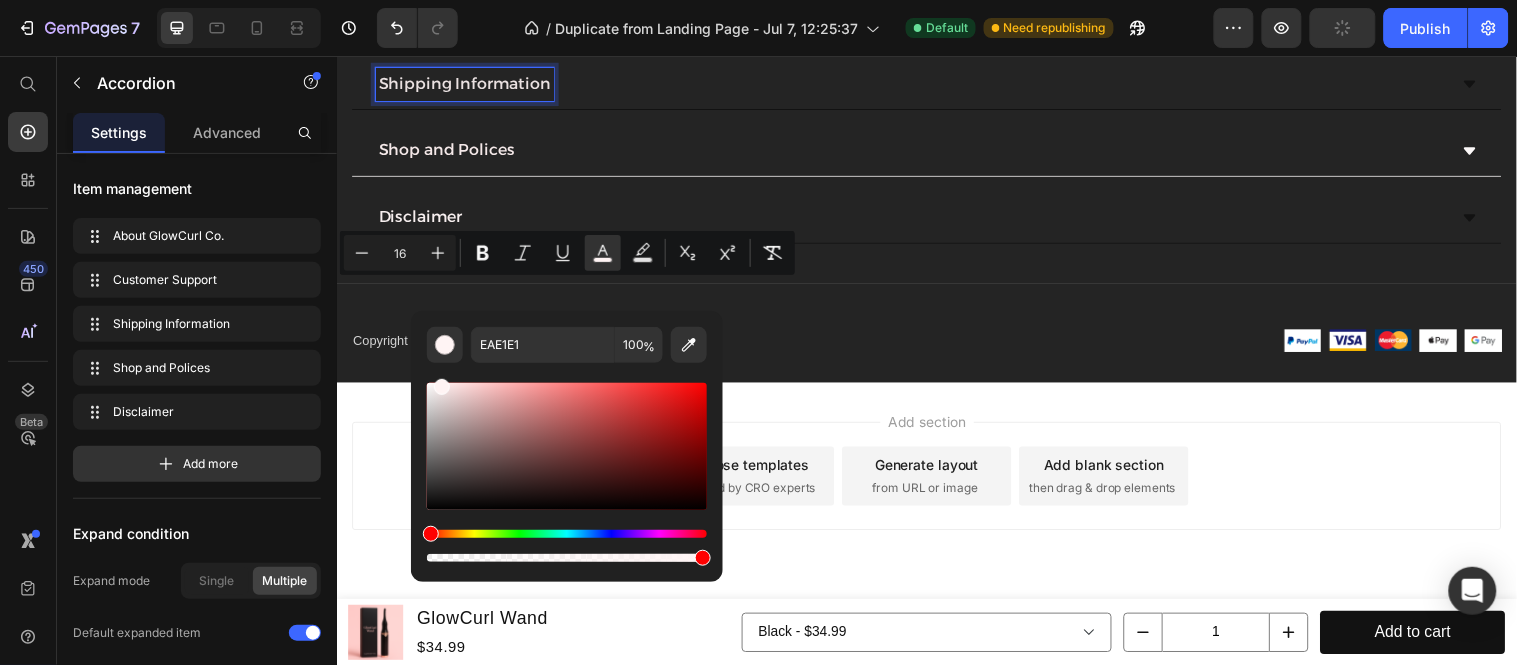 type on "FFF4F4" 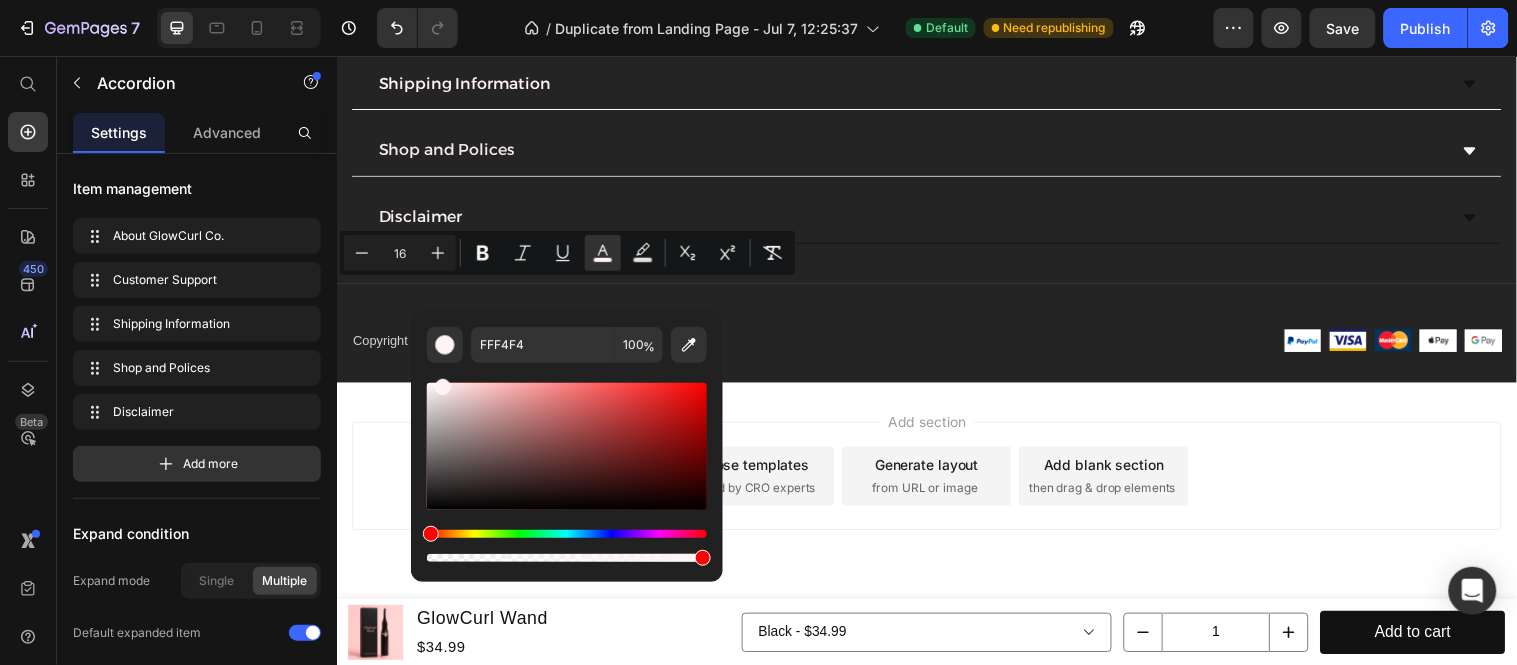 click 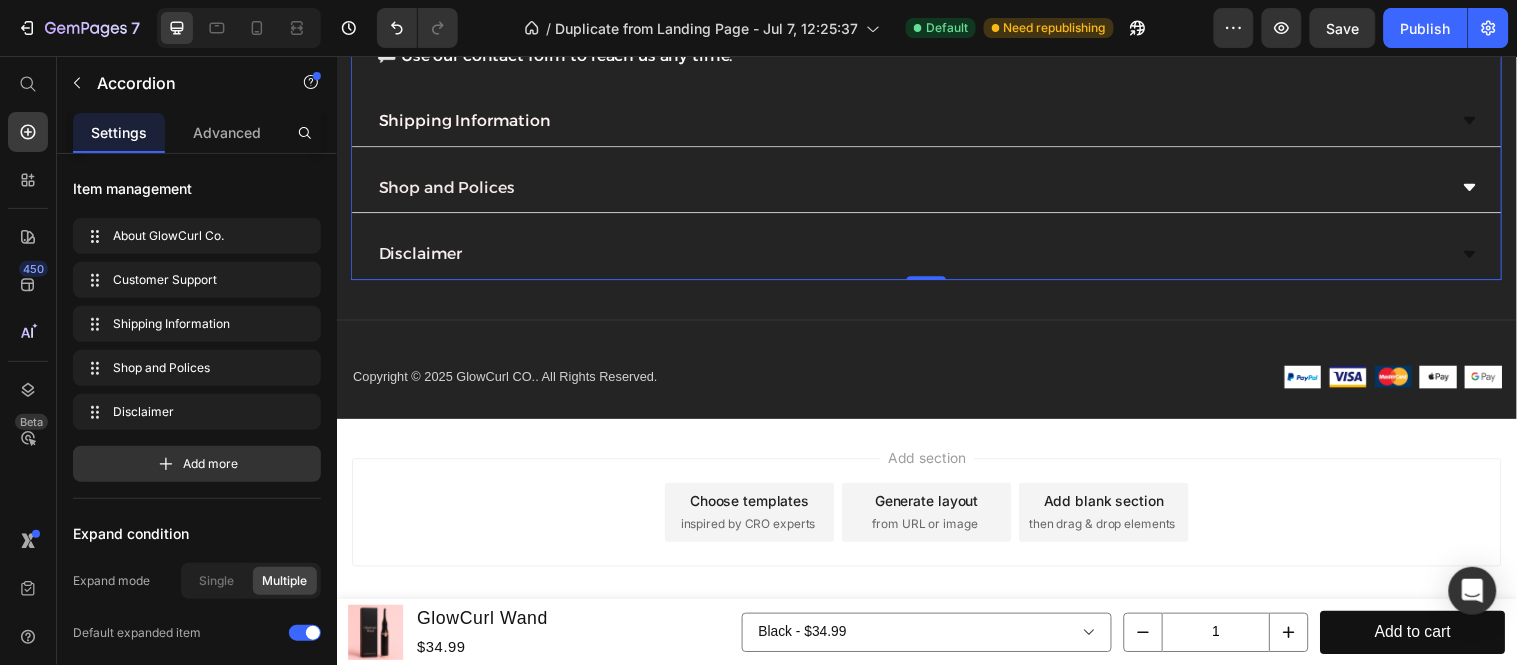 click 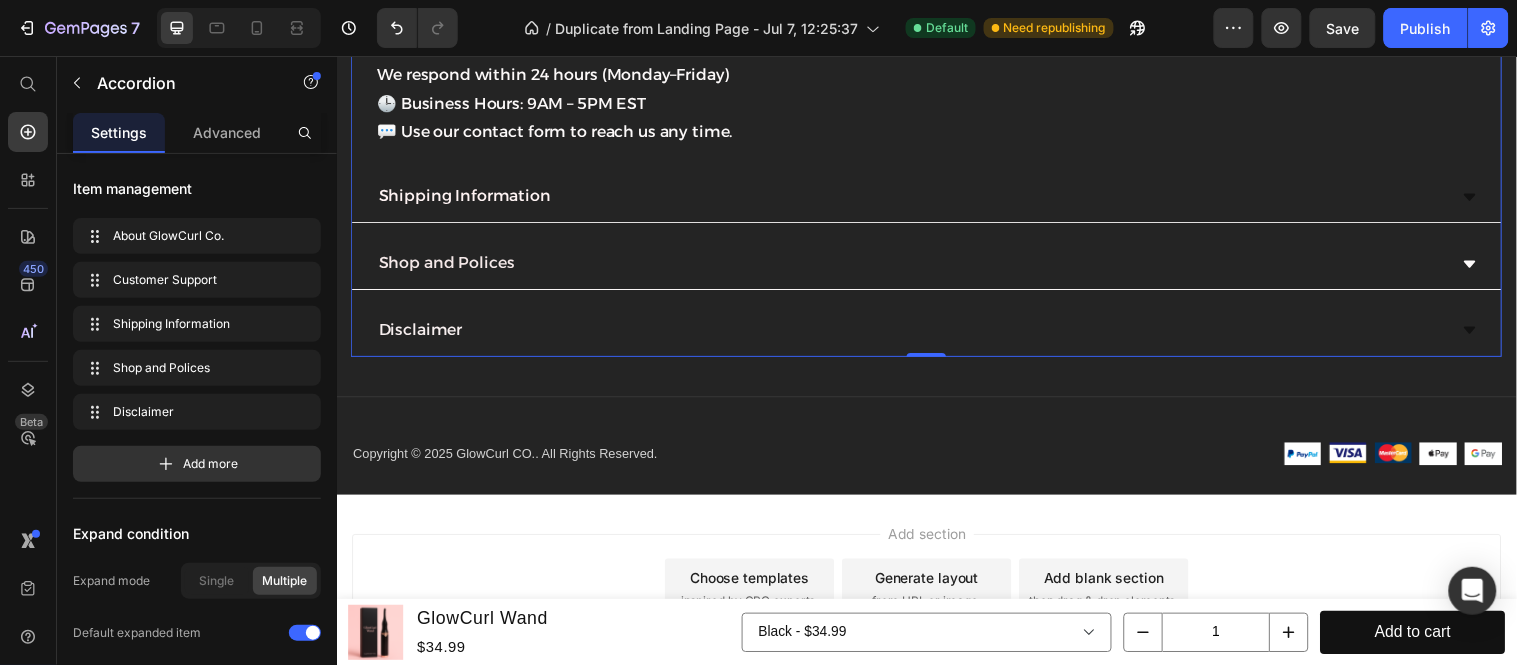 click 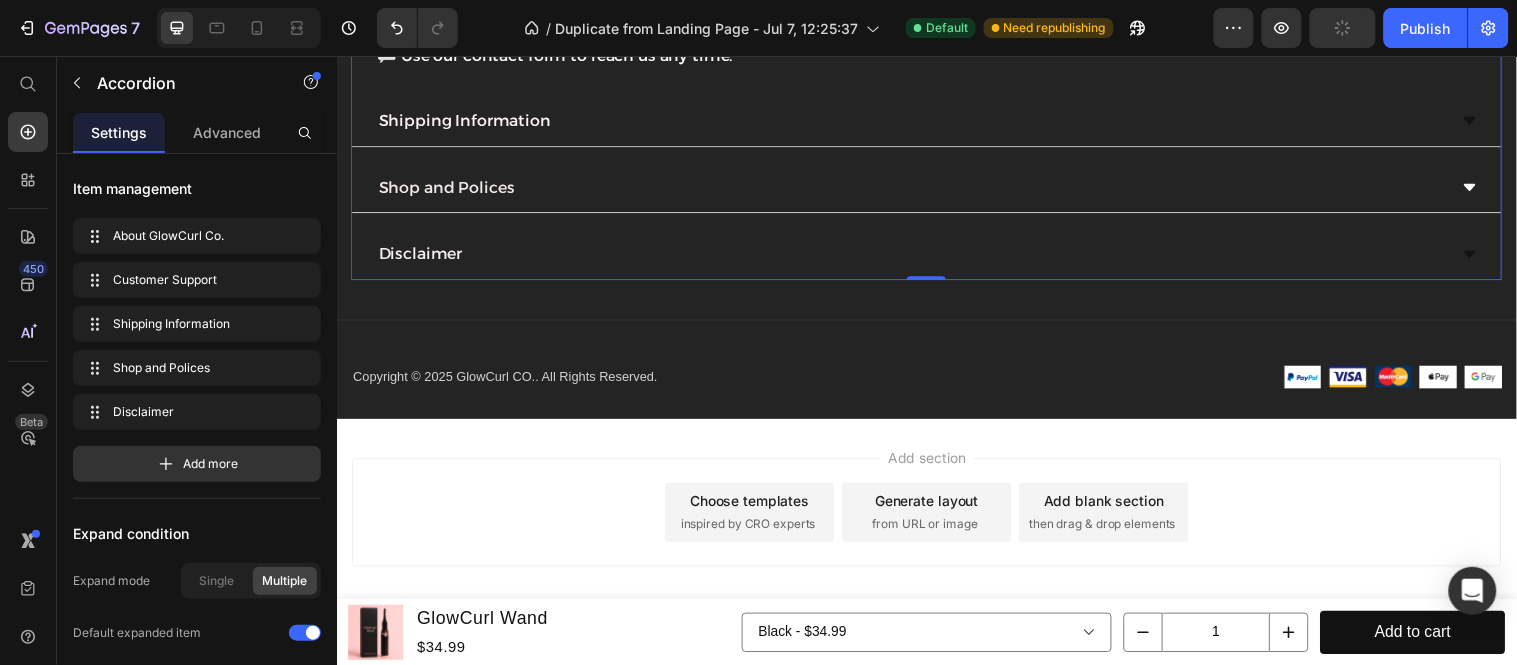 click on "Customer Support" at bounding box center (936, -81) 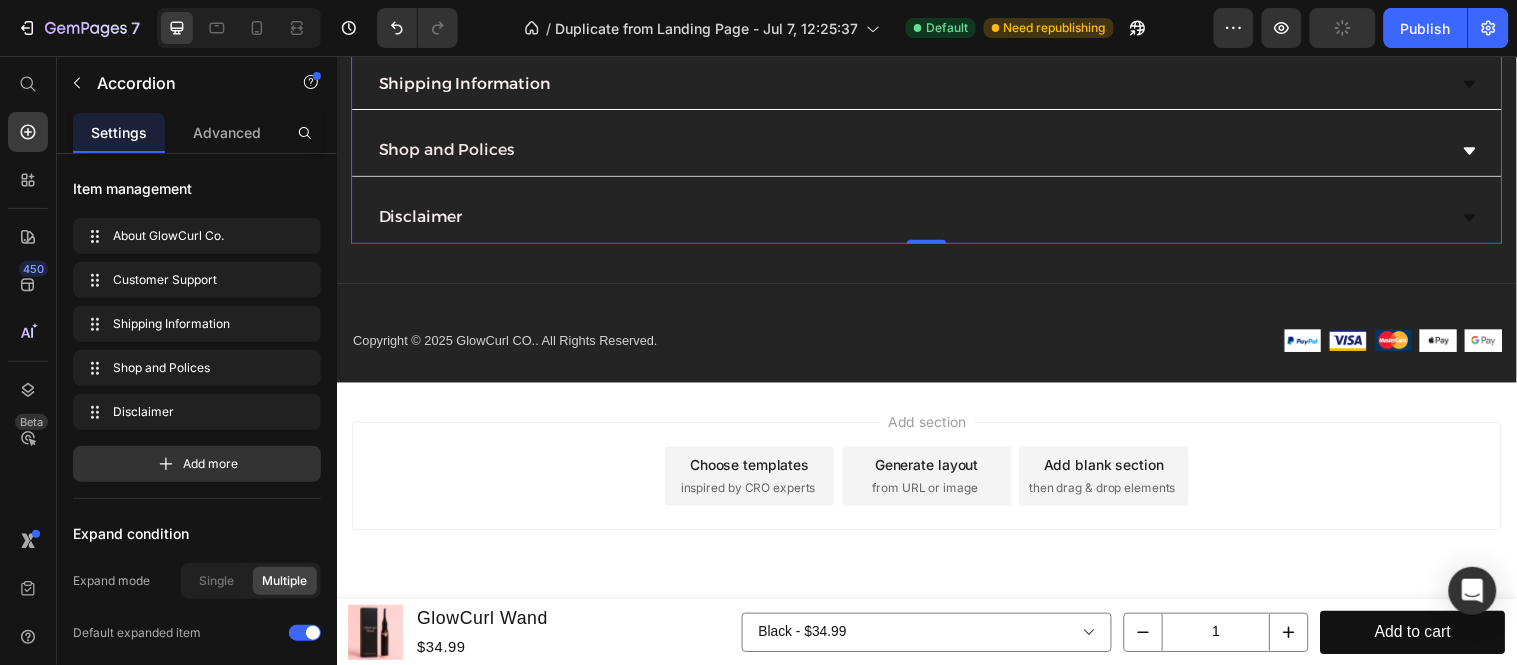 click 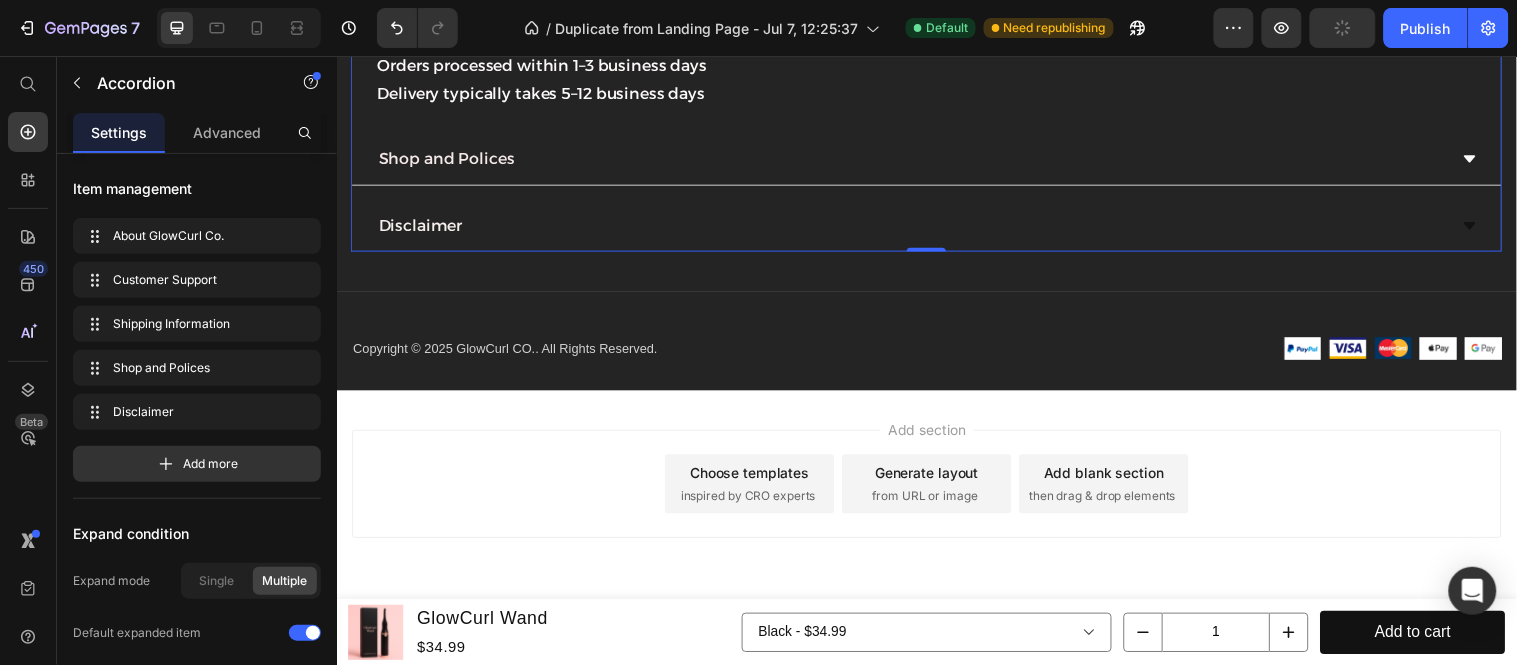 click on "Free shipping on all orders Orders processed within 1–3 business days Delivery typically takes 5–12 business days Text Block" at bounding box center (936, 65) 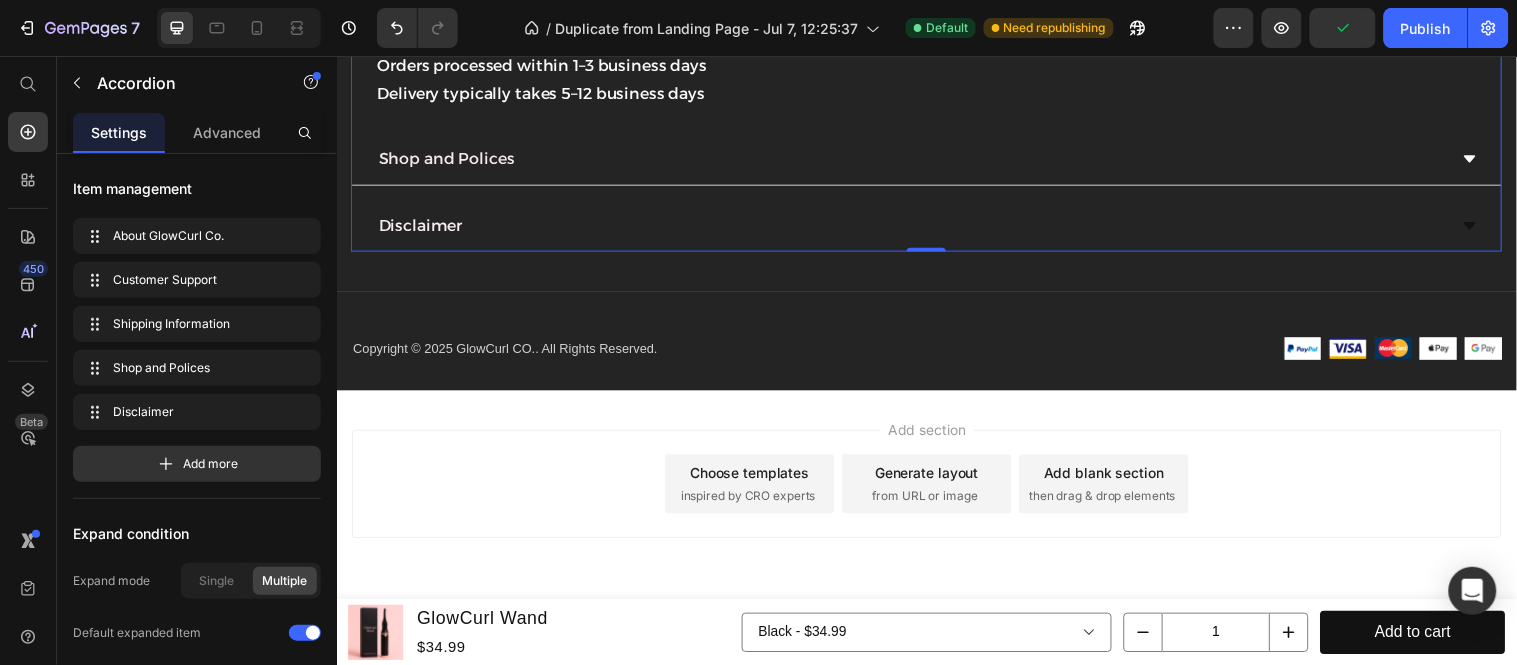 click on "Shipping Information" at bounding box center (466, -15) 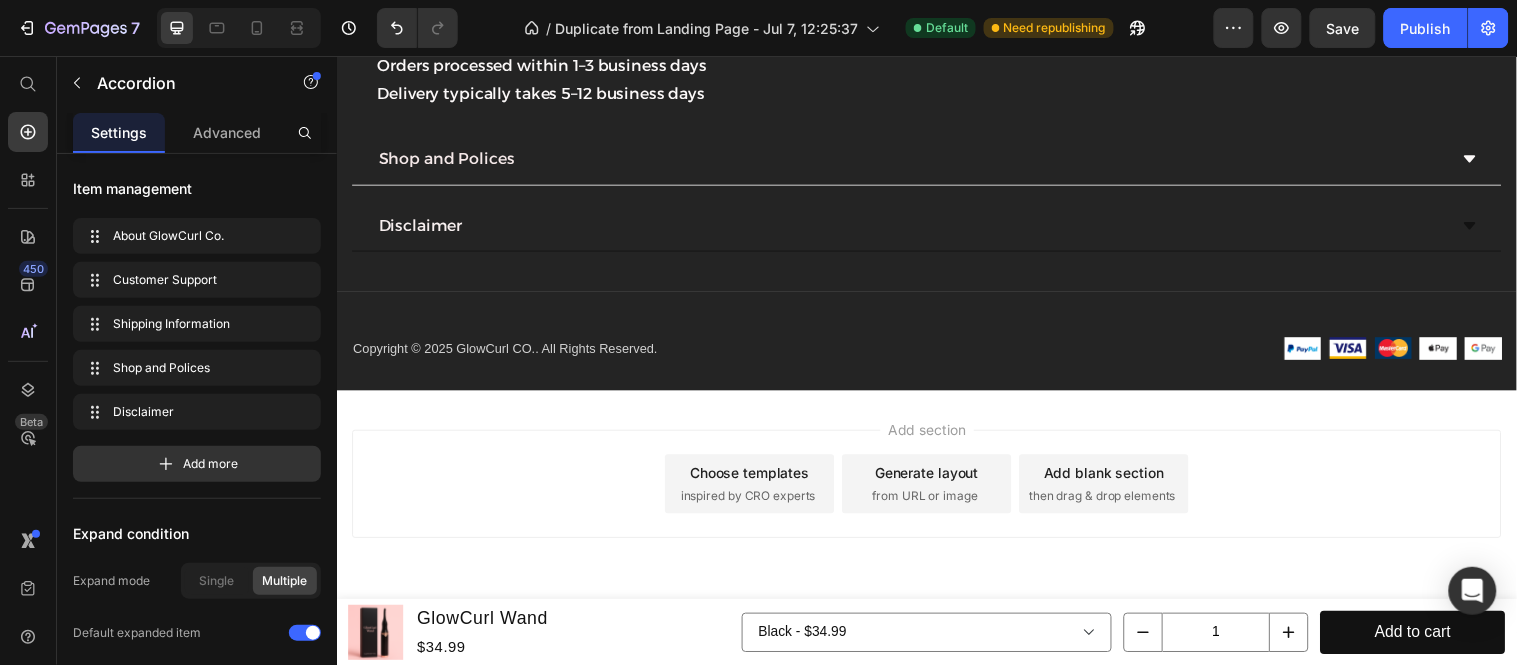 click on "Shipping Information" at bounding box center (936, -13) 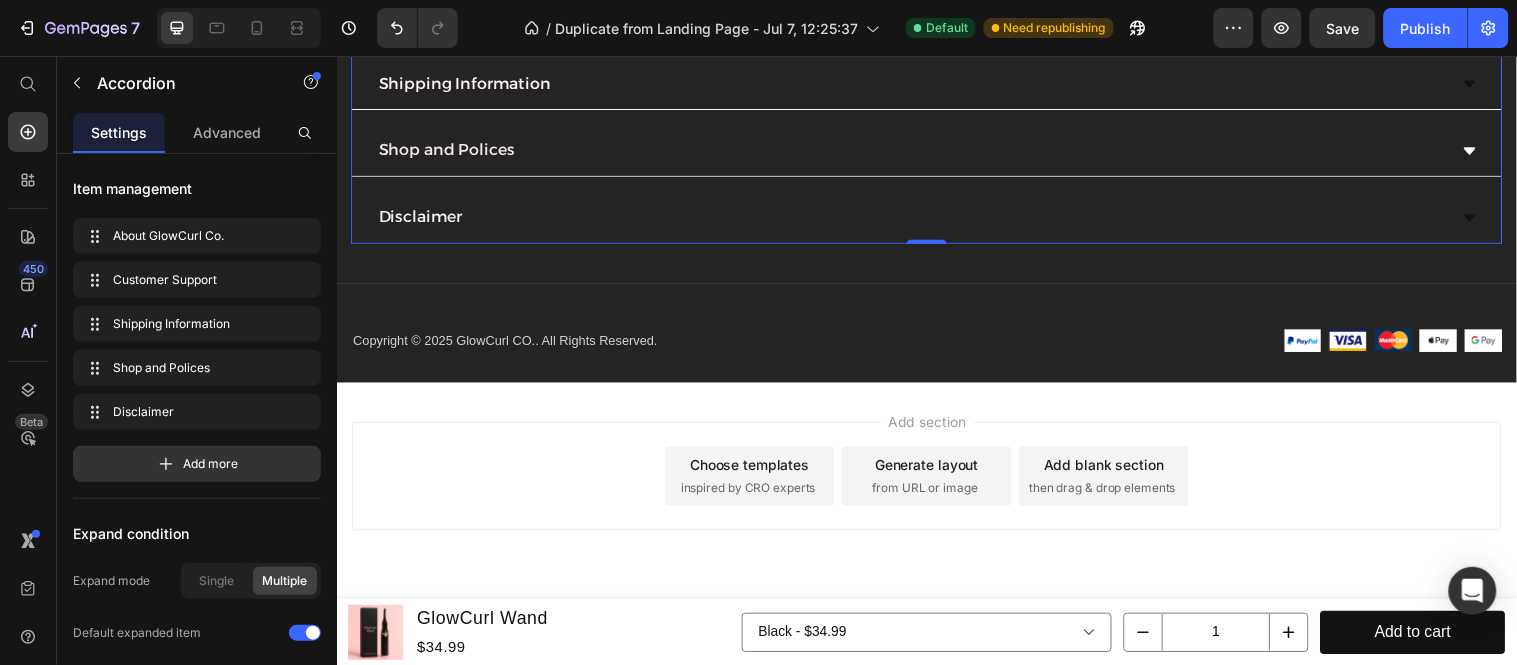 click 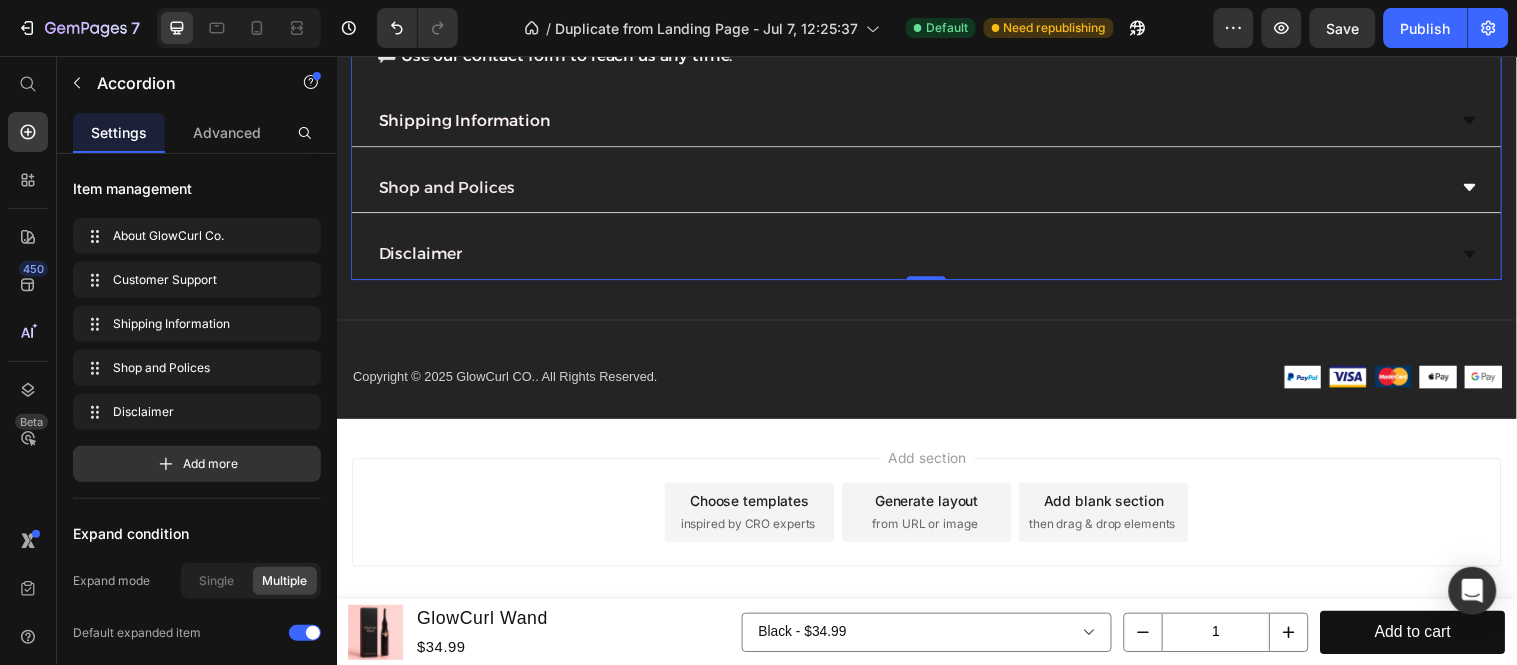 click 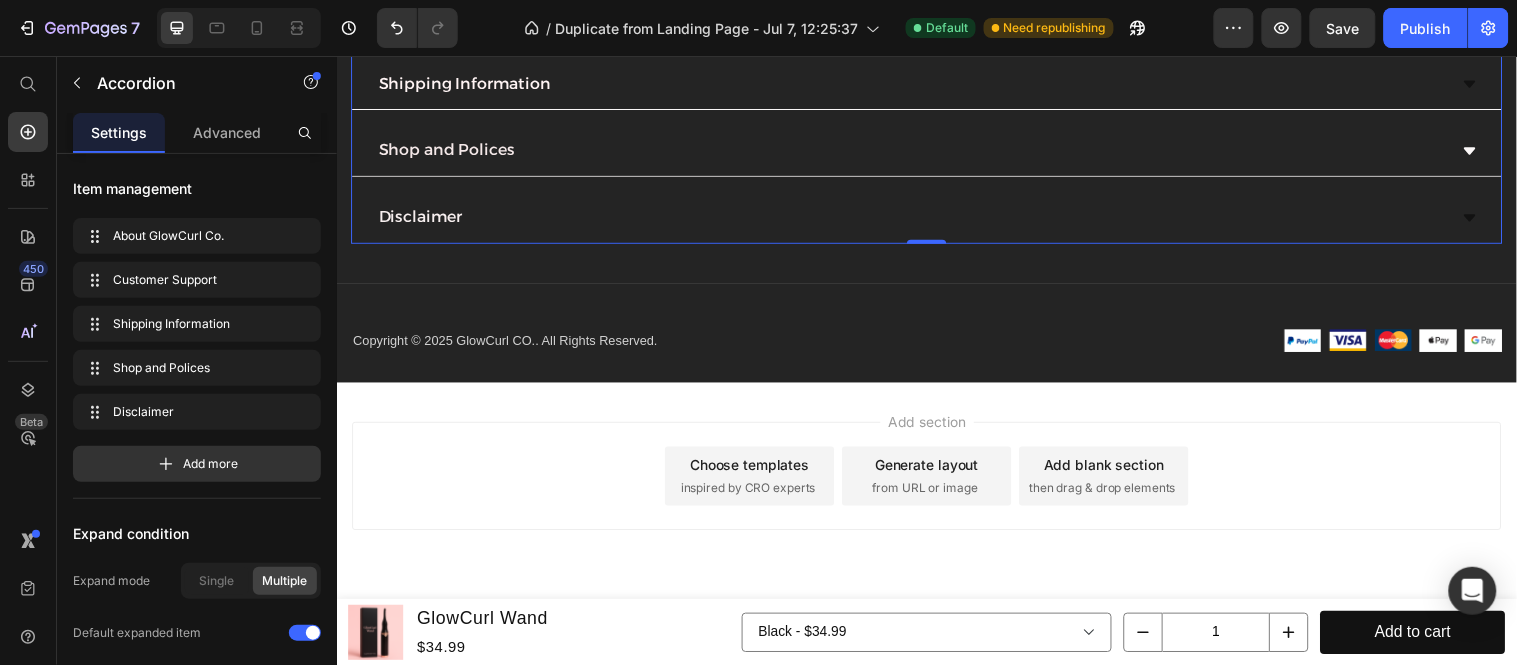 click on "About GlowCurl Co." at bounding box center [936, -51] 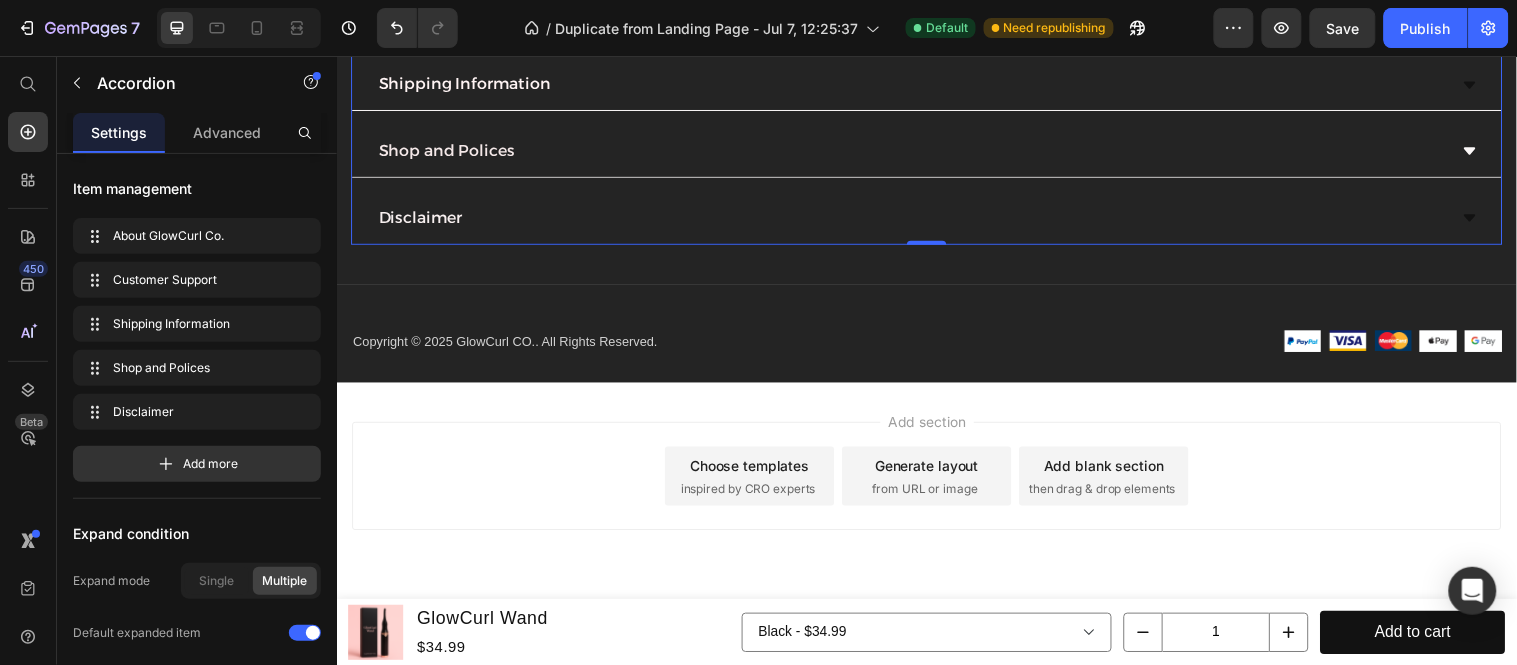 click on "About GlowCurl Co." at bounding box center (936, -128) 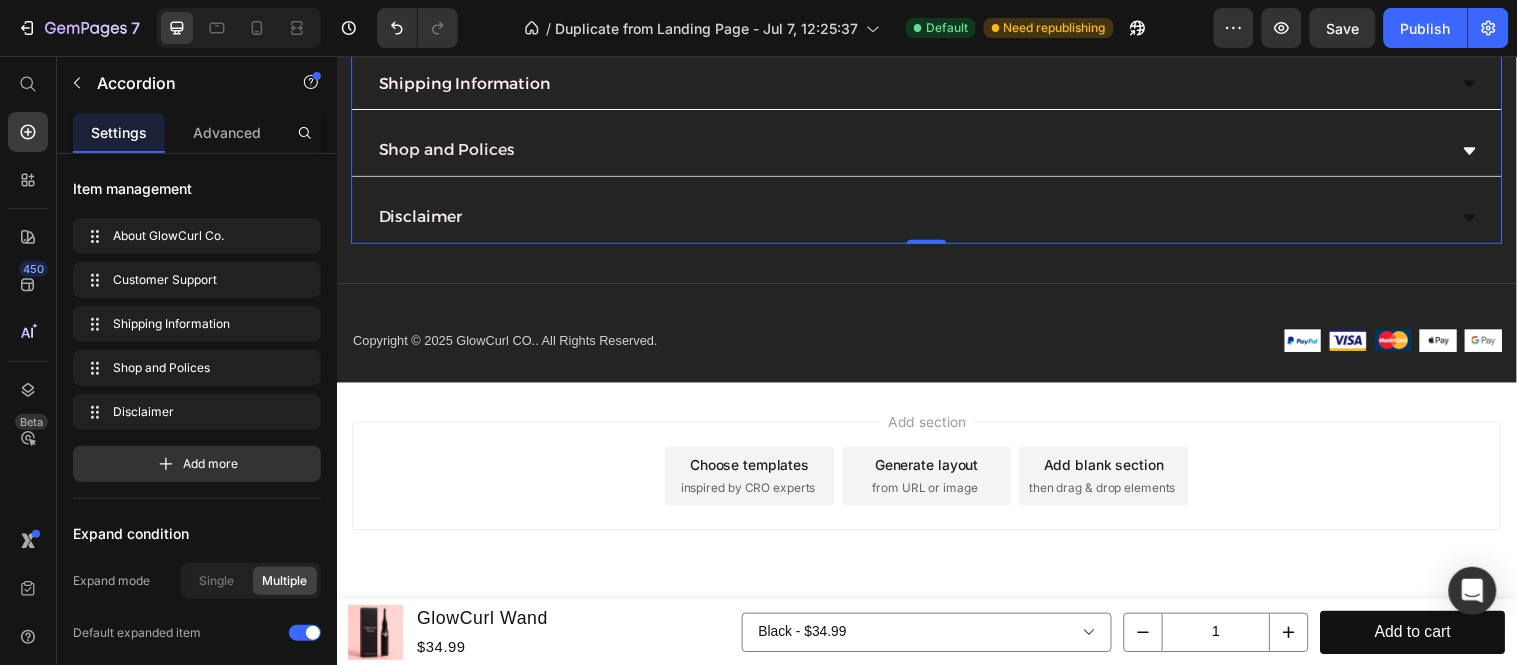 scroll, scrollTop: 5366, scrollLeft: 0, axis: vertical 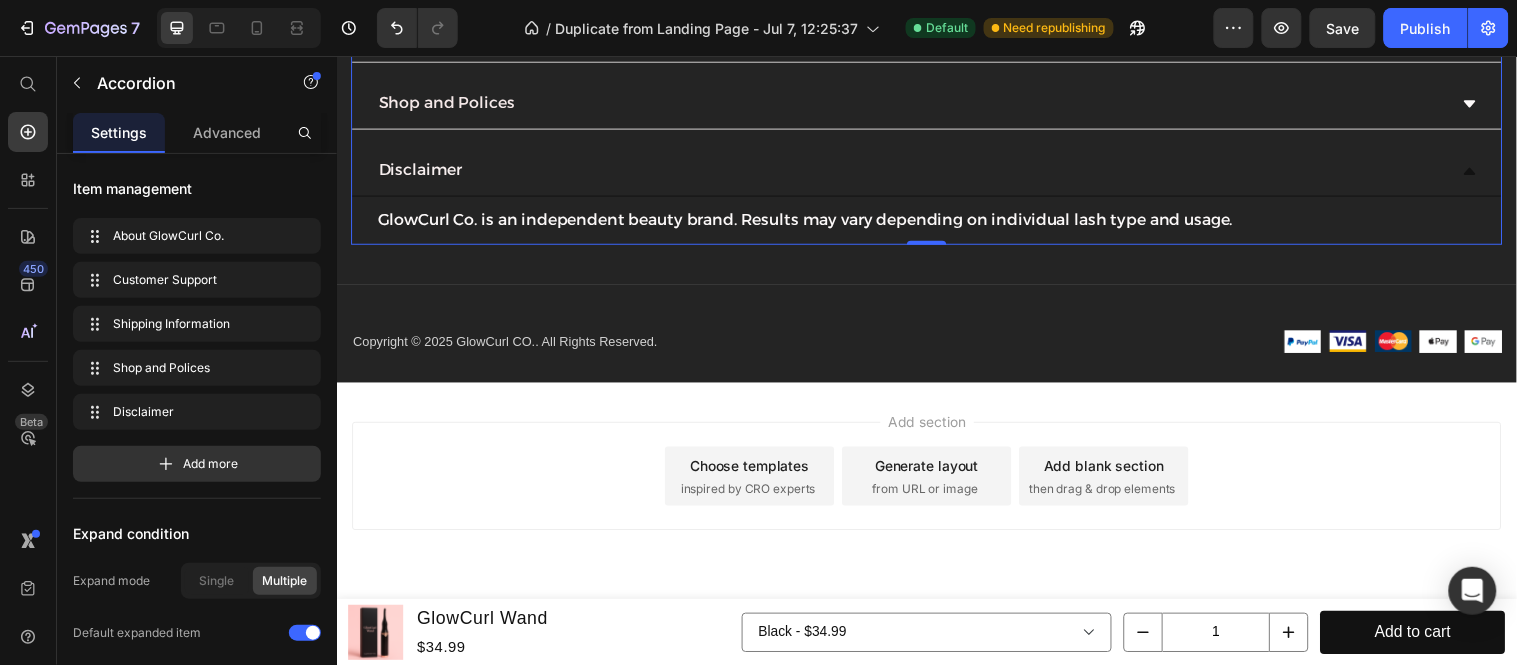 click on "Disclaimer" at bounding box center [936, 172] 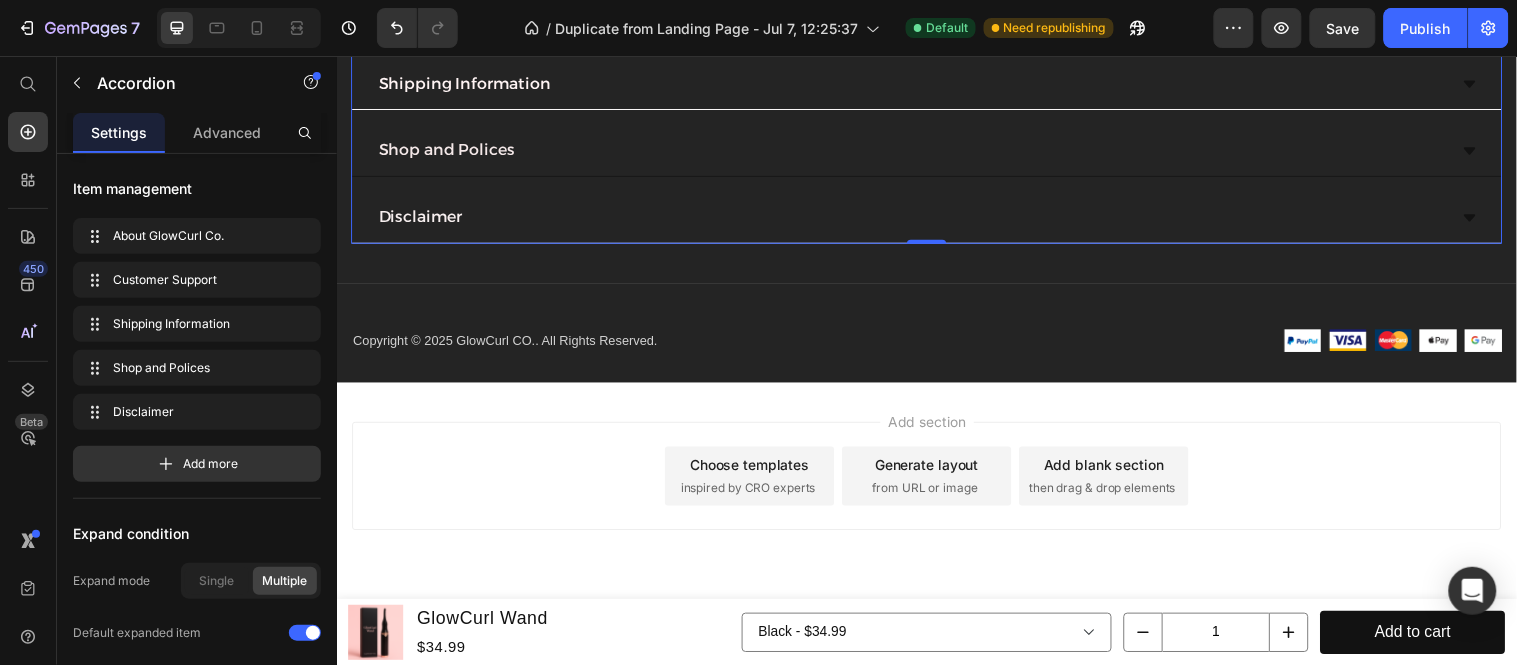 click on "Shop and Polices" at bounding box center (936, 152) 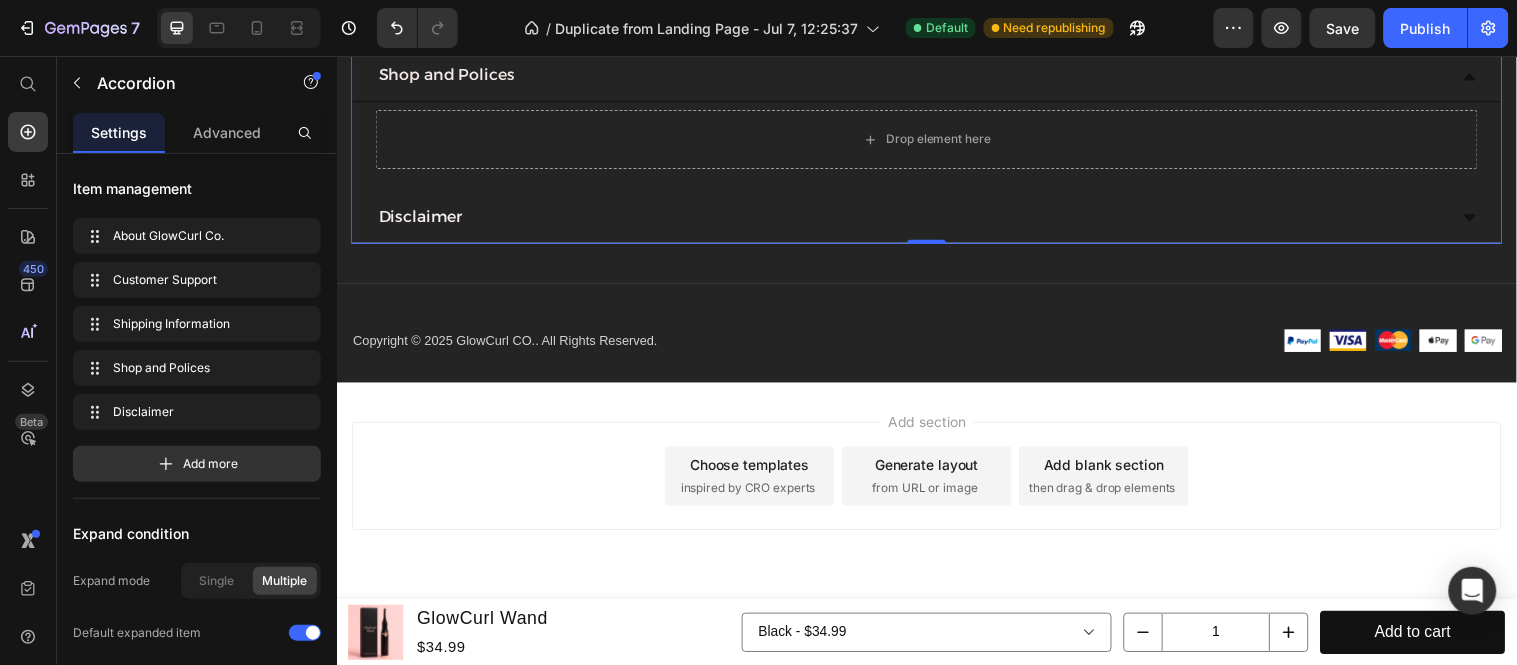 click on "Shop and Polices" at bounding box center [936, 76] 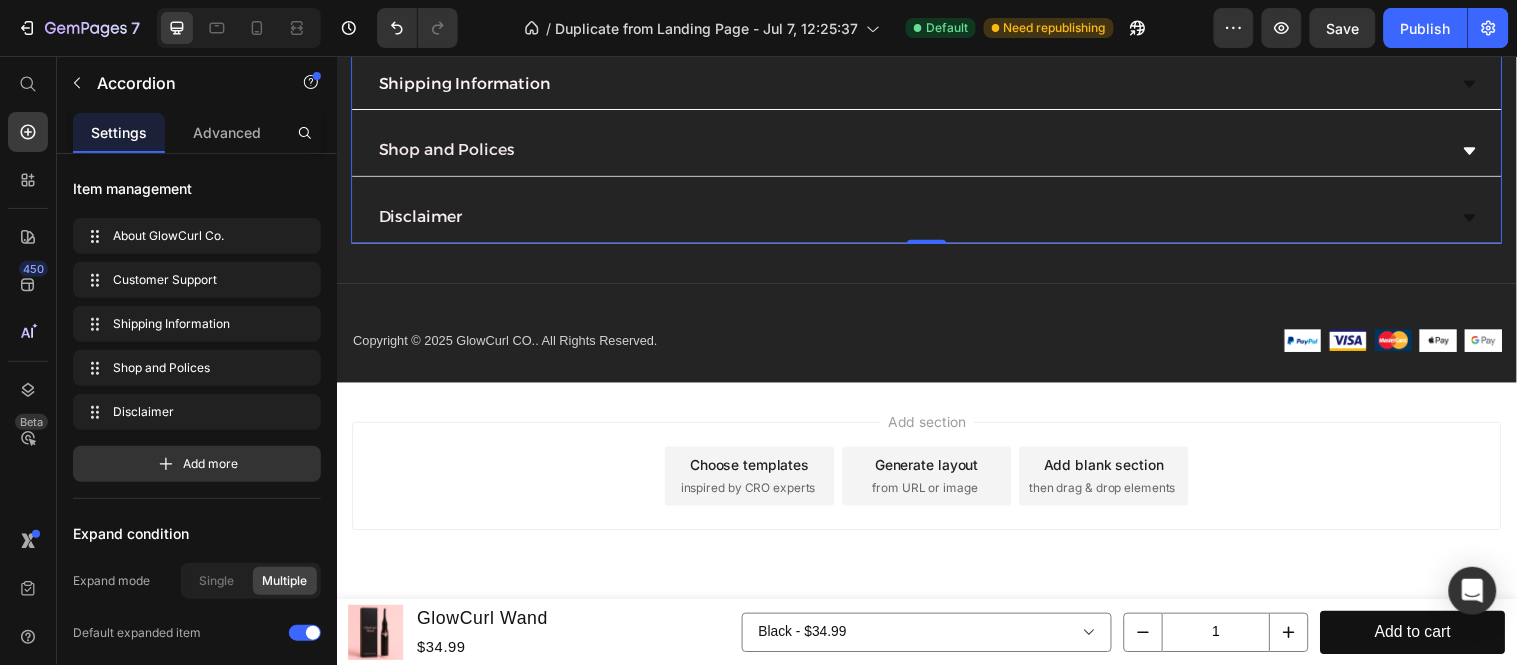 scroll, scrollTop: 5144, scrollLeft: 0, axis: vertical 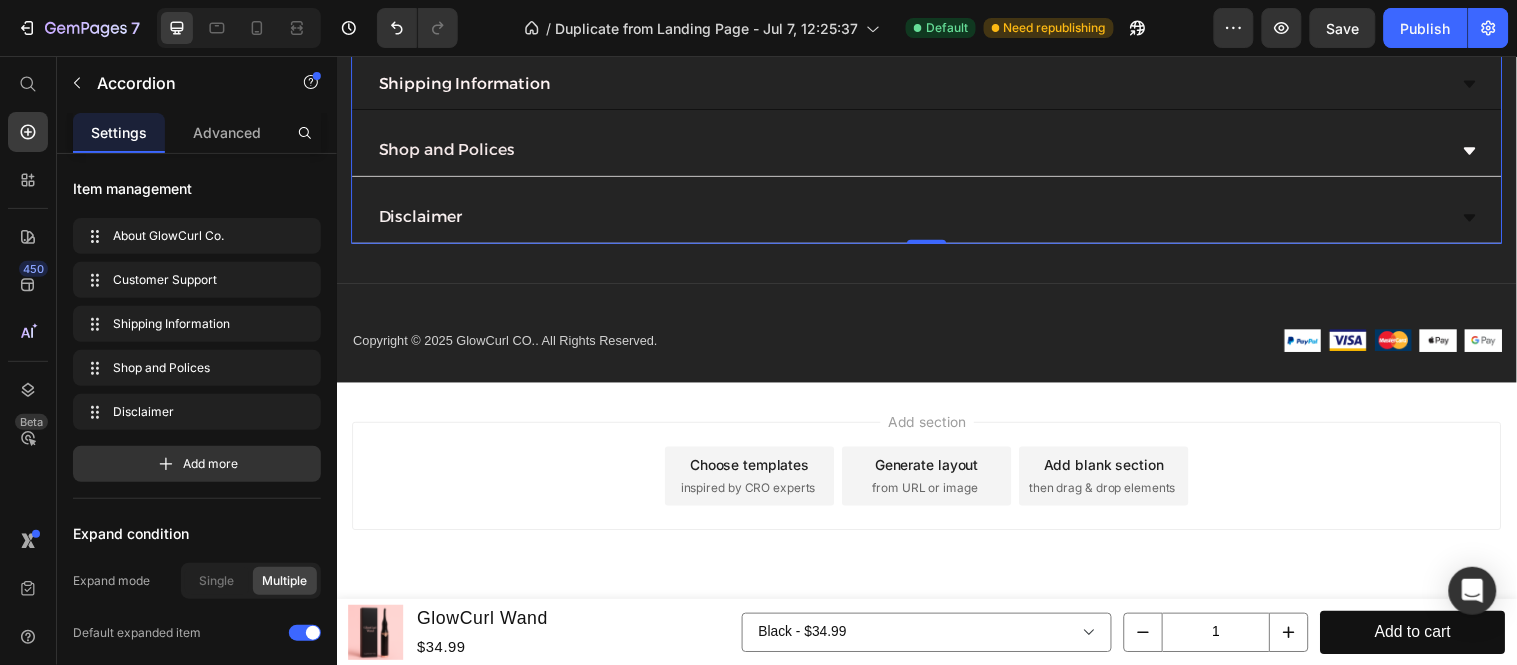 click on "Shipping Information" at bounding box center (936, 85) 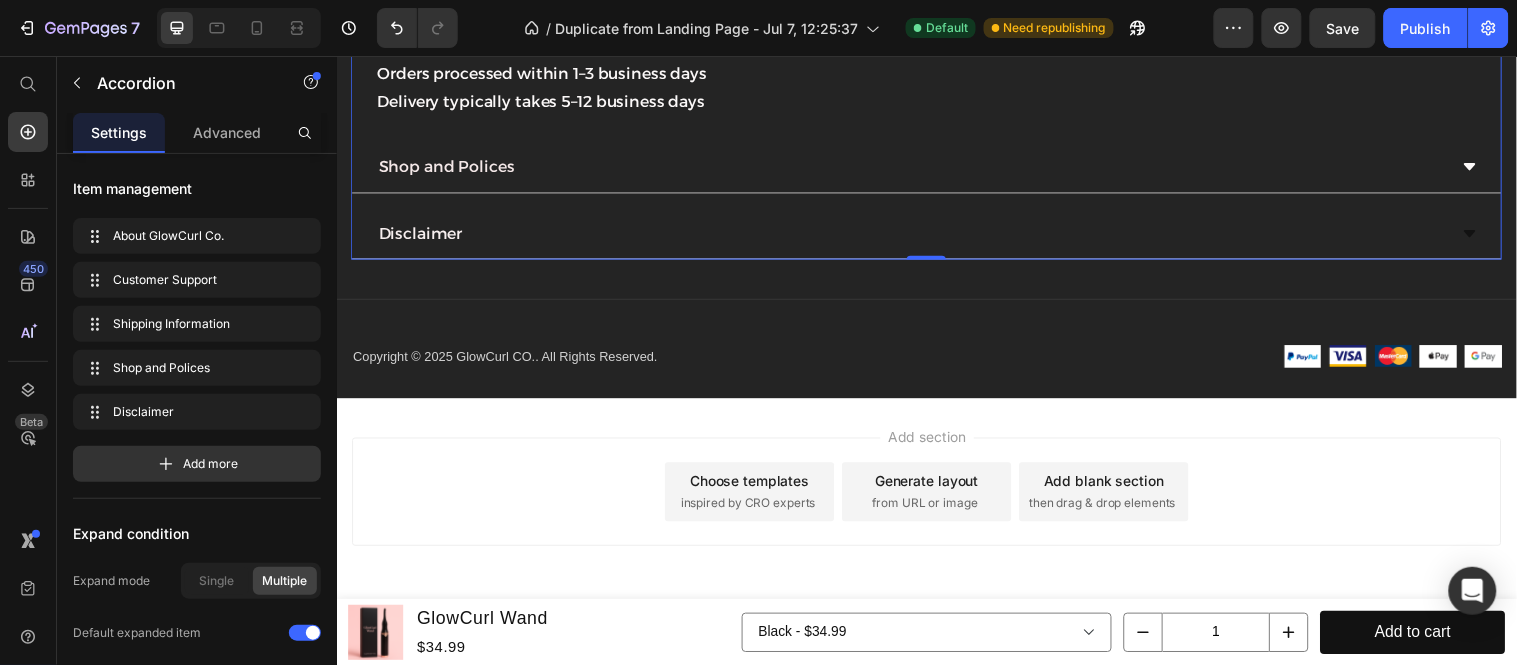 click on "Shipping Information" at bounding box center [936, -5] 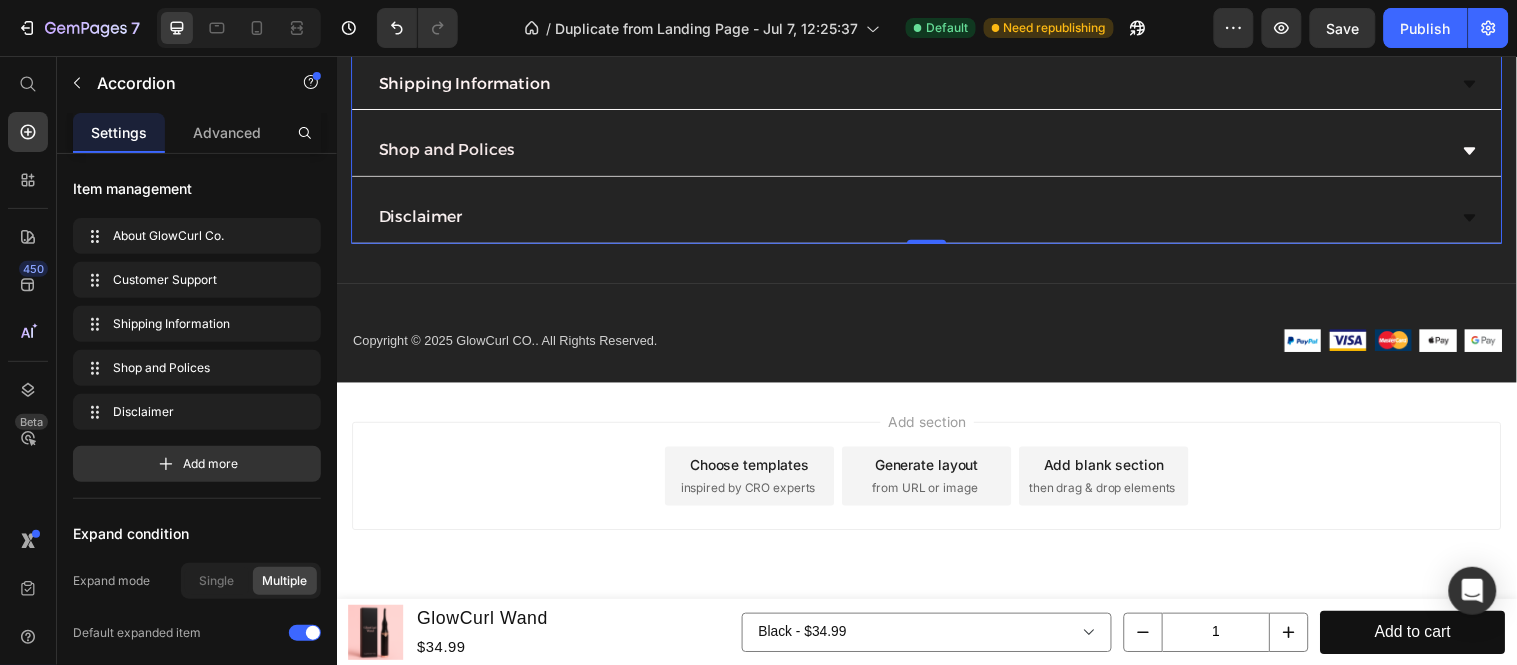 click 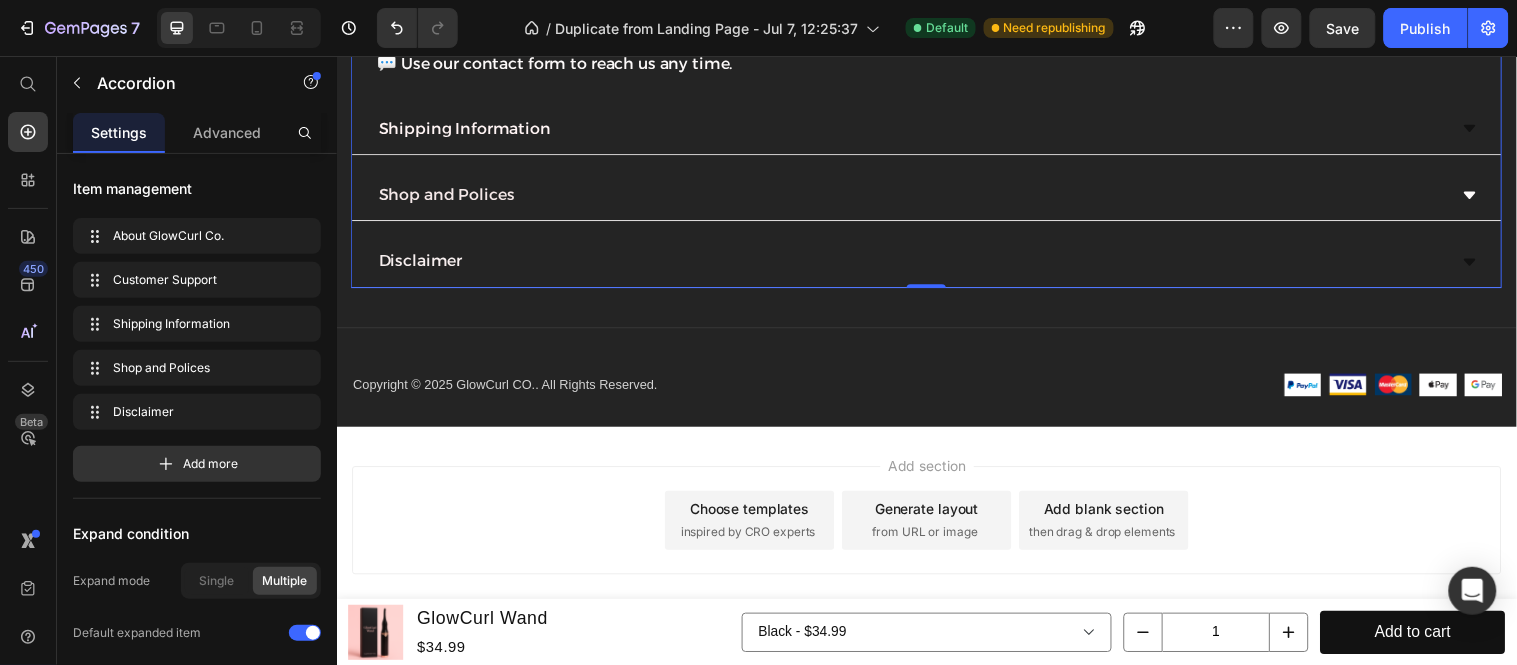 click 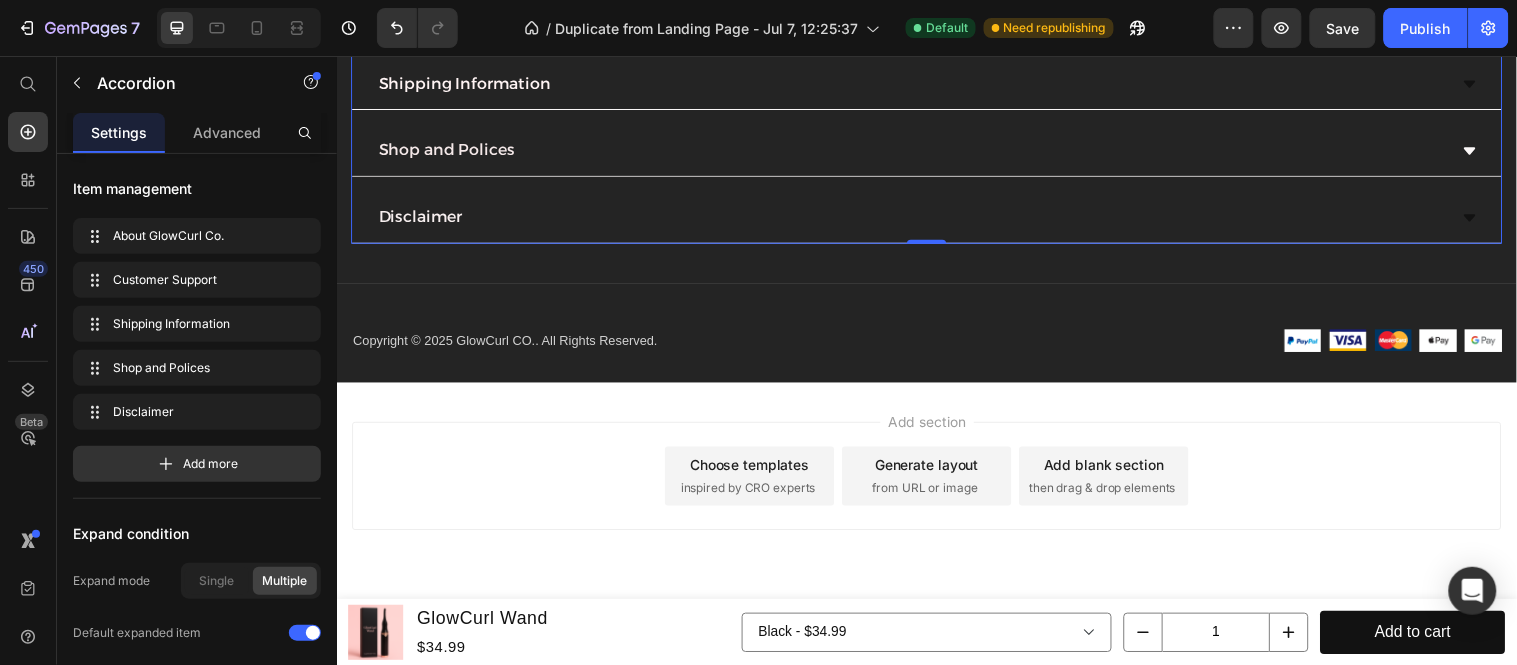 click on "About GlowCurl Co.
Customer Support
Shipping Information
Shop and Polices
Disclaimer" at bounding box center [936, 84] 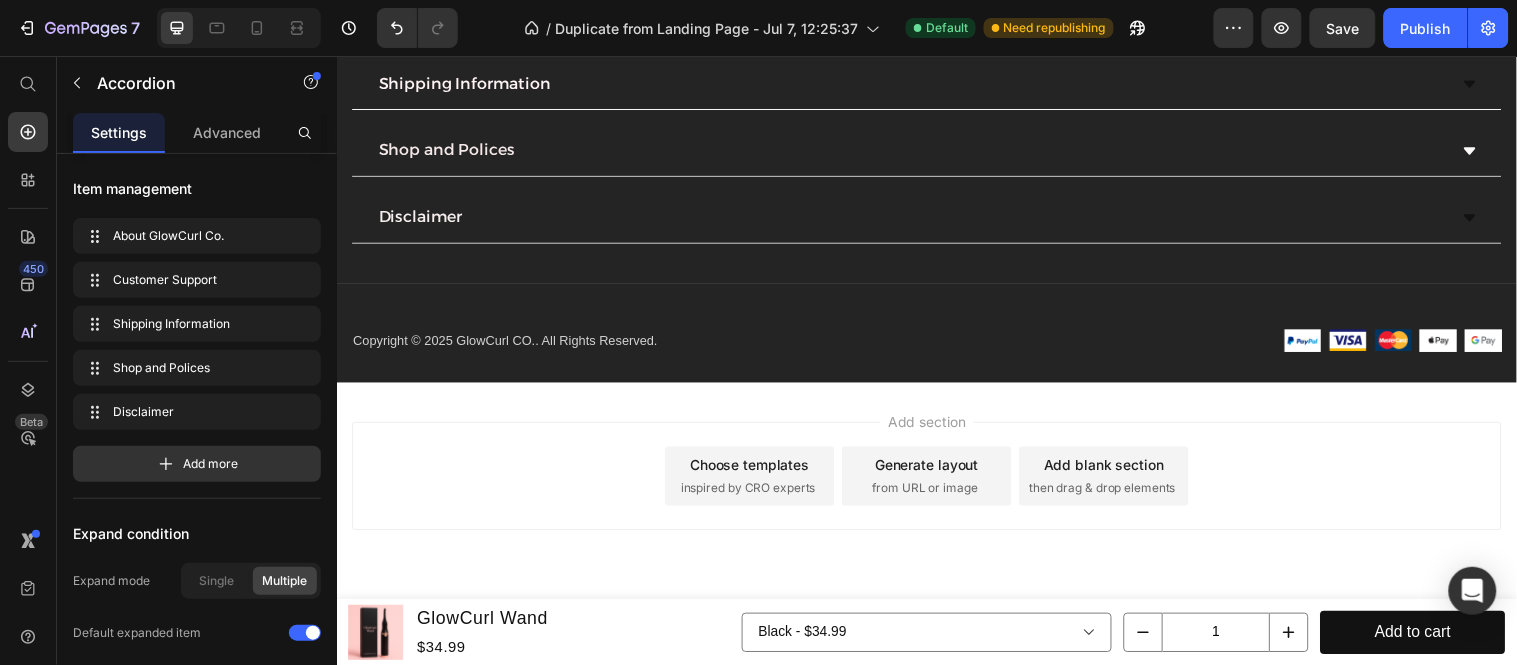 click on "Shop and Polices" at bounding box center [936, 152] 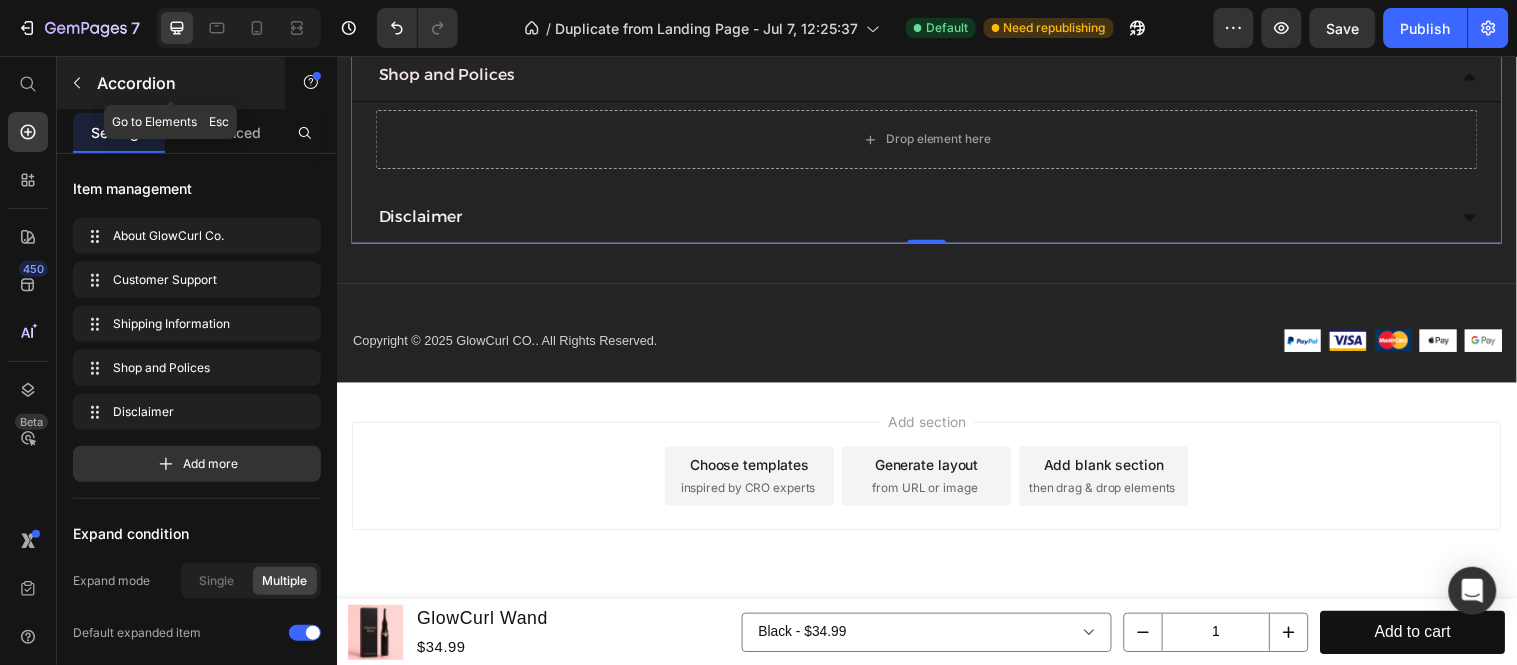 click on "Accordion" at bounding box center [171, 83] 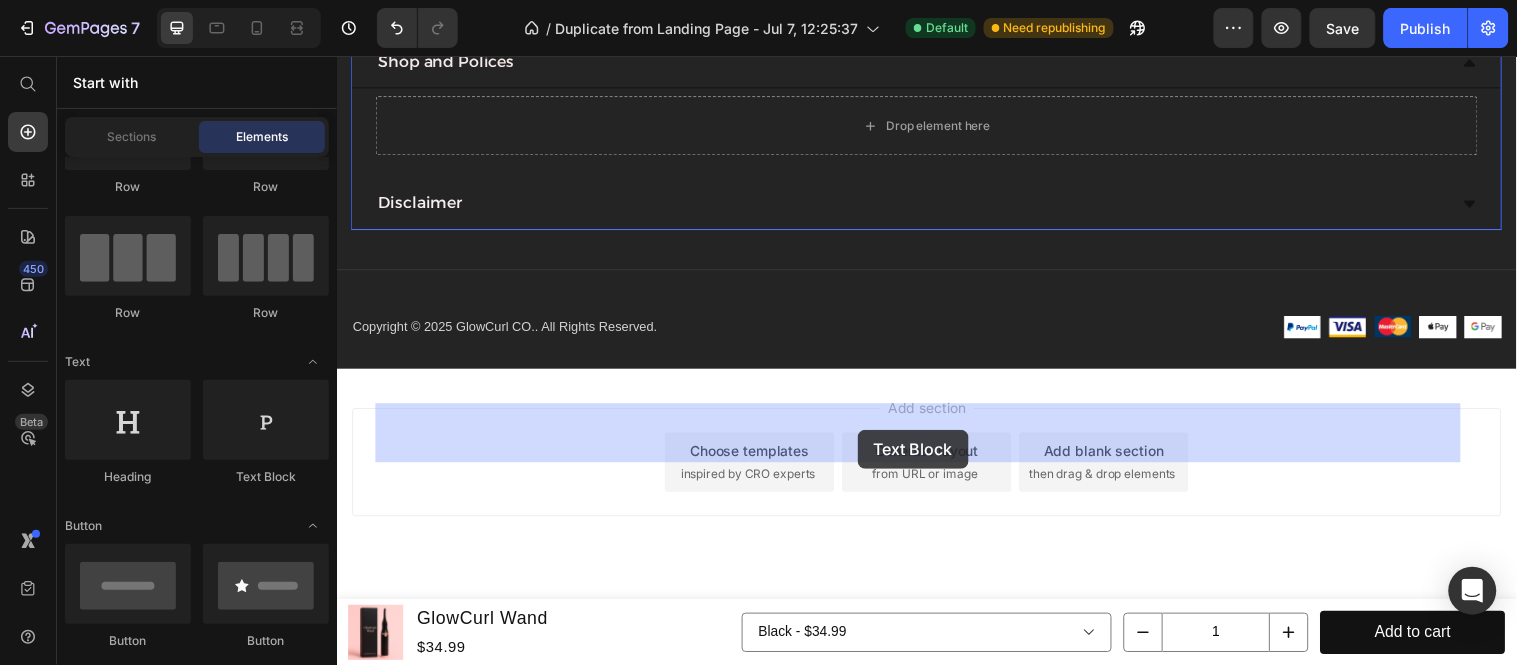 drag, startPoint x: 841, startPoint y: 487, endPoint x: 865, endPoint y: 435, distance: 57.271286 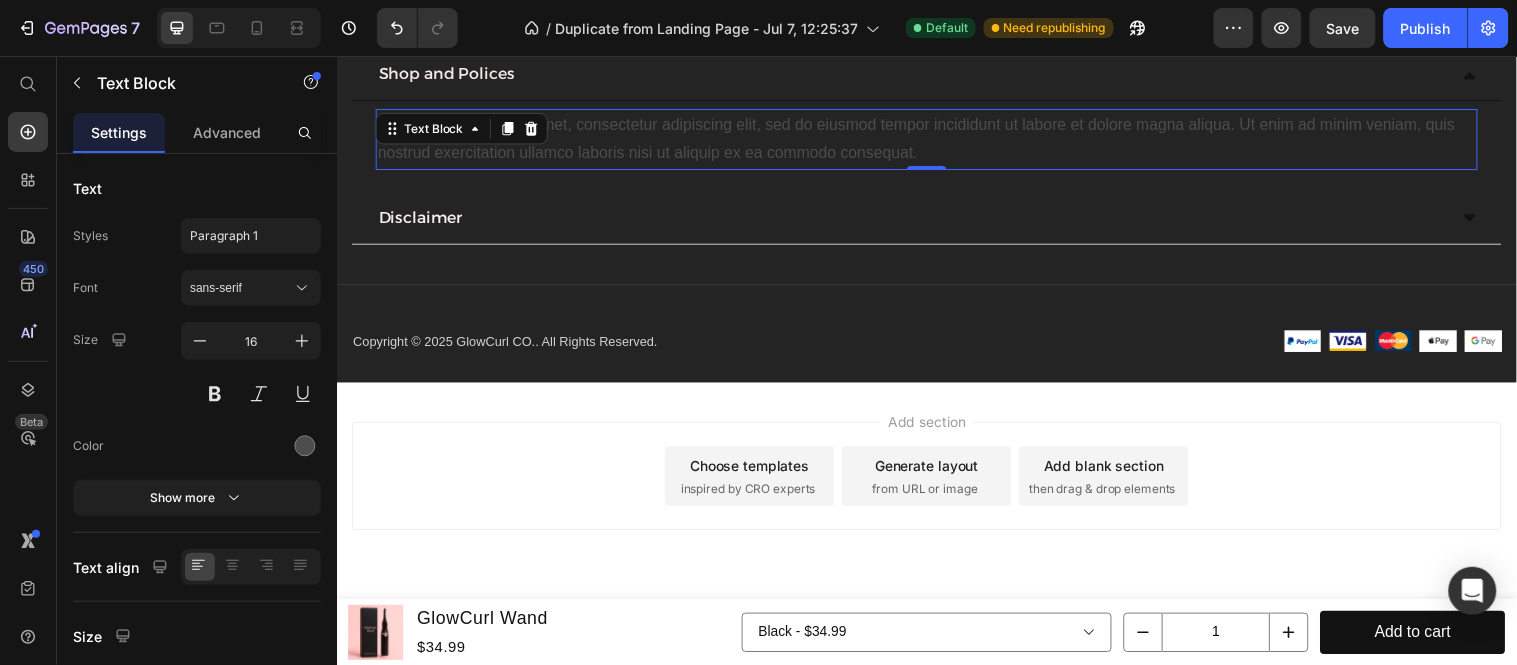 click on "Lorem ipsum dolor sit amet, consectetur adipiscing elit, sed do eiusmod tempor incididunt ut labore et dolore magna aliqua. Ut enim ad minim veniam, quis nostrud exercitation ullamco laboris nisi ut aliquip ex ea commodo consequat." at bounding box center [936, 140] 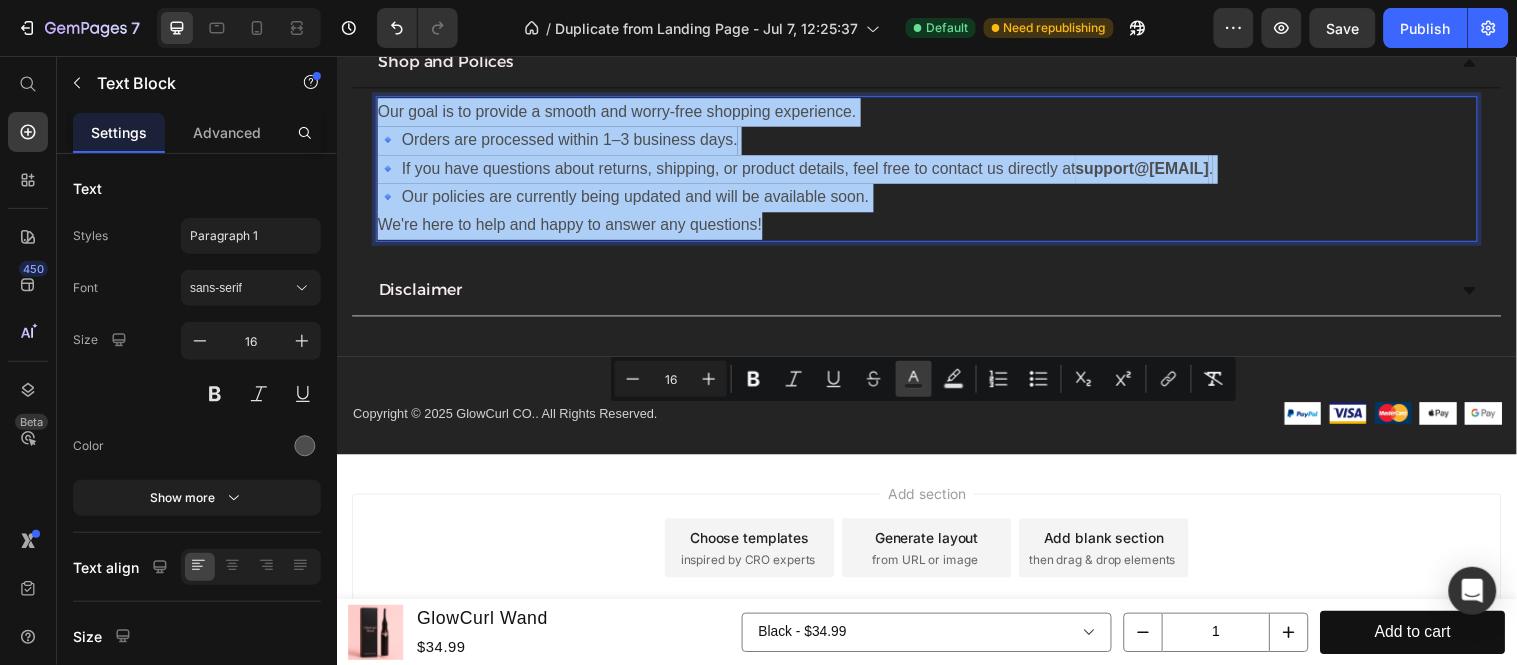 drag, startPoint x: 923, startPoint y: 380, endPoint x: 597, endPoint y: 350, distance: 327.37747 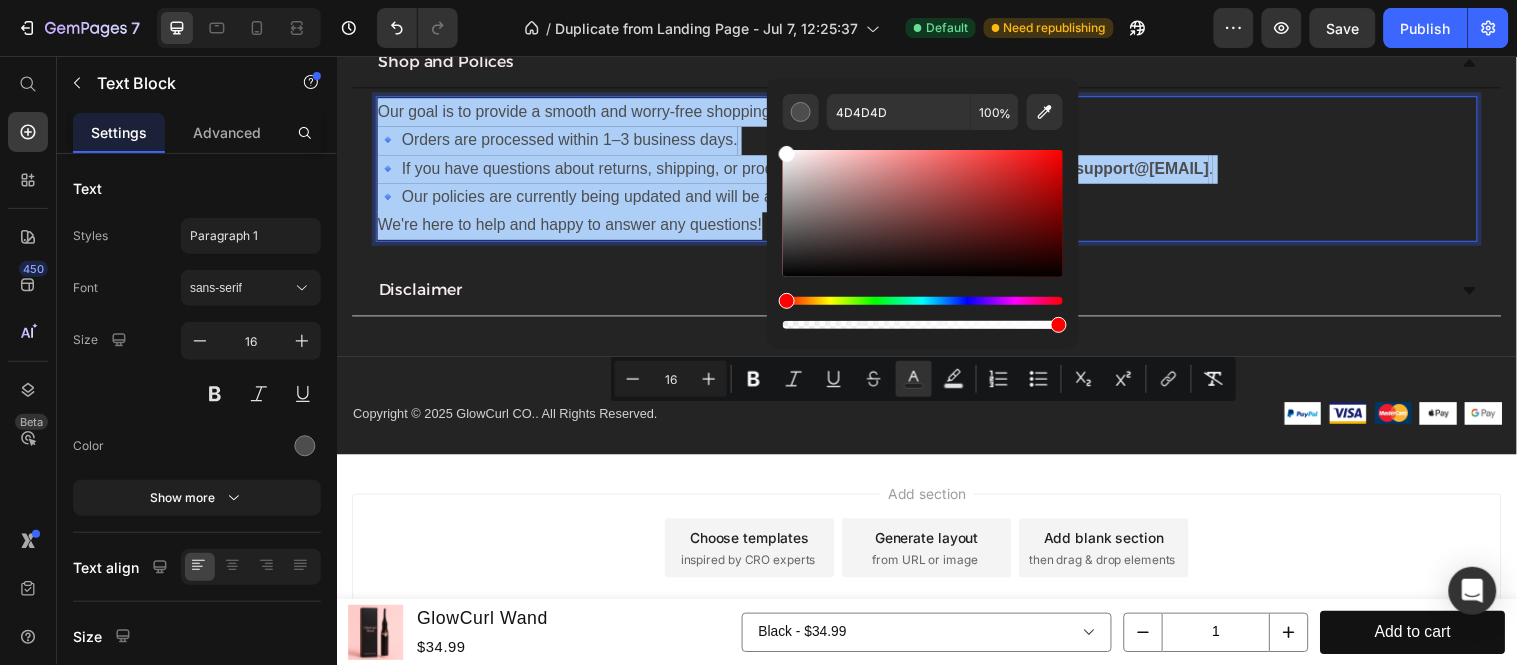 drag, startPoint x: 795, startPoint y: 153, endPoint x: 786, endPoint y: 147, distance: 10.816654 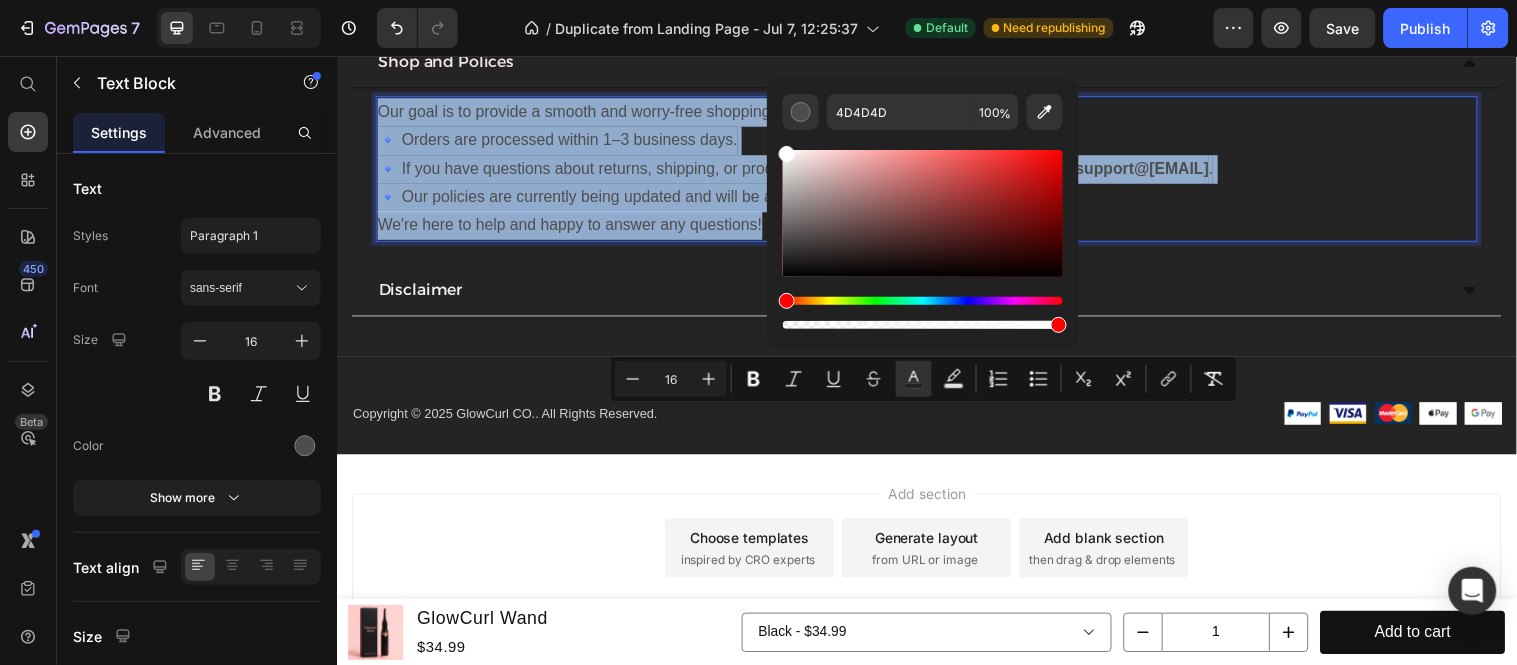 type on "FFFFFF" 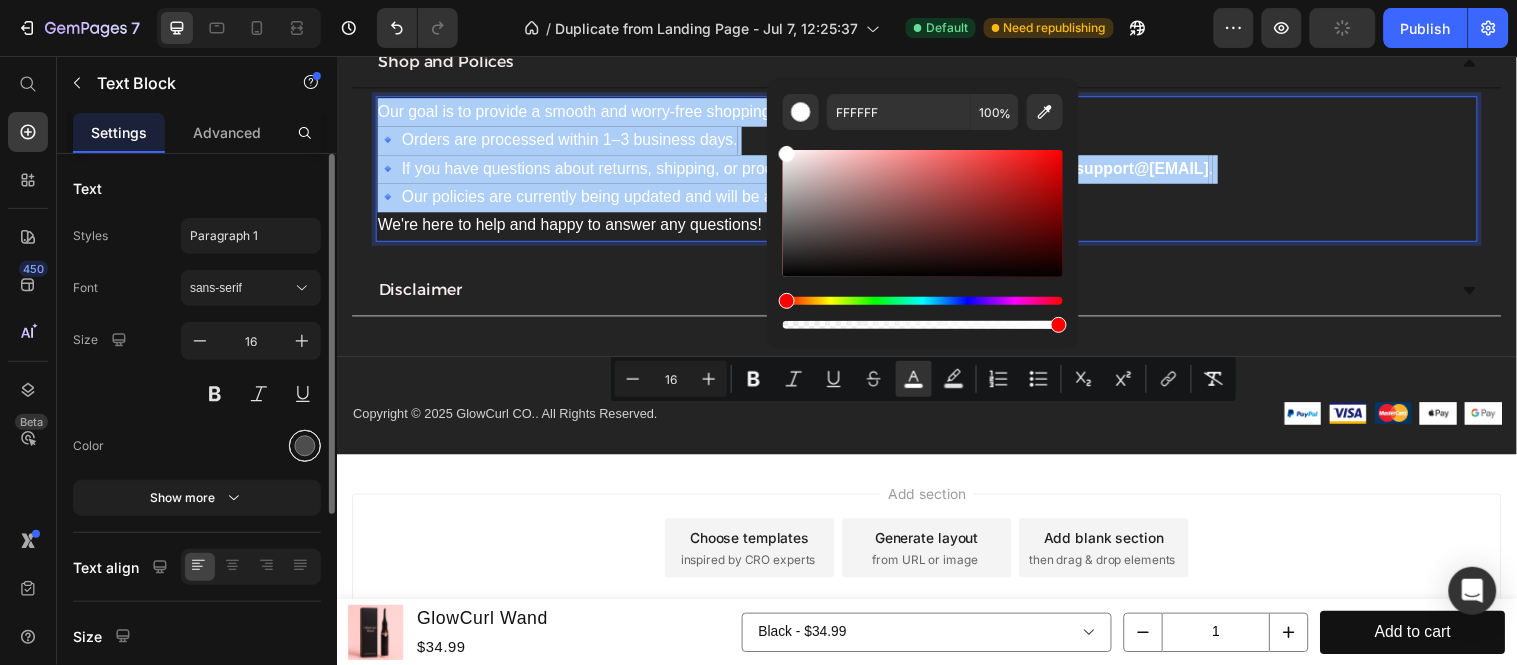 click at bounding box center [305, 446] 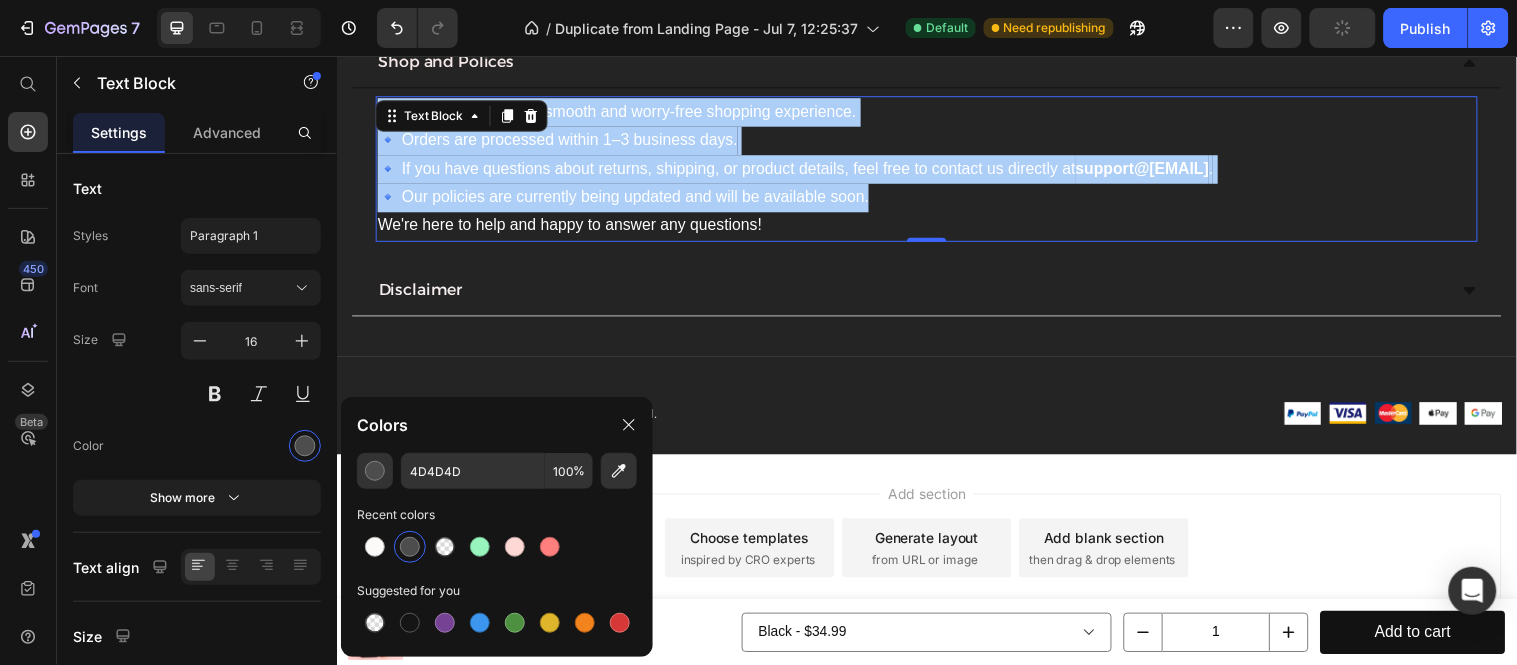 click on "sans-serif" at bounding box center [241, 288] 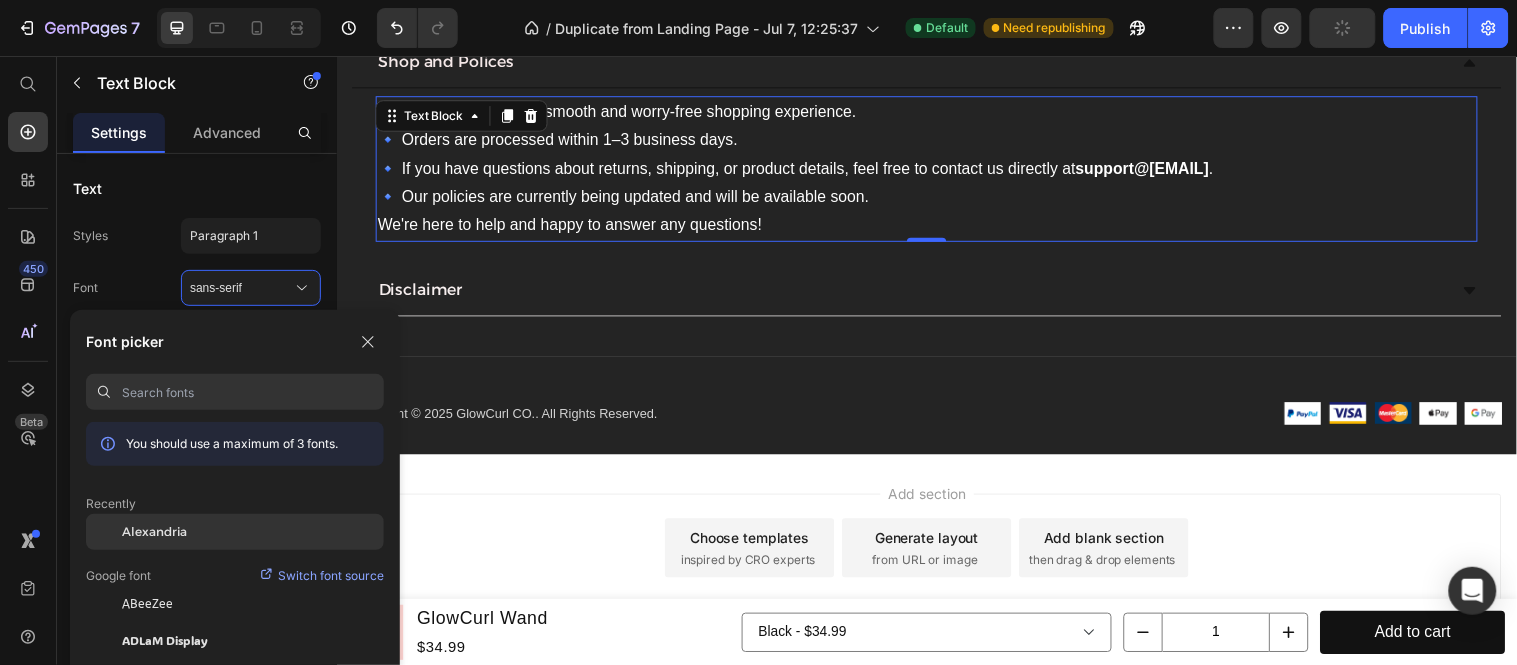 click on "Alexandria" 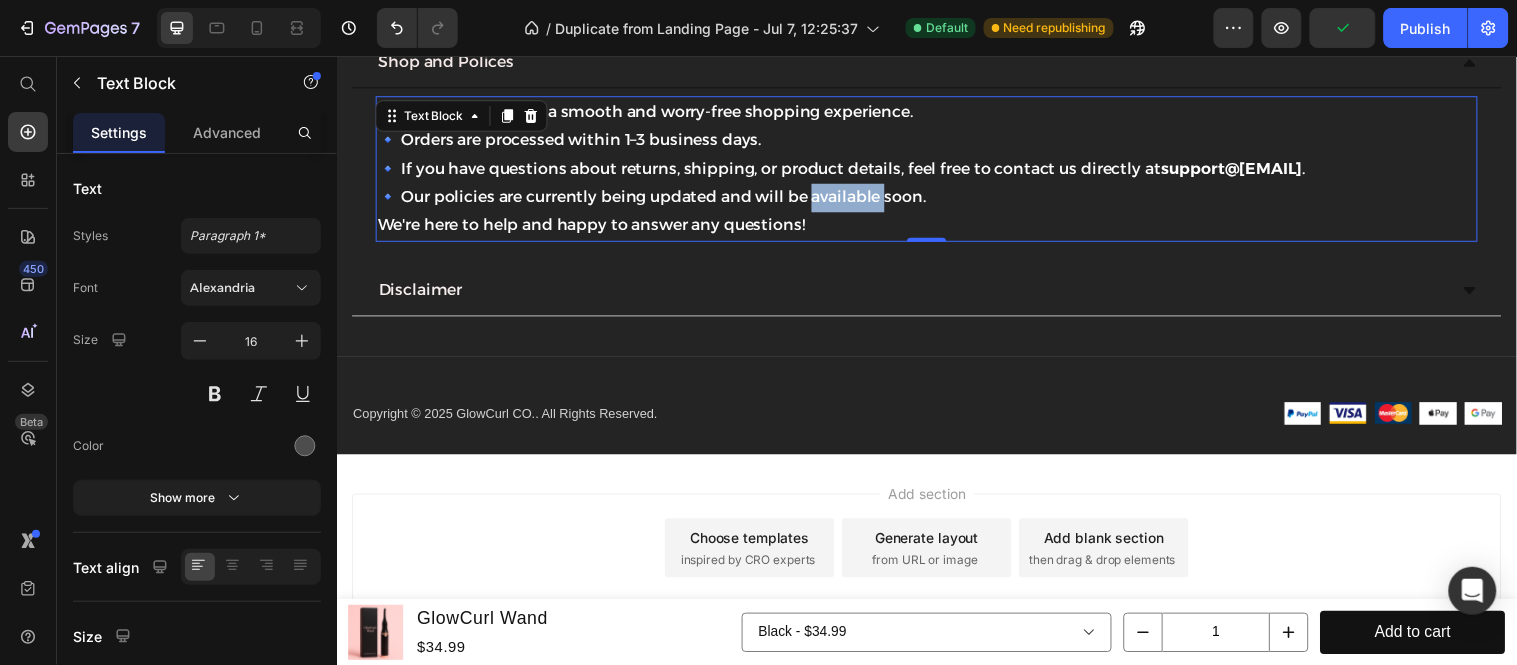 click on "🔹 Our policies are currently being updated and will be available soon." at bounding box center [656, 198] 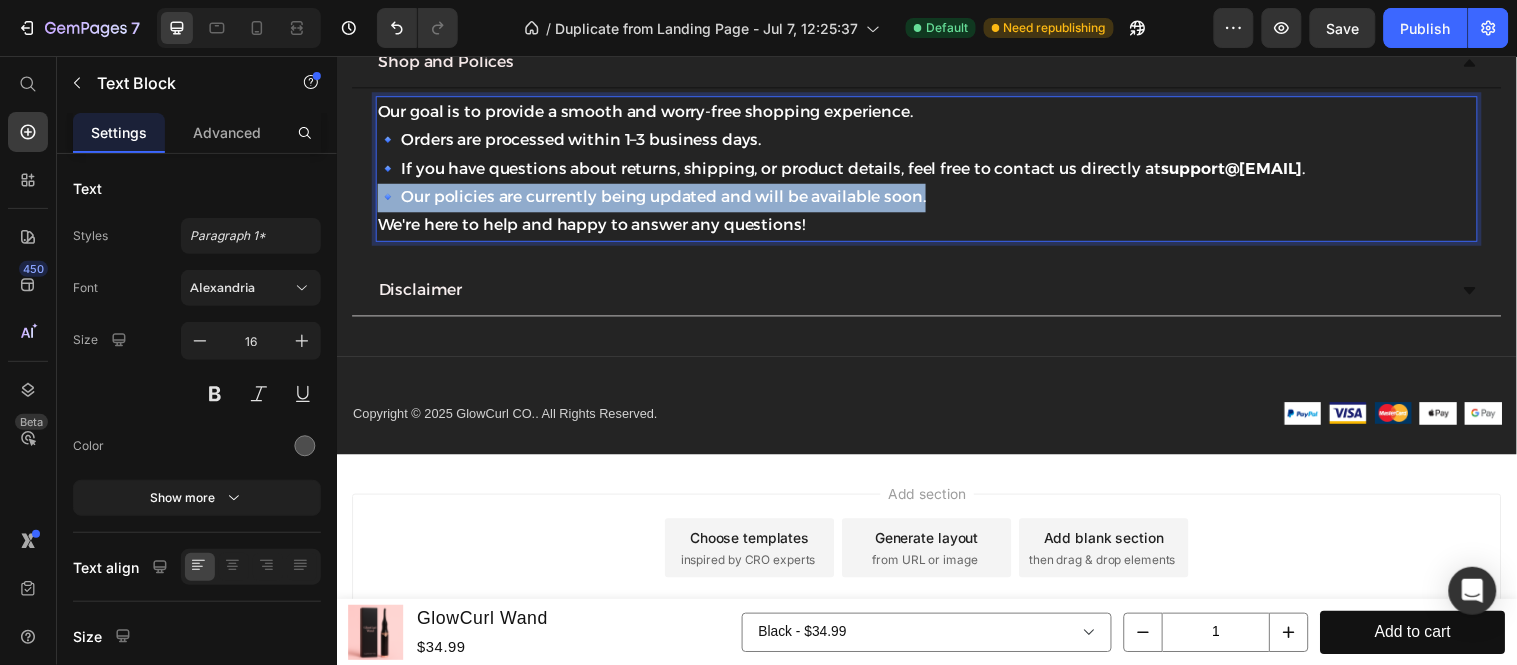 click on "🔹 Our policies are currently being updated and will be available soon." at bounding box center [656, 198] 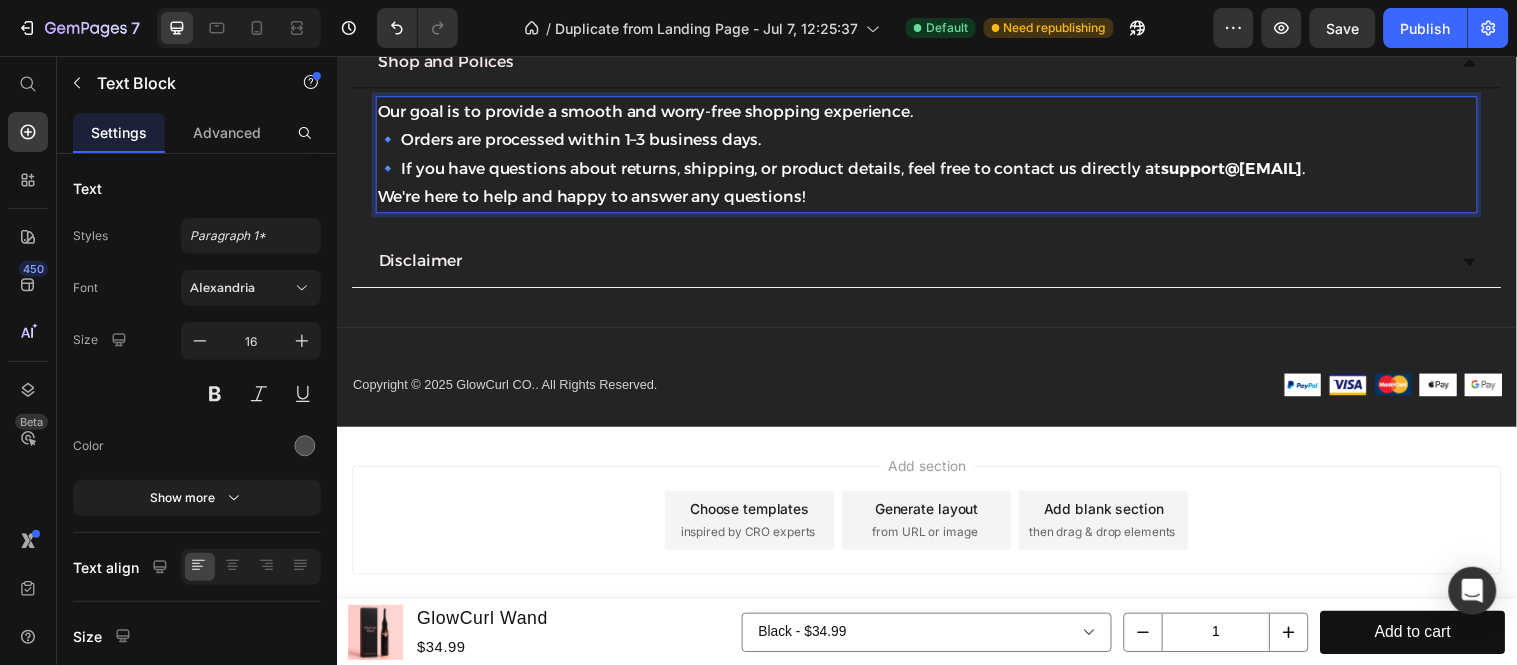 drag, startPoint x: 1175, startPoint y: 479, endPoint x: 1295, endPoint y: 479, distance: 120 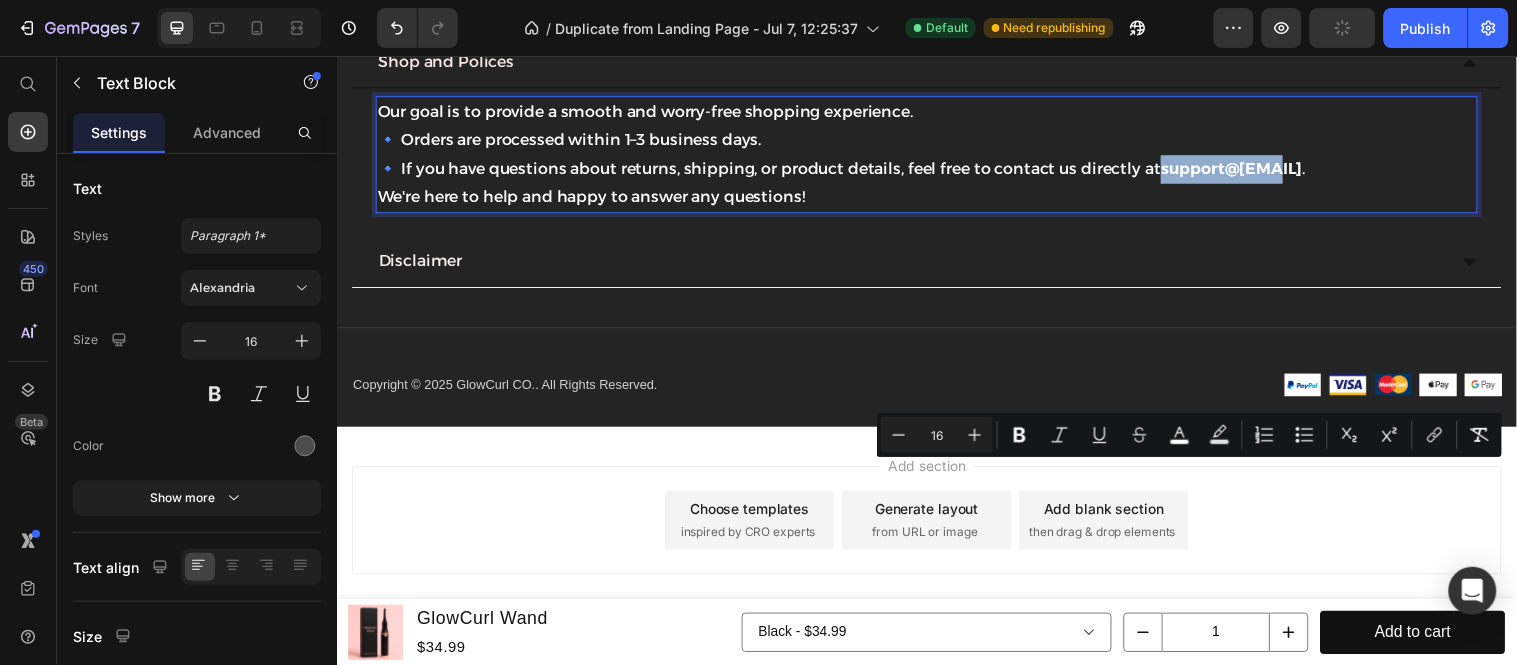 drag, startPoint x: 1238, startPoint y: 481, endPoint x: 1367, endPoint y: 483, distance: 129.0155 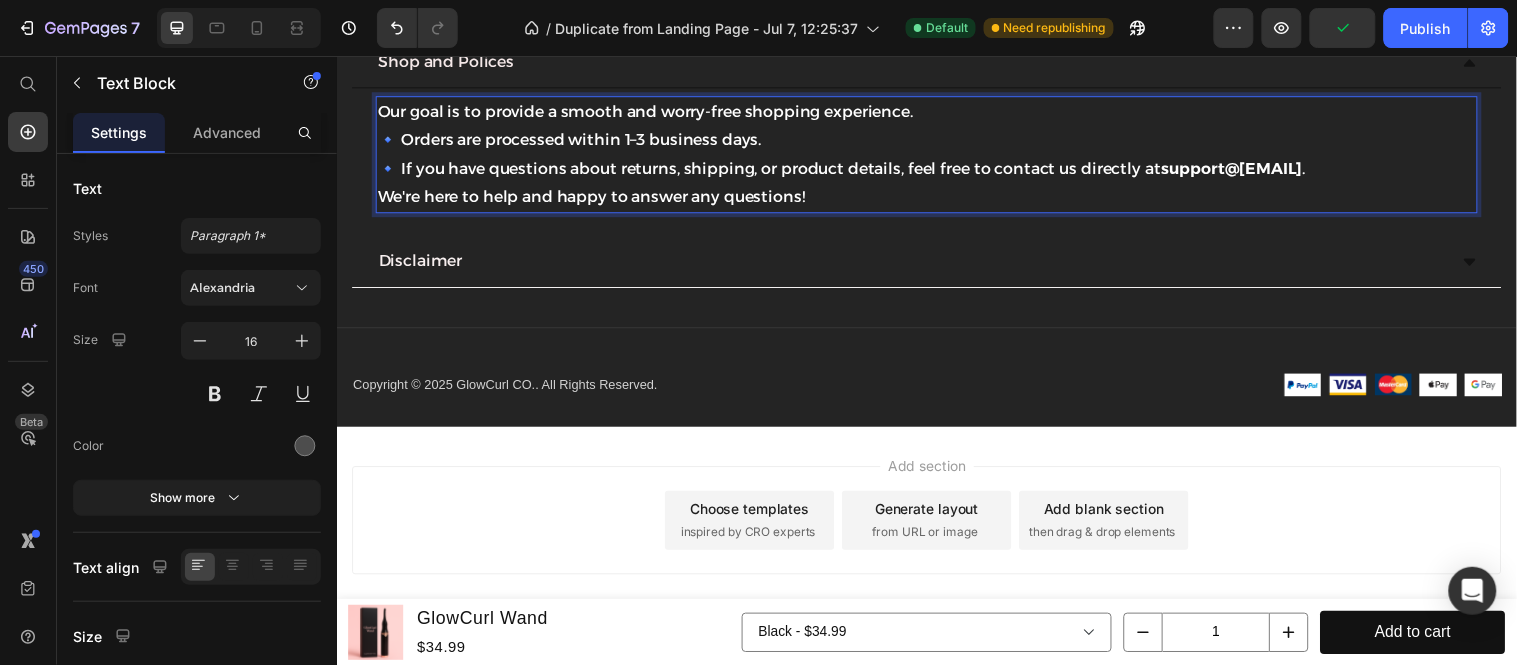 click on "support@[EMAIL]" at bounding box center (1246, 169) 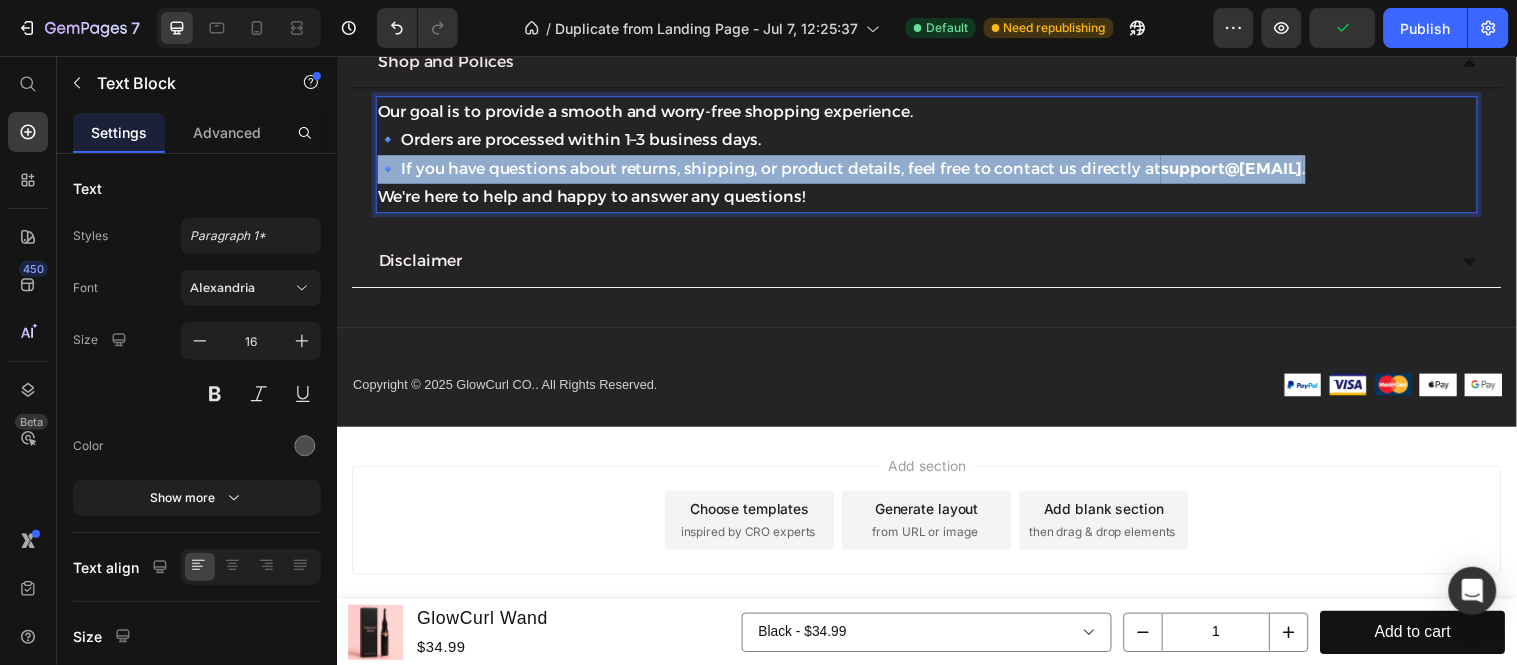click on "support@[EMAIL]" at bounding box center (1246, 169) 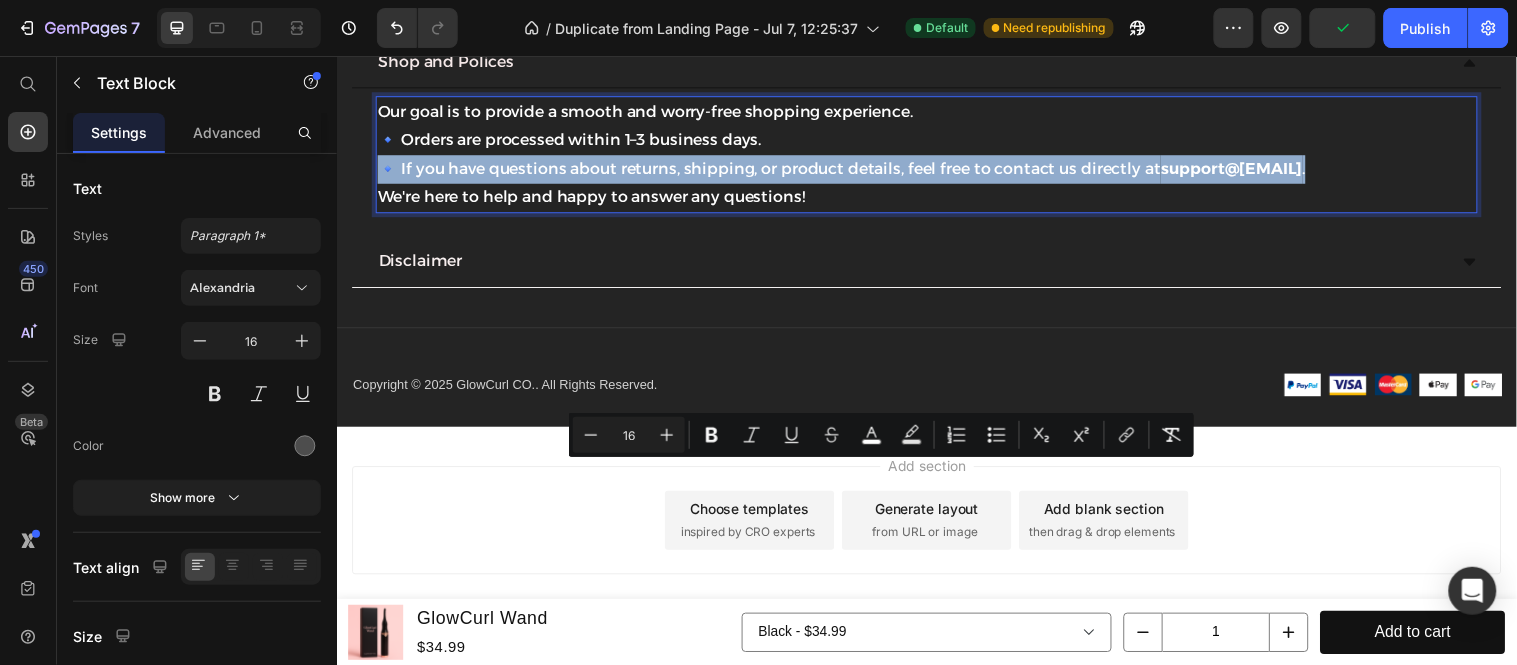 click on "support@[EMAIL]" at bounding box center (1246, 169) 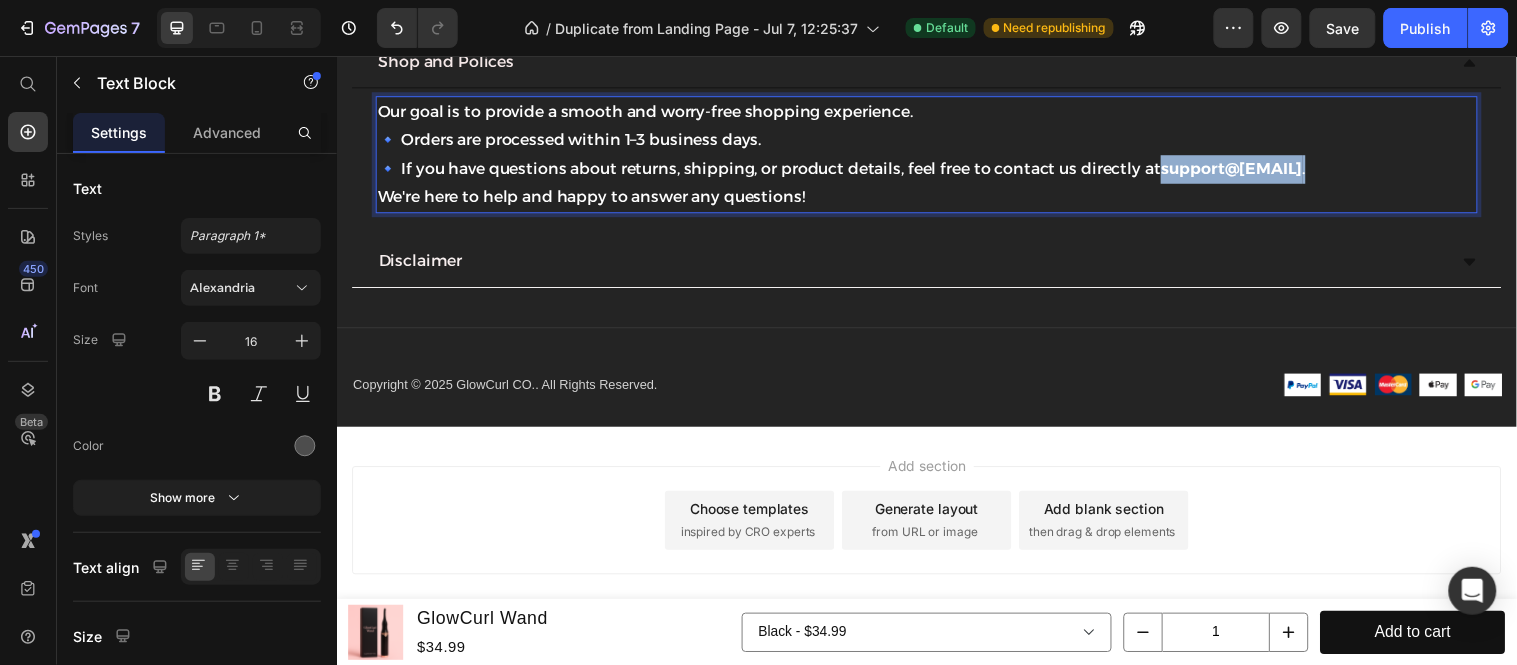 drag, startPoint x: 1404, startPoint y: 481, endPoint x: 1181, endPoint y: 492, distance: 223.27113 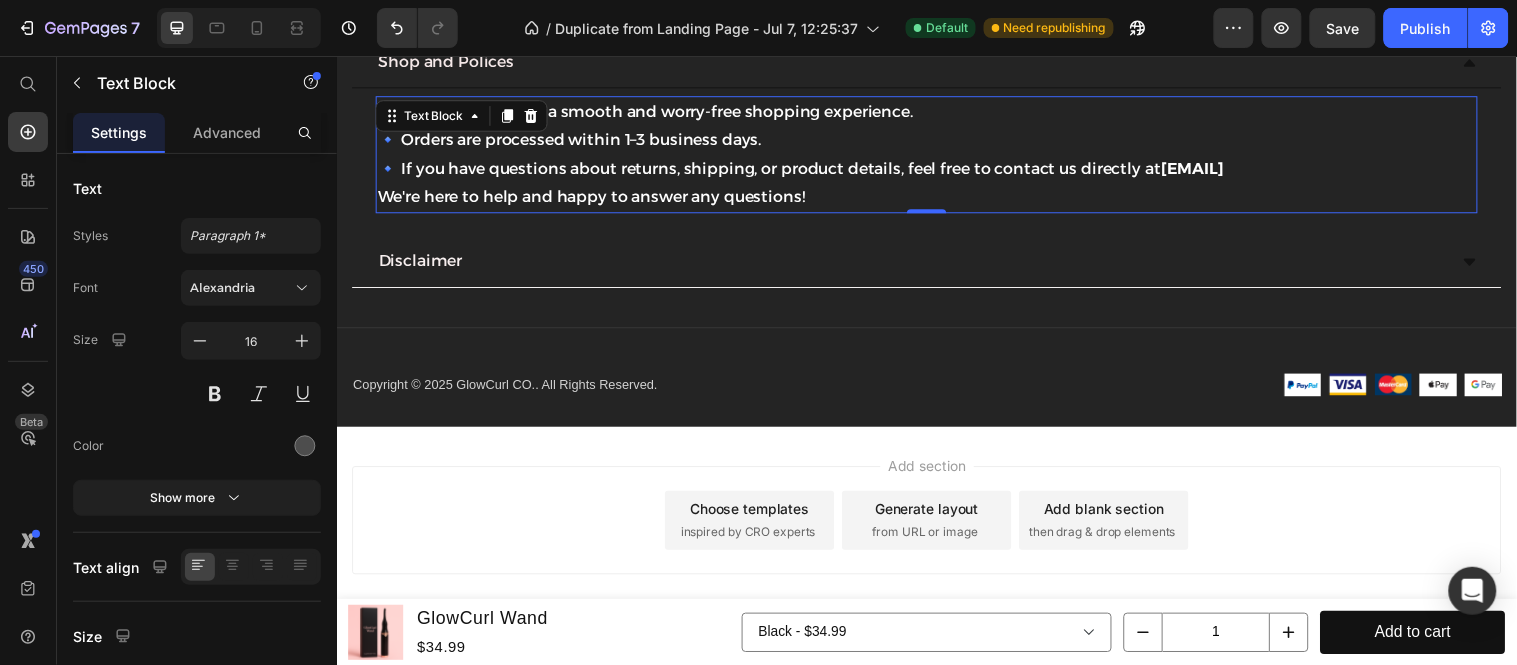 click on "Shop and Polices" at bounding box center [936, 62] 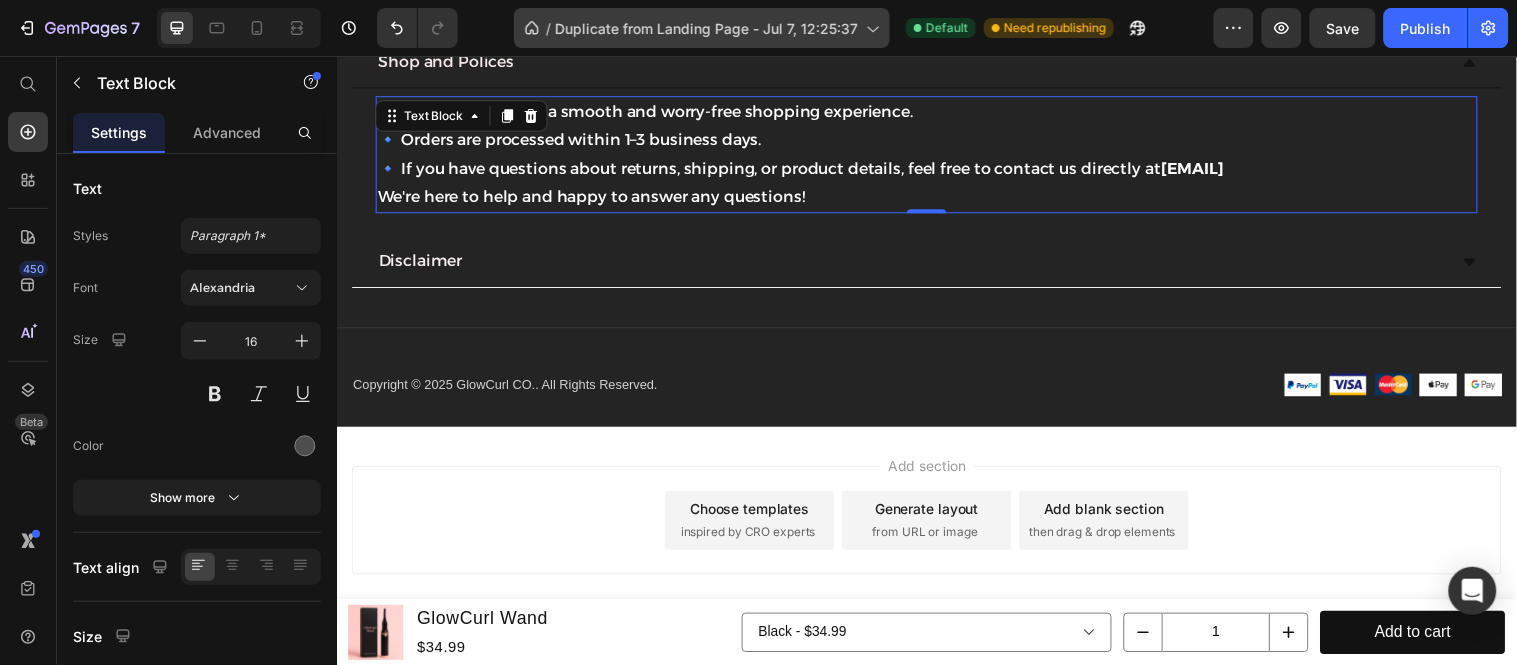 click on "Advanced" 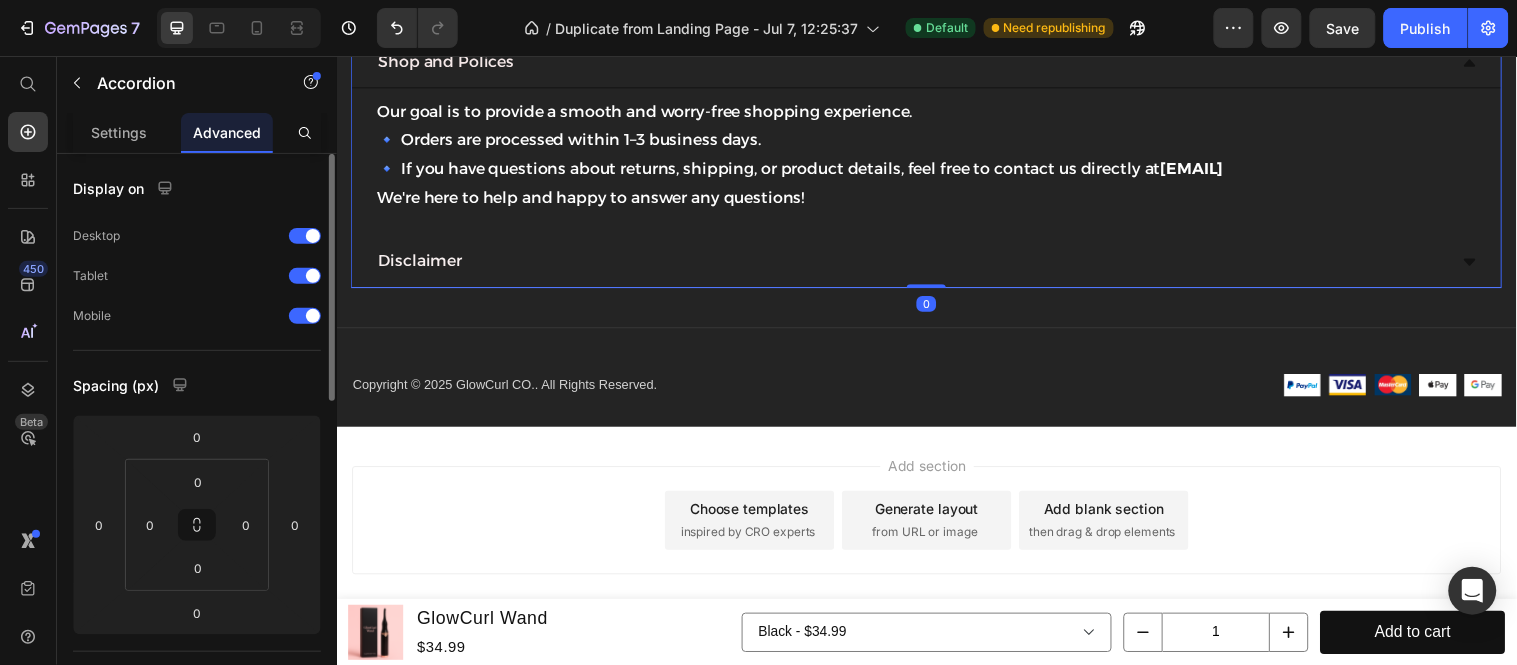 scroll, scrollTop: 5434, scrollLeft: 0, axis: vertical 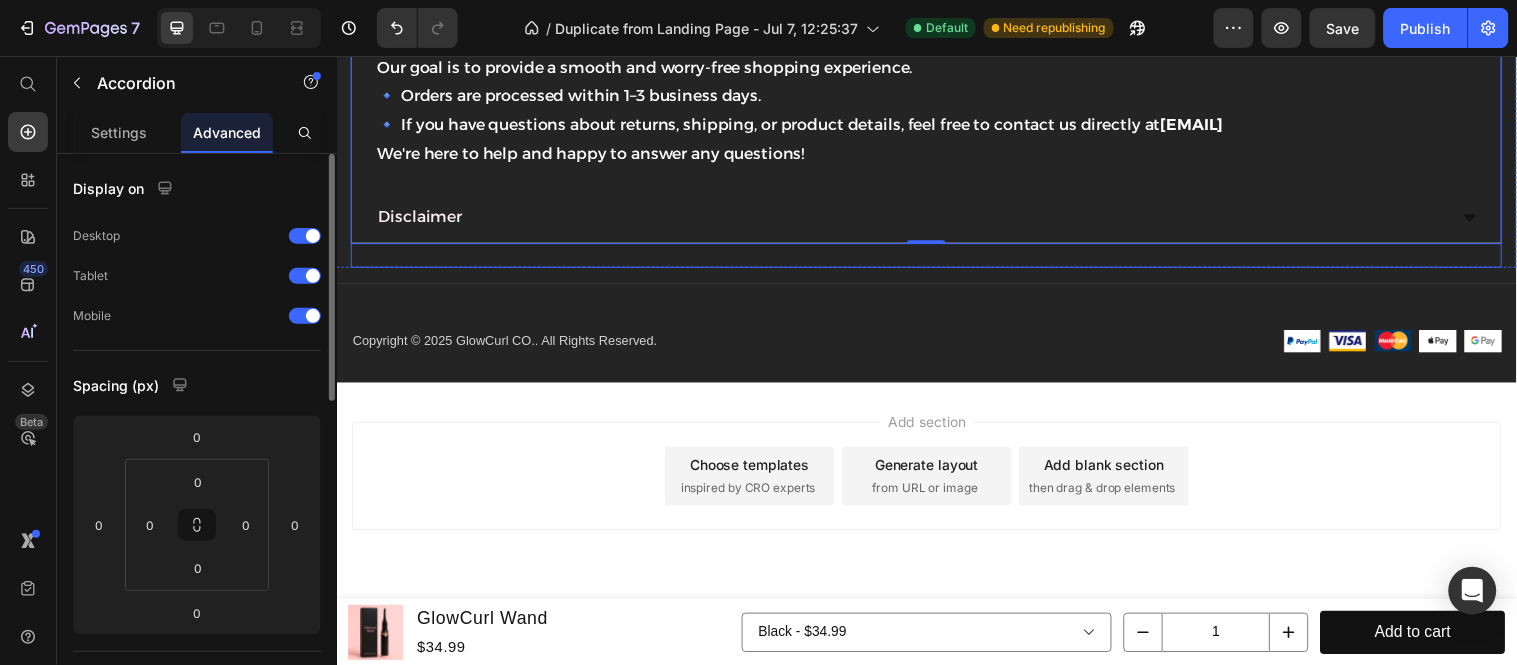 click on "About GlowCurl Co.
Customer Support
Shipping Information
Shop and Polices Our goal is to provide a smooth and worry-free shopping experience. 🔹 Orders are processed within 1–3 business days. 🔹 If you have questions about returns, shipping, or product details, feel free to contact us directly at  [EMAIL] We're here to help and happy to answer any questions! Text Block
Disclaimer Accordion   0 Newsletter" at bounding box center (936, 13) 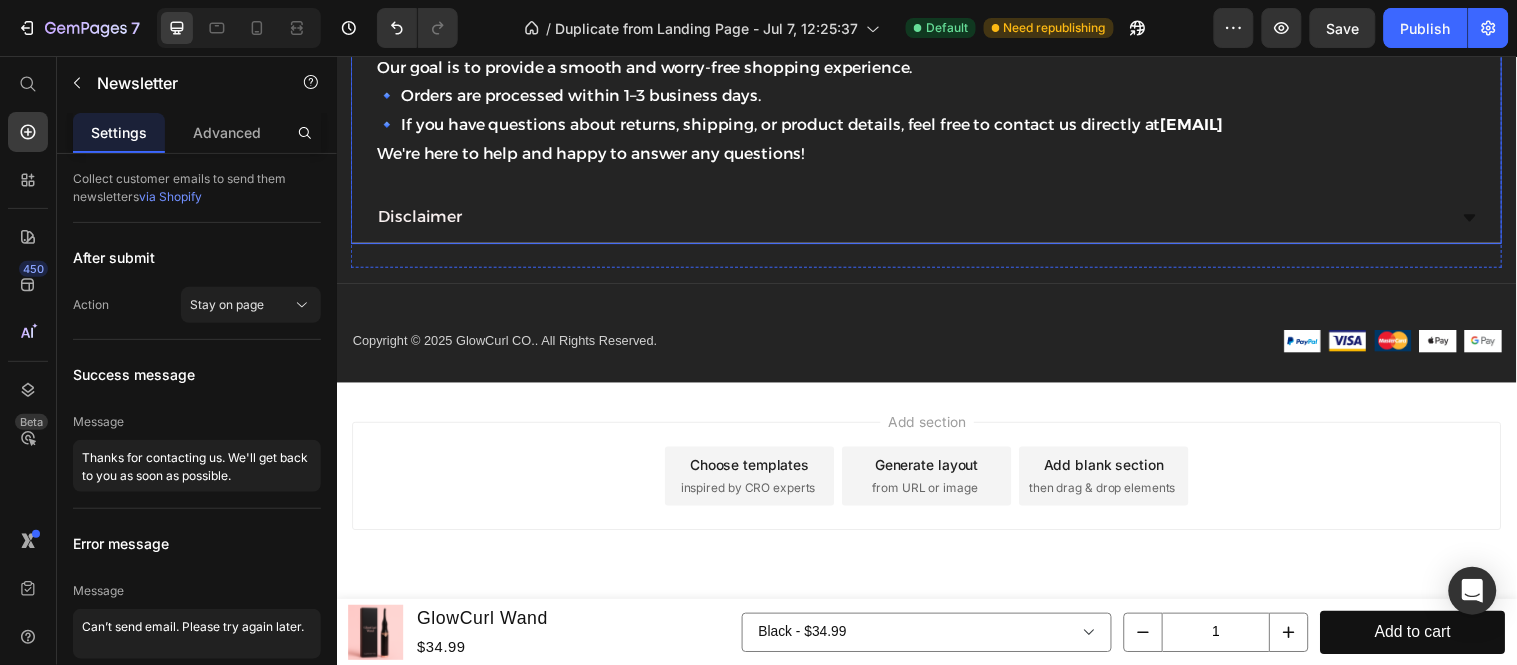 scroll, scrollTop: 4834, scrollLeft: 0, axis: vertical 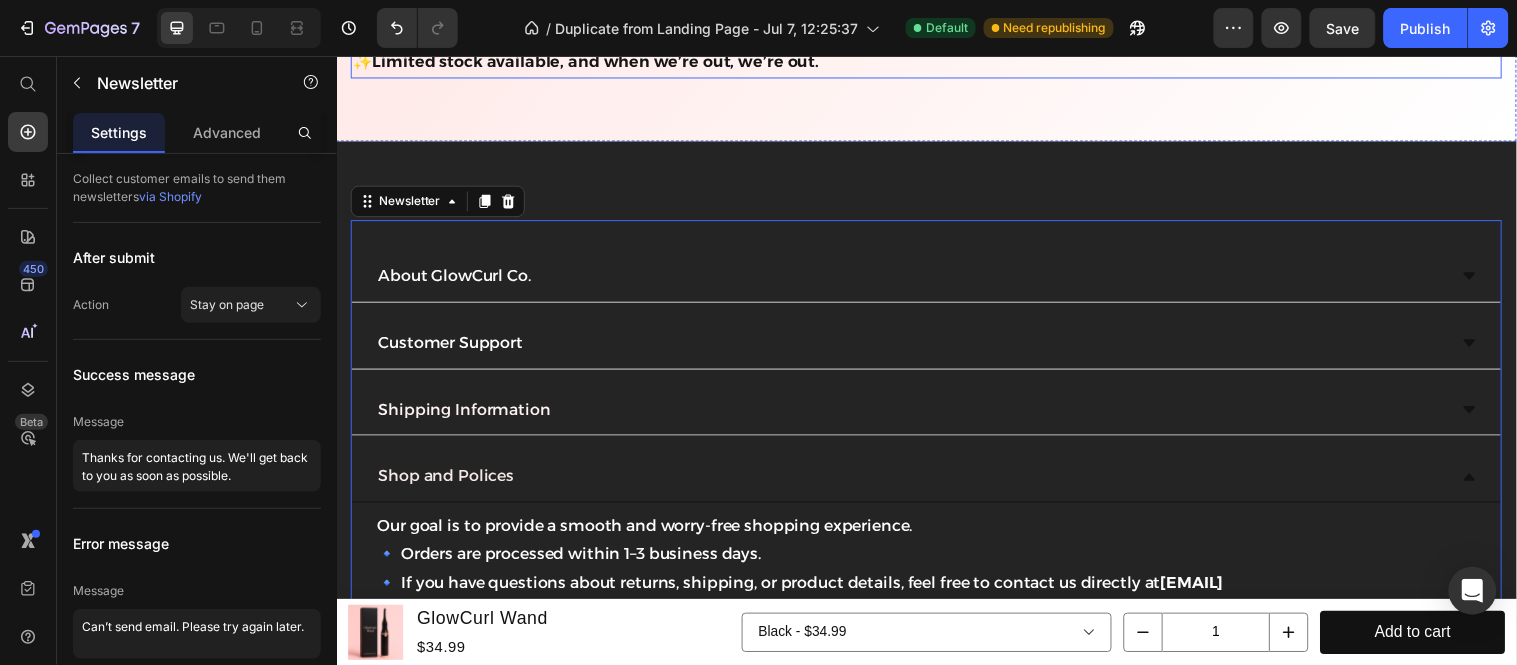 click on "✨  Limited stock available, and when we’re out, we’re out." at bounding box center [936, 61] 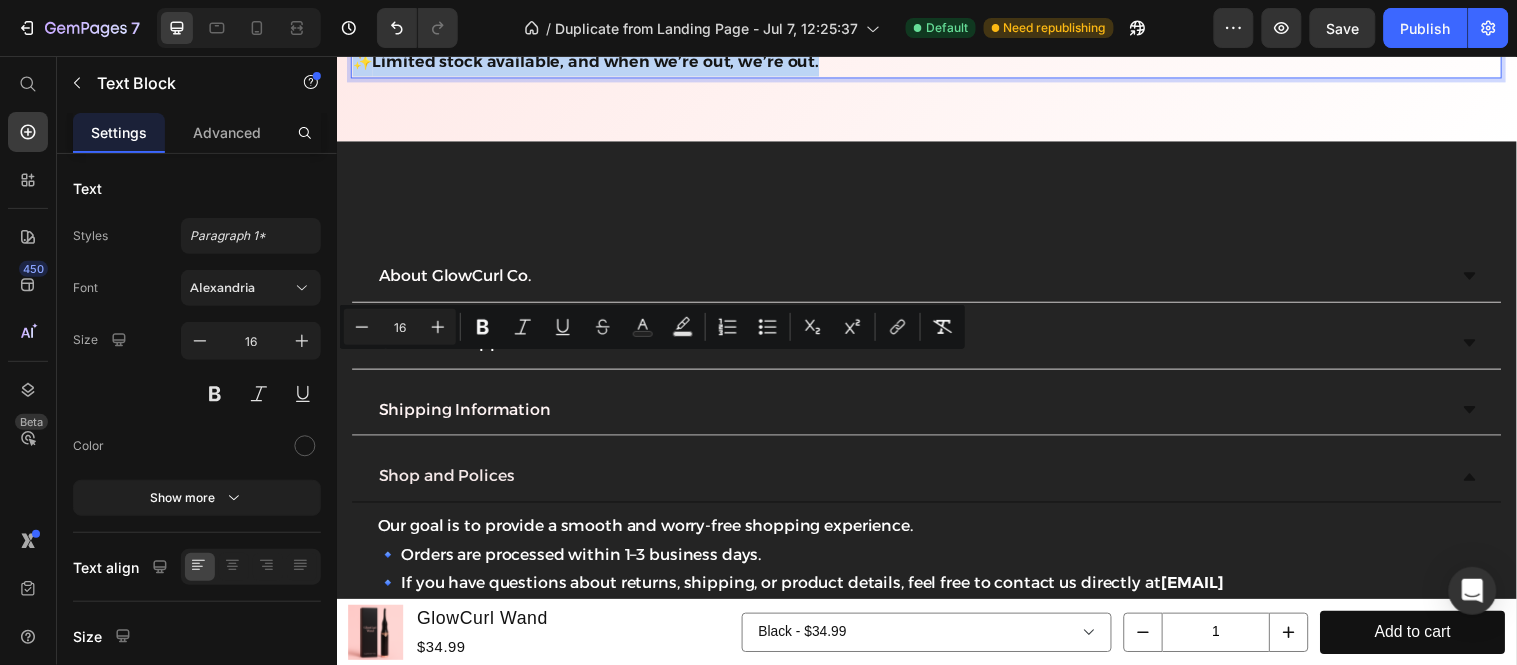 click on "✨  Limited stock available, and when we’re out, we’re out." at bounding box center [936, 61] 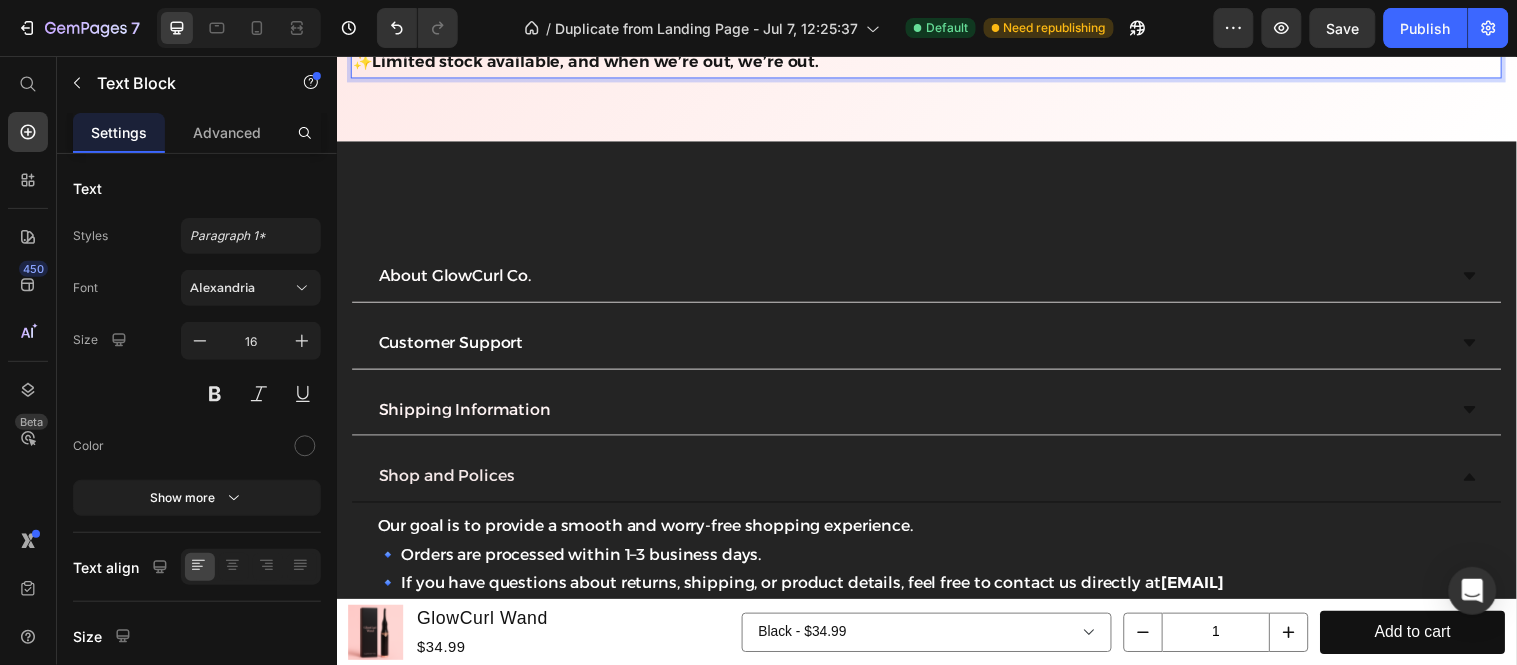 click on "GlowCurl isn't just another beauty gadget — it's the moment your makeup routine changes forever. But like all game-changing products, it won't be here forever." at bounding box center [936, -39] 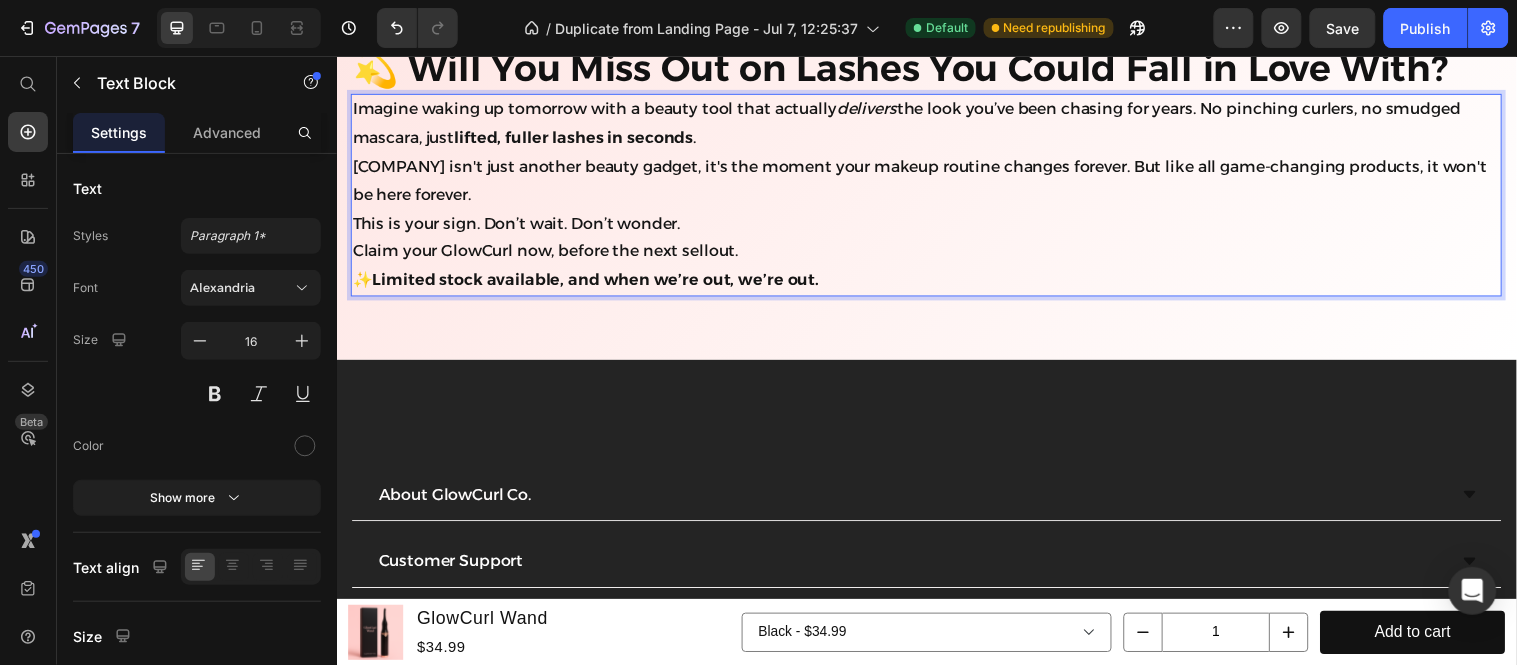 scroll, scrollTop: 4056, scrollLeft: 0, axis: vertical 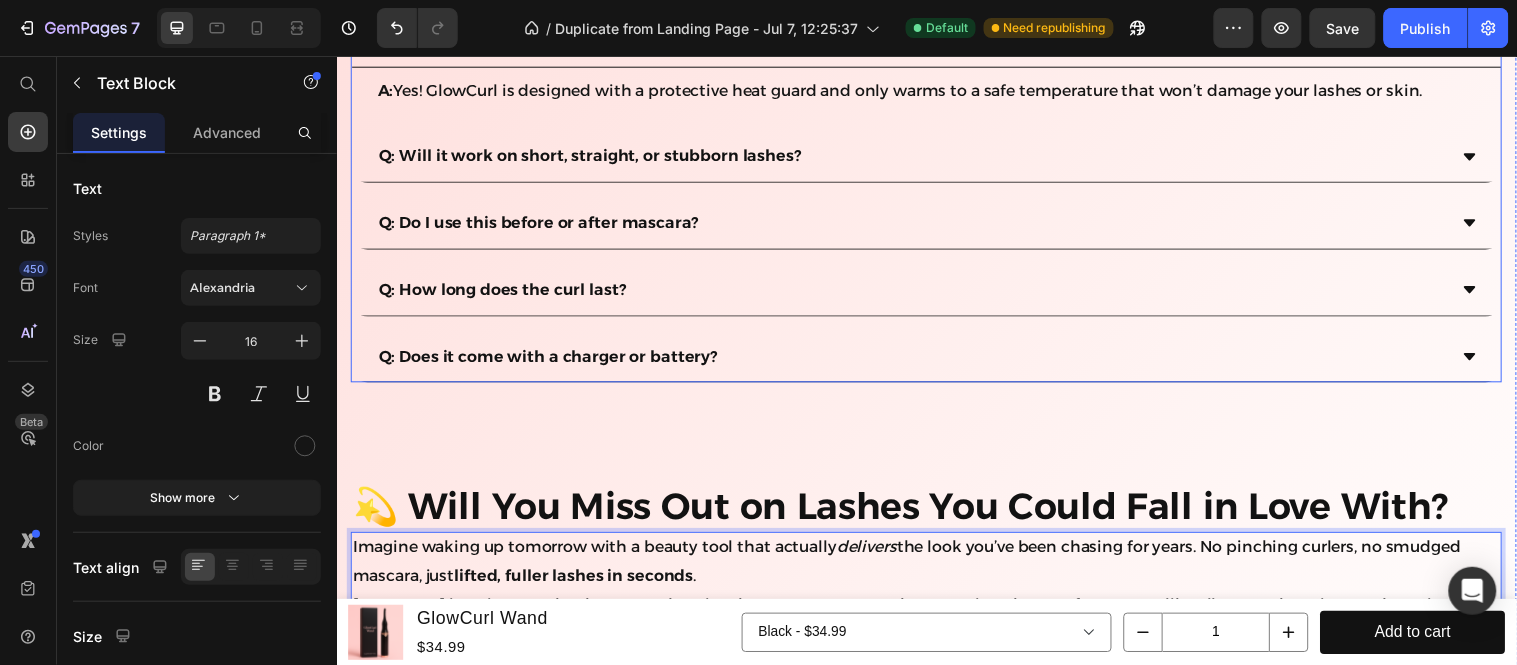 click 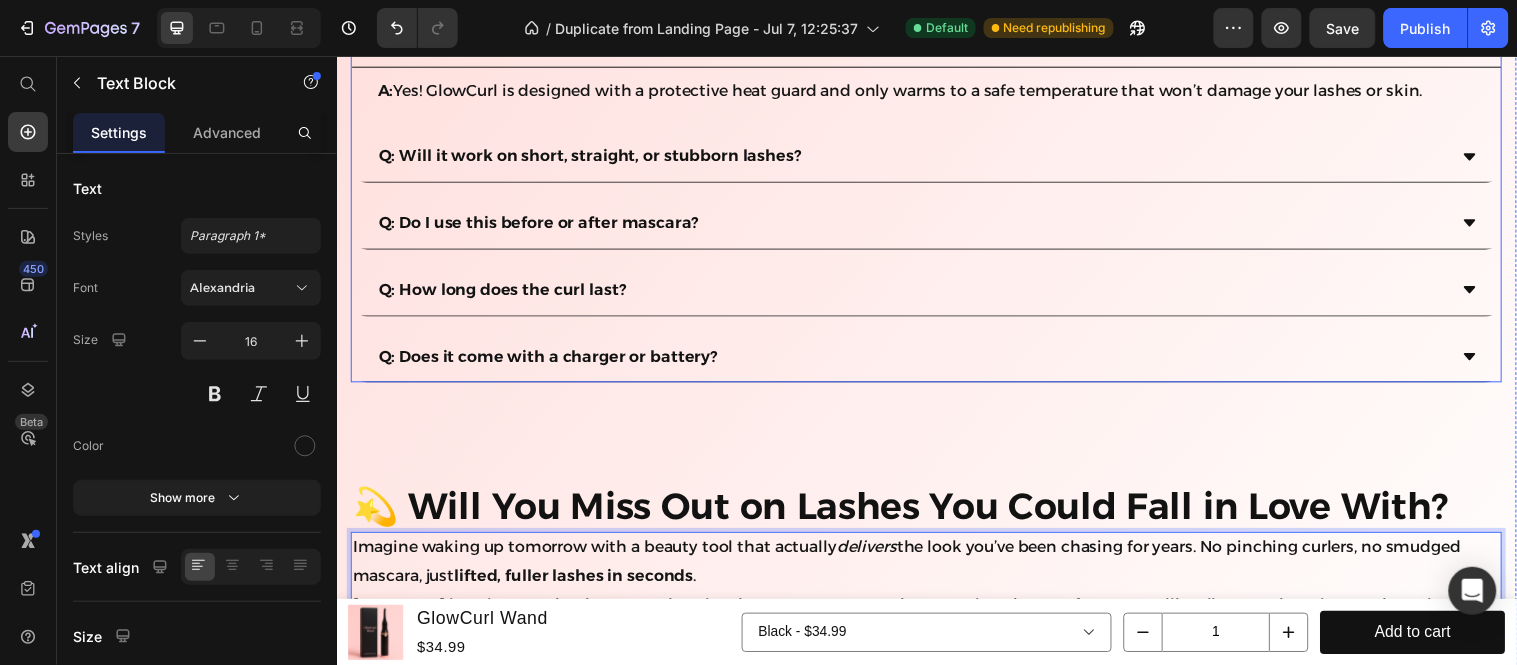 click on "Save" at bounding box center [1343, 28] 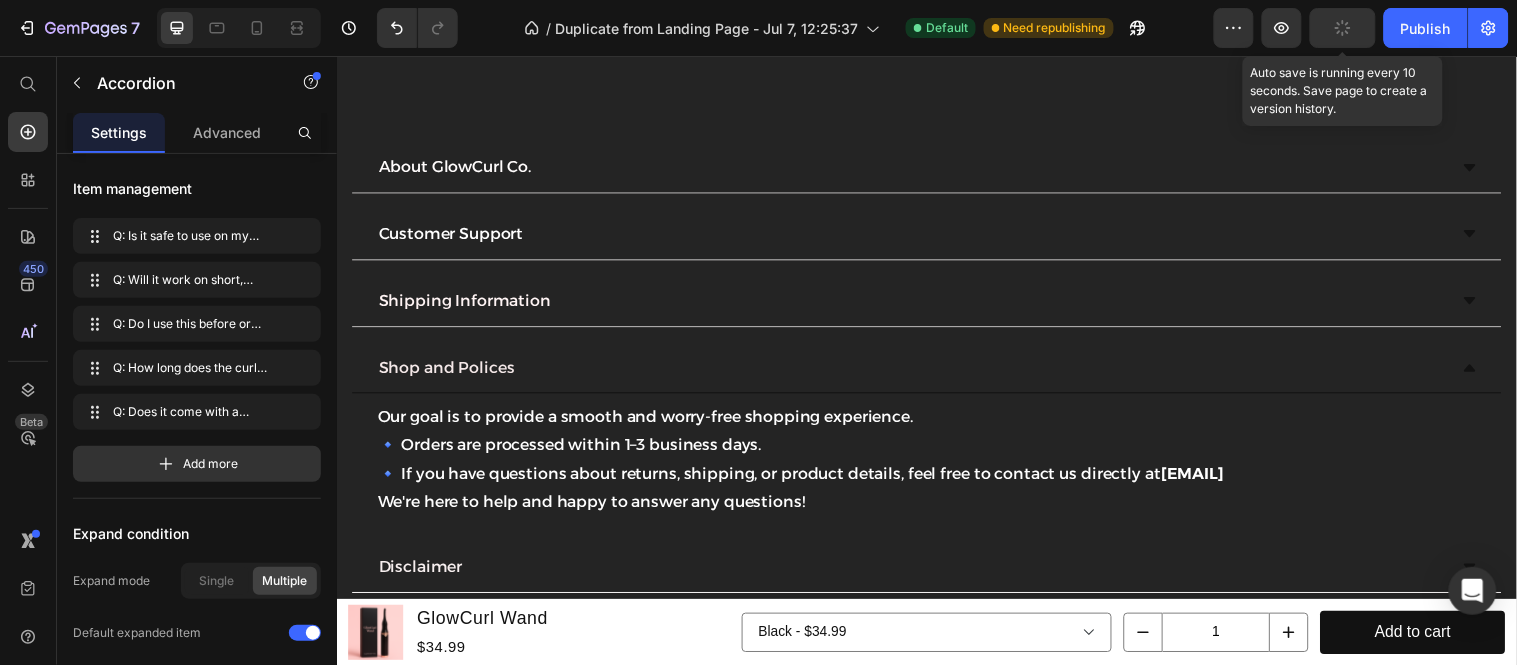 scroll, scrollTop: 4454, scrollLeft: 0, axis: vertical 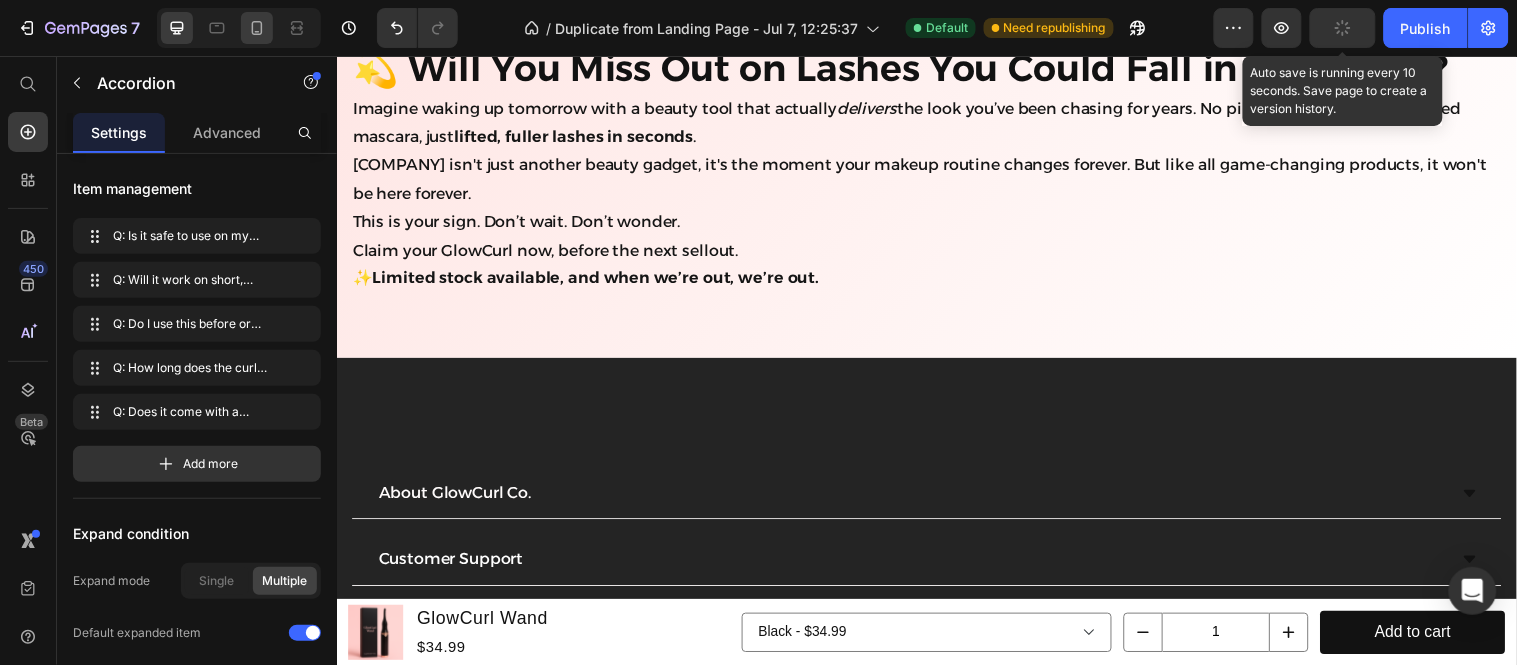 click 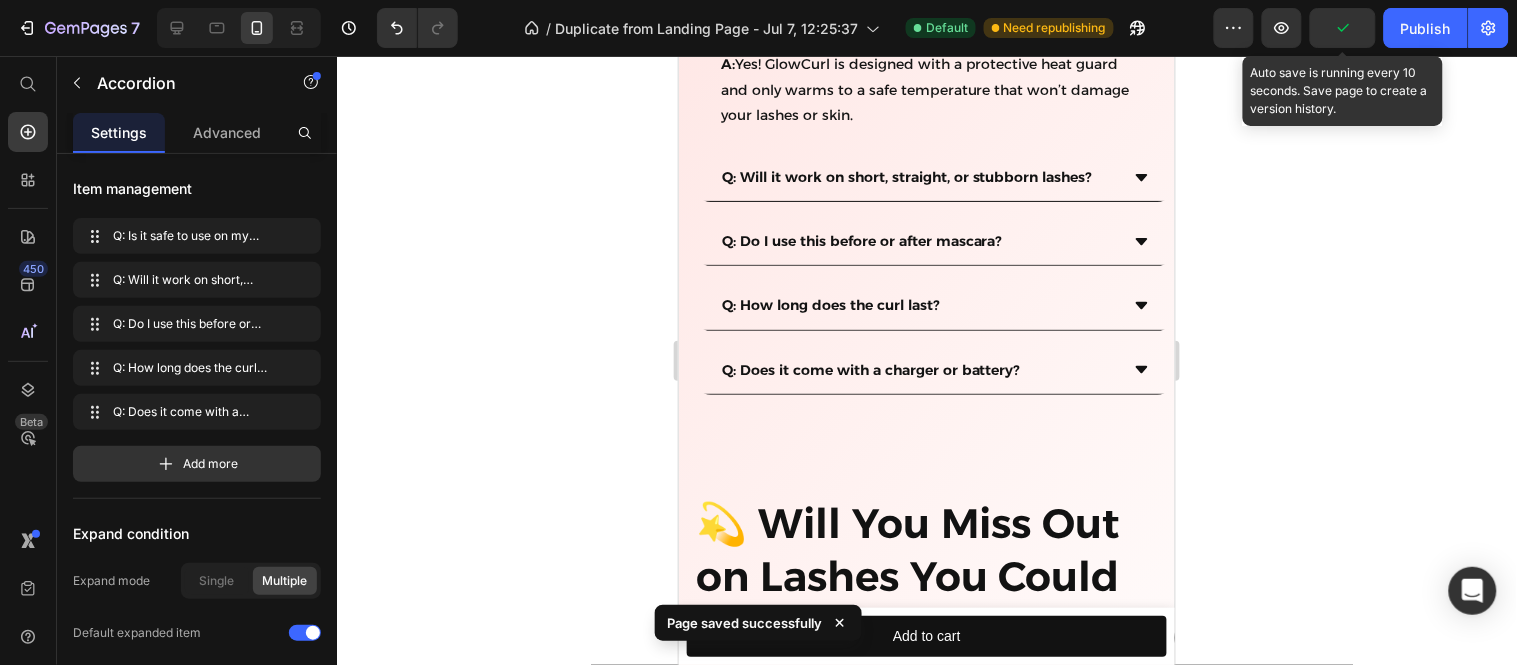 type on "14" 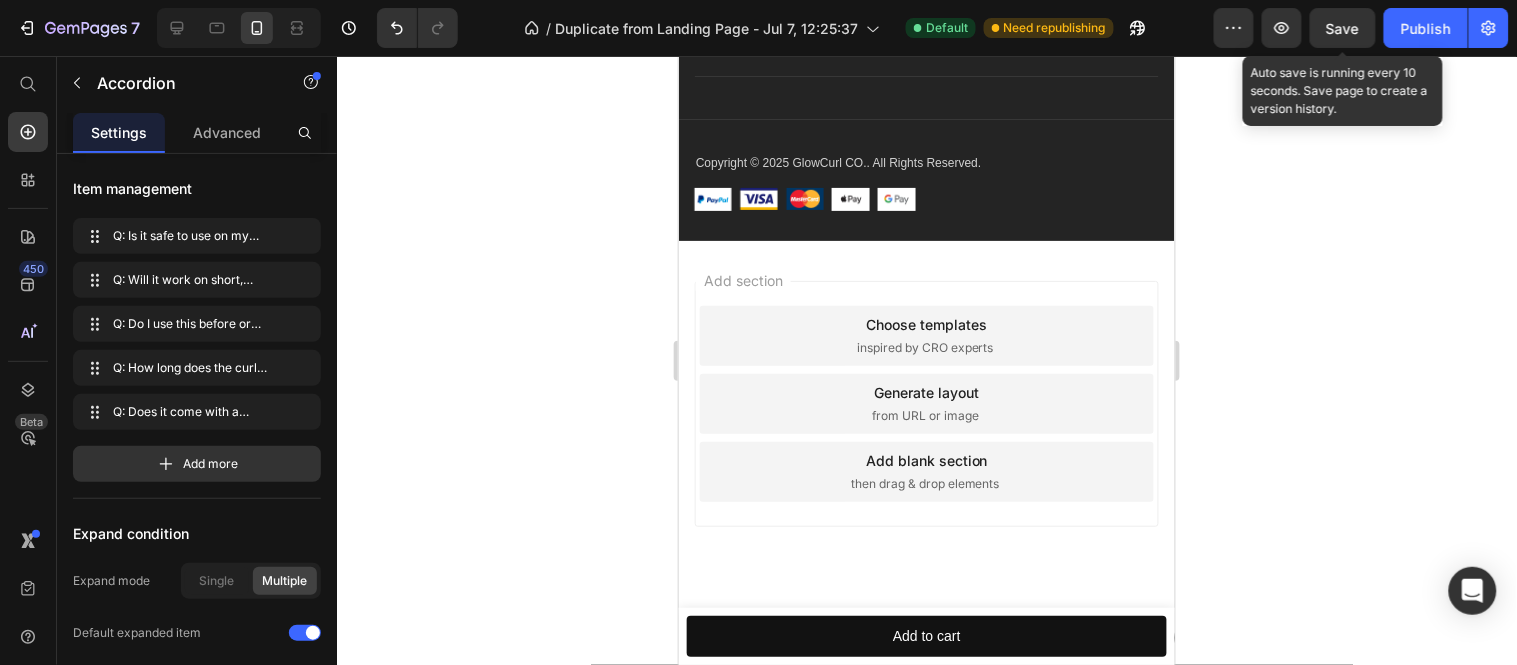 scroll, scrollTop: 9308, scrollLeft: 0, axis: vertical 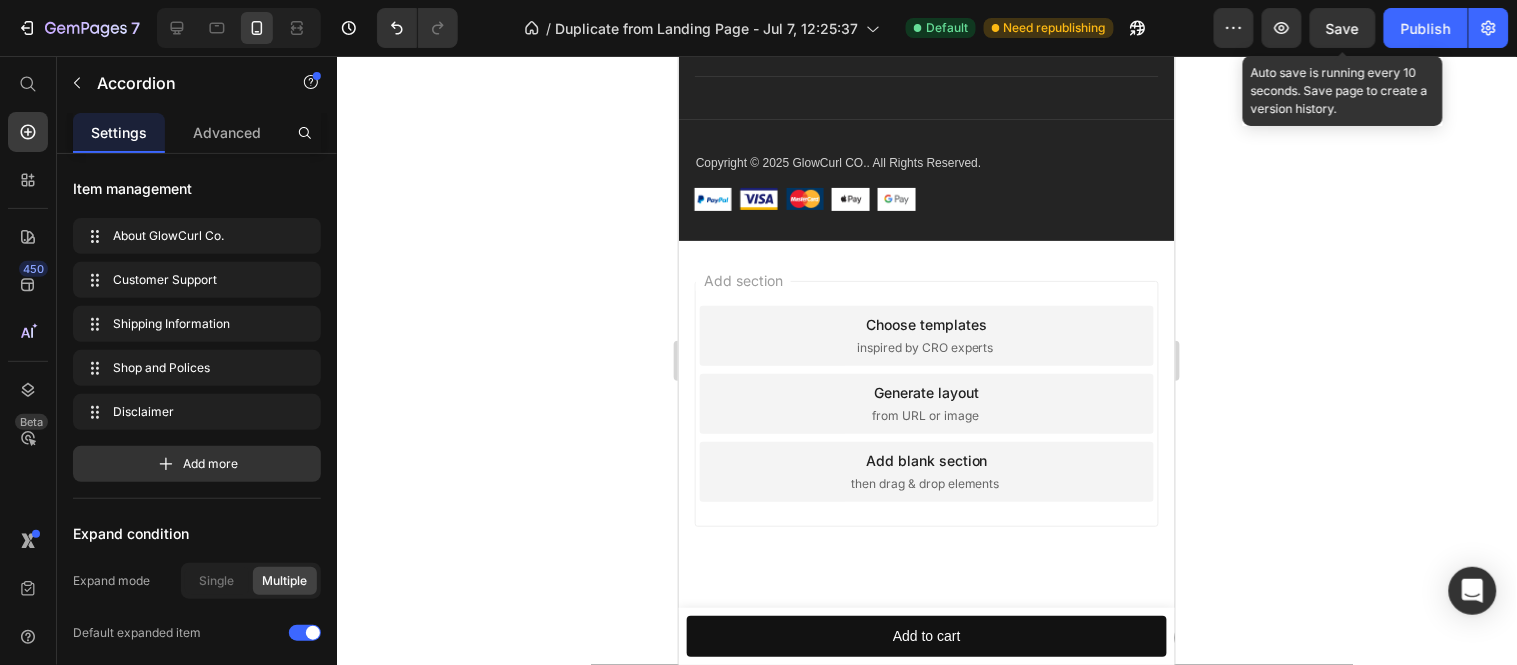 click 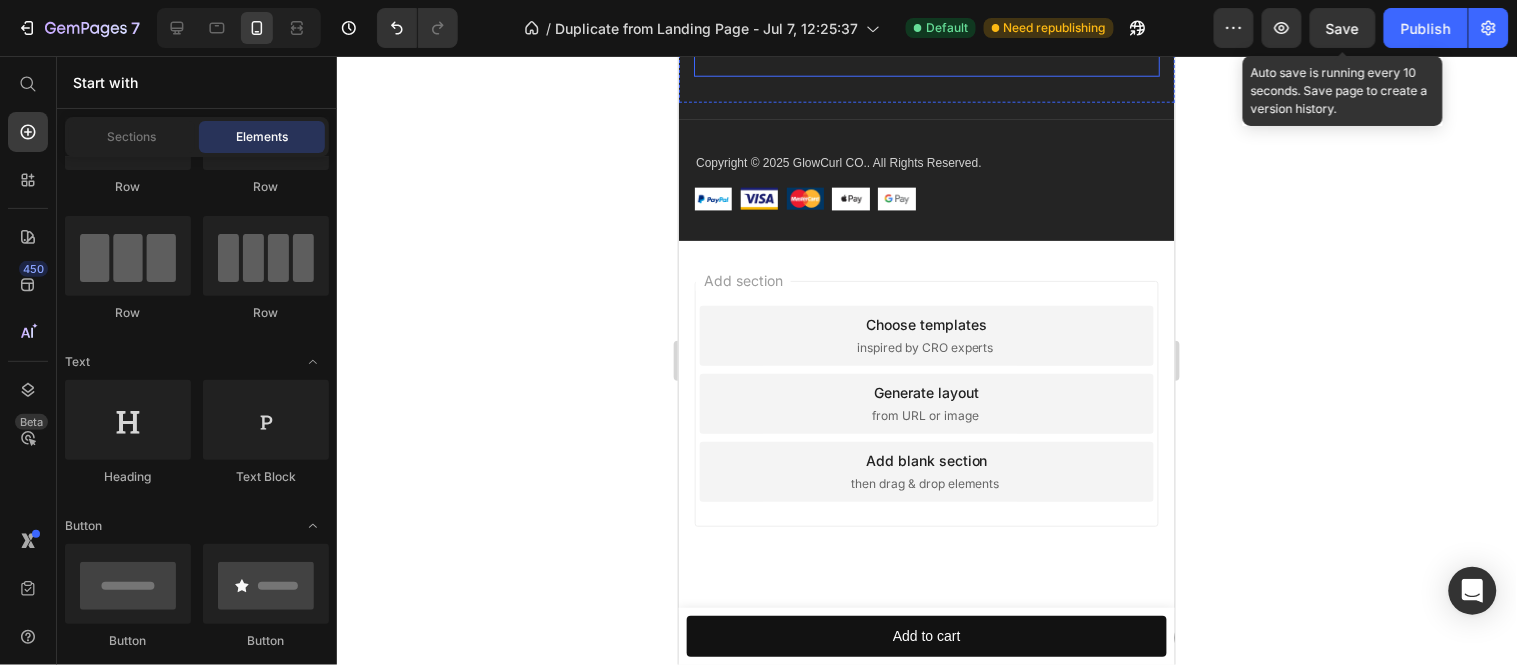 scroll, scrollTop: 9864, scrollLeft: 0, axis: vertical 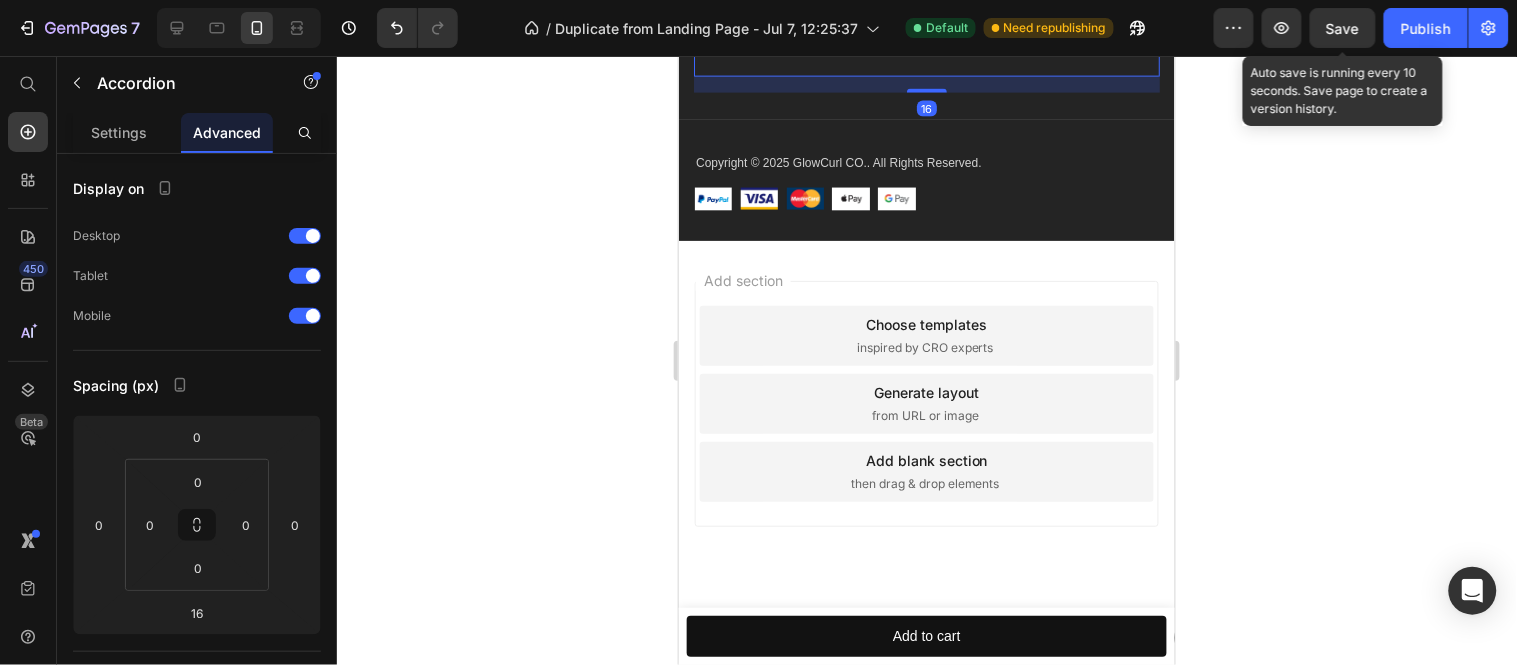 click 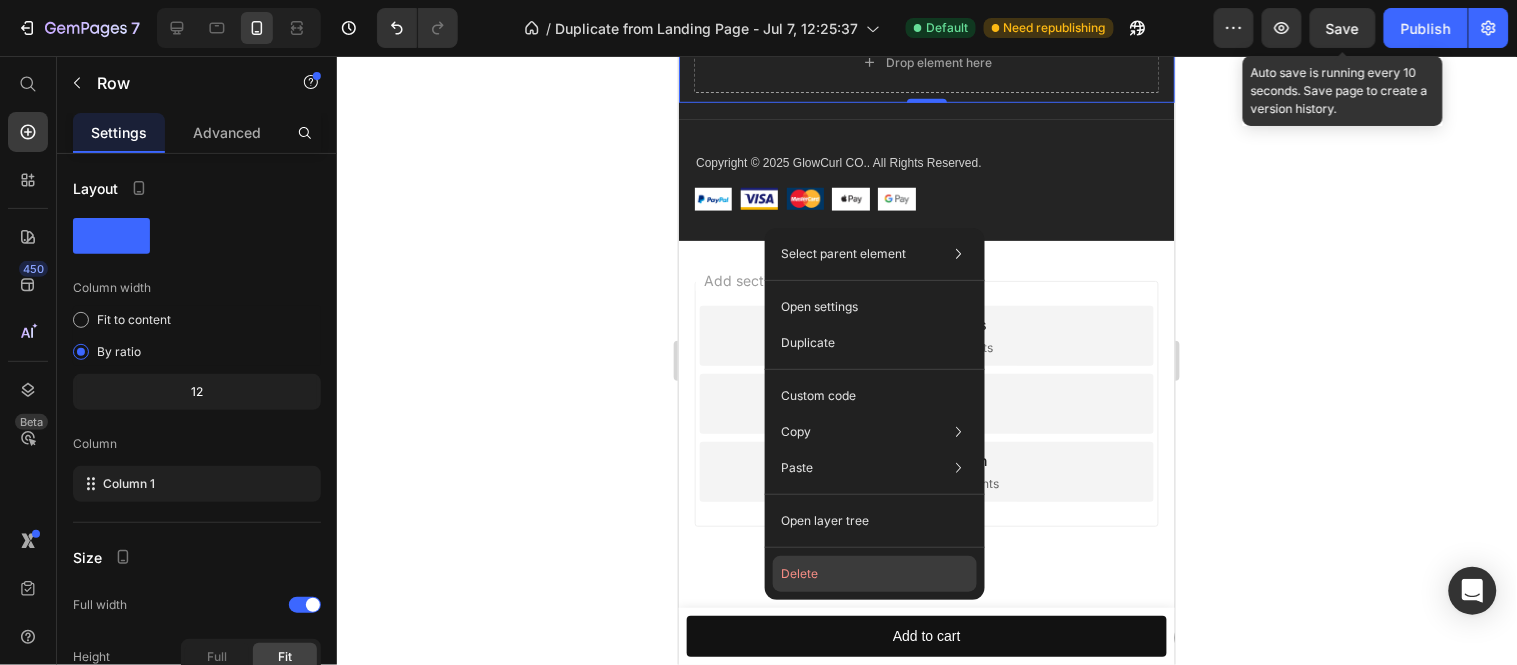 click on "Delete" 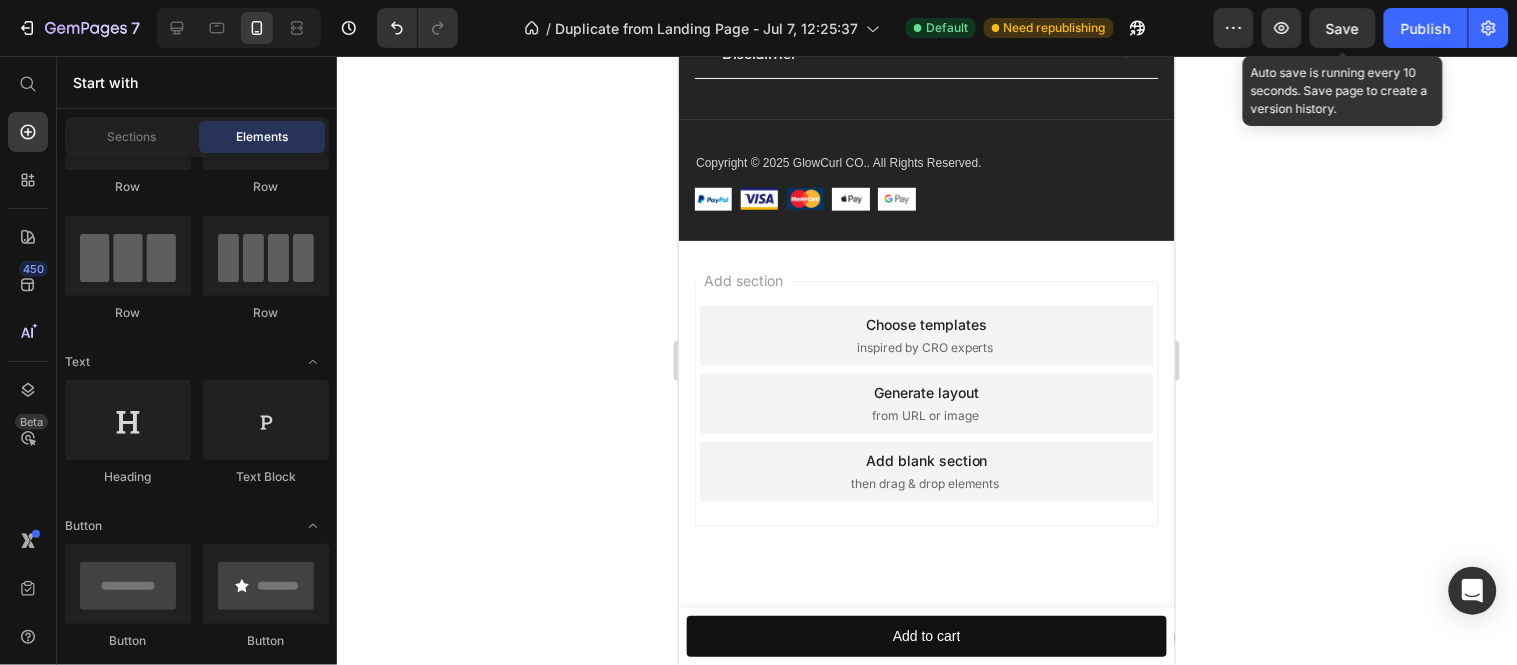 scroll, scrollTop: 9642, scrollLeft: 0, axis: vertical 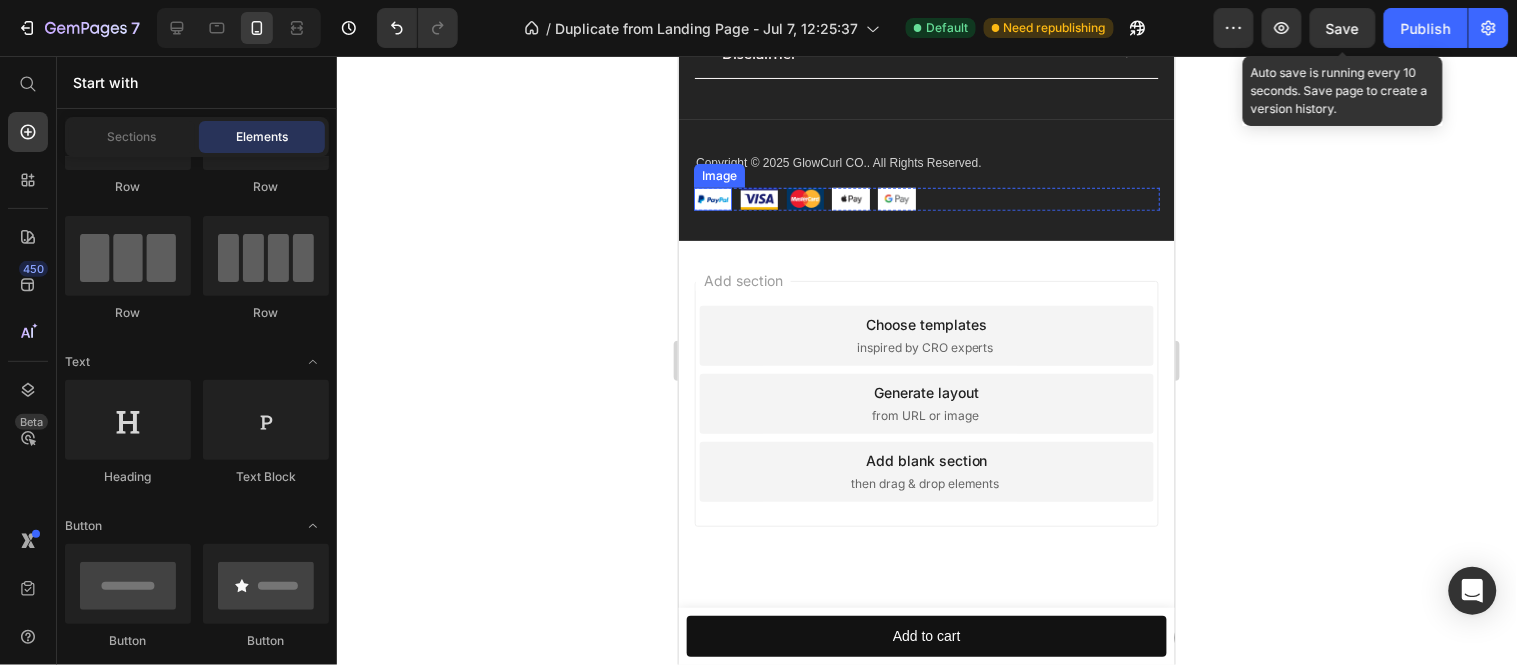 click at bounding box center (712, 198) 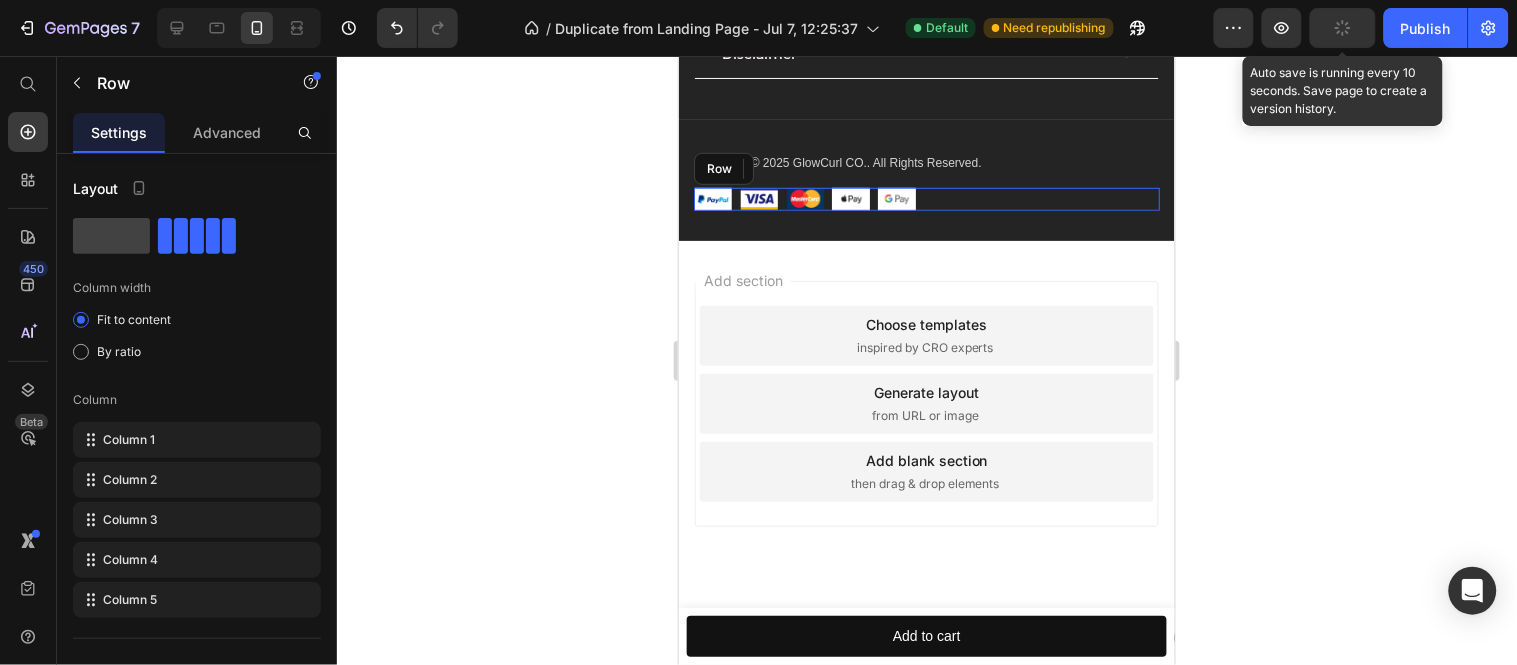 click on "Image   0 Image Image Image Image Row" at bounding box center (926, 198) 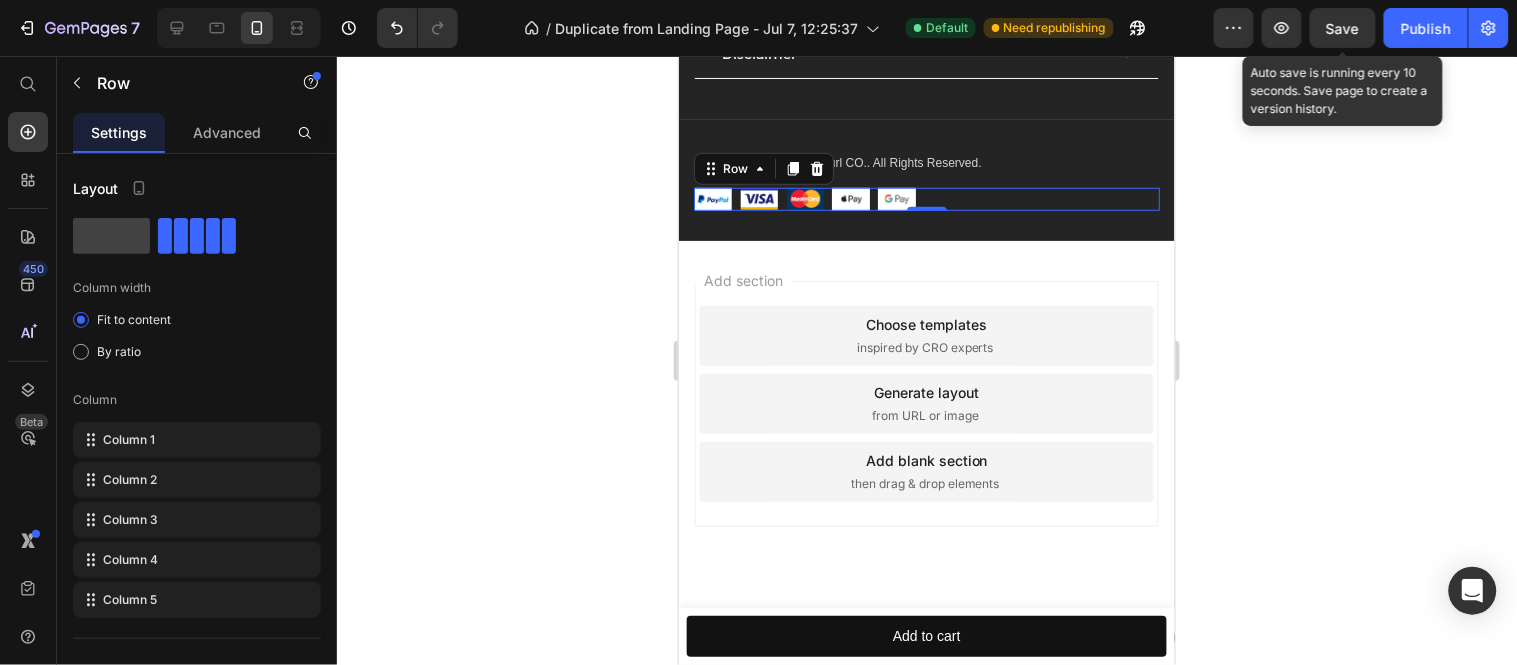click 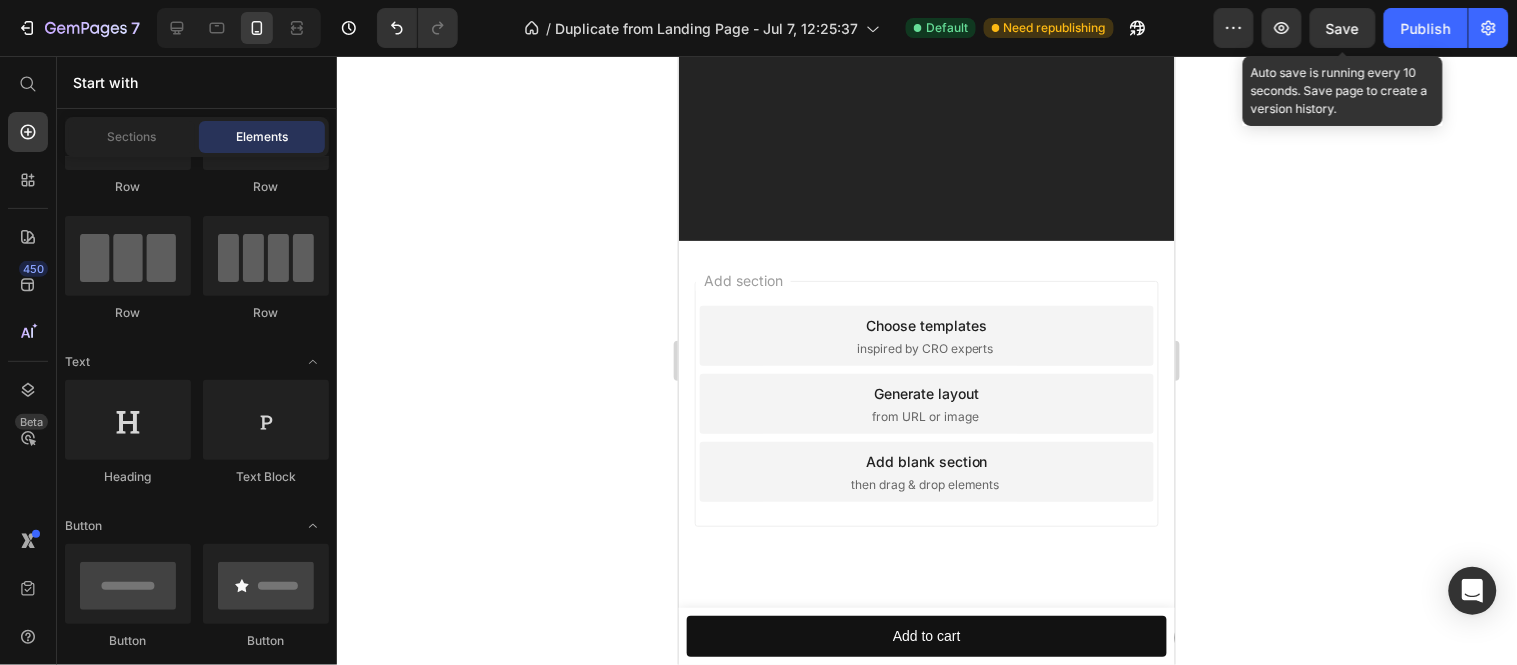 scroll, scrollTop: 8420, scrollLeft: 0, axis: vertical 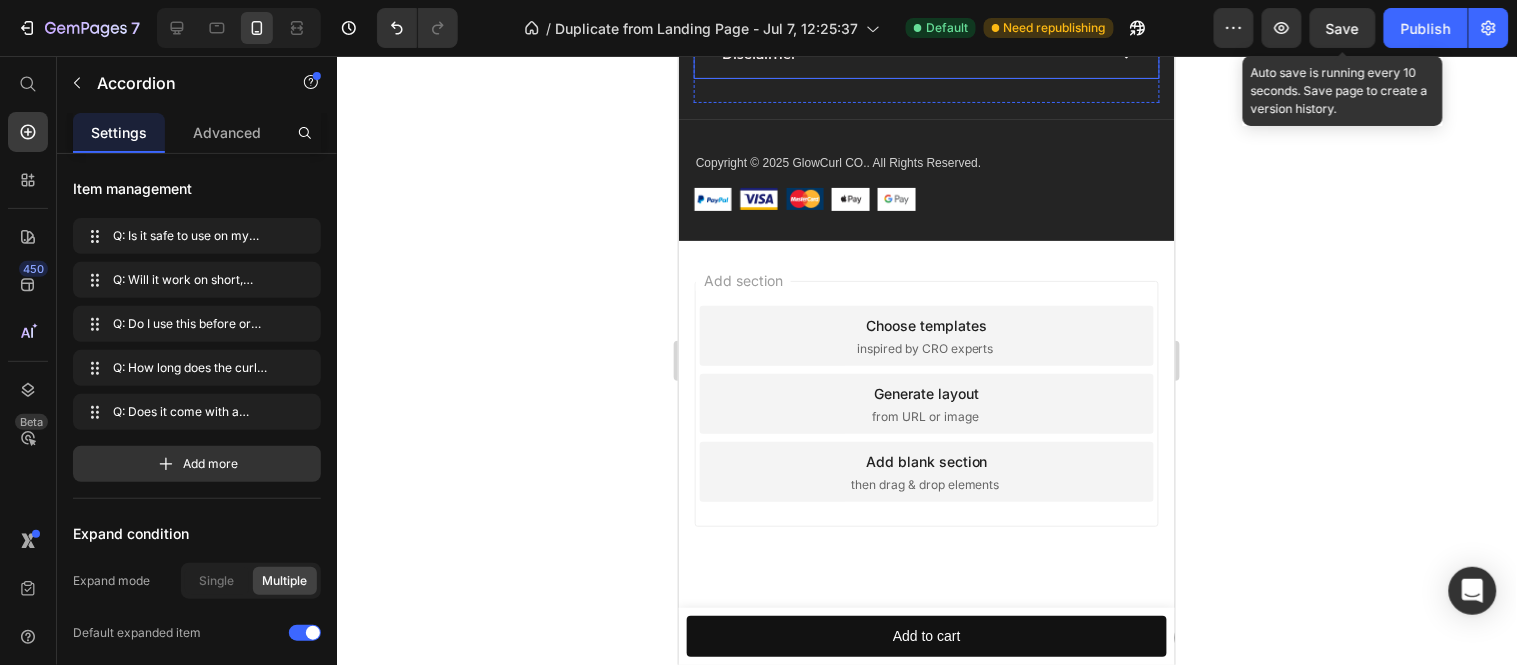 click 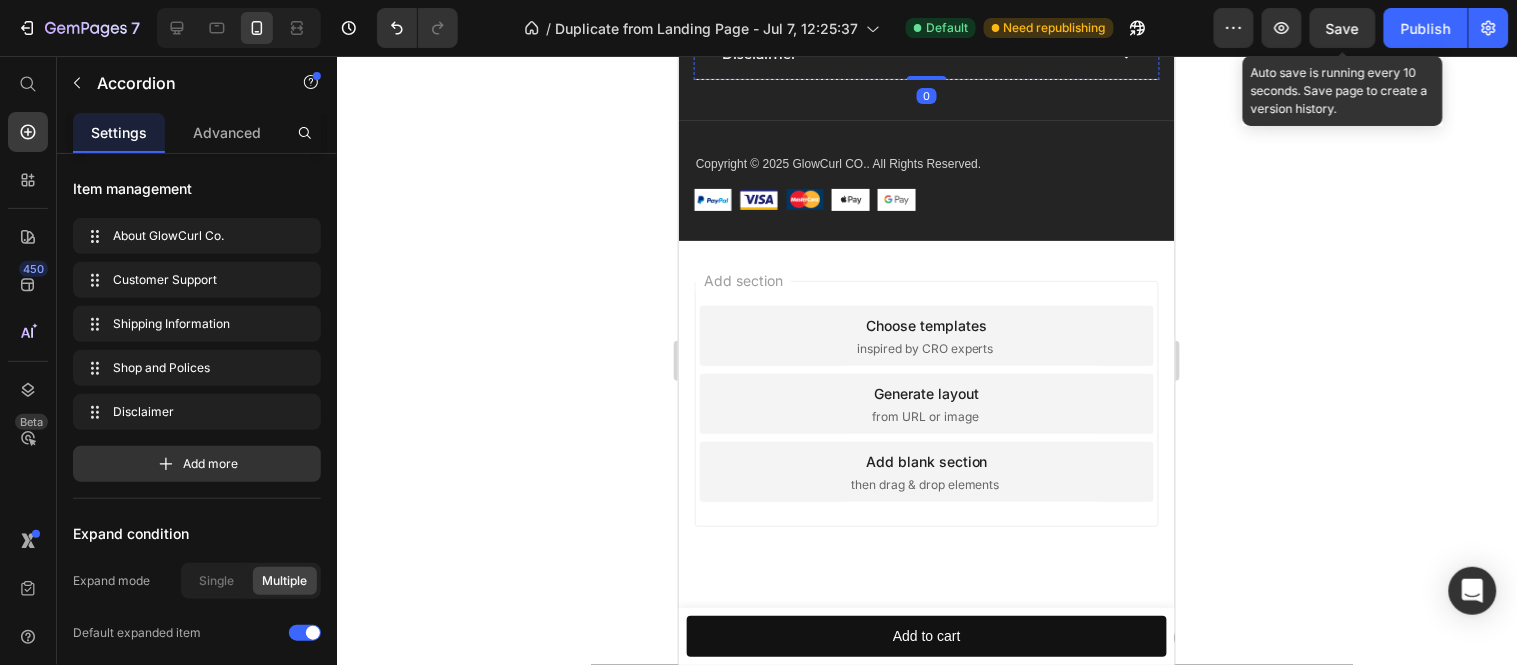scroll, scrollTop: 10006, scrollLeft: 0, axis: vertical 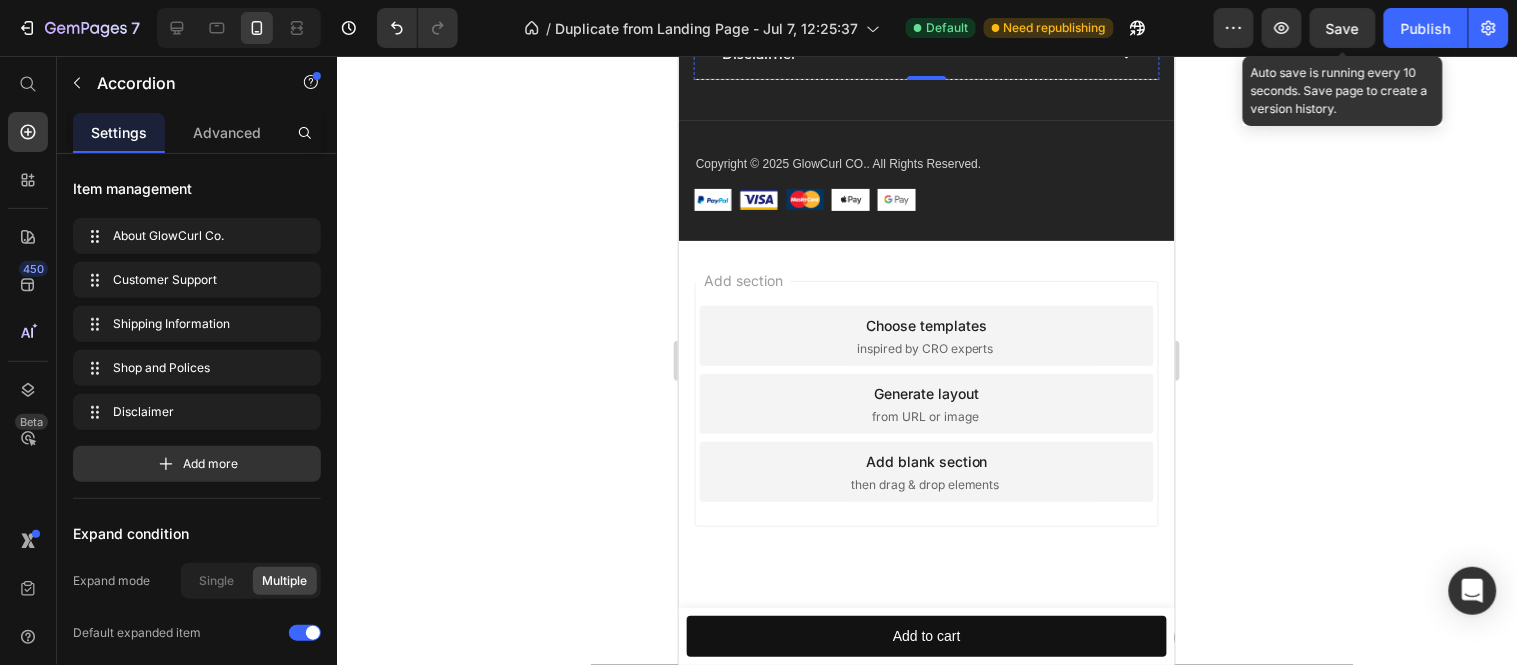 click on "🔹 If you have questions about returns, shipping, or product details, feel free to contact us directly at [EMAIL]" at bounding box center [919, -47] 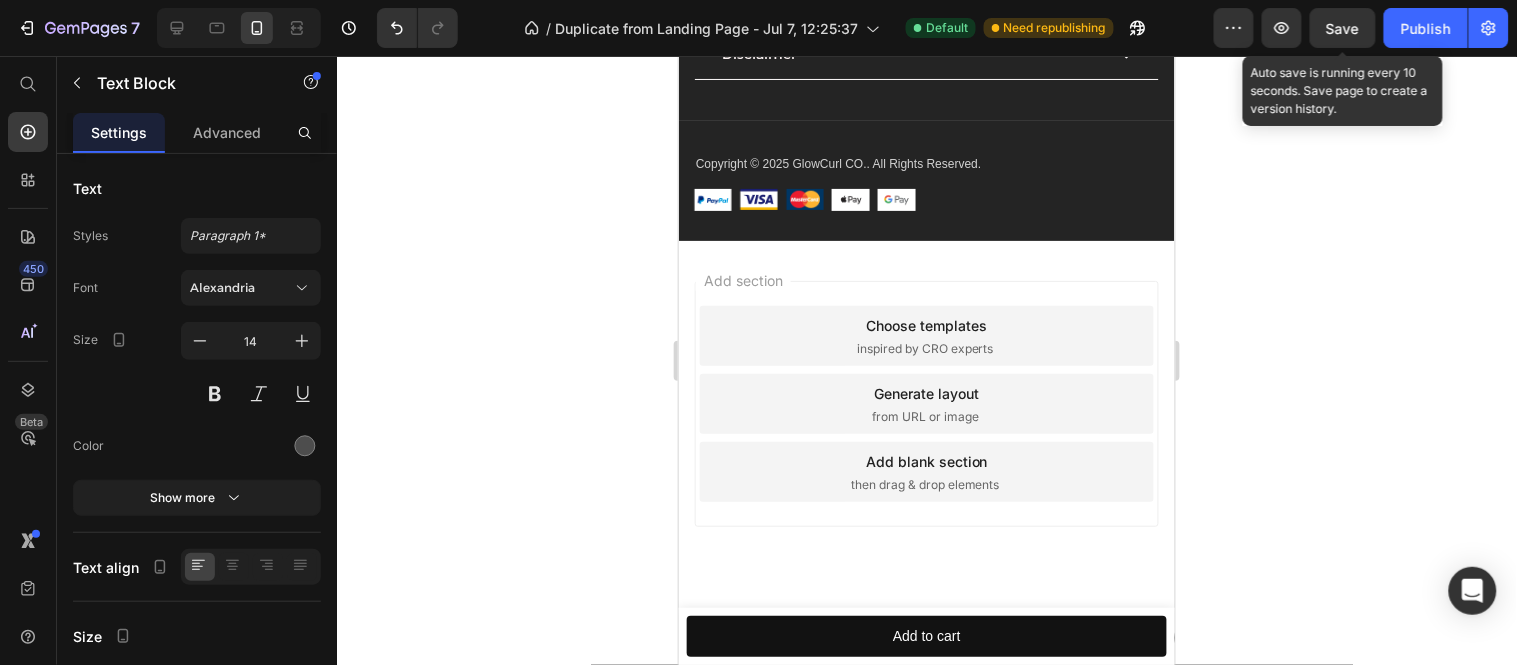 click on "🔹 Orders are processed within 1–3 business days." at bounding box center (894, -84) 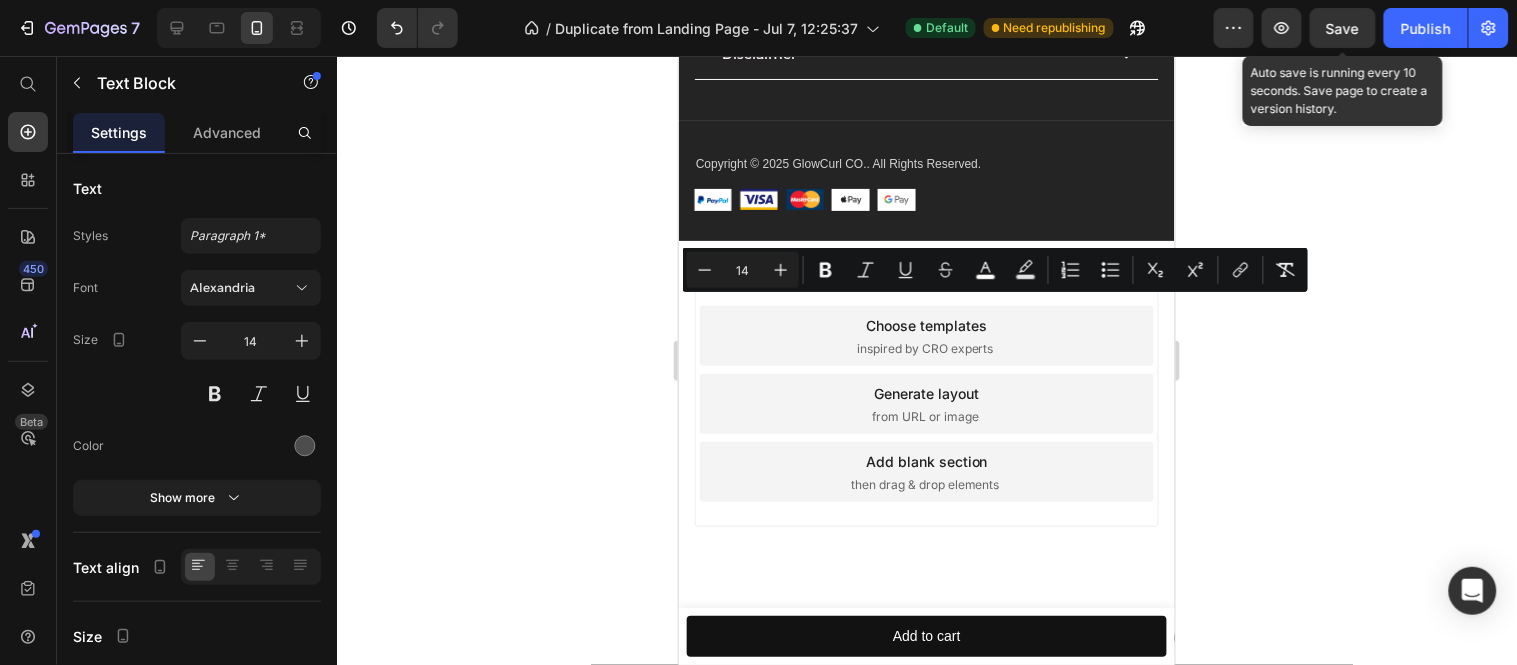 copy on "🔹" 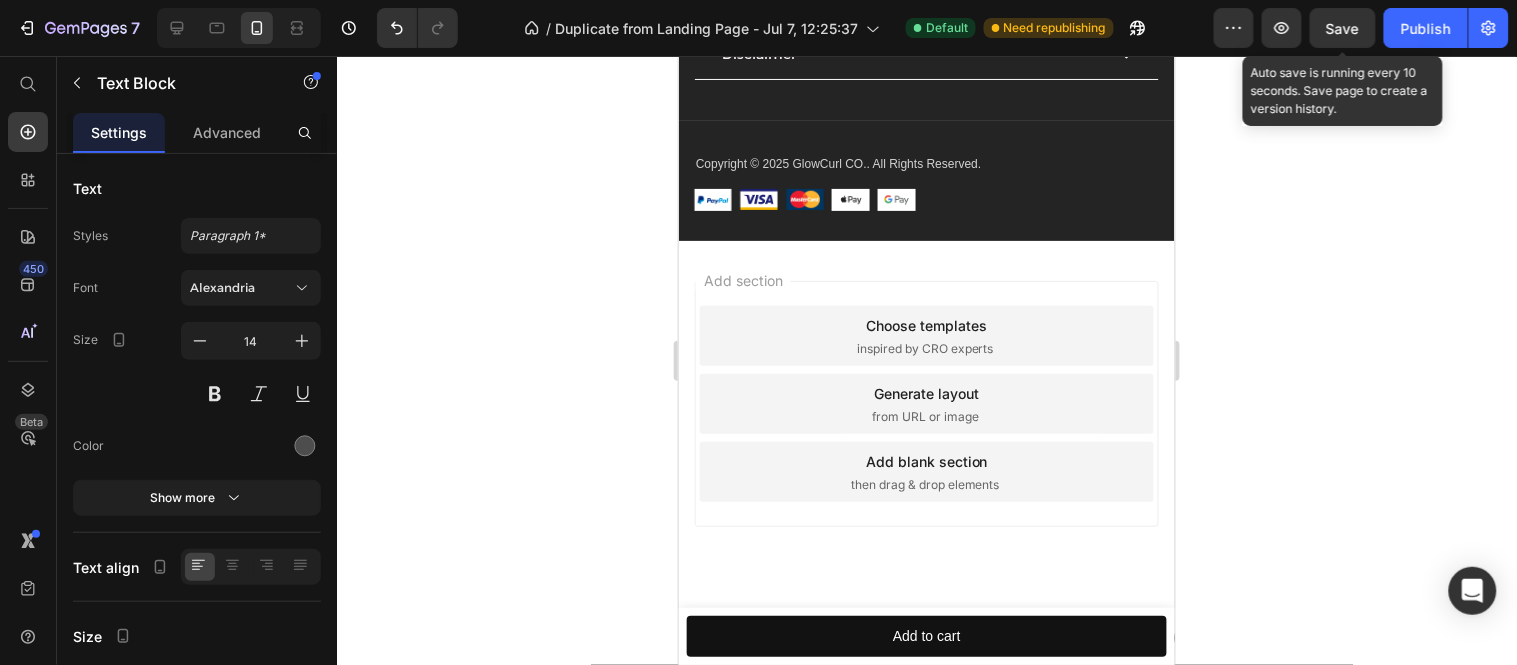 click on "🔹 Orders are processed within 1–3 business days." at bounding box center [894, -84] 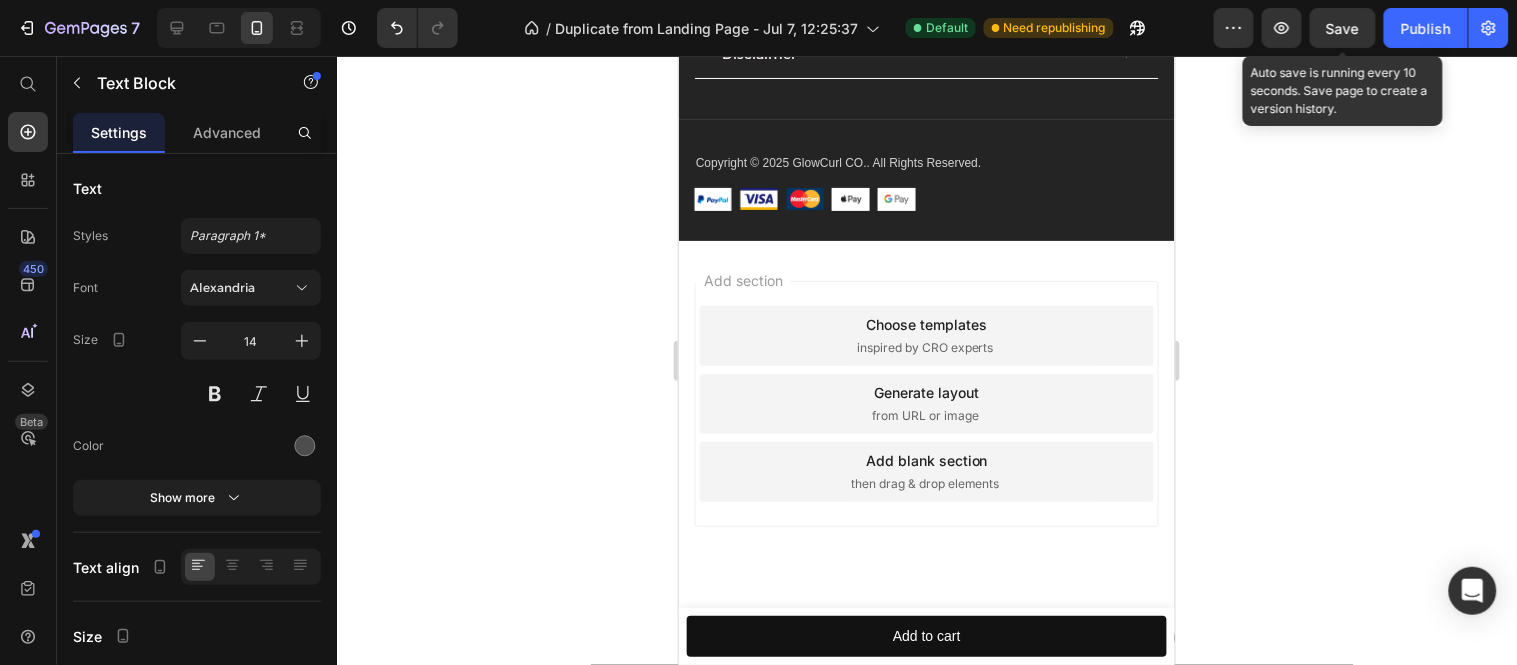 click on "🔹Free" at bounding box center [743, -85] 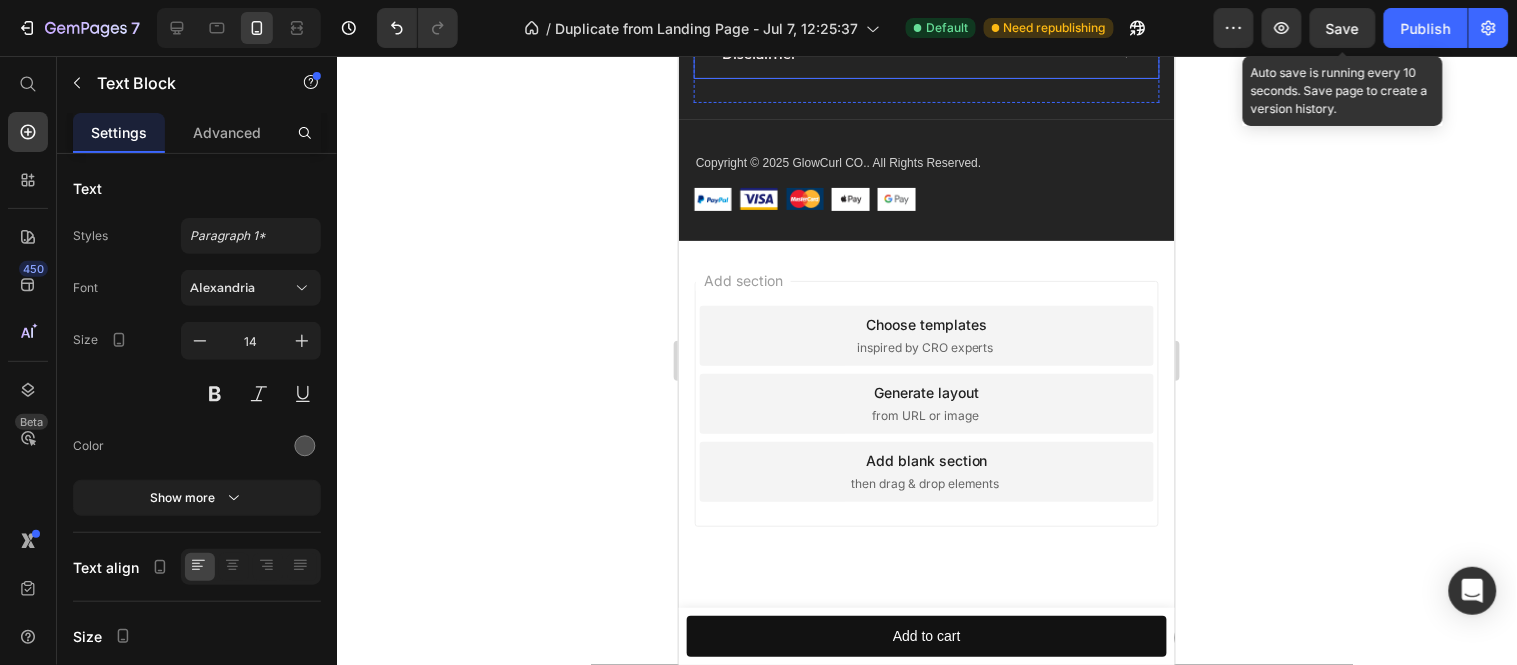 click 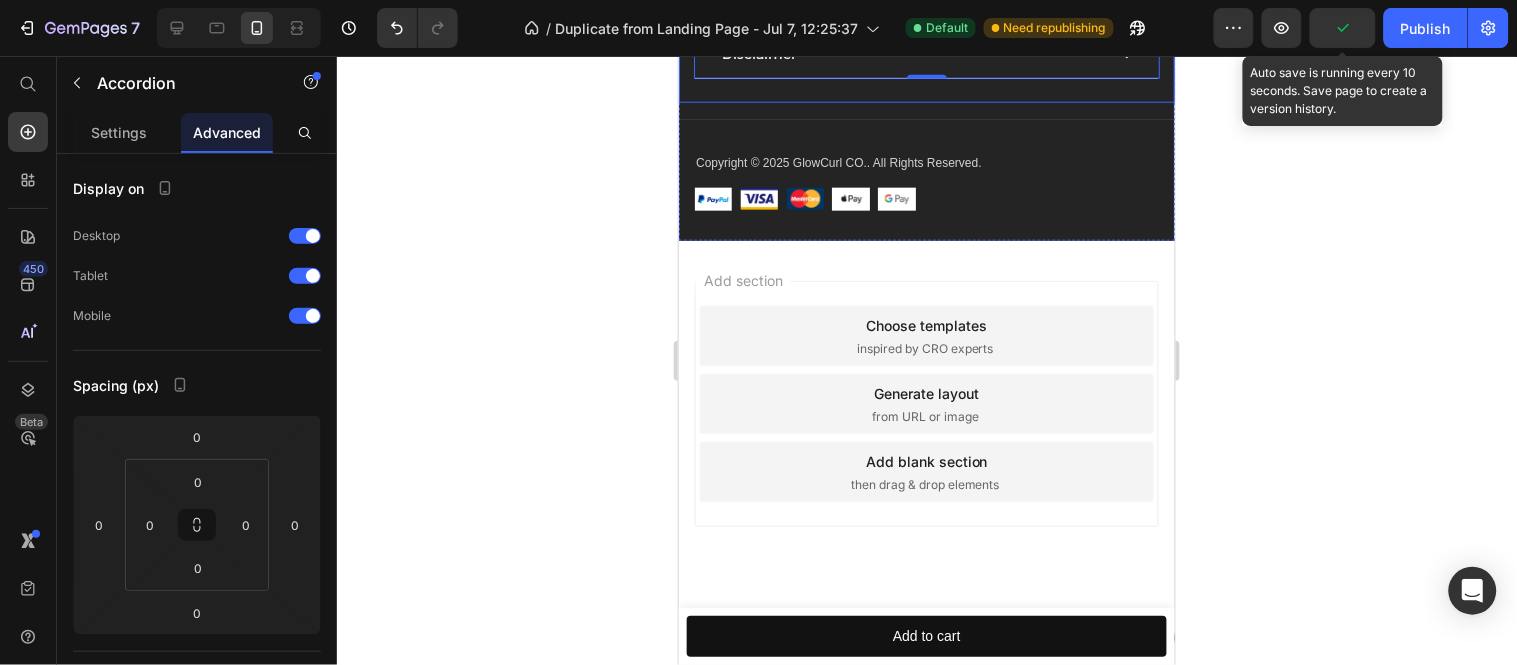 scroll, scrollTop: 9562, scrollLeft: 0, axis: vertical 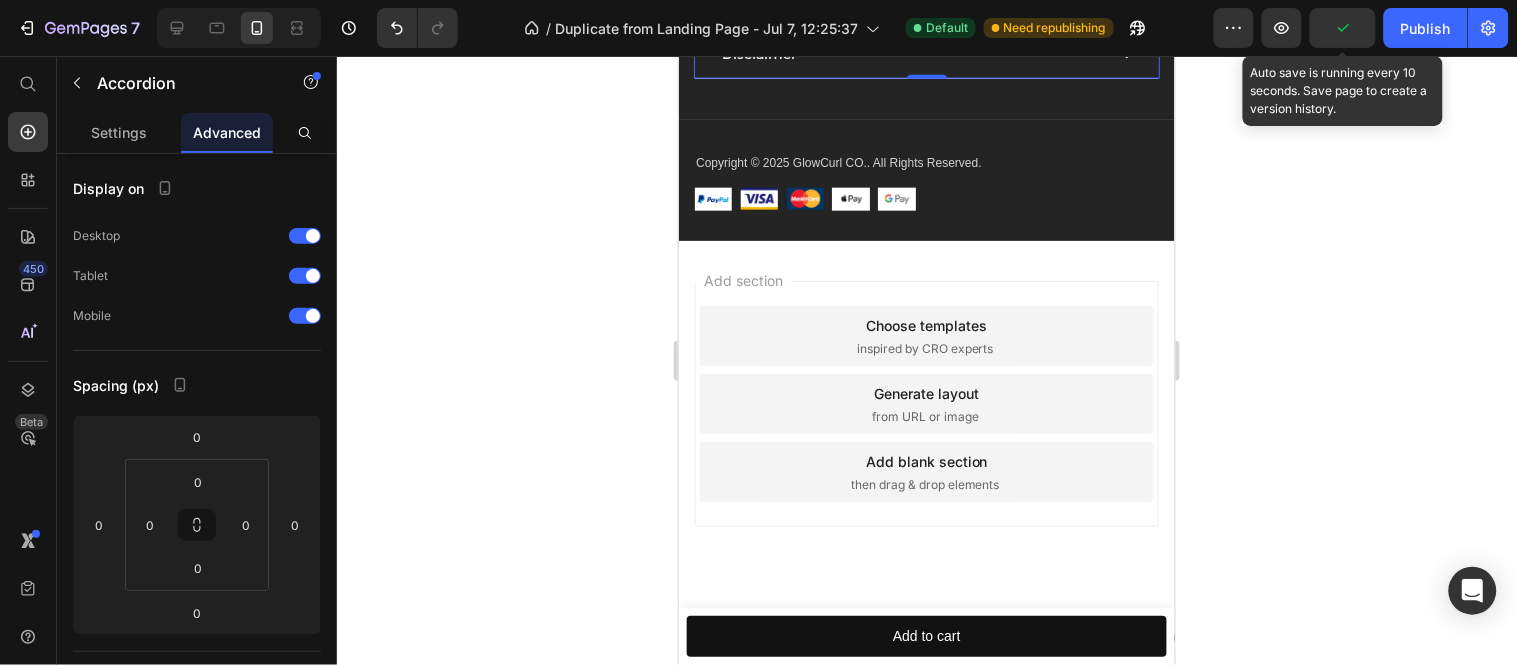 click on "About GlowCurl Co." at bounding box center [926, -298] 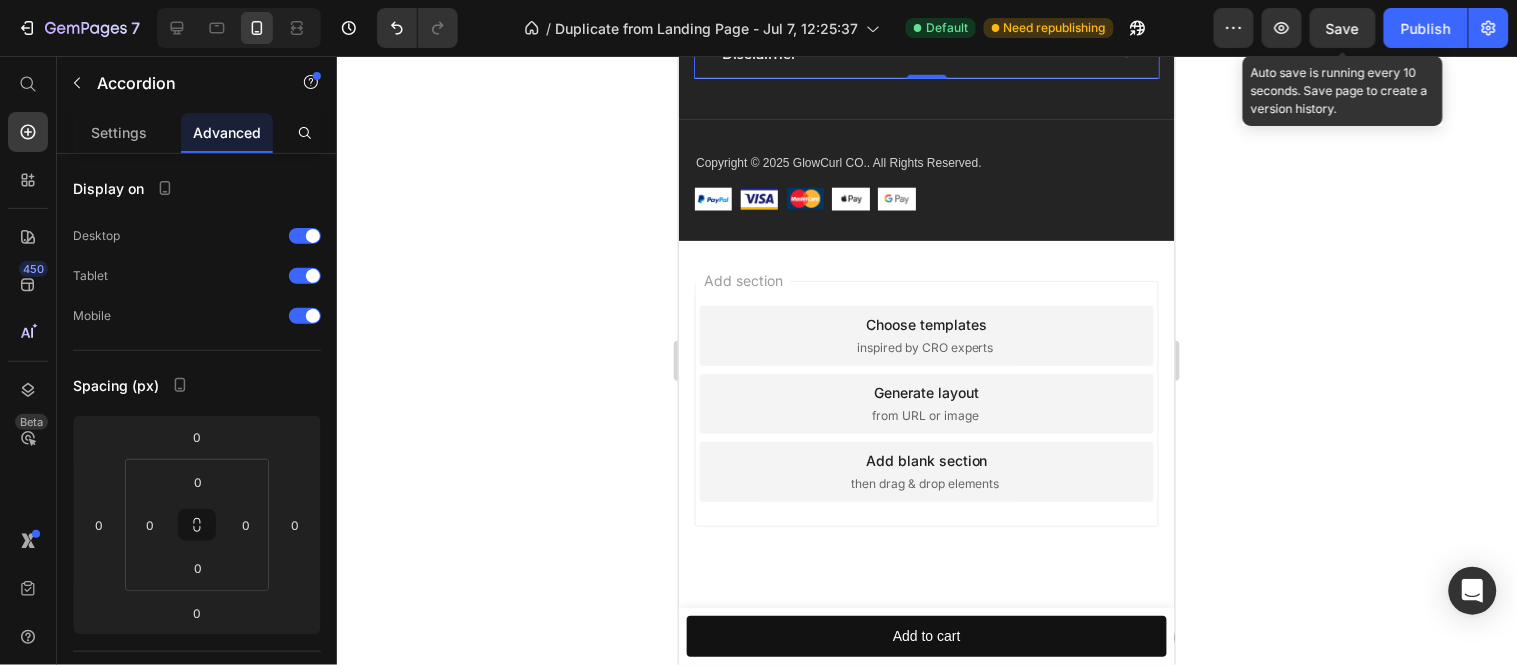 scroll, scrollTop: 8451, scrollLeft: 0, axis: vertical 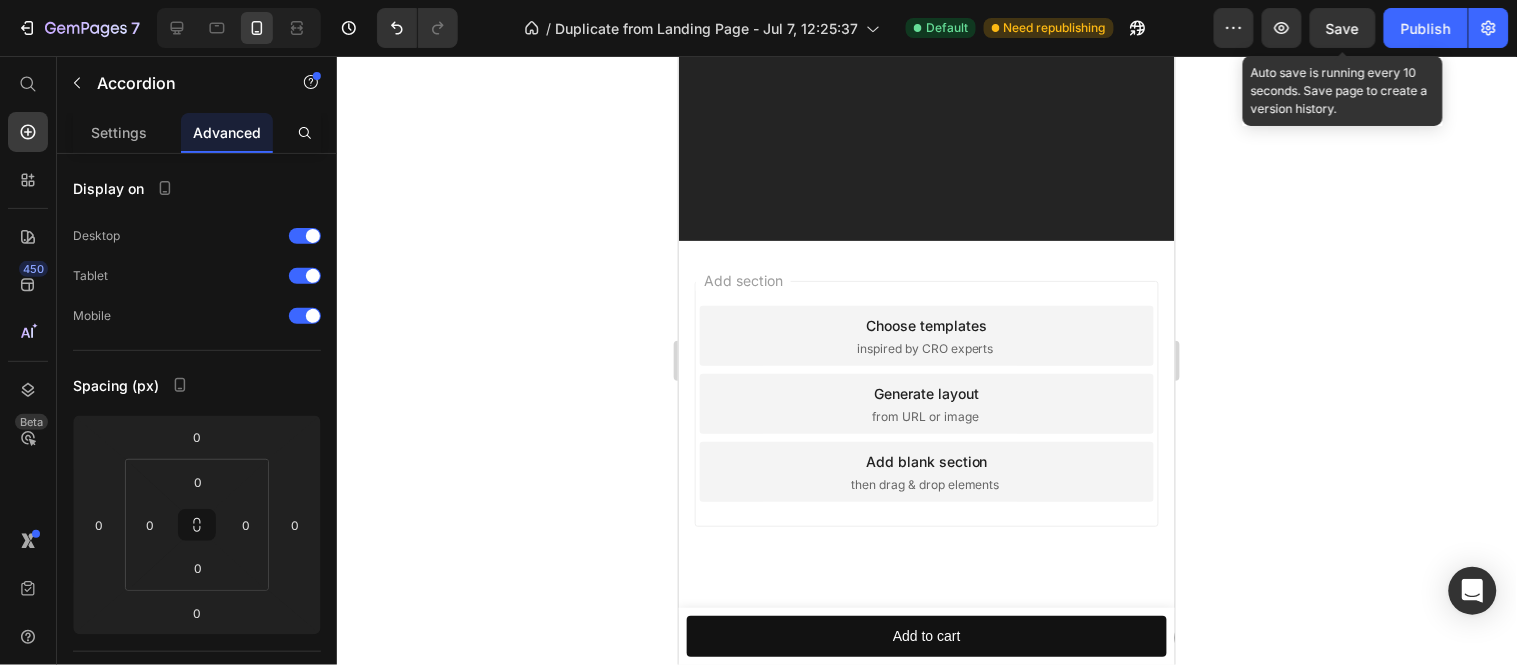 click 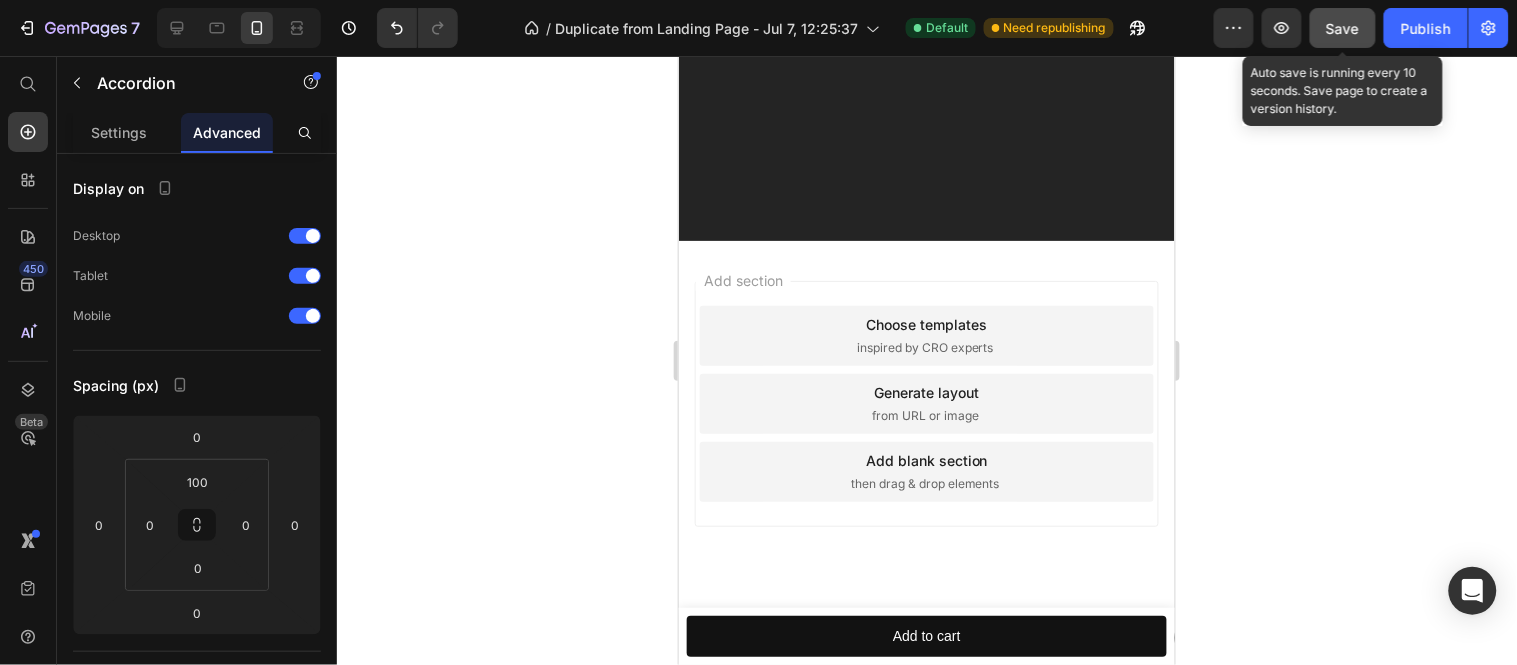 drag, startPoint x: 1324, startPoint y: 31, endPoint x: 337, endPoint y: 187, distance: 999.2522 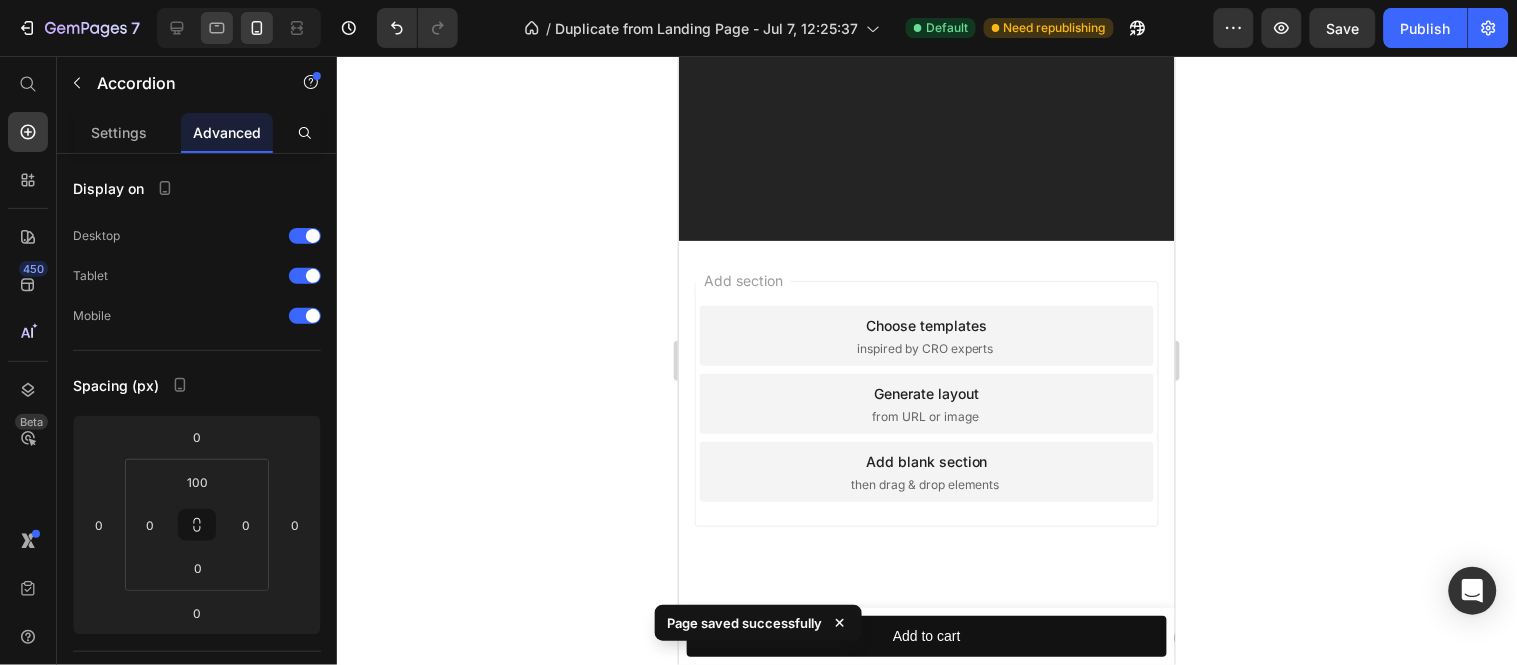 scroll, scrollTop: 4784, scrollLeft: 0, axis: vertical 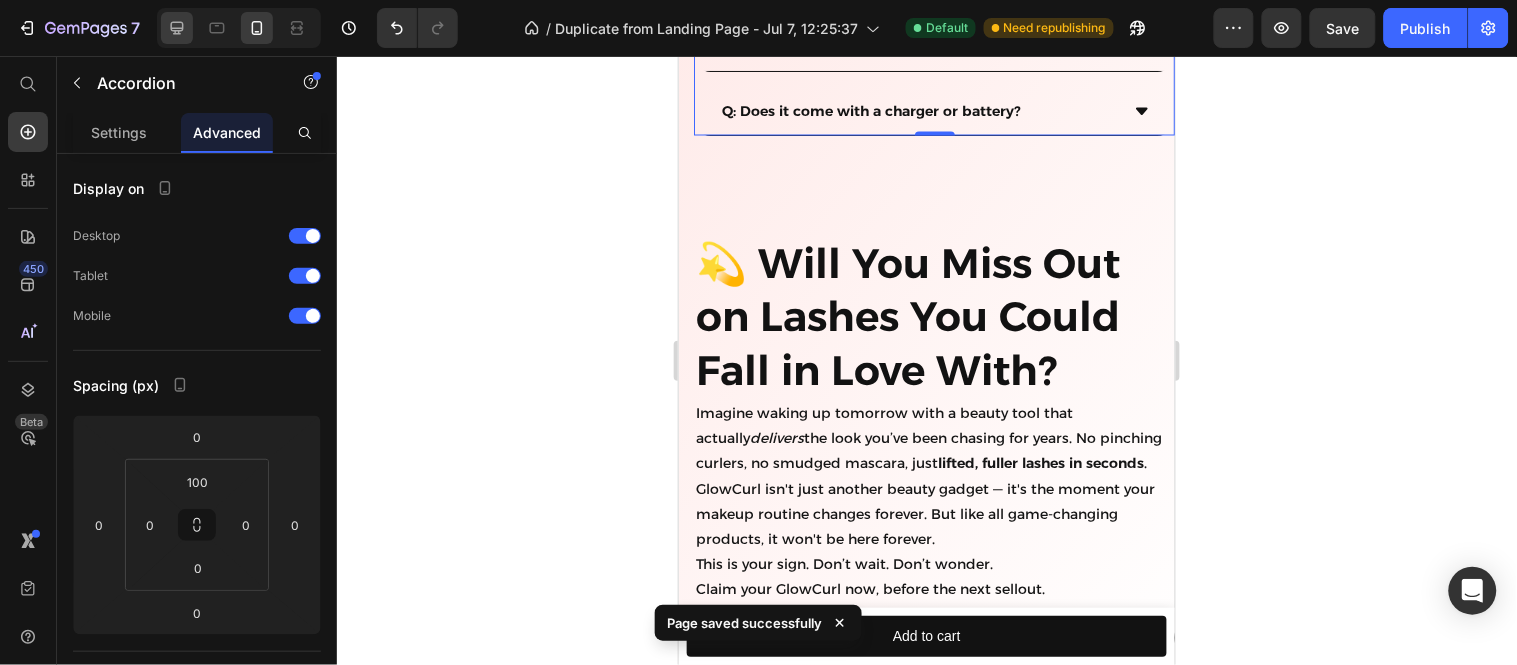 click 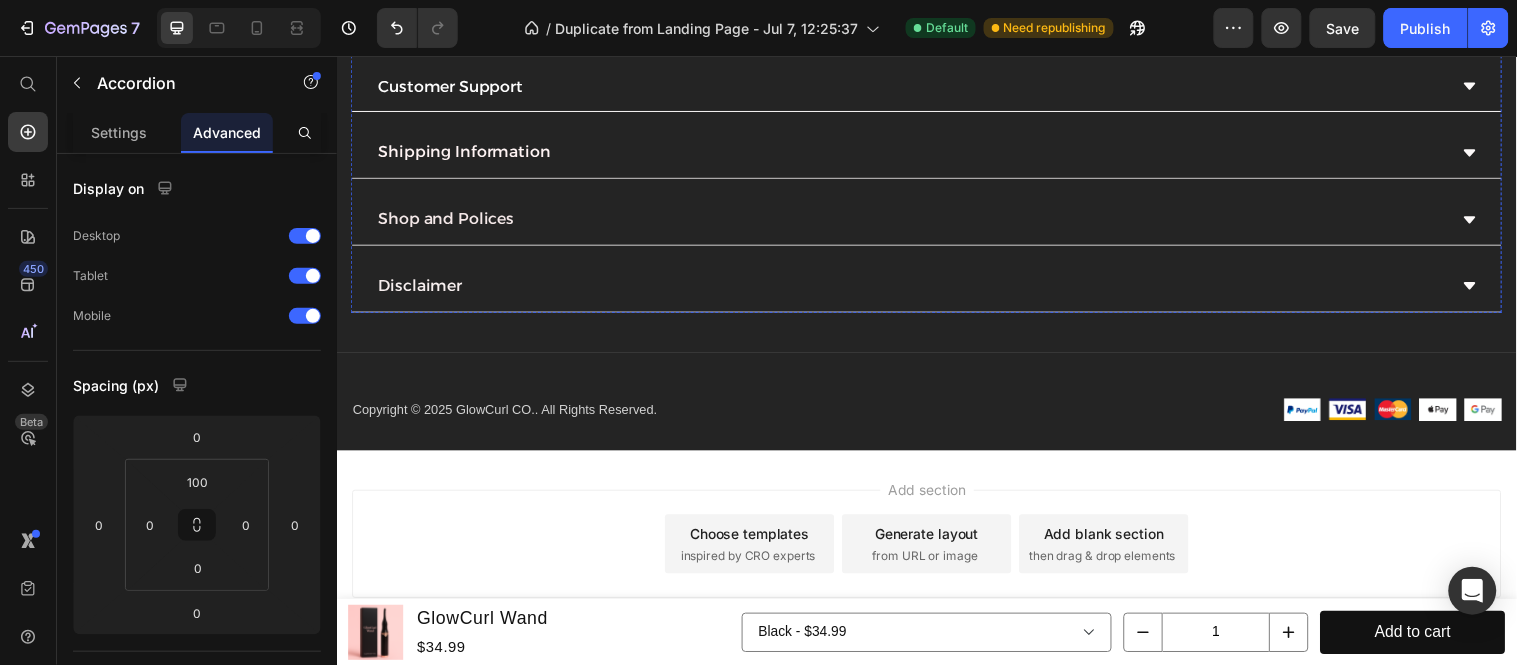 scroll, scrollTop: 5117, scrollLeft: 0, axis: vertical 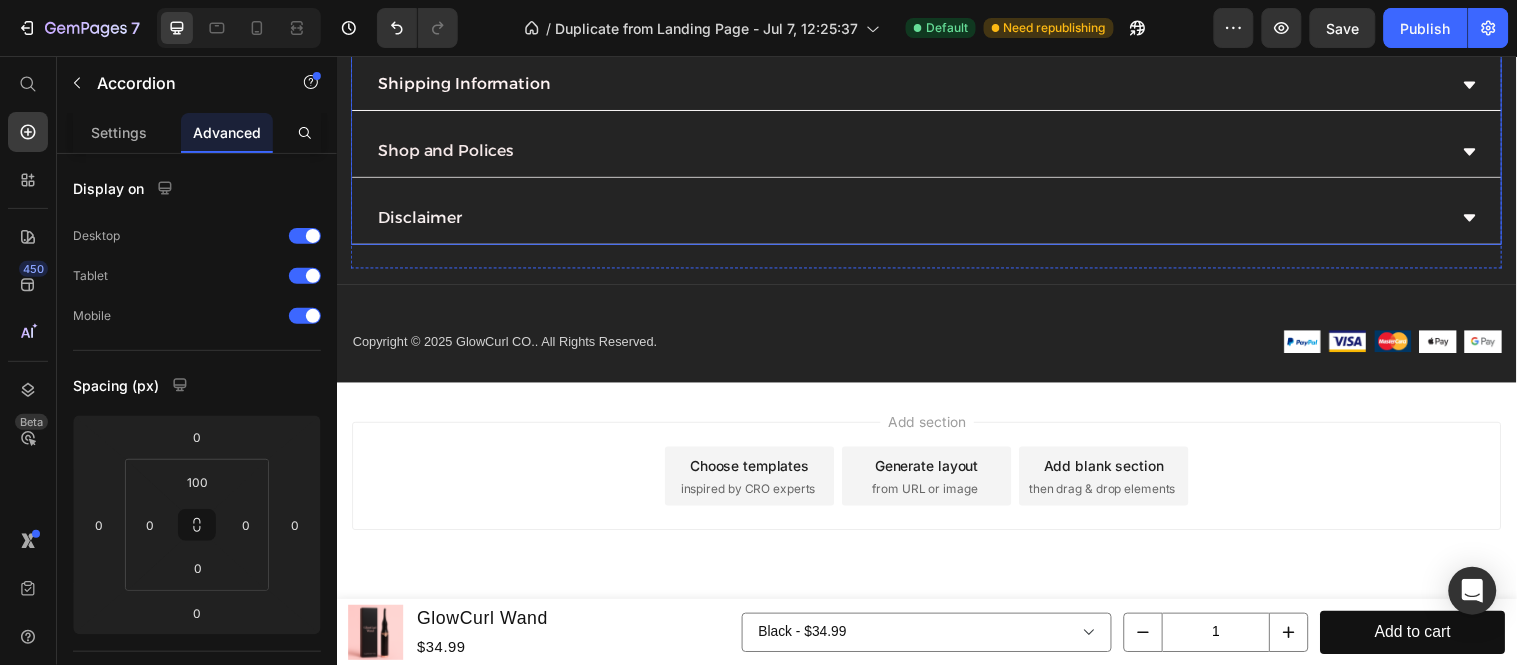 click 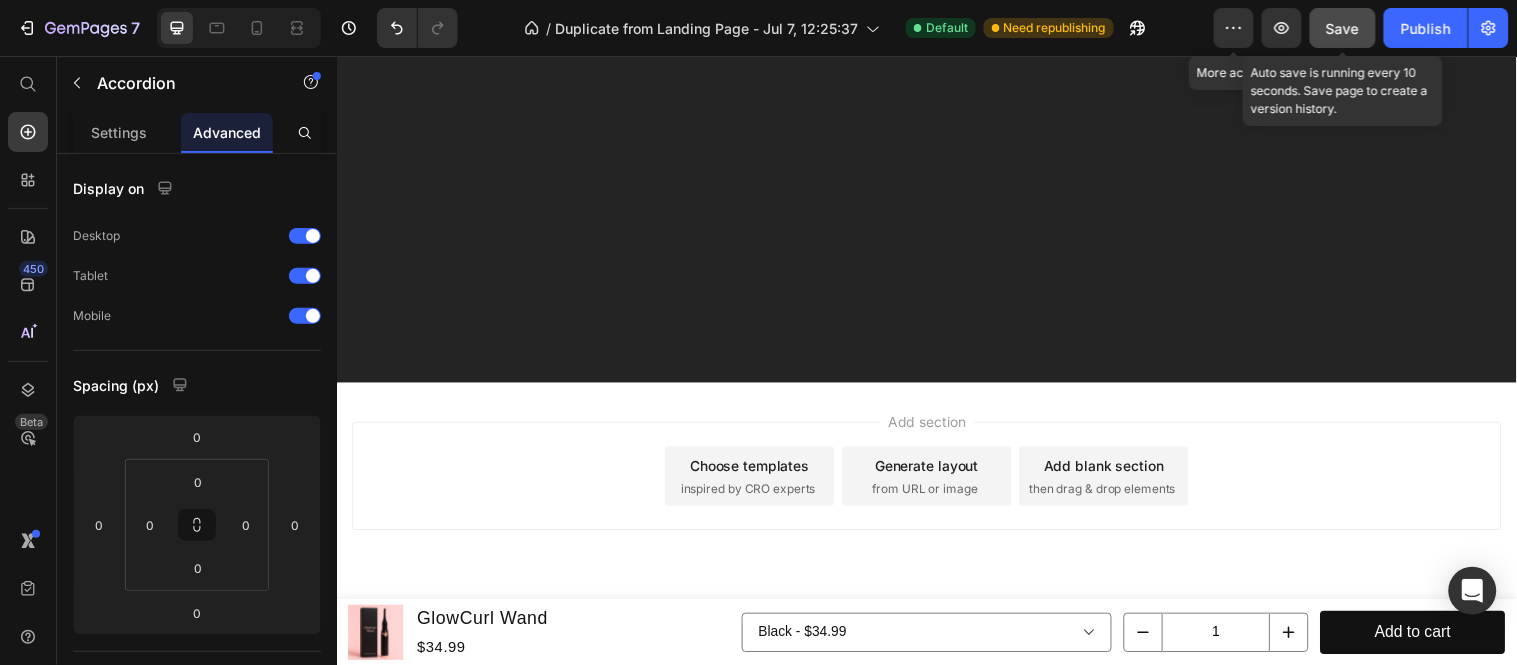 scroll, scrollTop: 3117, scrollLeft: 0, axis: vertical 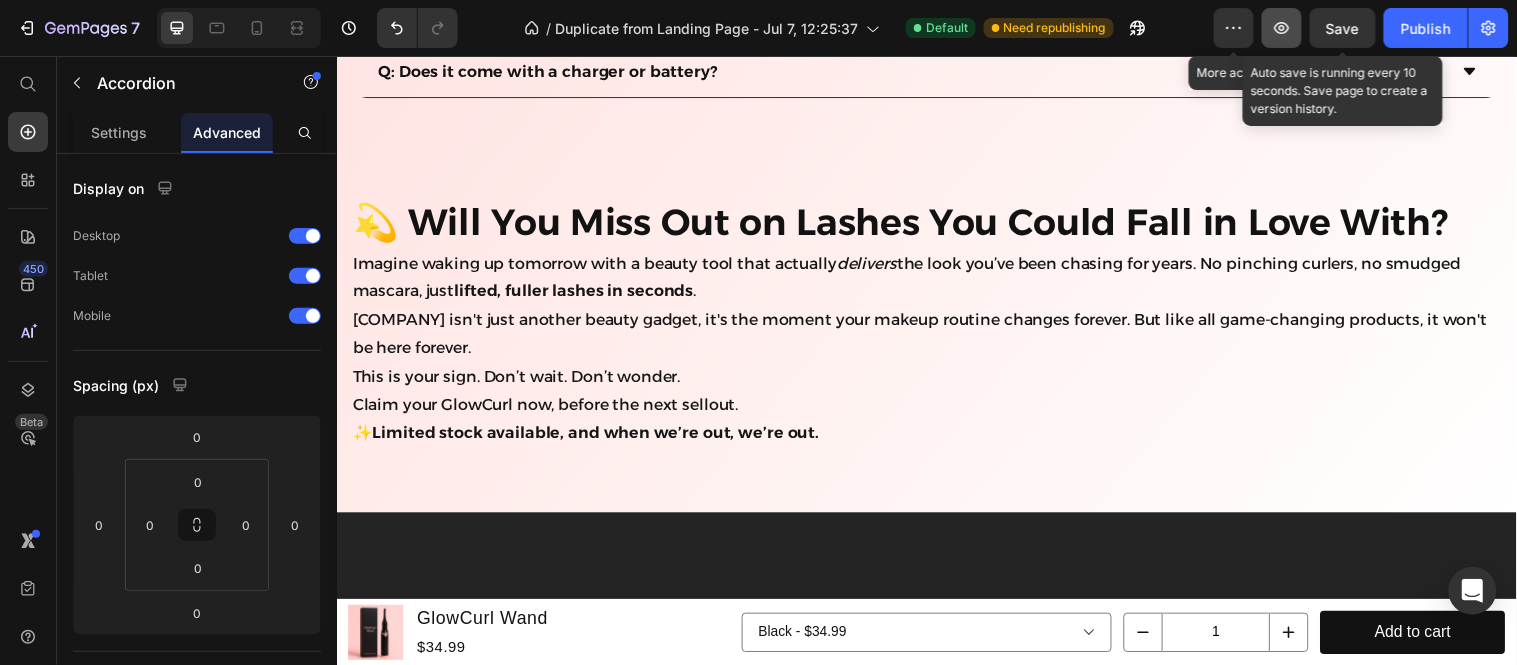 drag, startPoint x: 1322, startPoint y: 25, endPoint x: 1280, endPoint y: 27, distance: 42.047592 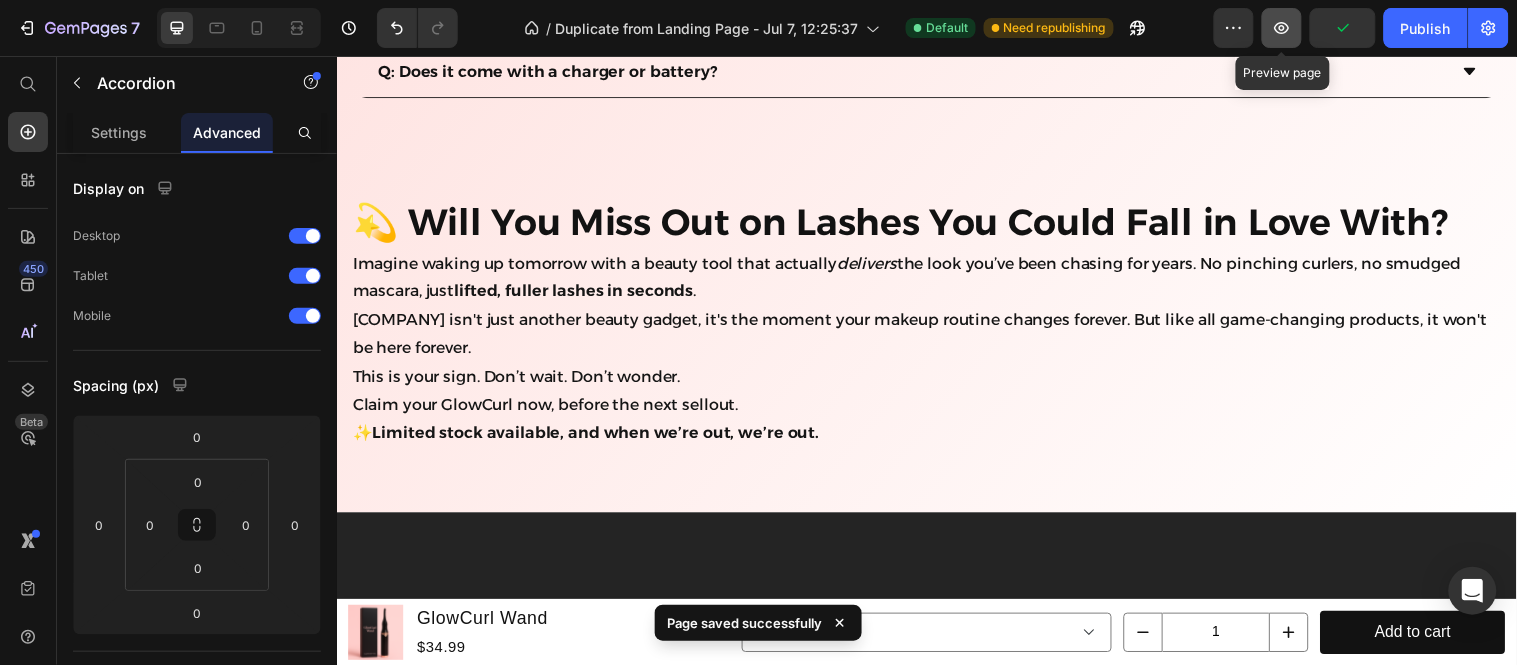 click 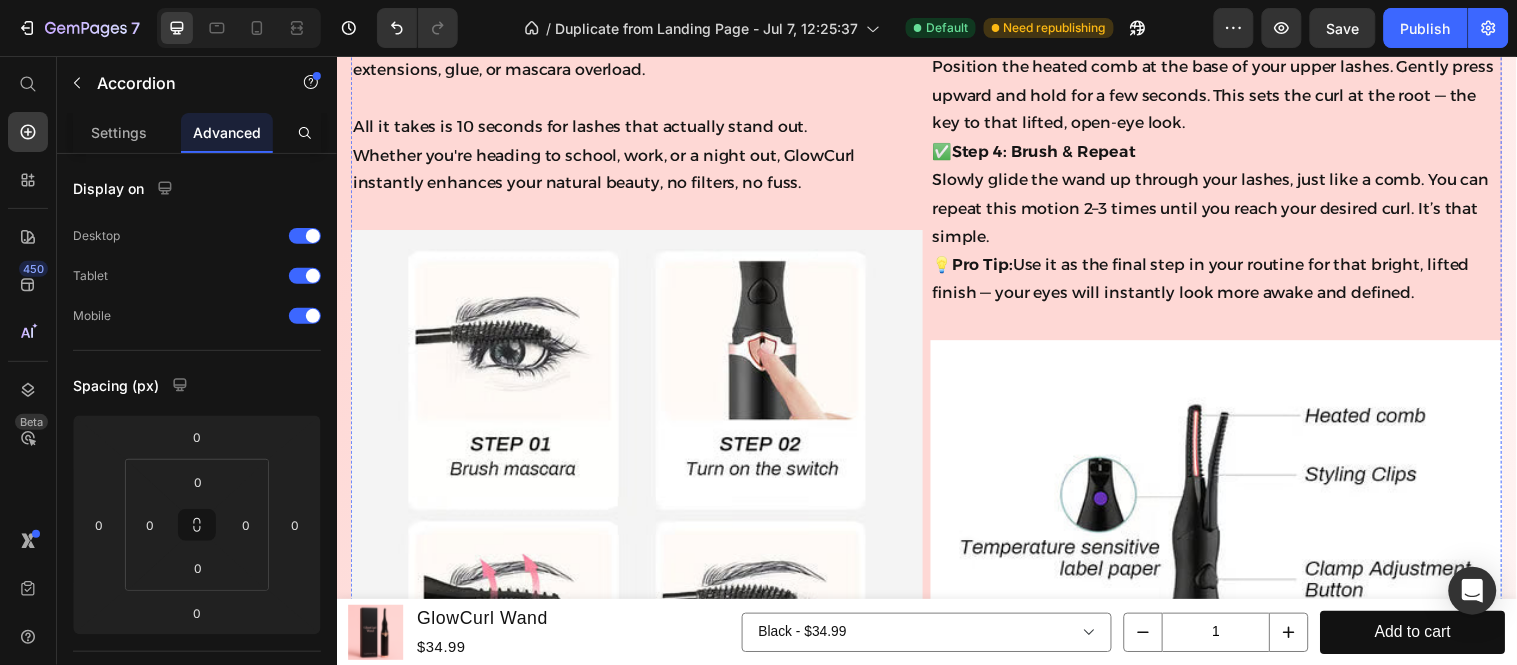 scroll, scrollTop: 1117, scrollLeft: 0, axis: vertical 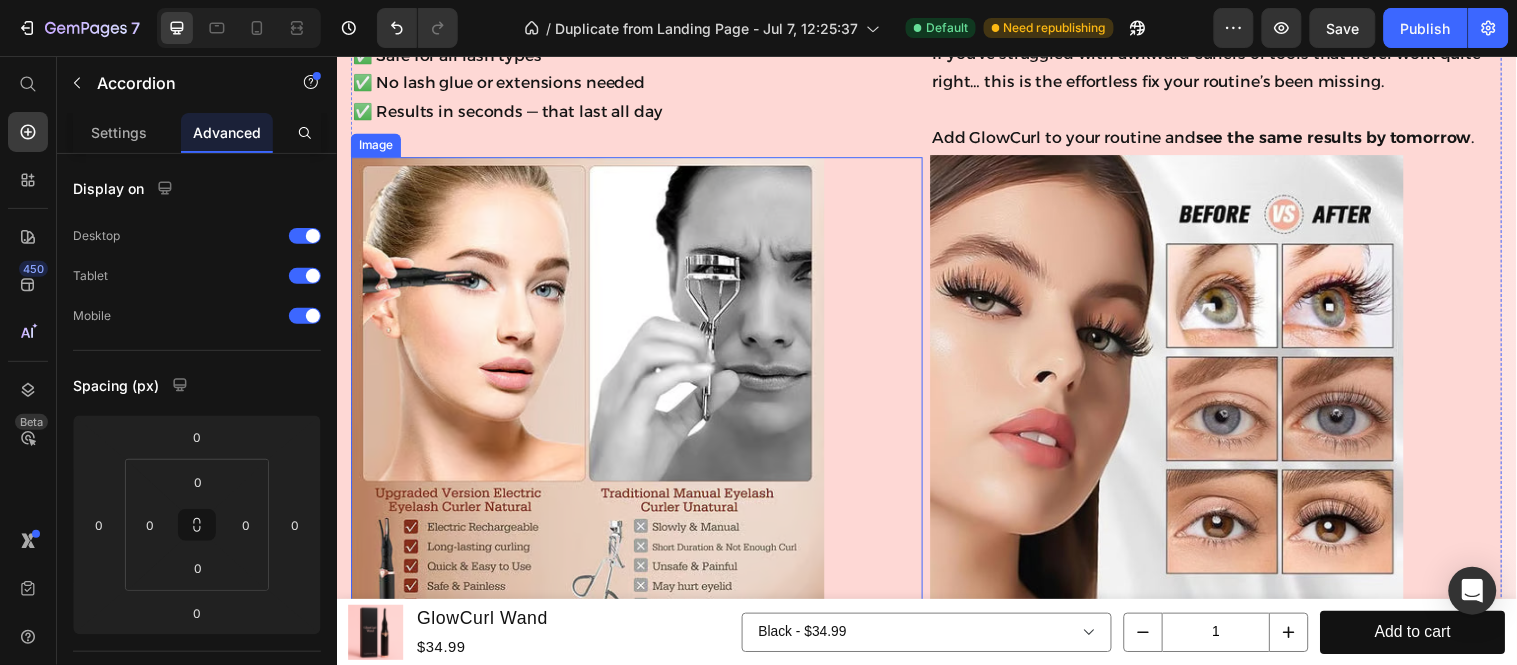 click at bounding box center [641, 413] 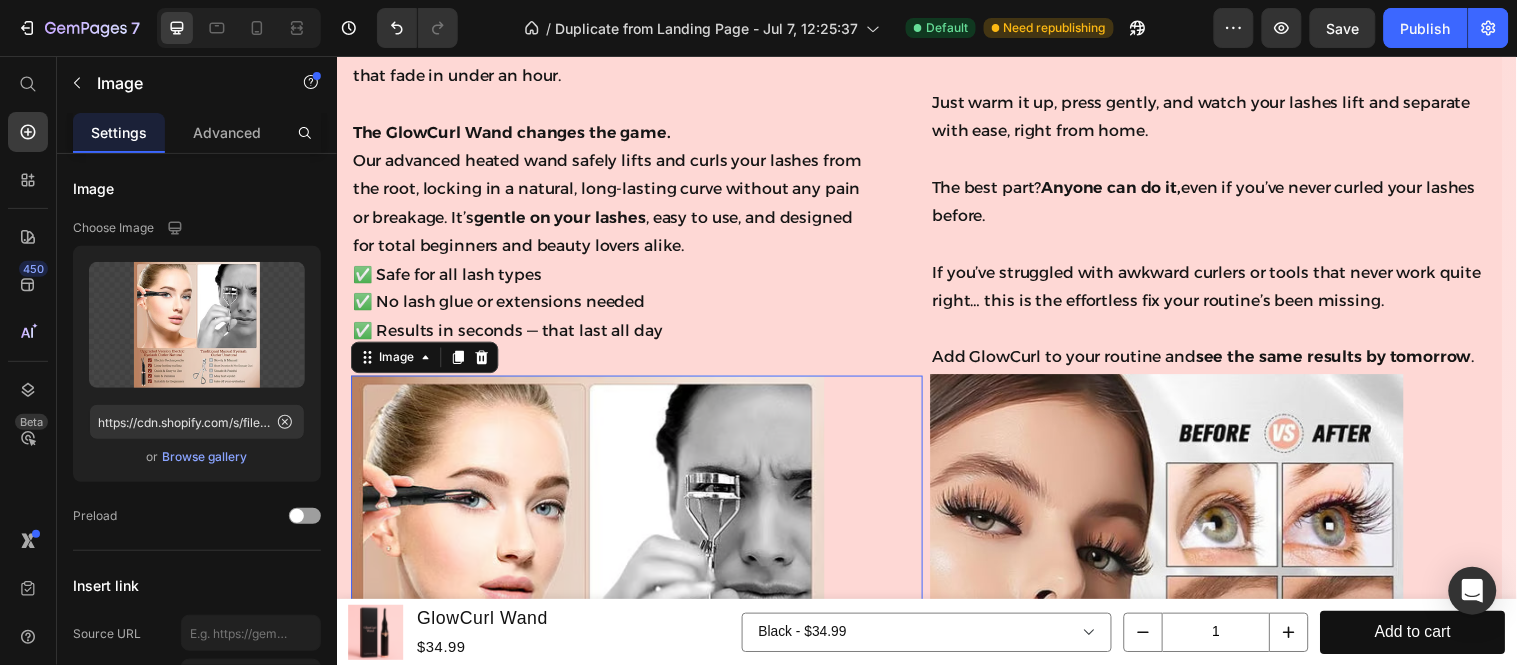 scroll, scrollTop: 340, scrollLeft: 0, axis: vertical 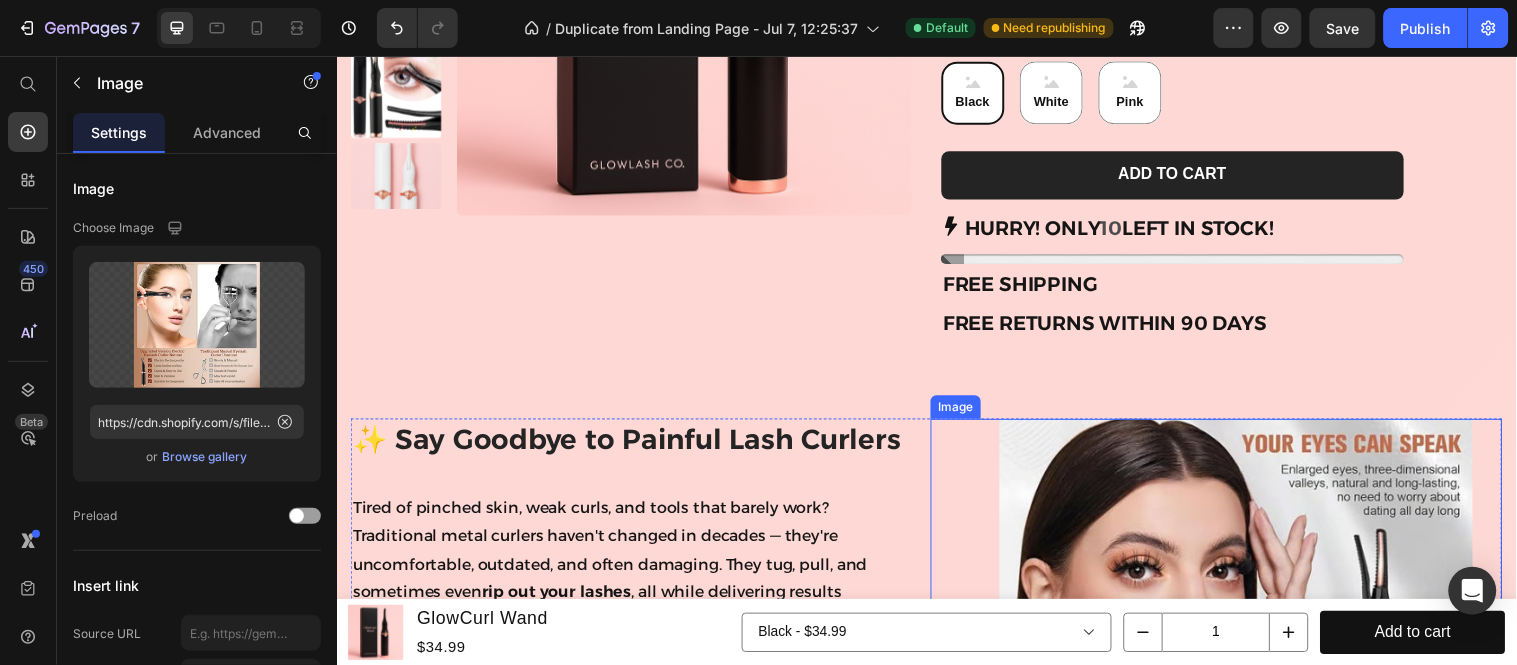 click at bounding box center [1230, 664] 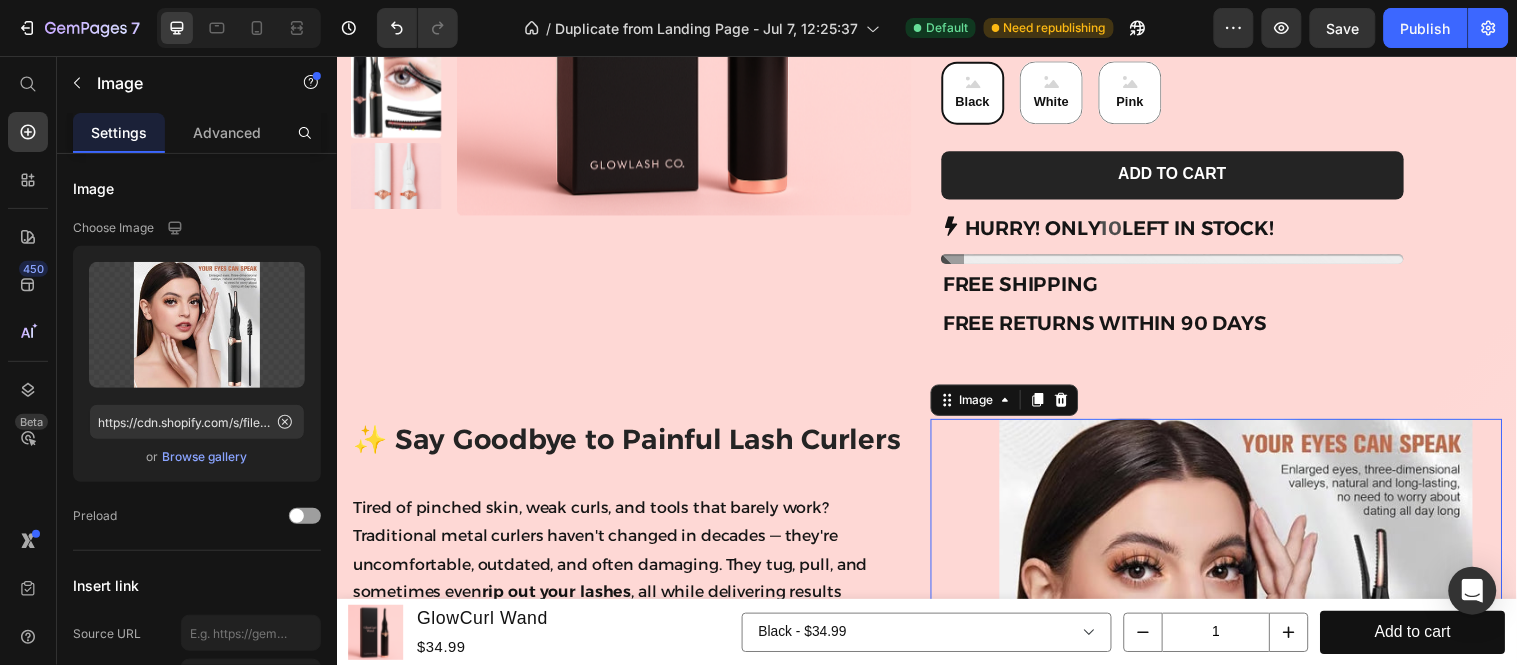 scroll, scrollTop: 562, scrollLeft: 0, axis: vertical 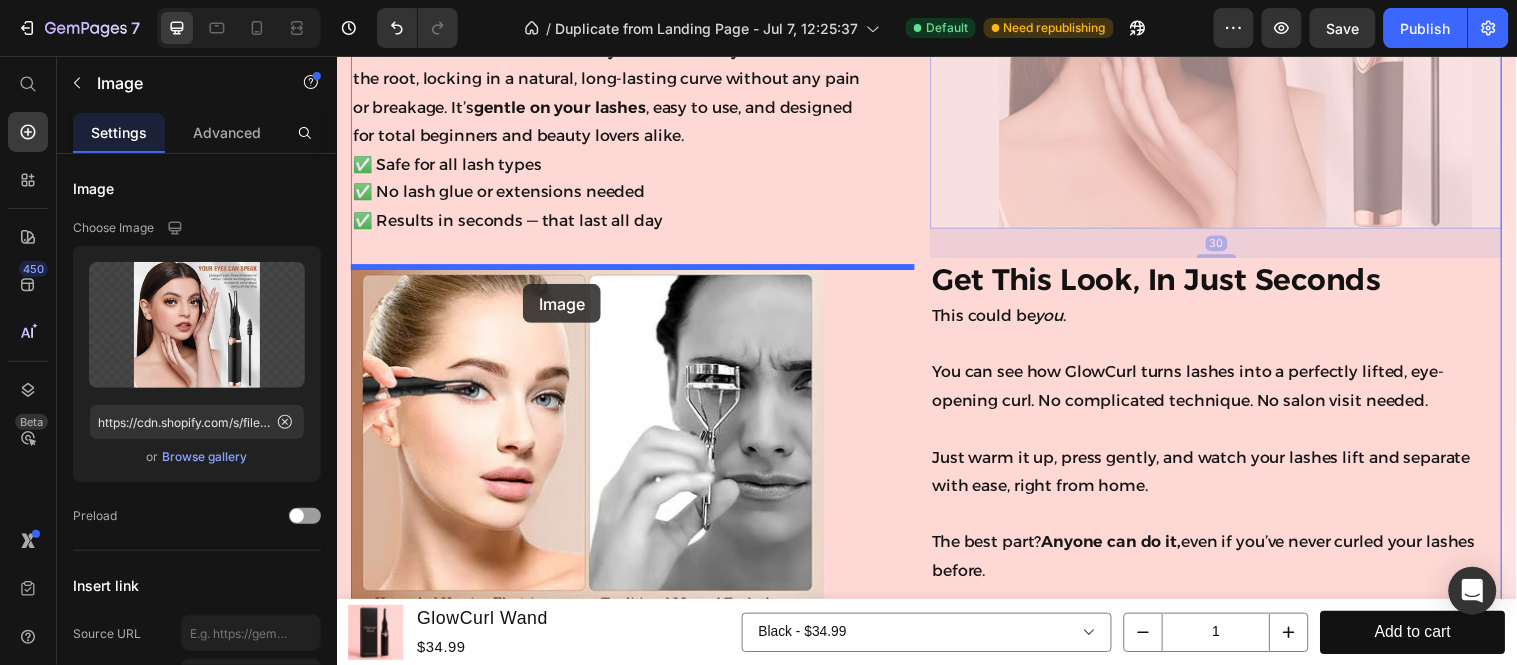 drag, startPoint x: 958, startPoint y: 185, endPoint x: 525, endPoint y: 287, distance: 444.85165 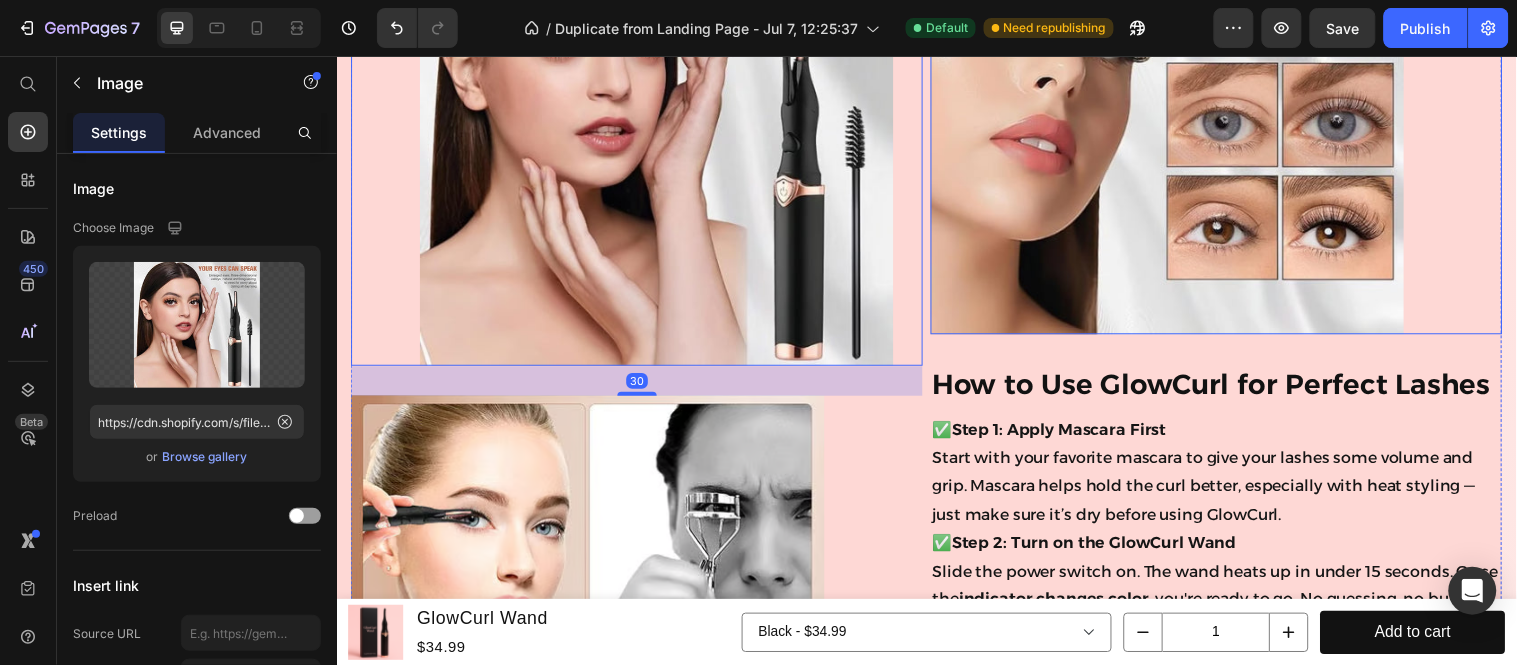 scroll, scrollTop: 1562, scrollLeft: 0, axis: vertical 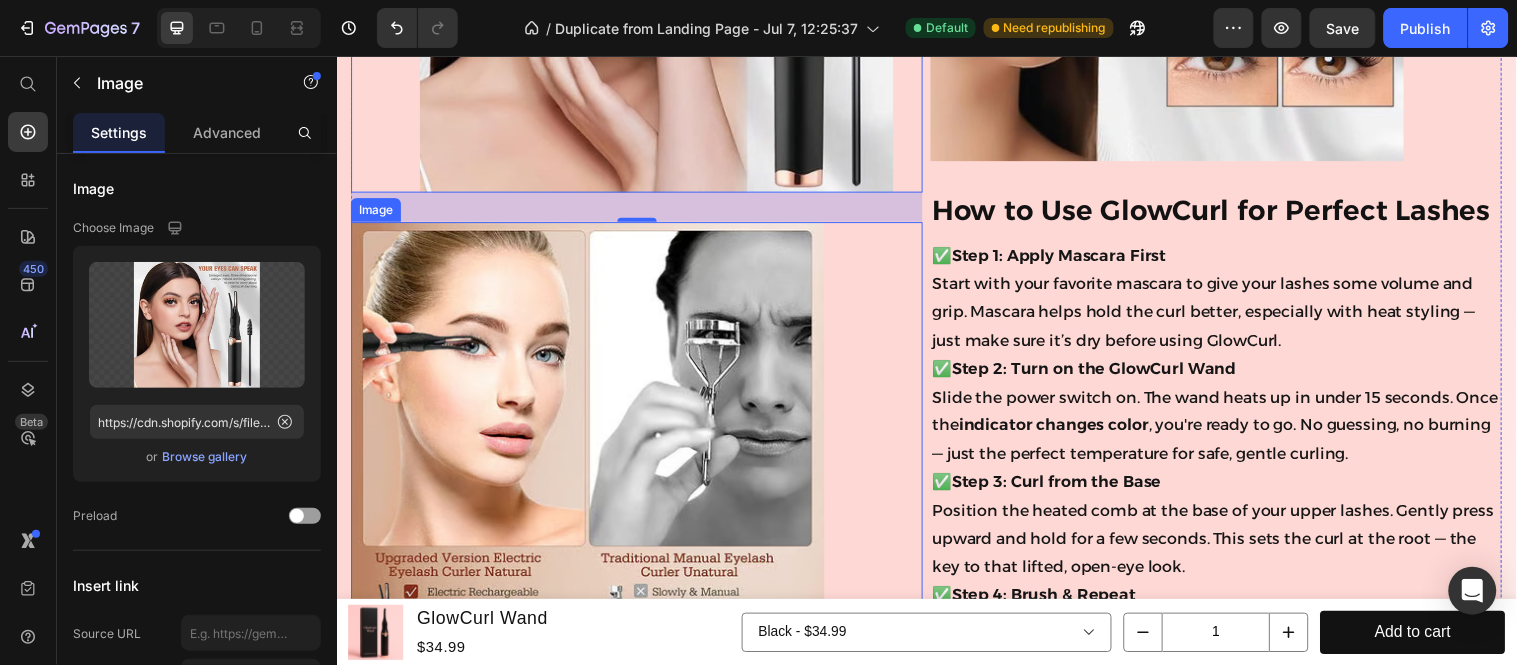 click at bounding box center [641, 479] 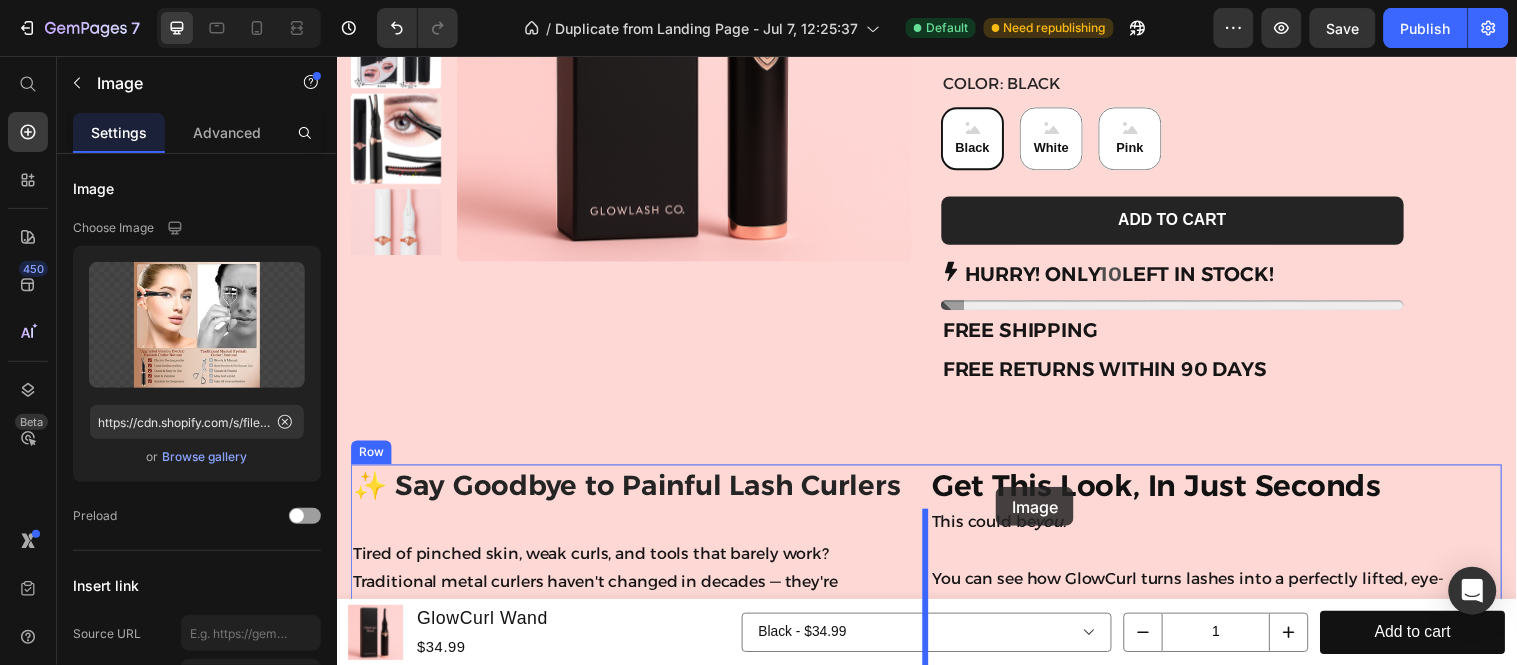 scroll, scrollTop: 196, scrollLeft: 0, axis: vertical 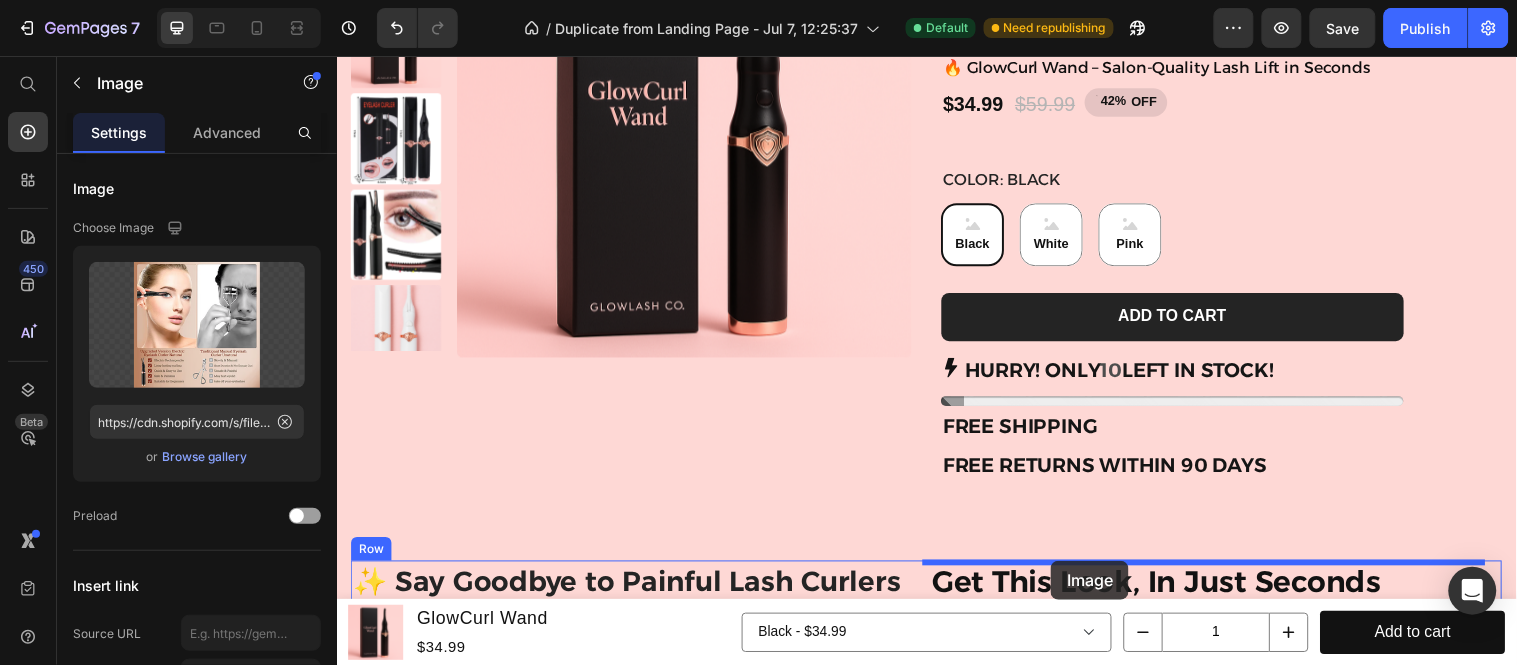 drag, startPoint x: 420, startPoint y: 193, endPoint x: 1062, endPoint y: 568, distance: 743.4978 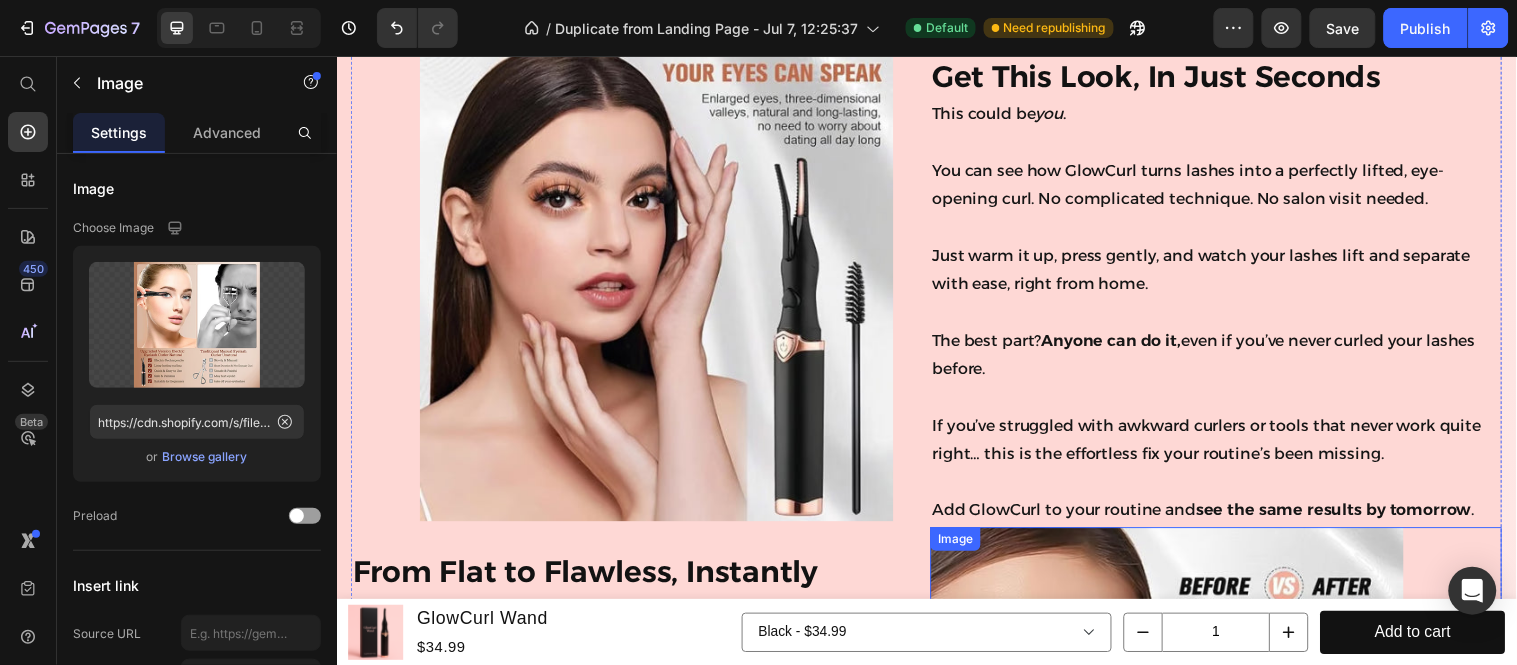 scroll, scrollTop: 1196, scrollLeft: 0, axis: vertical 